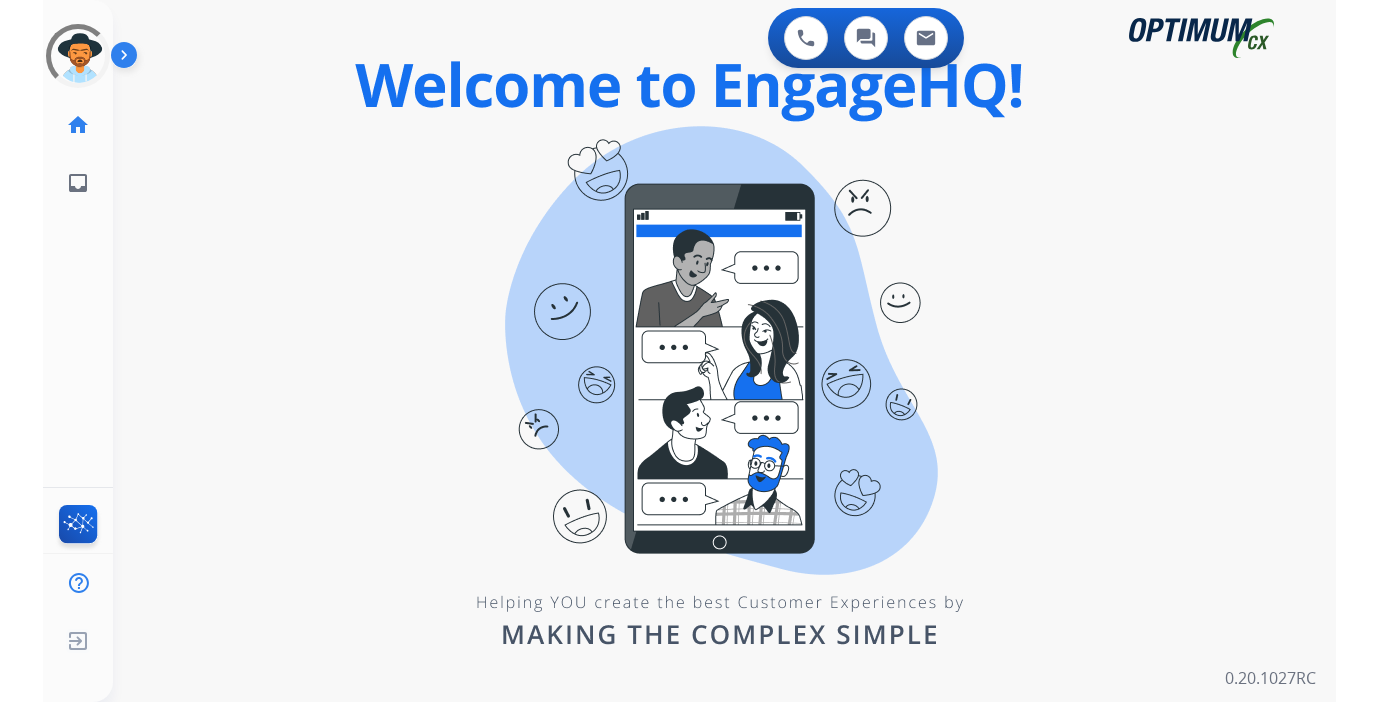 scroll, scrollTop: 0, scrollLeft: 0, axis: both 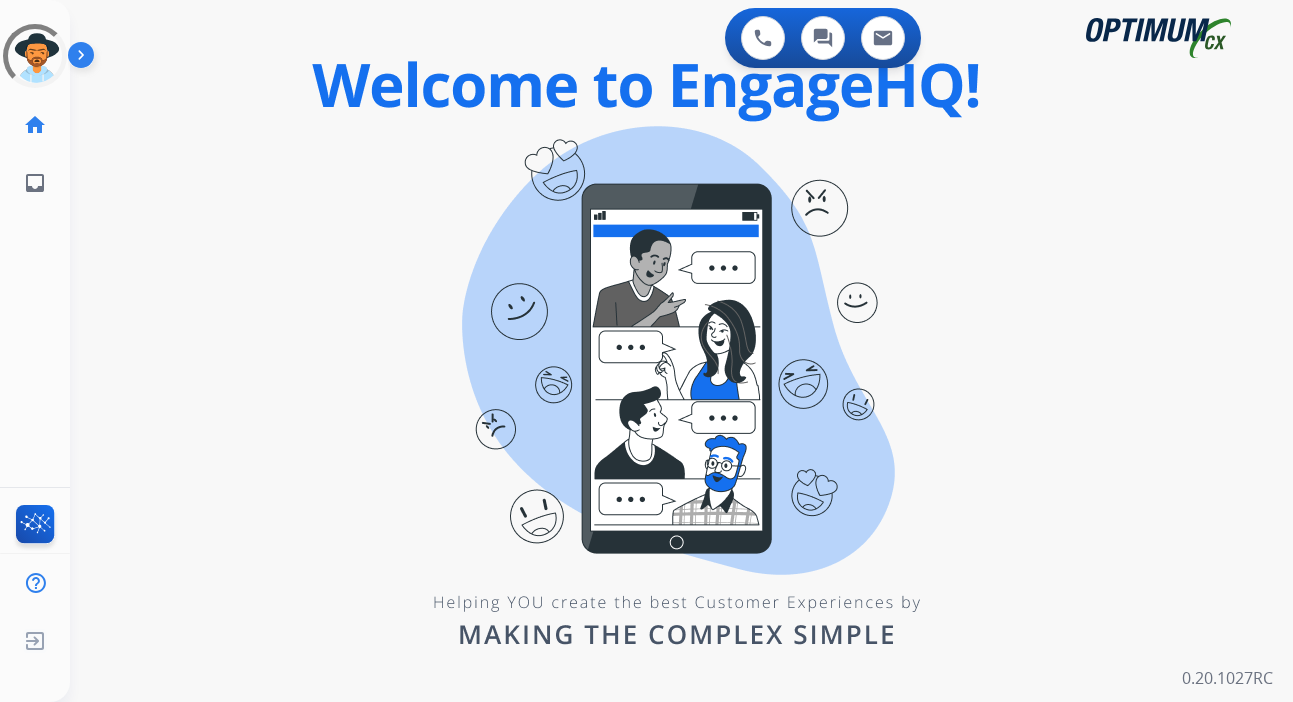 click on "0  Voice Interactions  0  Chat Interactions   0  Email Interactions swap_horiz Break voice bridge close_fullscreen Connect 3-Way Call merge_type Separate 3-Way Call  Interaction Guide   Interaction History  Interaction Guide arrow_drop_up  Welcome to EngageHQ   Internal Queue Transfer: How To  Secure Pad expand_more Clear pad Candidate/Account ID: Contact Notes:                  0.20.1027RC" at bounding box center [681, 351] 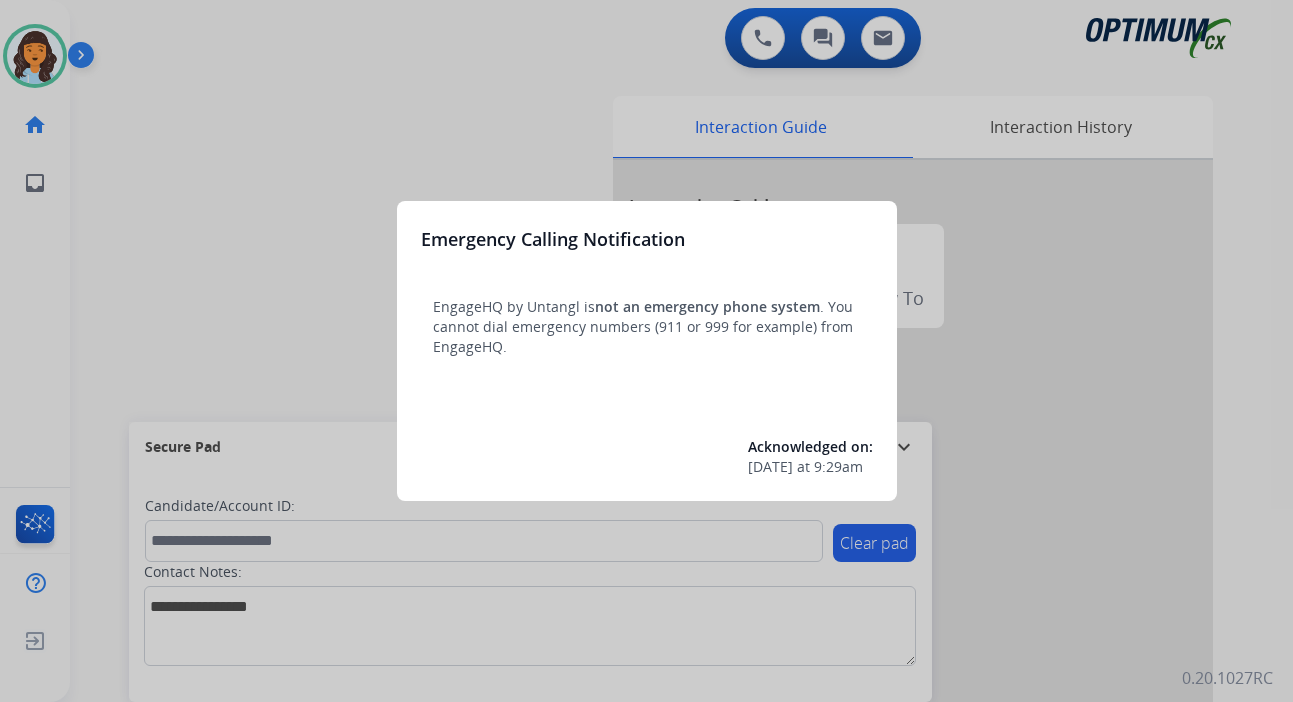 click at bounding box center (646, 351) 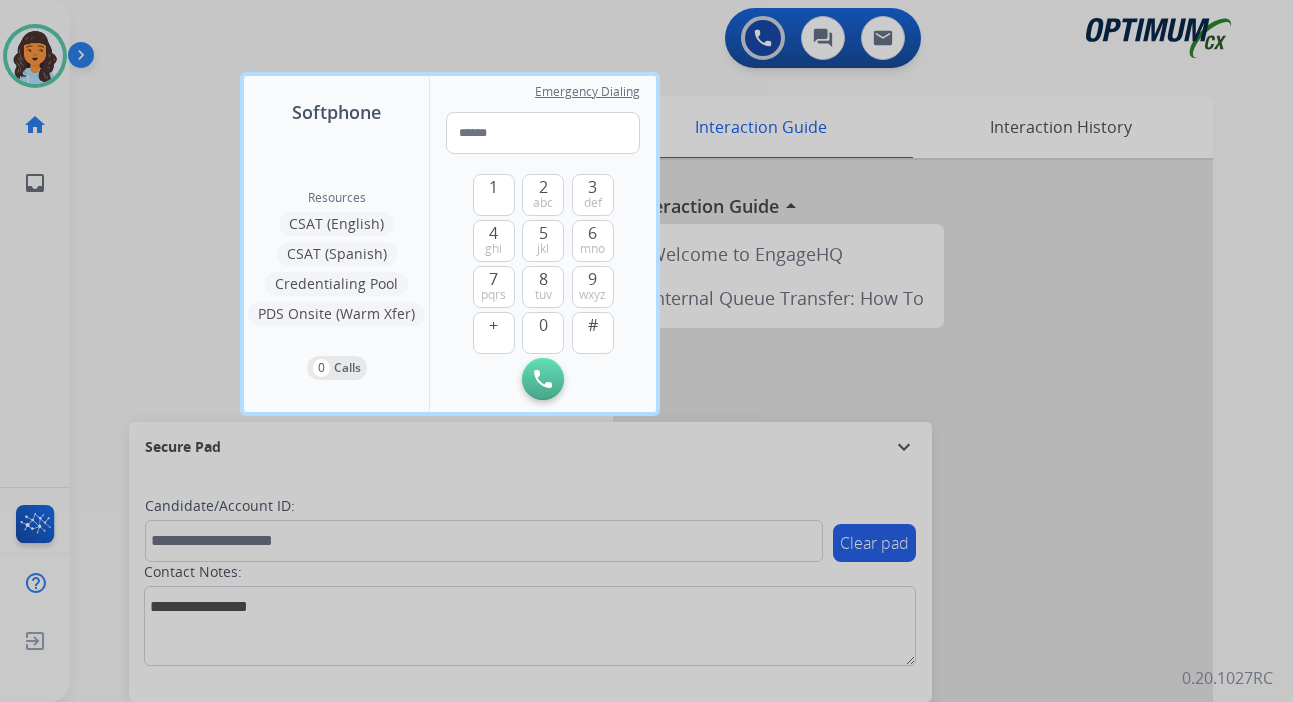 click at bounding box center (646, 351) 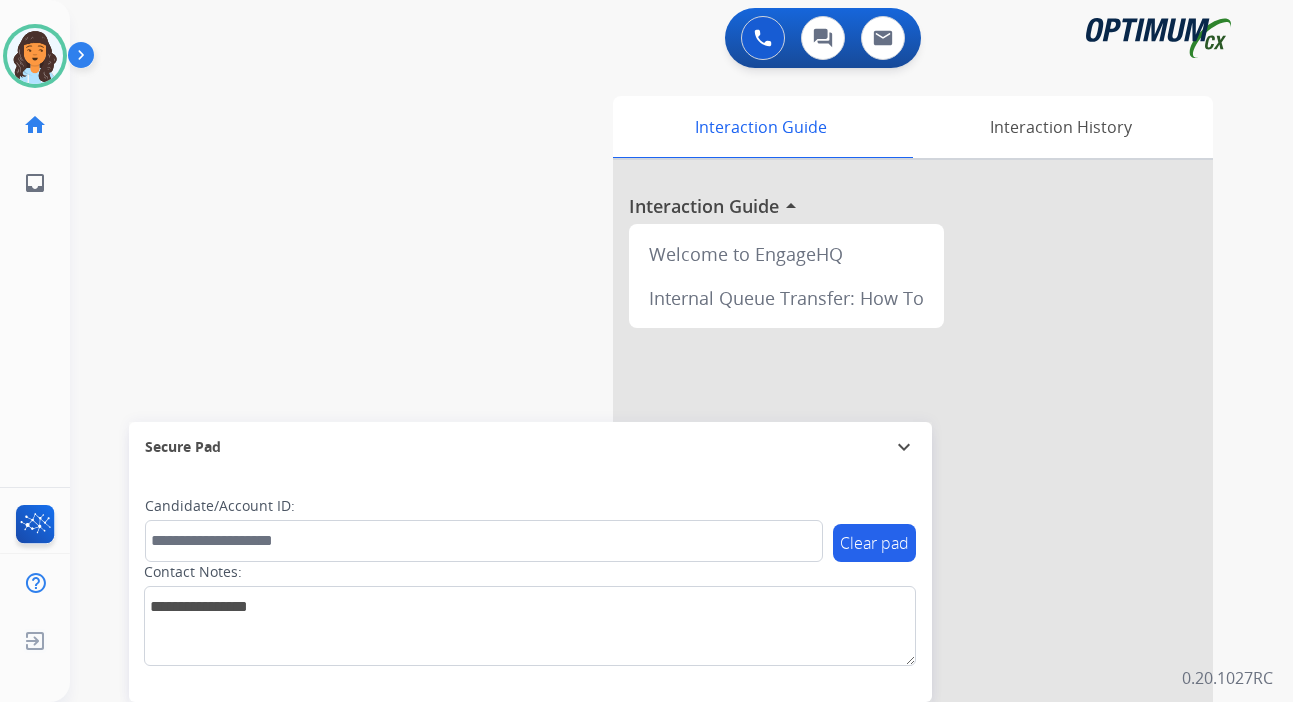 click at bounding box center [85, 59] 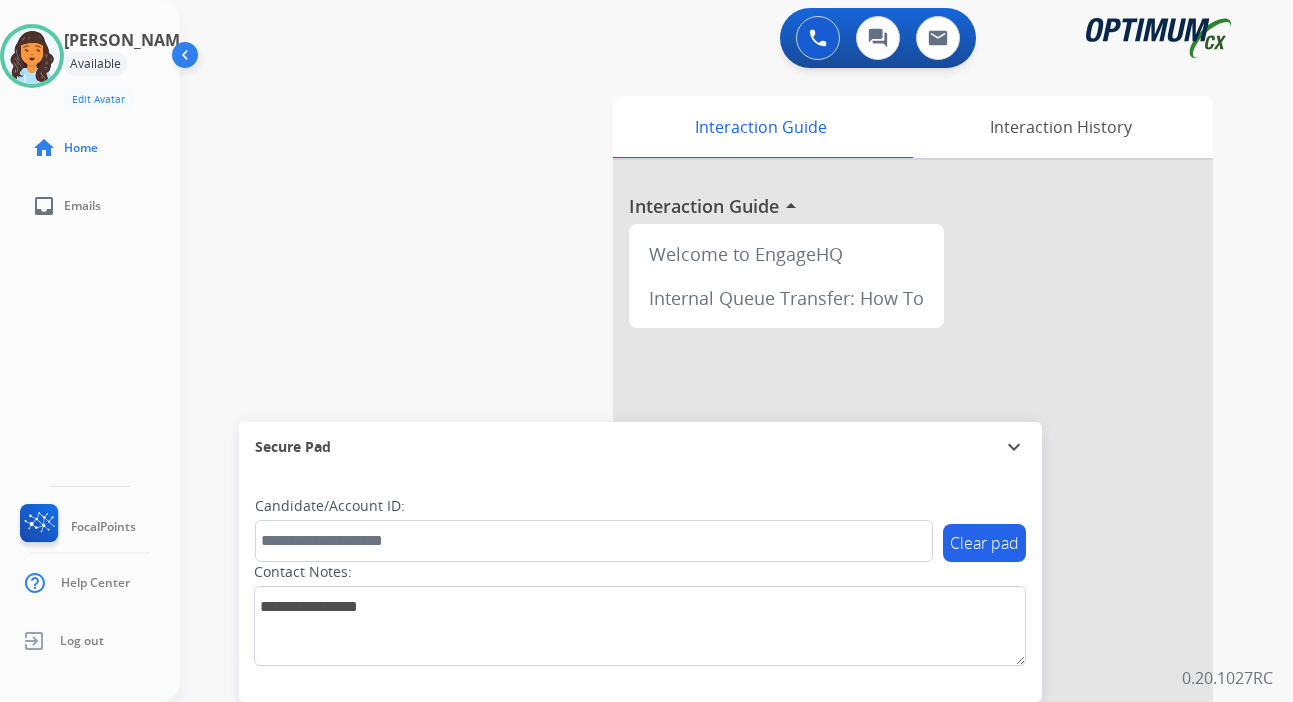 click on "0 Voice Interactions  0  Chat Interactions   0  Email Interactions swap_horiz Break voice bridge close_fullscreen Connect 3-Way Call merge_type Separate 3-Way Call  Interaction Guide   Interaction History  Interaction Guide arrow_drop_up  Welcome to EngageHQ   Internal Queue Transfer: How To  Secure Pad expand_more Clear pad Candidate/Account ID: Contact Notes:                  0.20.1027RC" at bounding box center (736, 351) 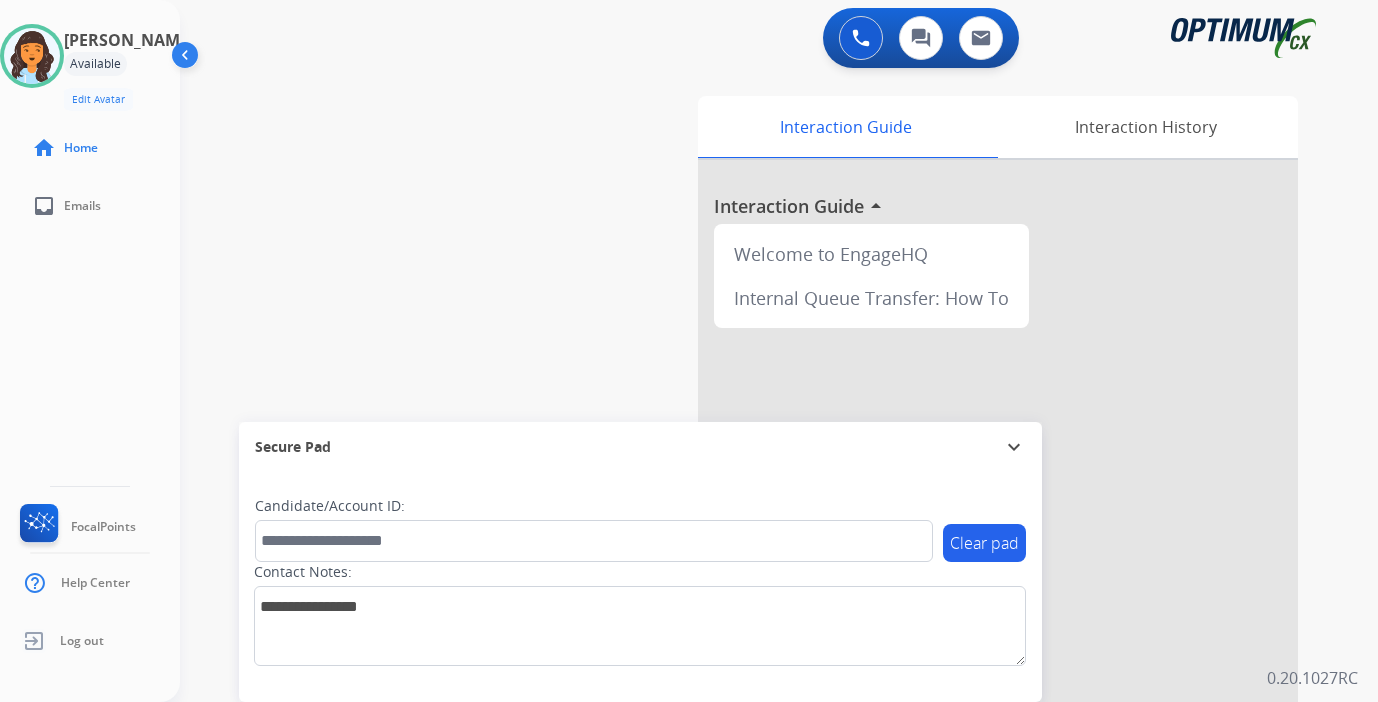 click on "0 Voice Interactions  0  Chat Interactions   0  Email Interactions swap_horiz Break voice bridge close_fullscreen Connect 3-Way Call merge_type Separate 3-Way Call  Interaction Guide   Interaction History  Interaction Guide arrow_drop_up  Welcome to EngageHQ   Internal Queue Transfer: How To  Secure Pad expand_more Clear pad Candidate/Account ID: Contact Notes:                  0.20.1027RC" at bounding box center (779, 351) 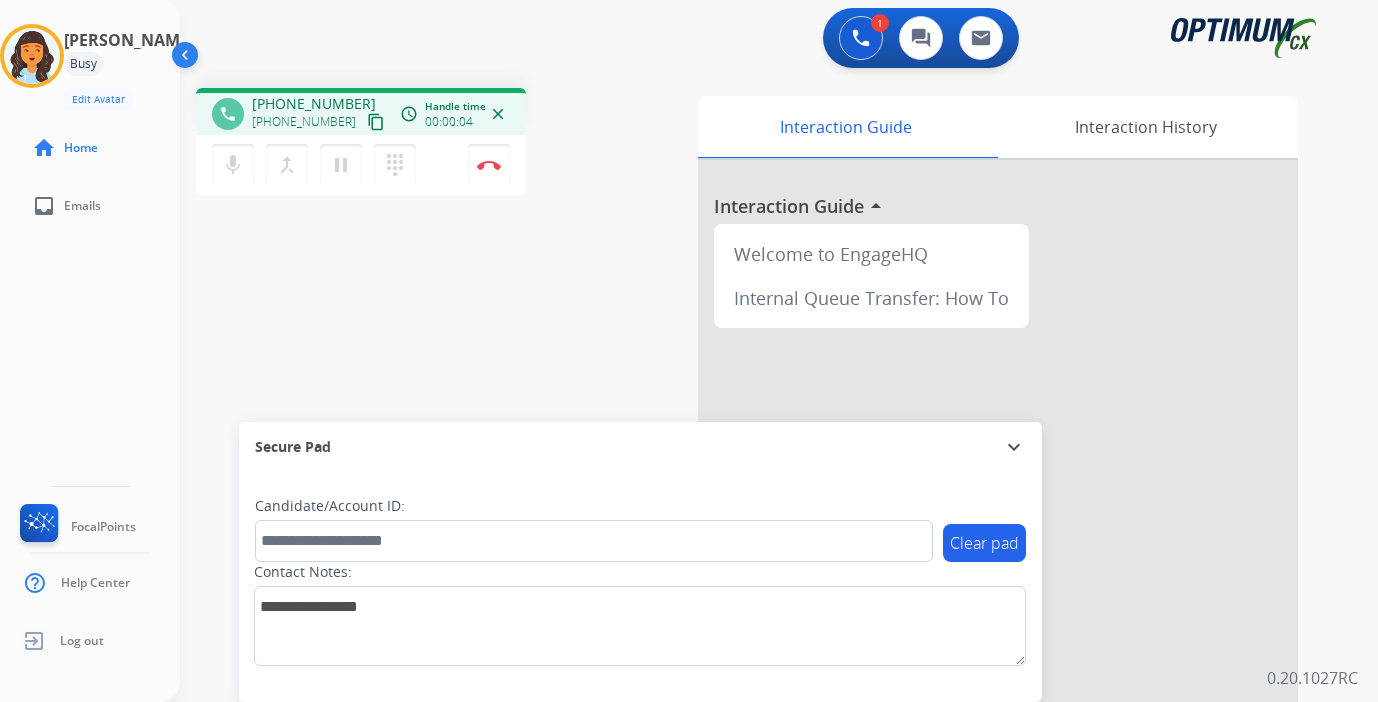 click on "content_copy" at bounding box center [376, 122] 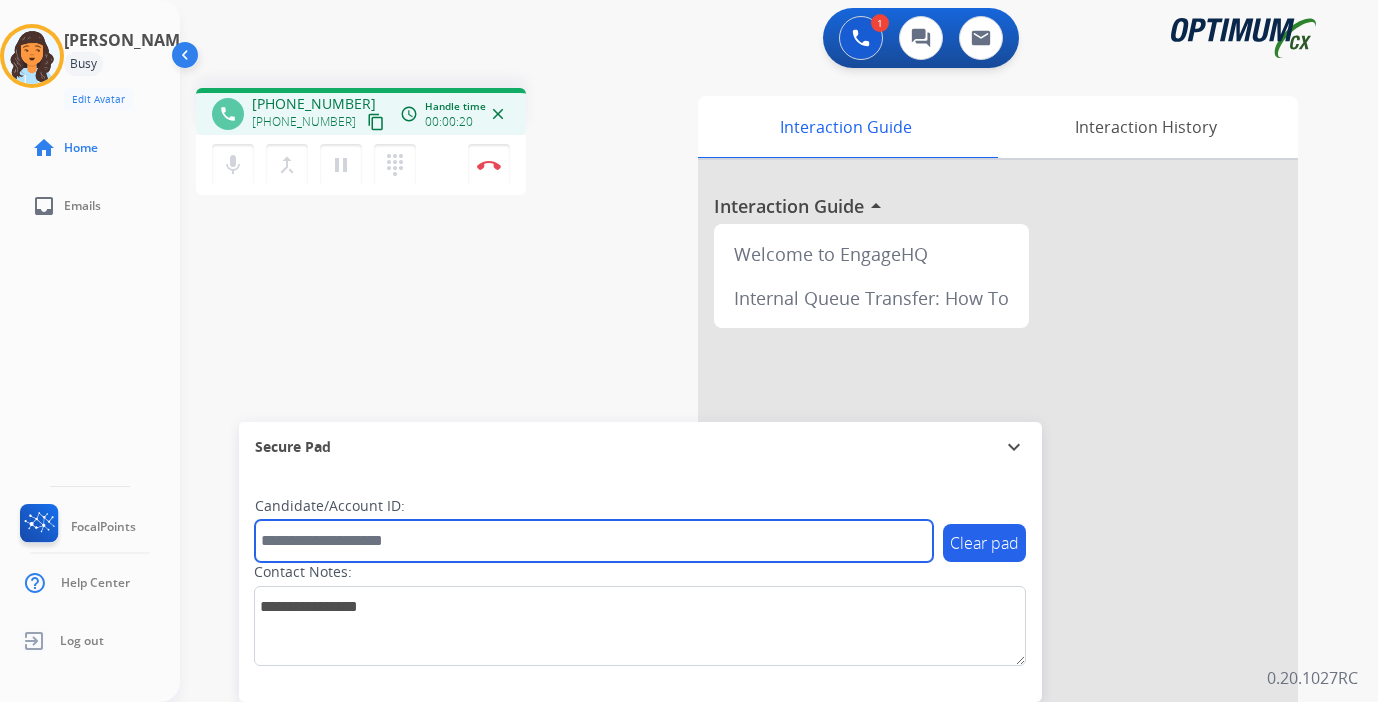 click at bounding box center (594, 541) 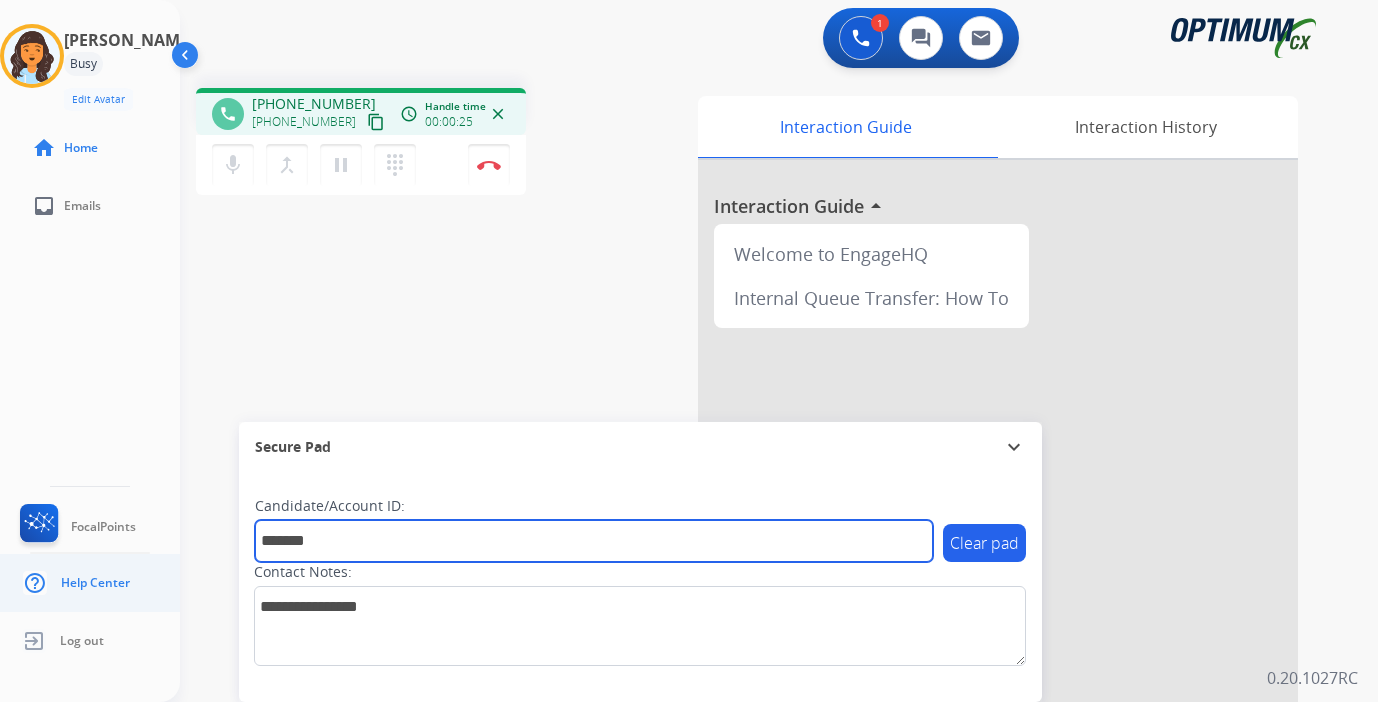 type on "*******" 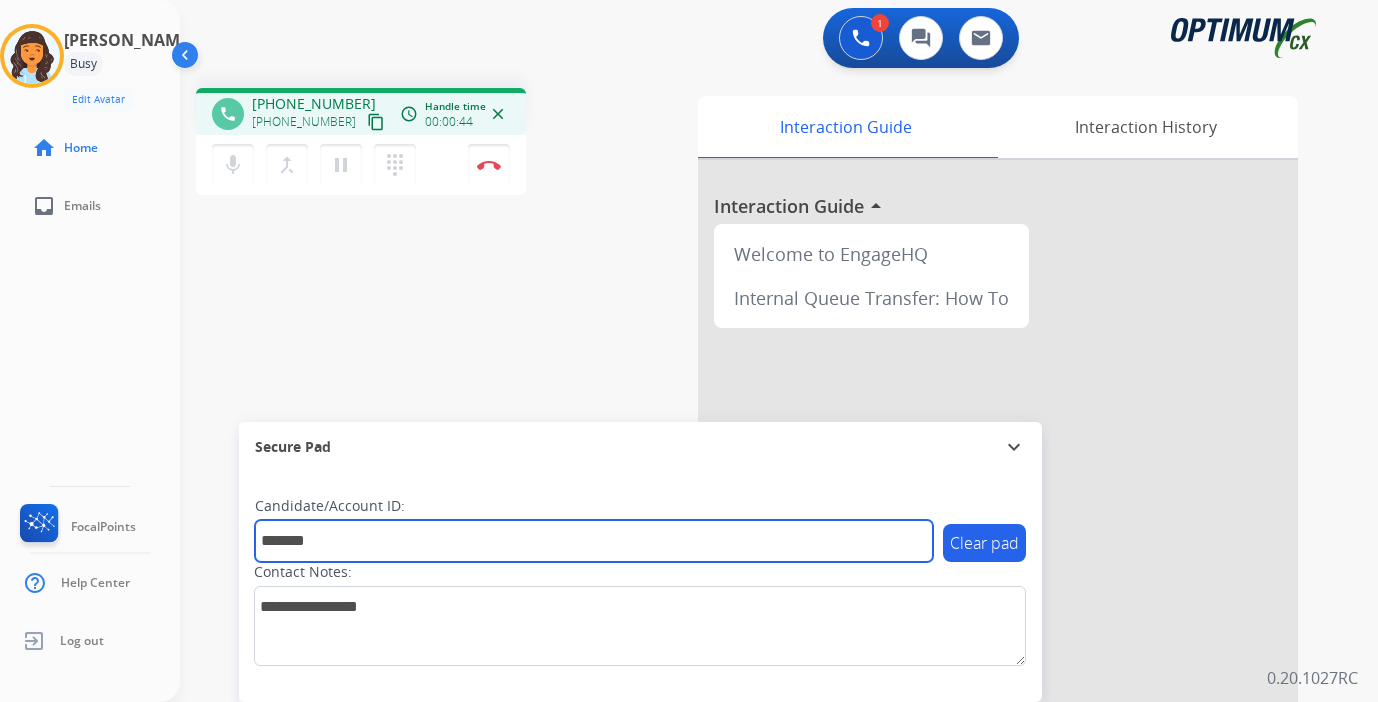 click on "*******" at bounding box center (594, 541) 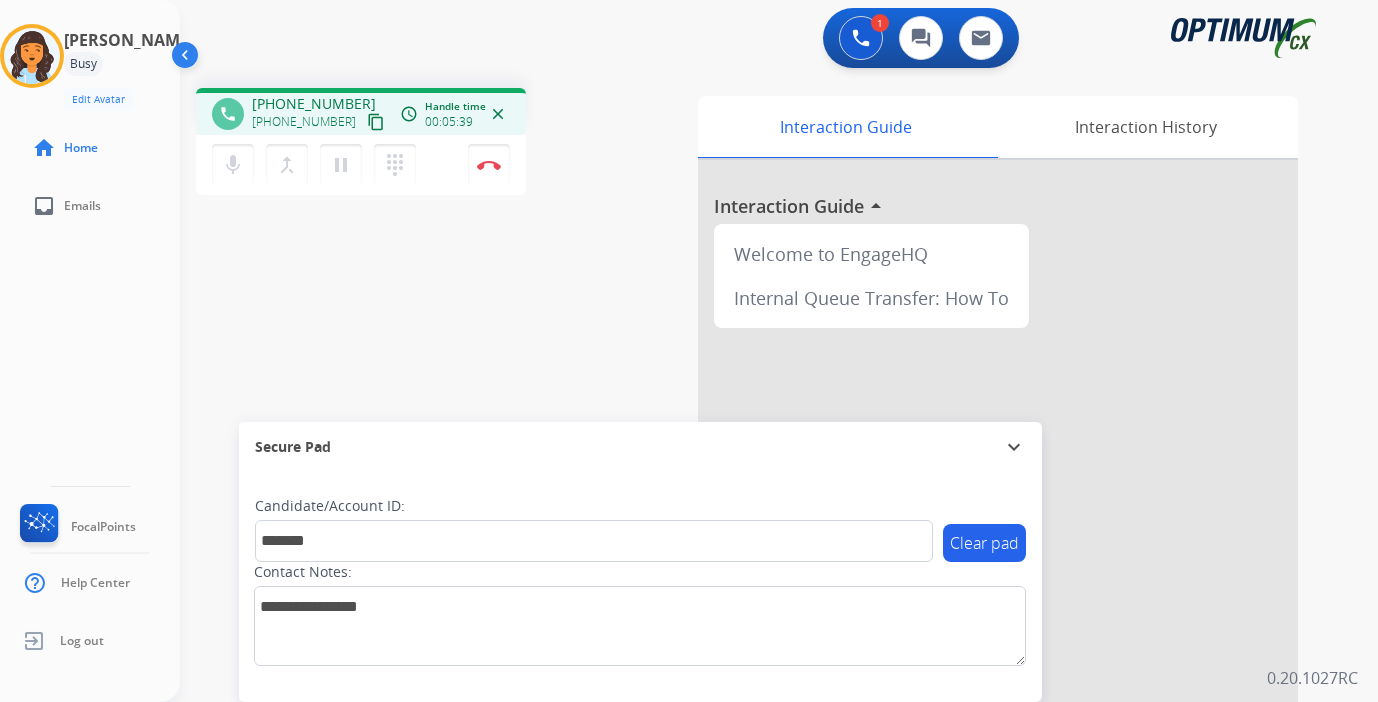 click on "Clear pad Candidate/Account ID: ******* Contact Notes:" at bounding box center [640, 587] 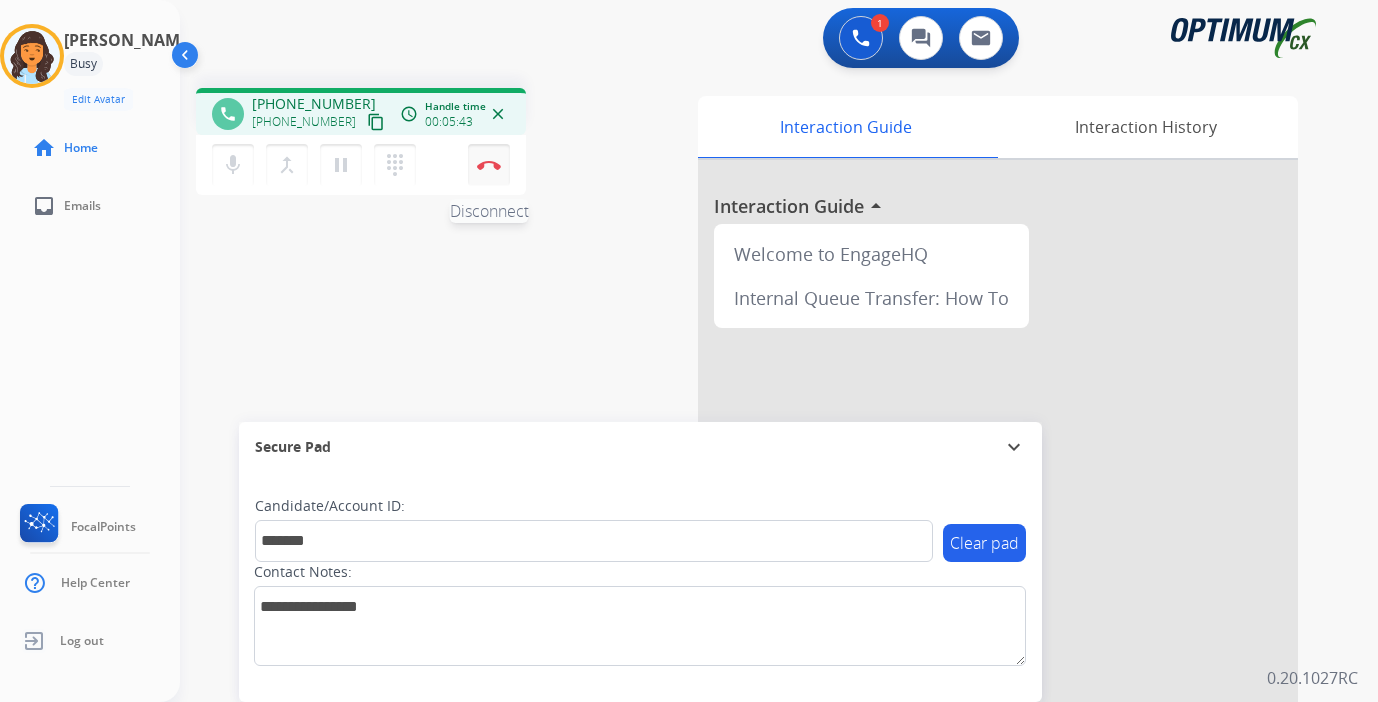 click at bounding box center (489, 165) 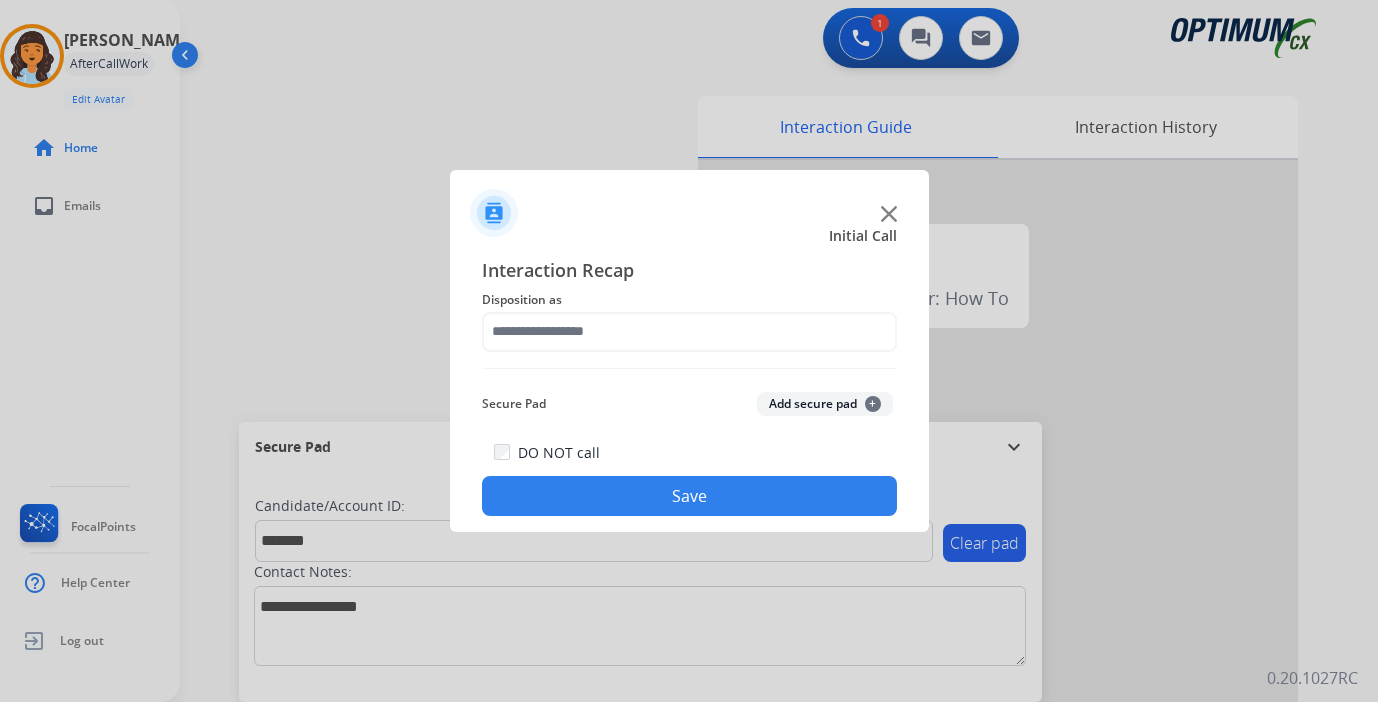 click on "Add secure pad  +" 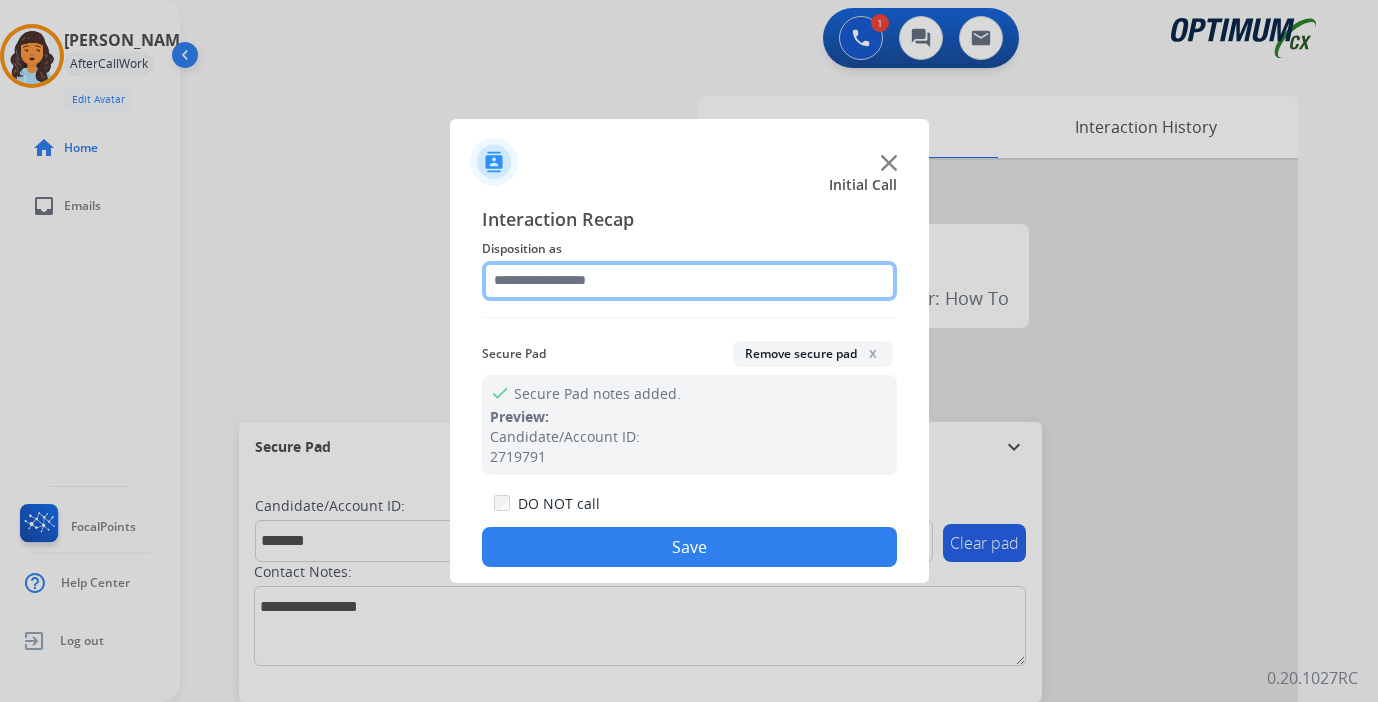click 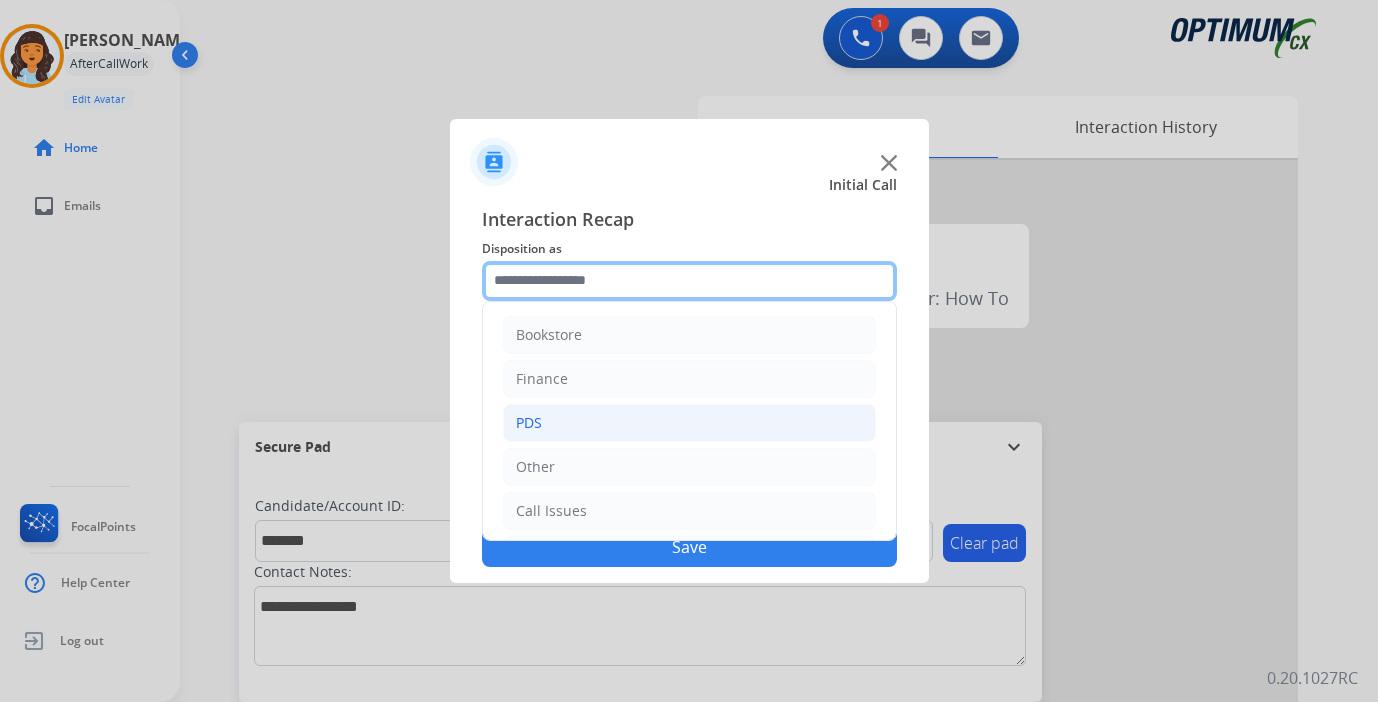 scroll, scrollTop: 136, scrollLeft: 0, axis: vertical 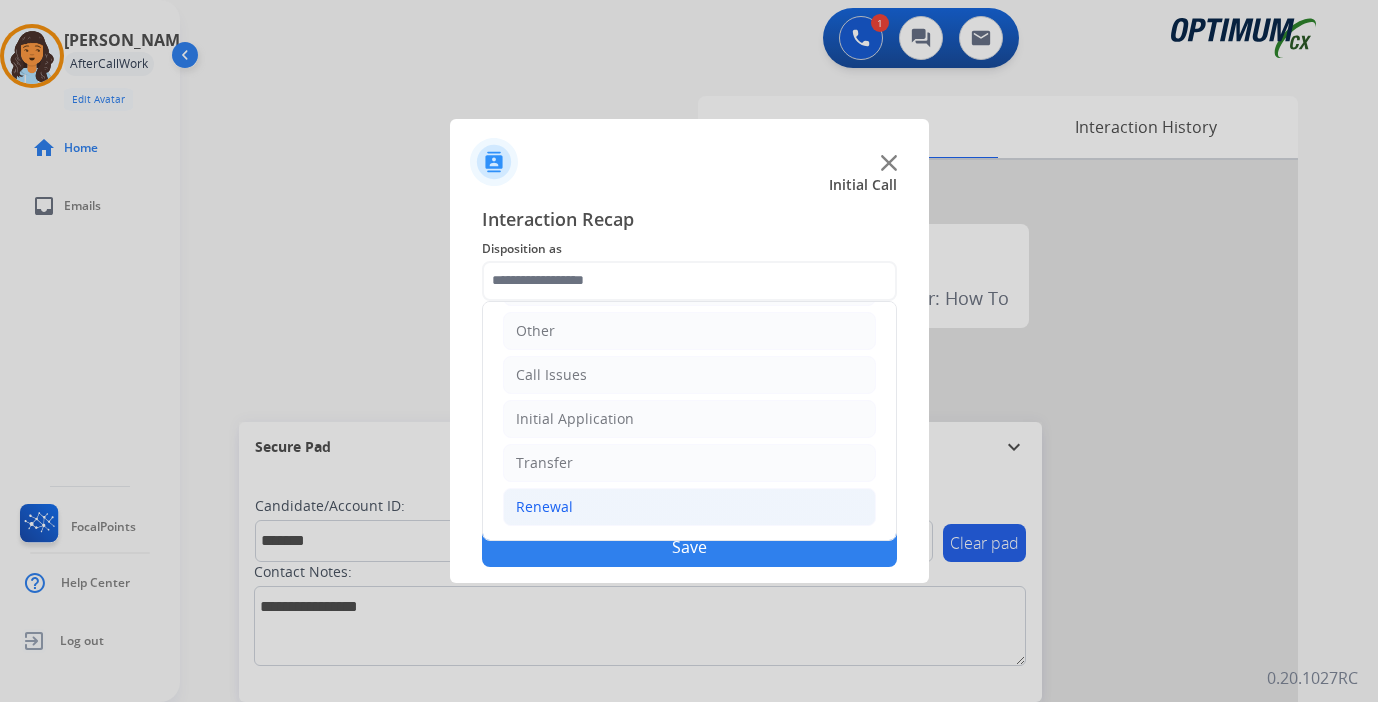 click on "Renewal" 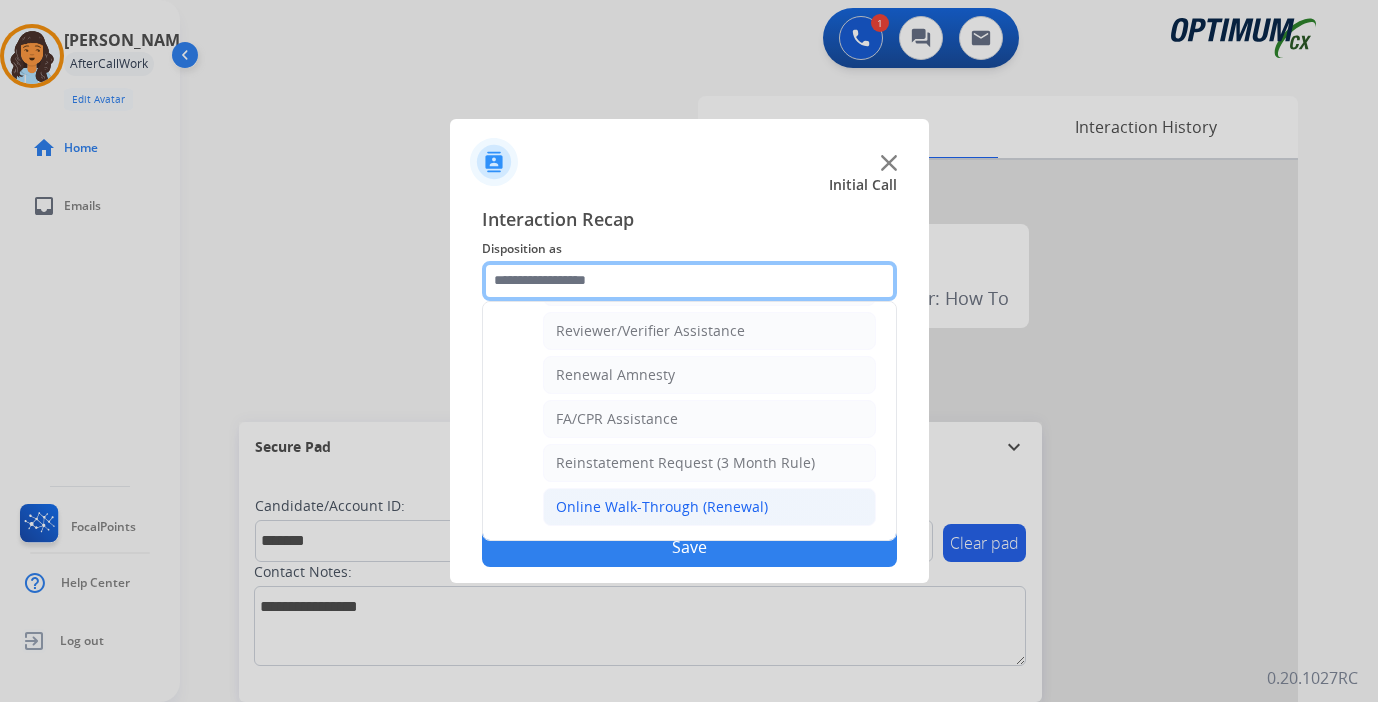 scroll, scrollTop: 439, scrollLeft: 0, axis: vertical 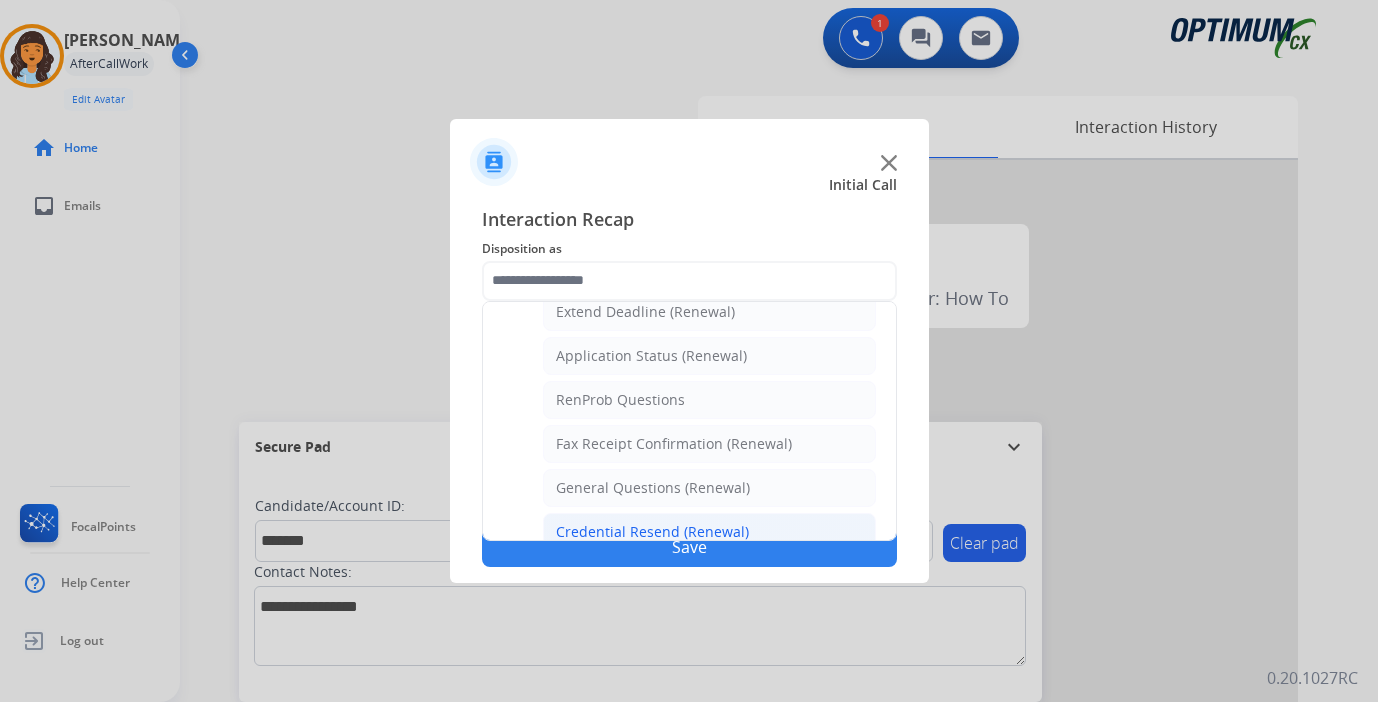 click on "Credential Resend (Renewal)" 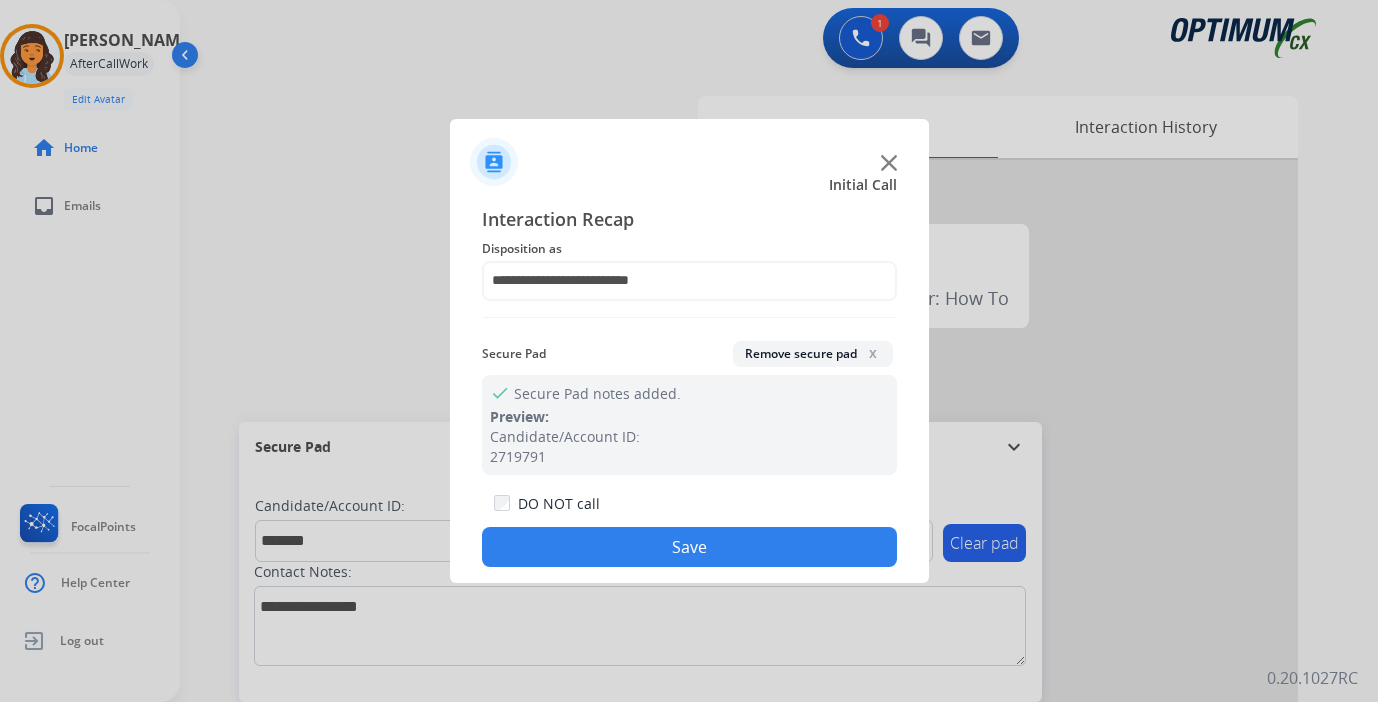 click on "Save" 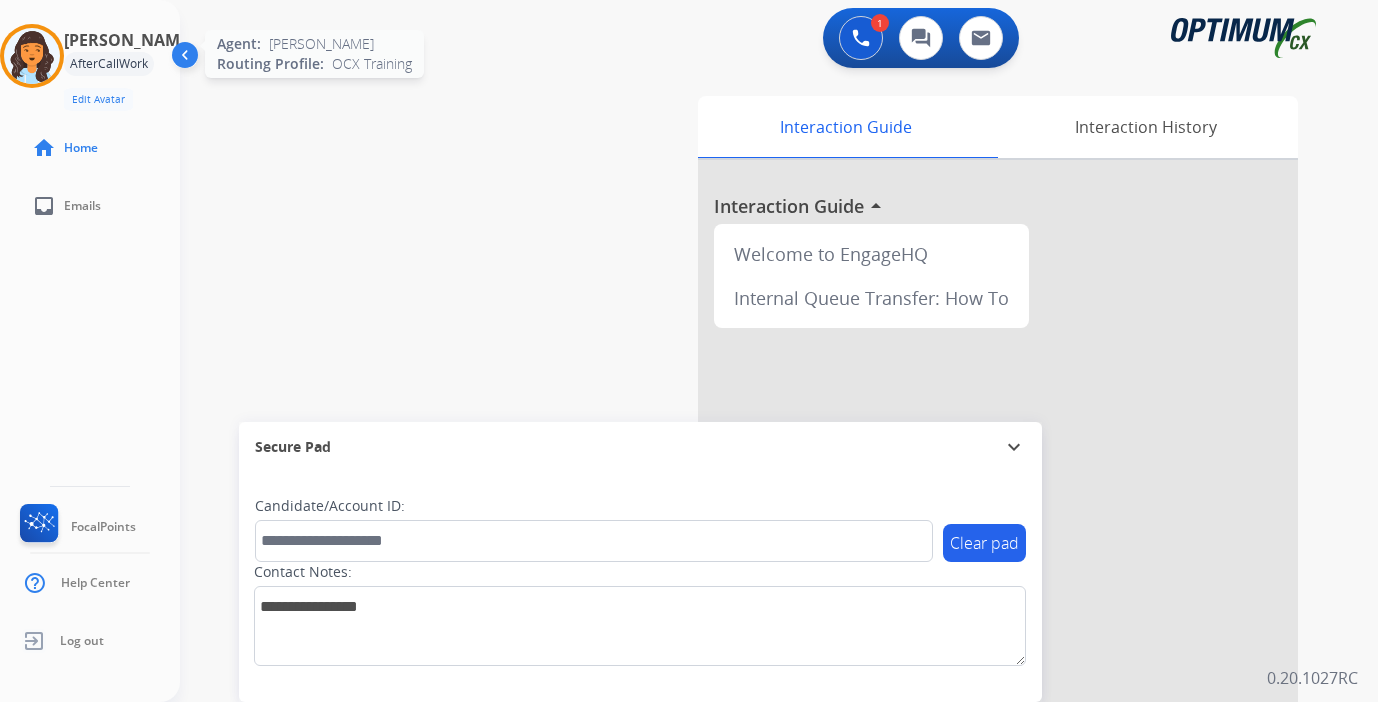 click at bounding box center [32, 56] 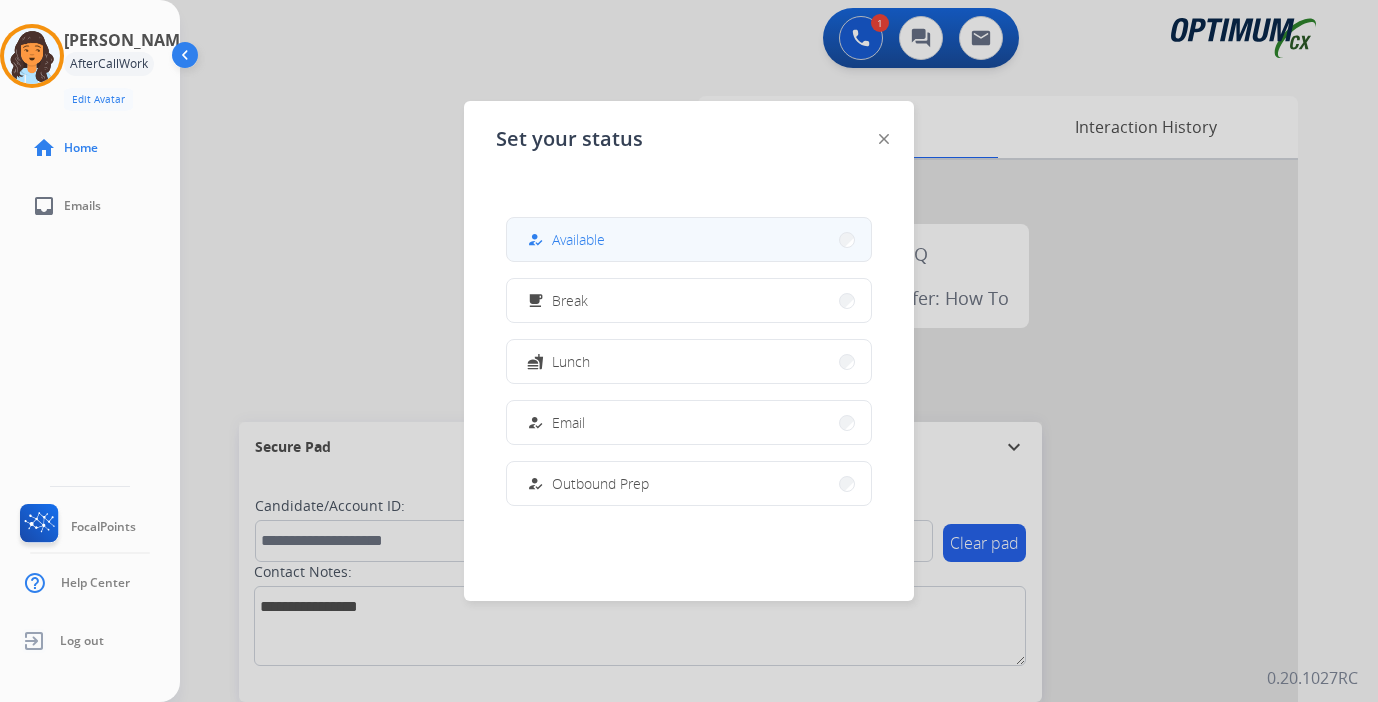 click on "how_to_reg Available" at bounding box center (689, 239) 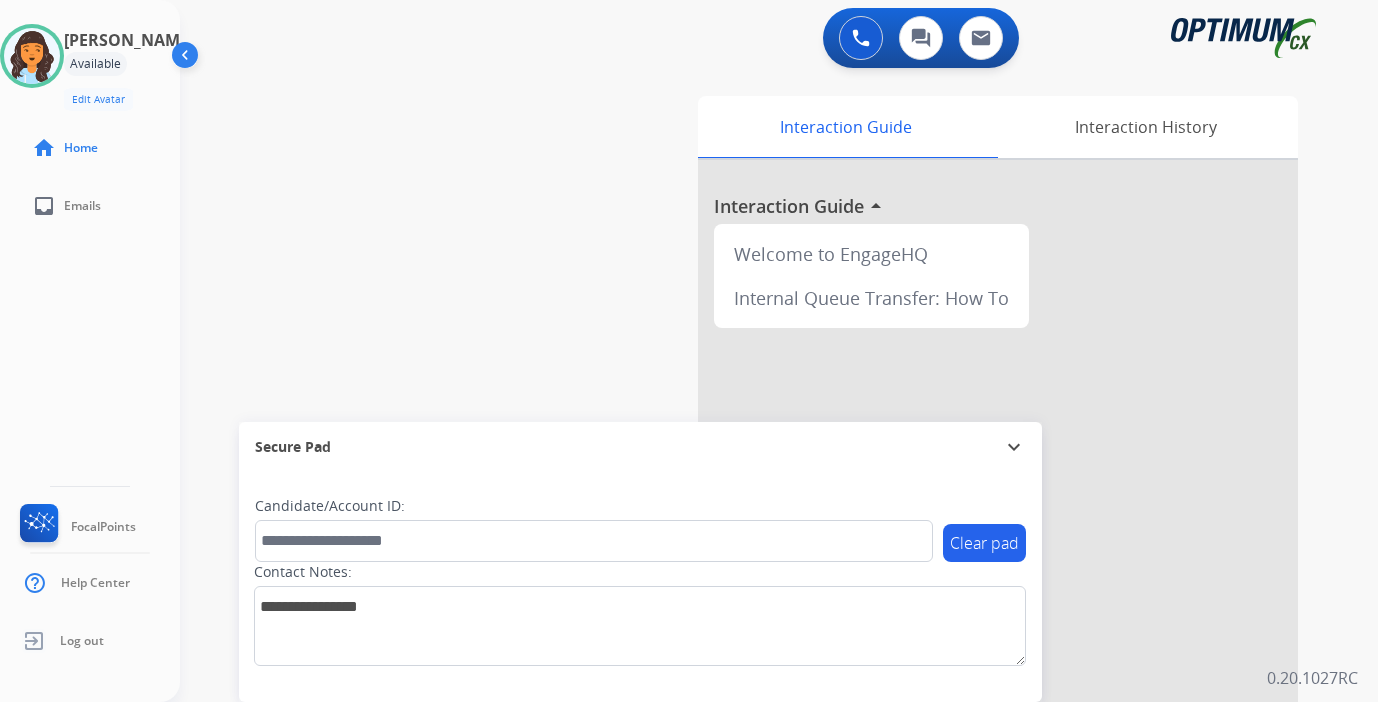 click on "Clear pad Candidate/Account ID: Contact Notes:" at bounding box center [640, 587] 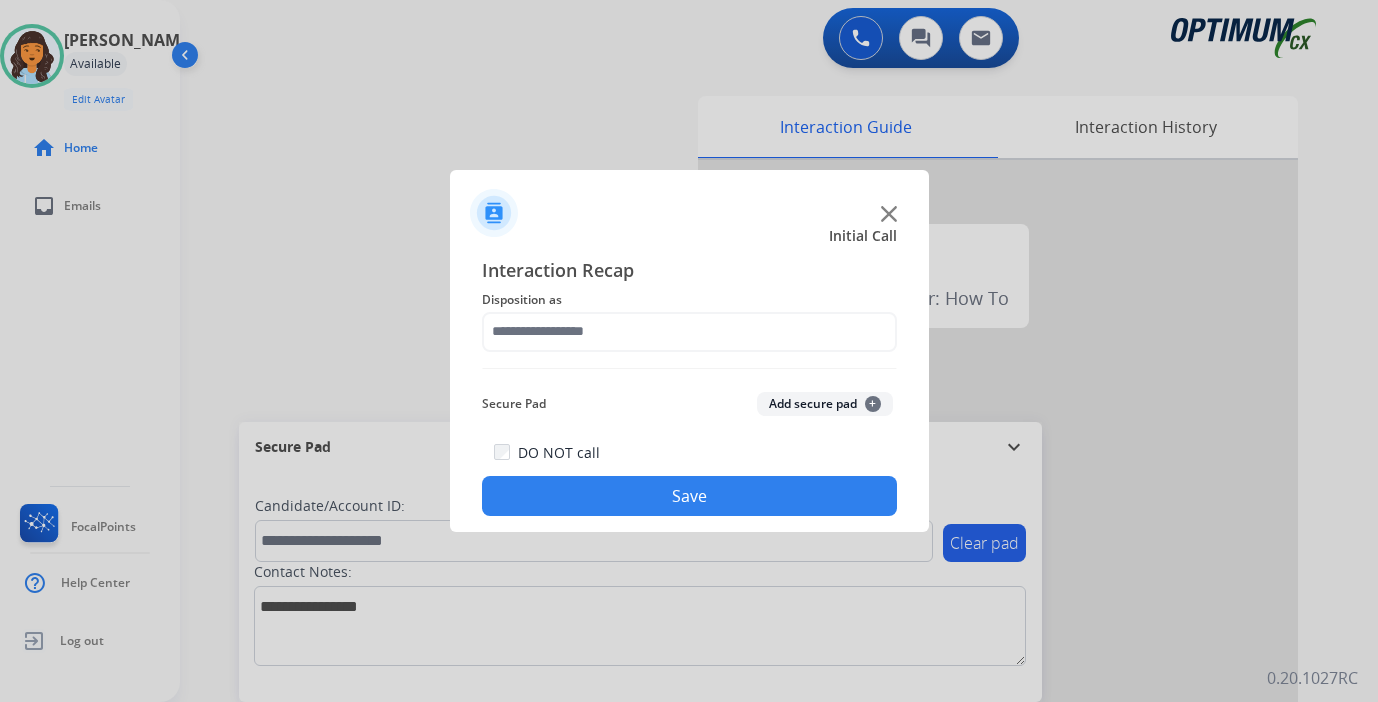 click at bounding box center (689, 351) 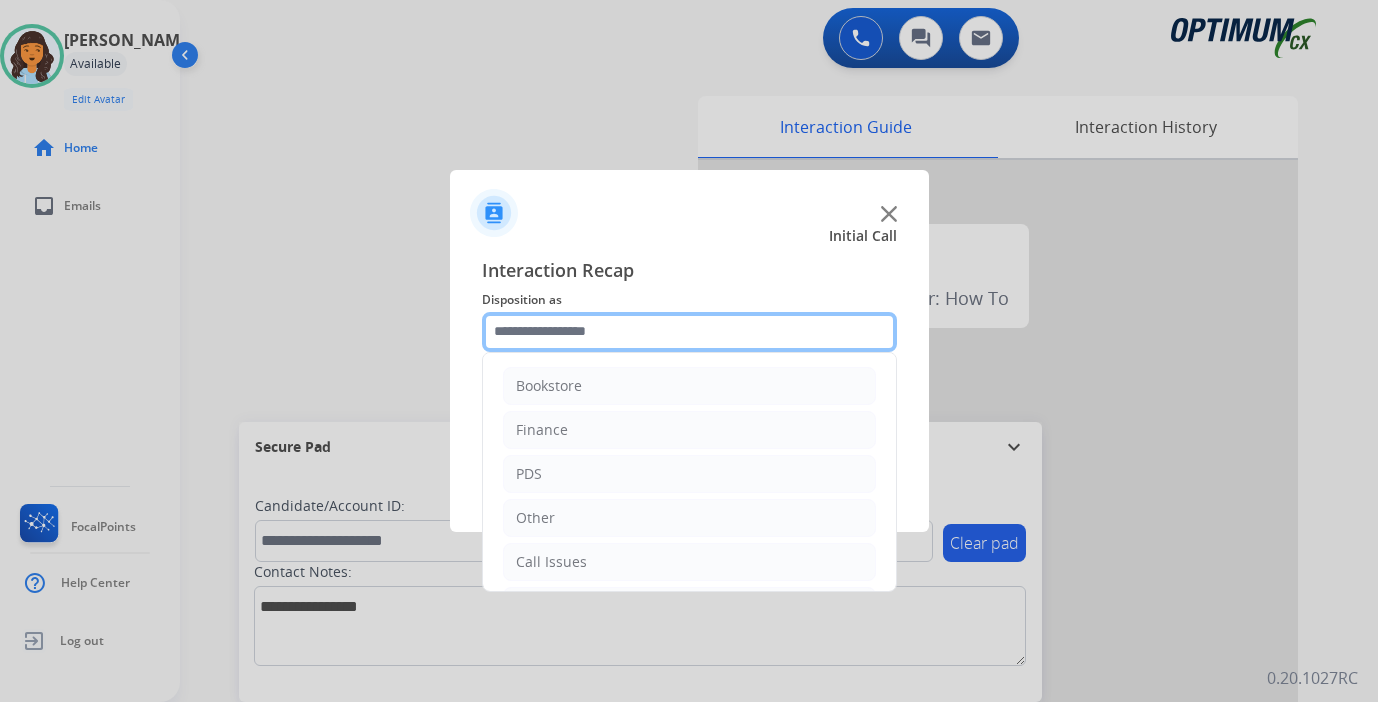 click 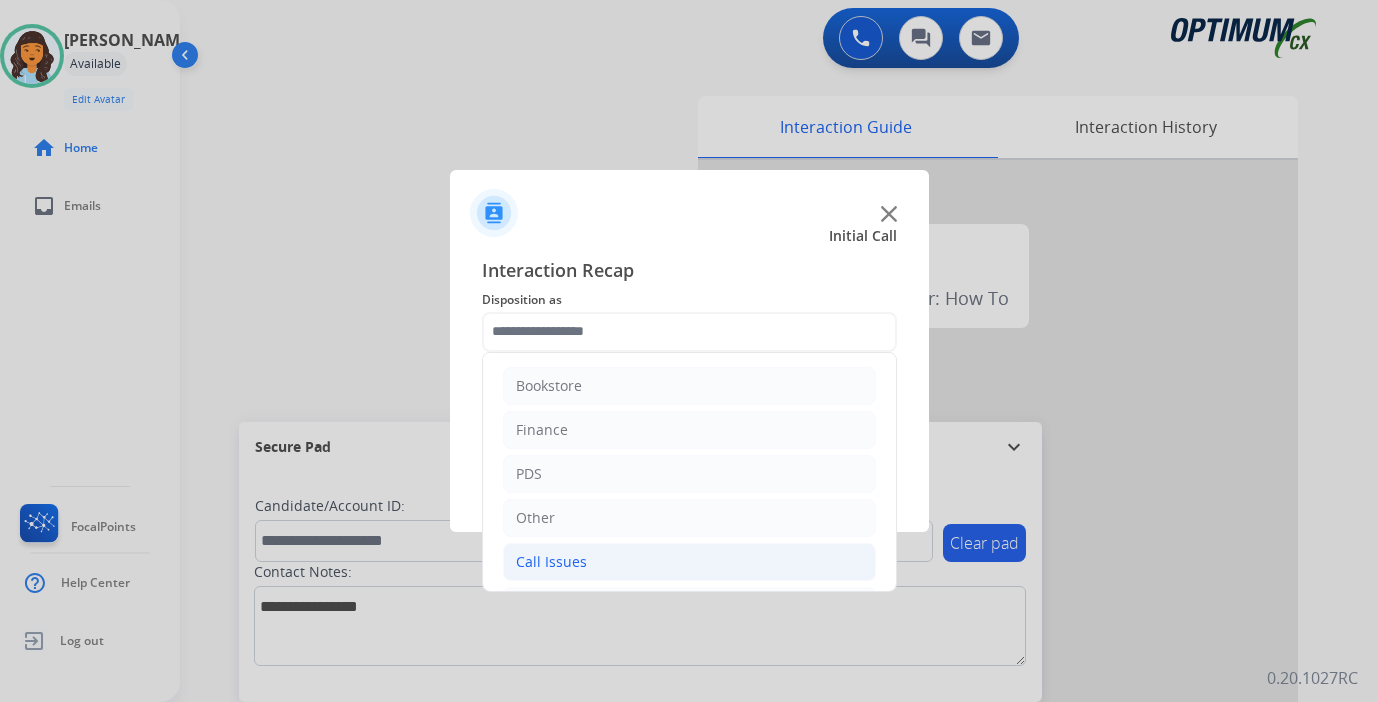 click on "Call Issues" 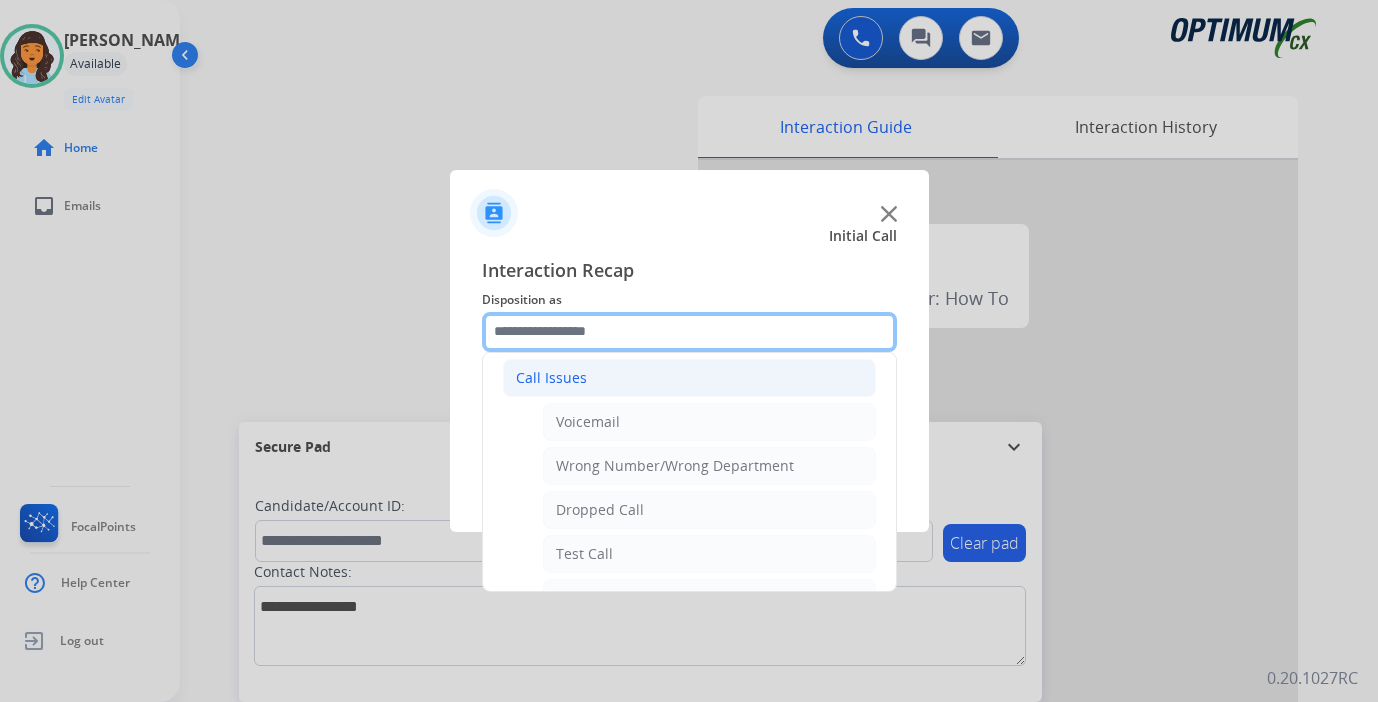 scroll, scrollTop: 199, scrollLeft: 0, axis: vertical 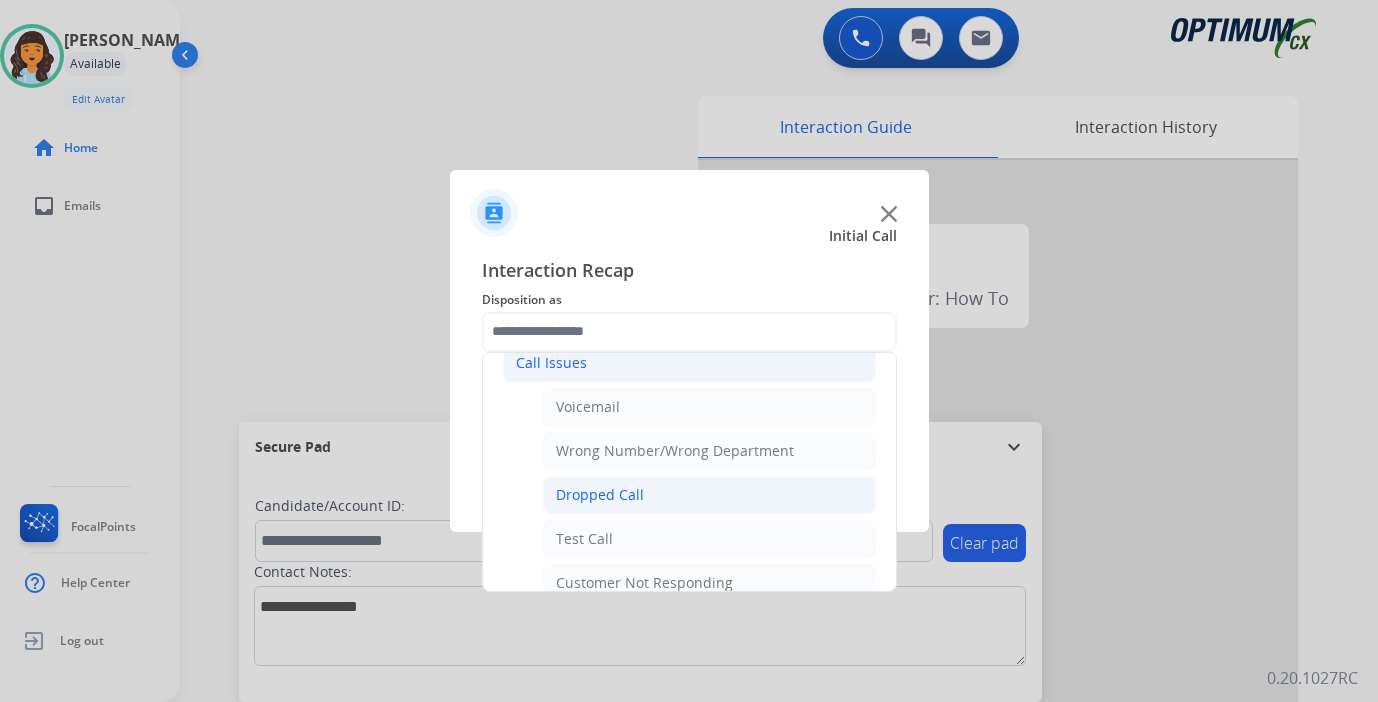 click on "Dropped Call" 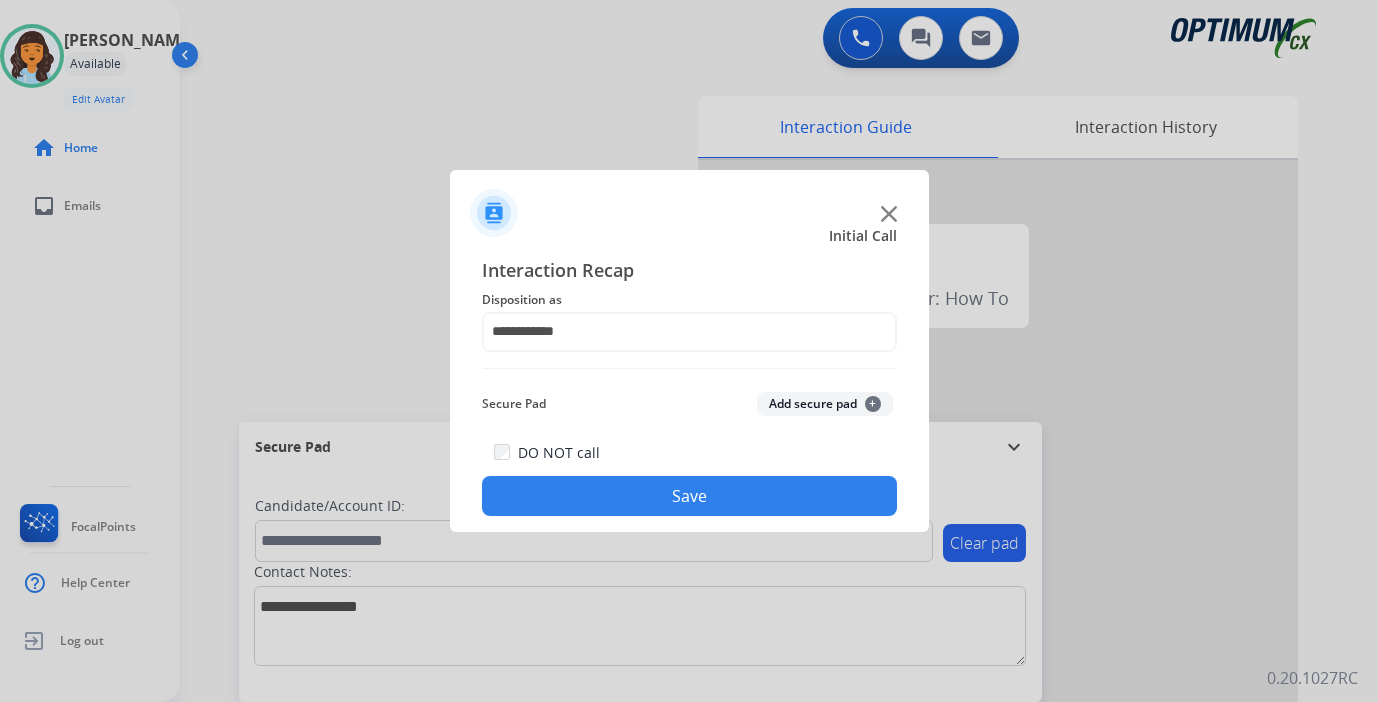 click on "Save" 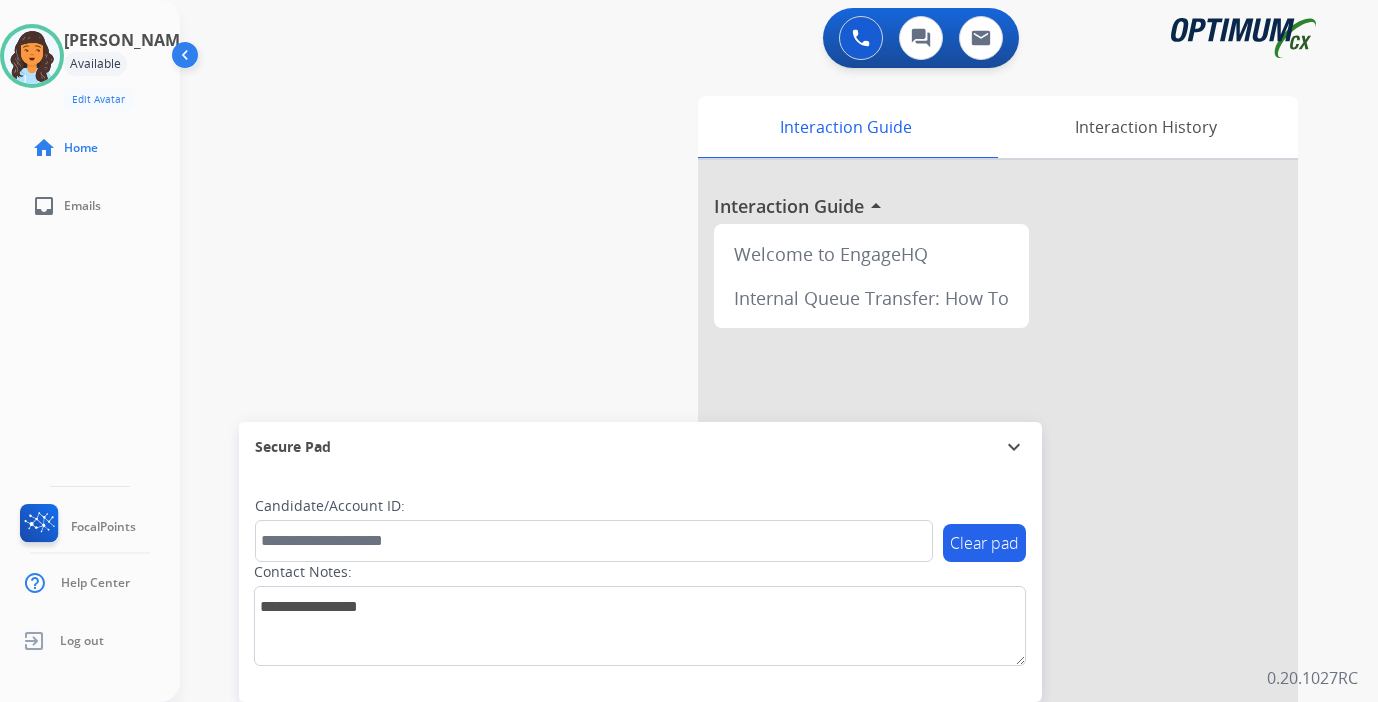 click on "swap_horiz Break voice bridge close_fullscreen Connect 3-Way Call merge_type Separate 3-Way Call  Interaction Guide   Interaction History  Interaction Guide arrow_drop_up  Welcome to EngageHQ   Internal Queue Transfer: How To  Secure Pad expand_more Clear pad Candidate/Account ID: Contact Notes:" at bounding box center [755, 489] 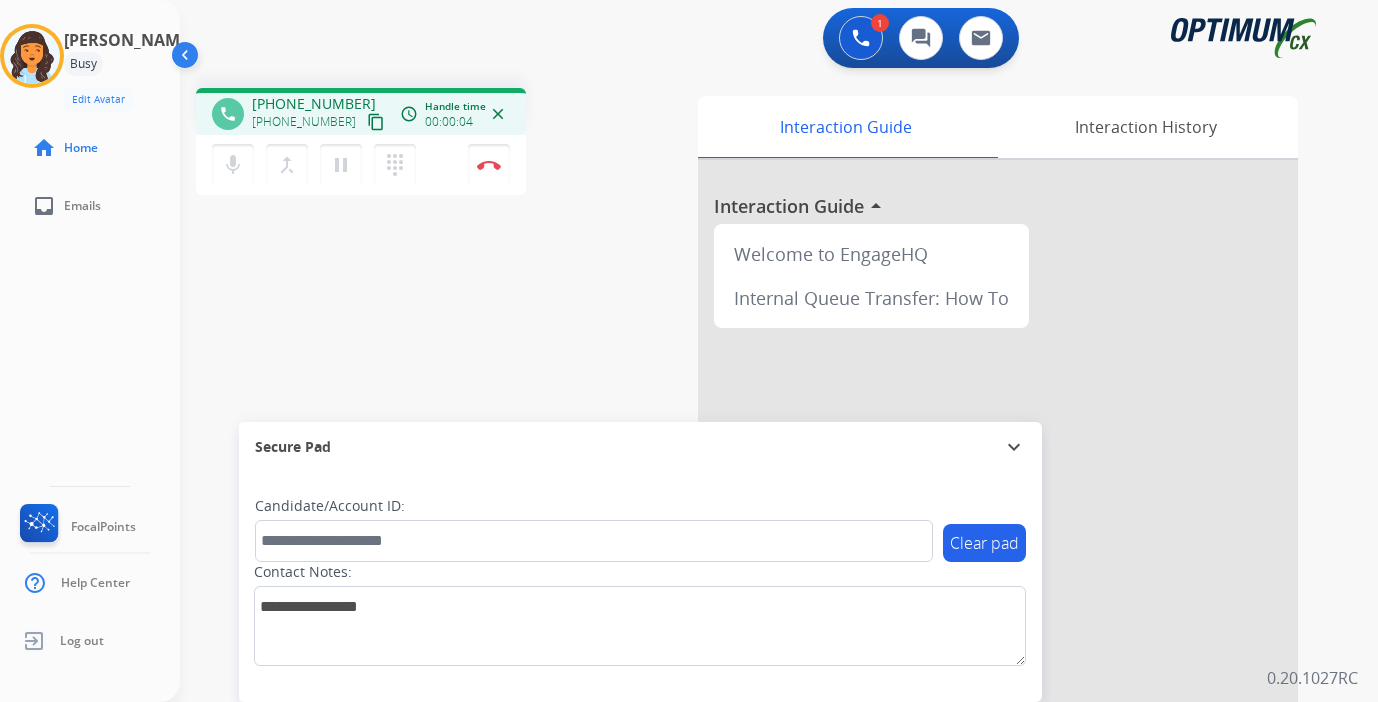 click on "content_copy" at bounding box center [376, 122] 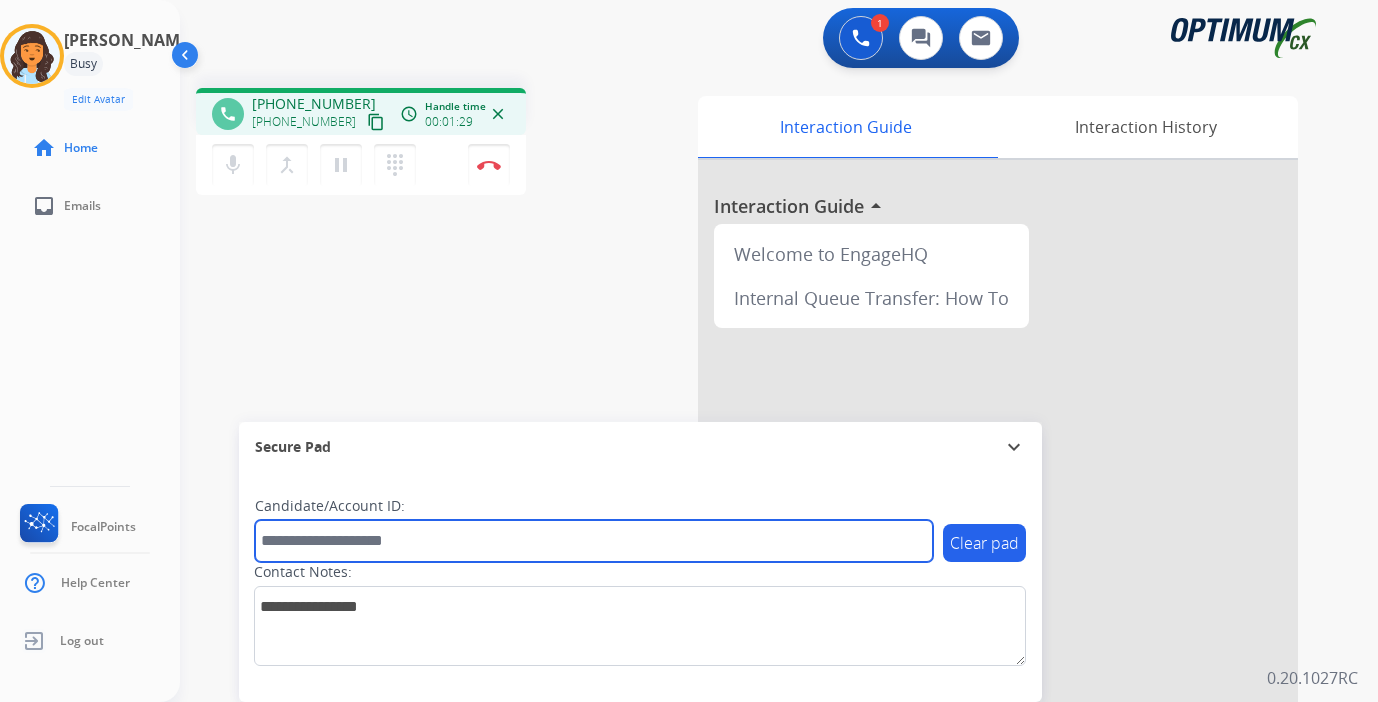 click at bounding box center [594, 541] 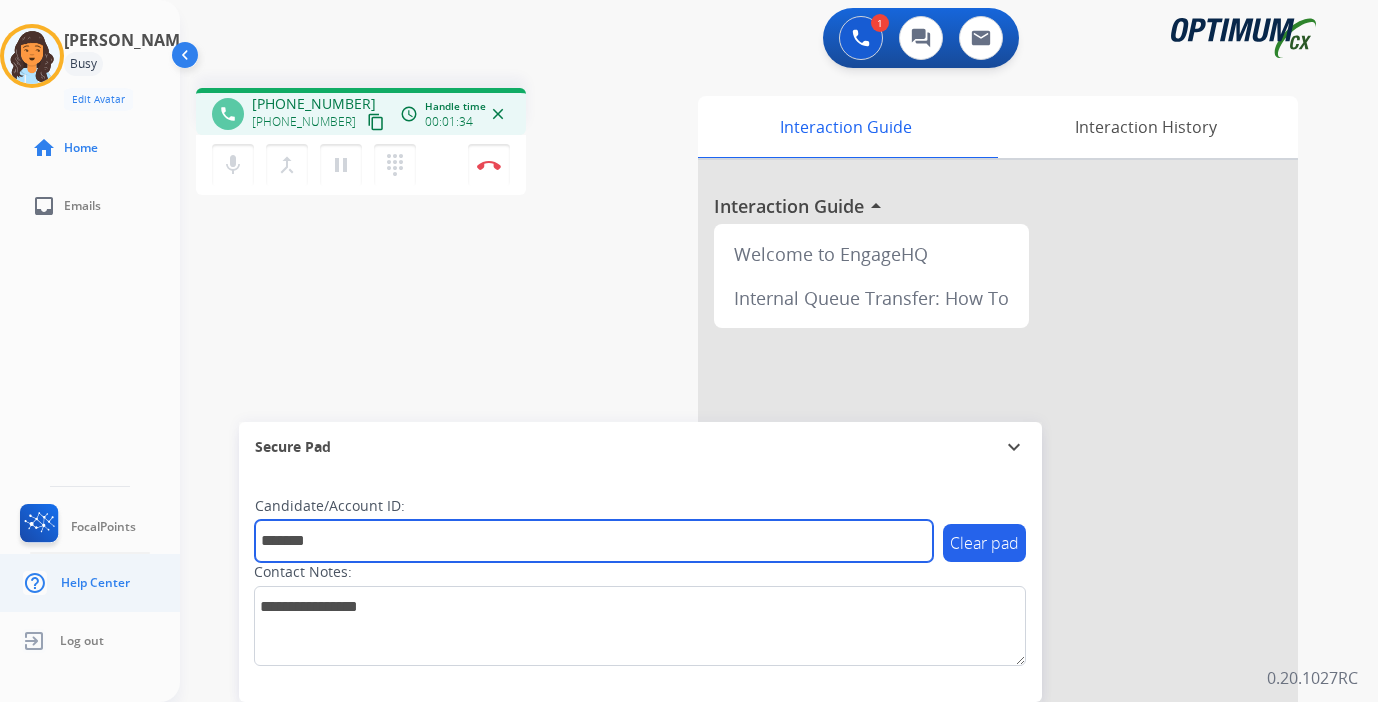 type on "*******" 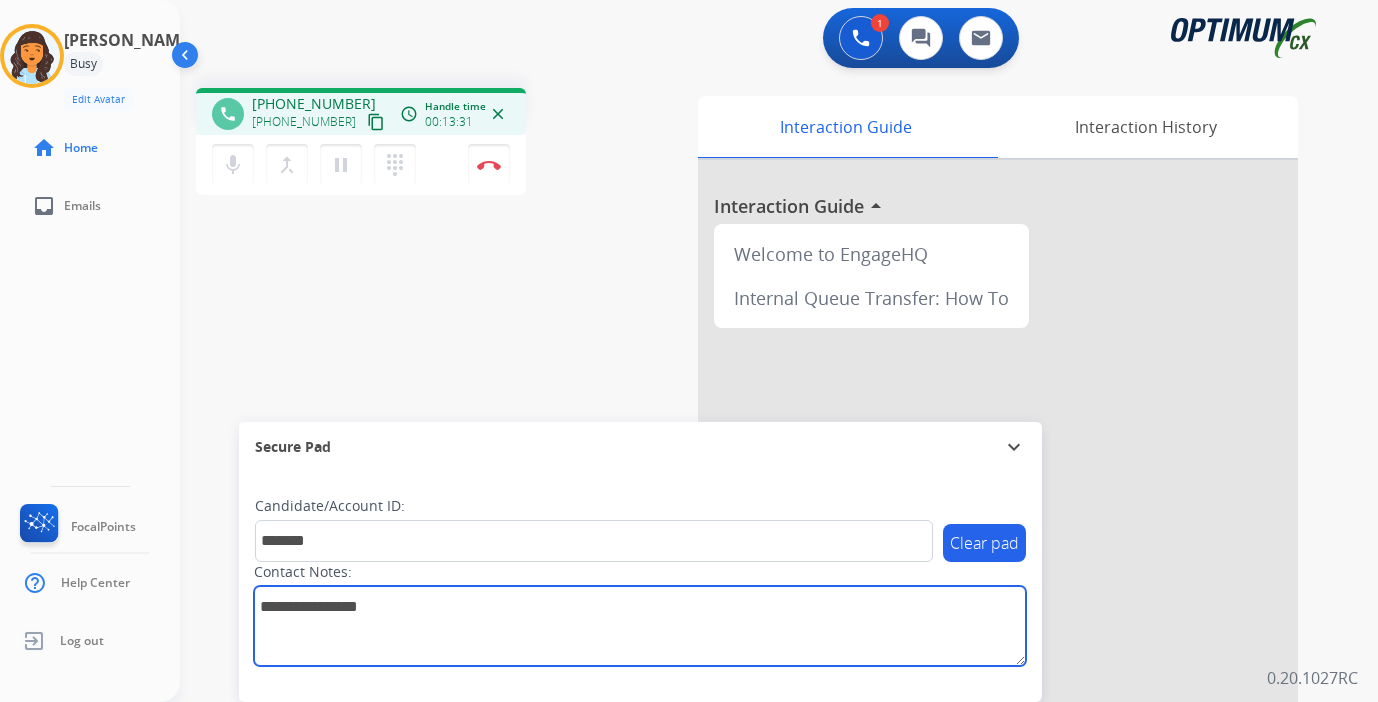 click at bounding box center [640, 626] 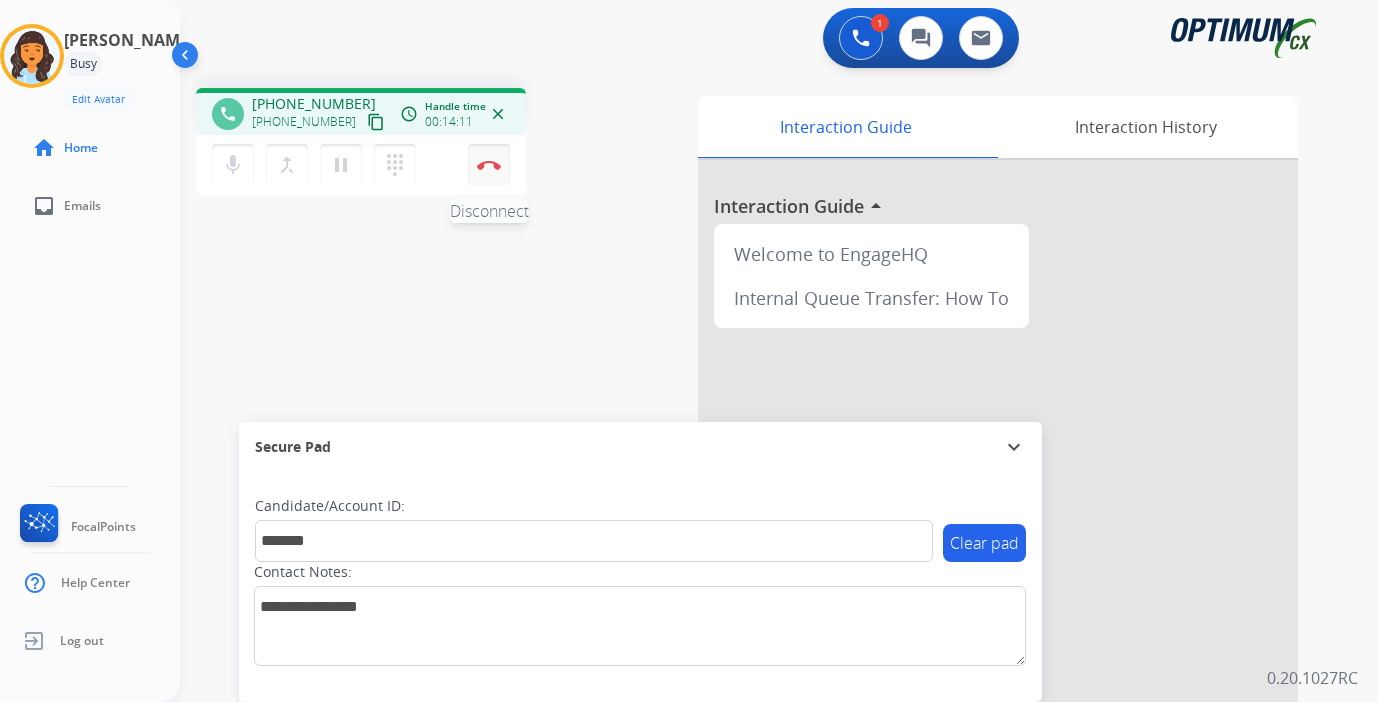 click on "Disconnect" at bounding box center (489, 165) 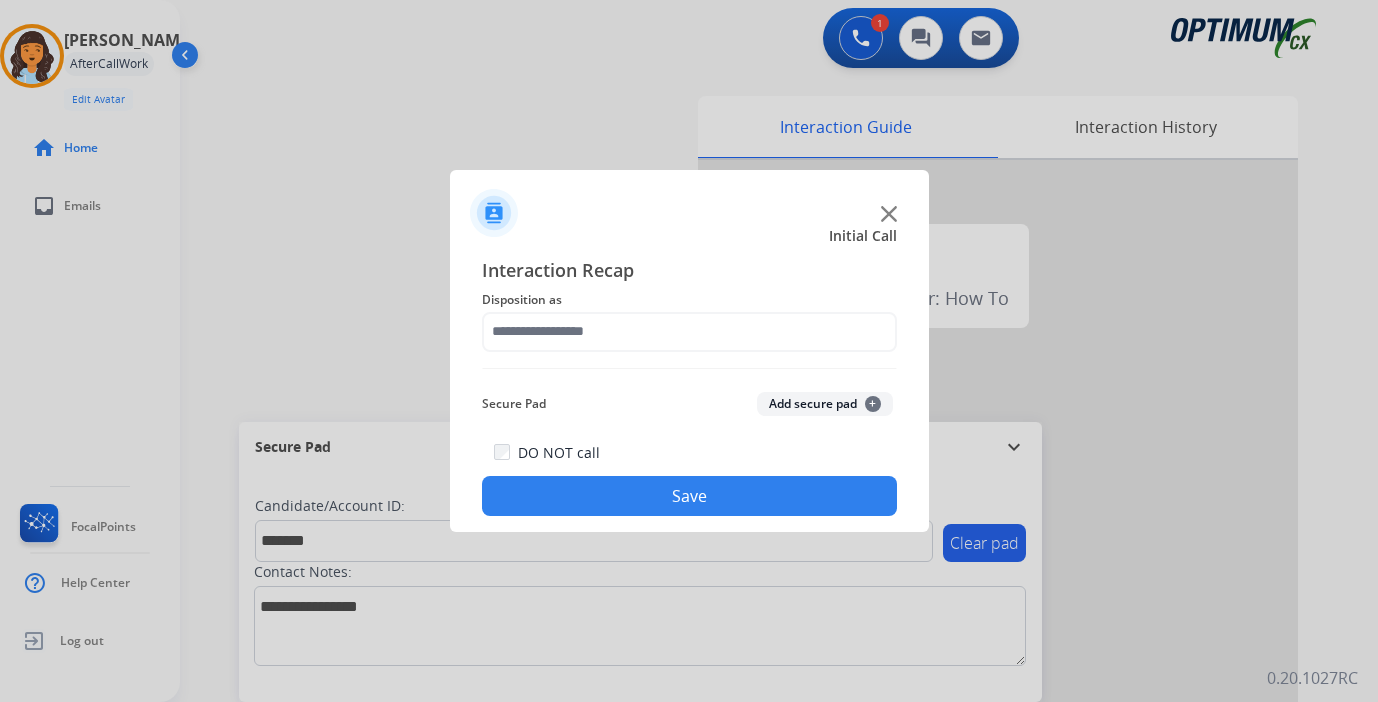 click on "+" 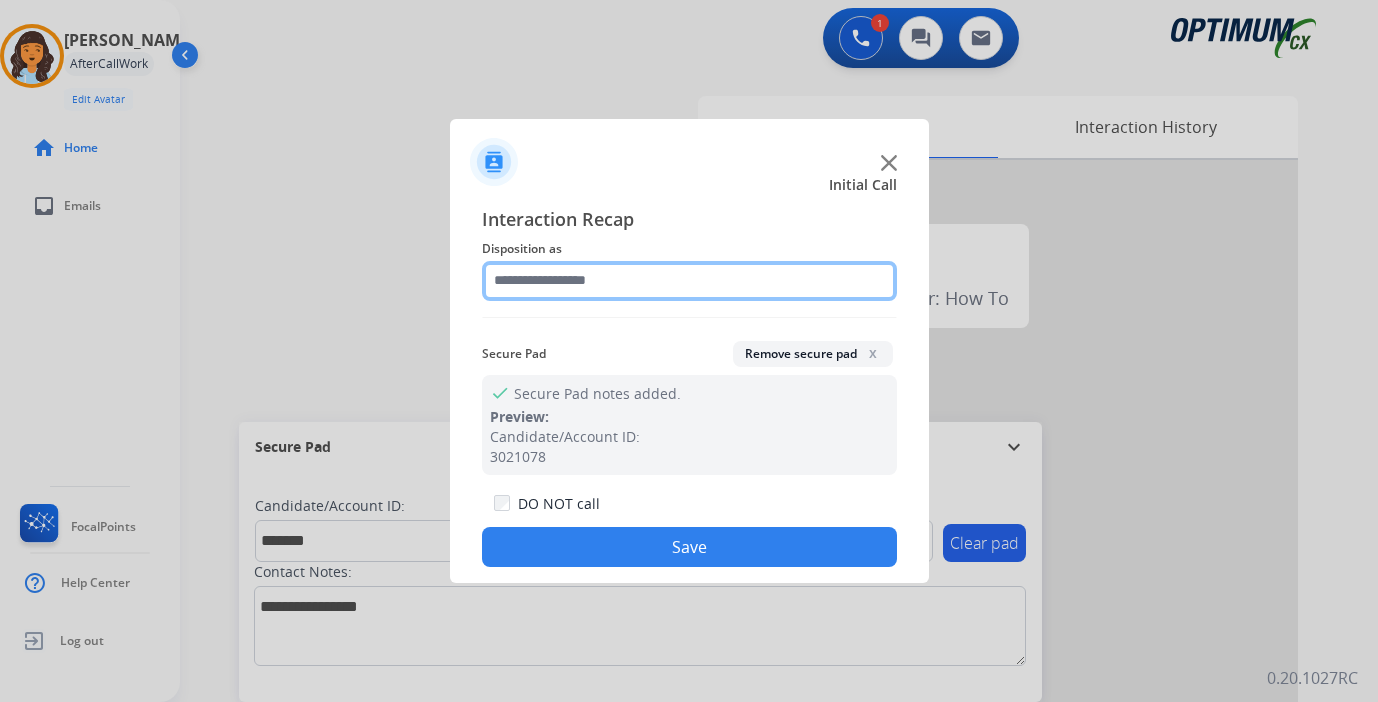 click 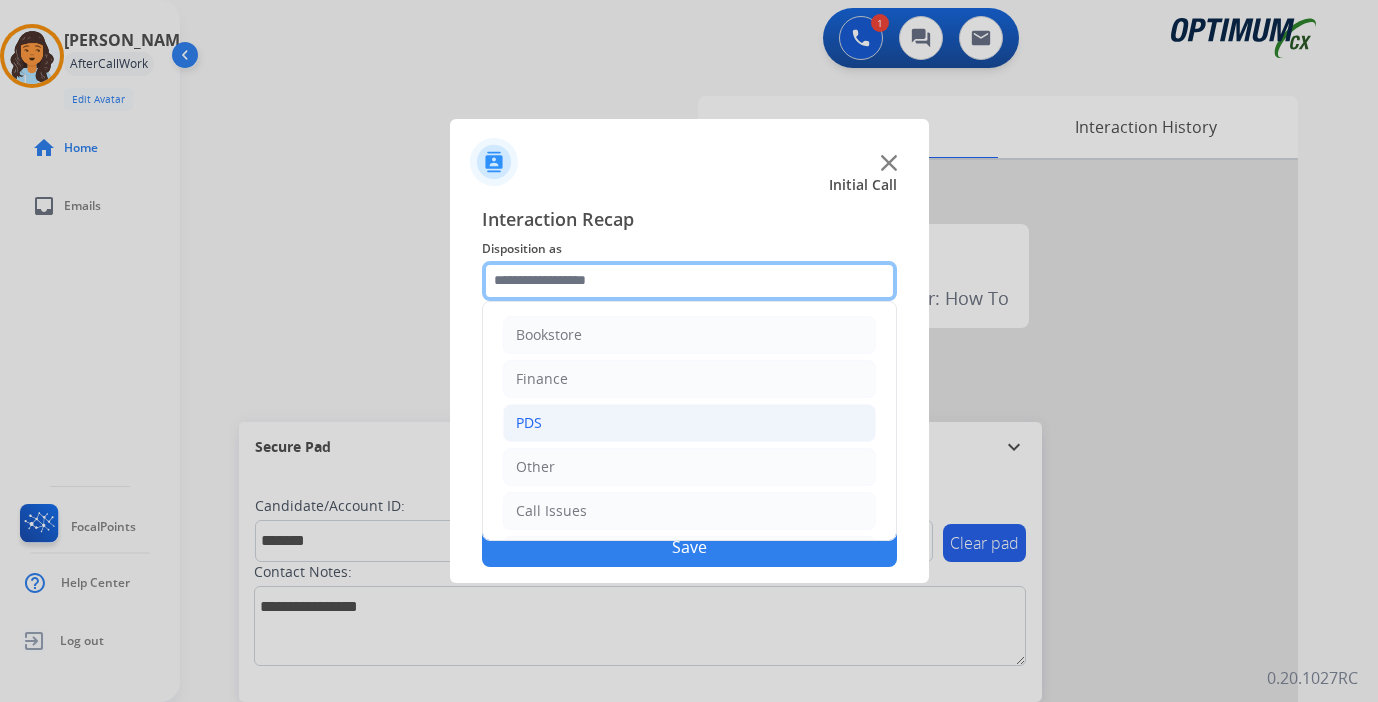 scroll, scrollTop: 136, scrollLeft: 0, axis: vertical 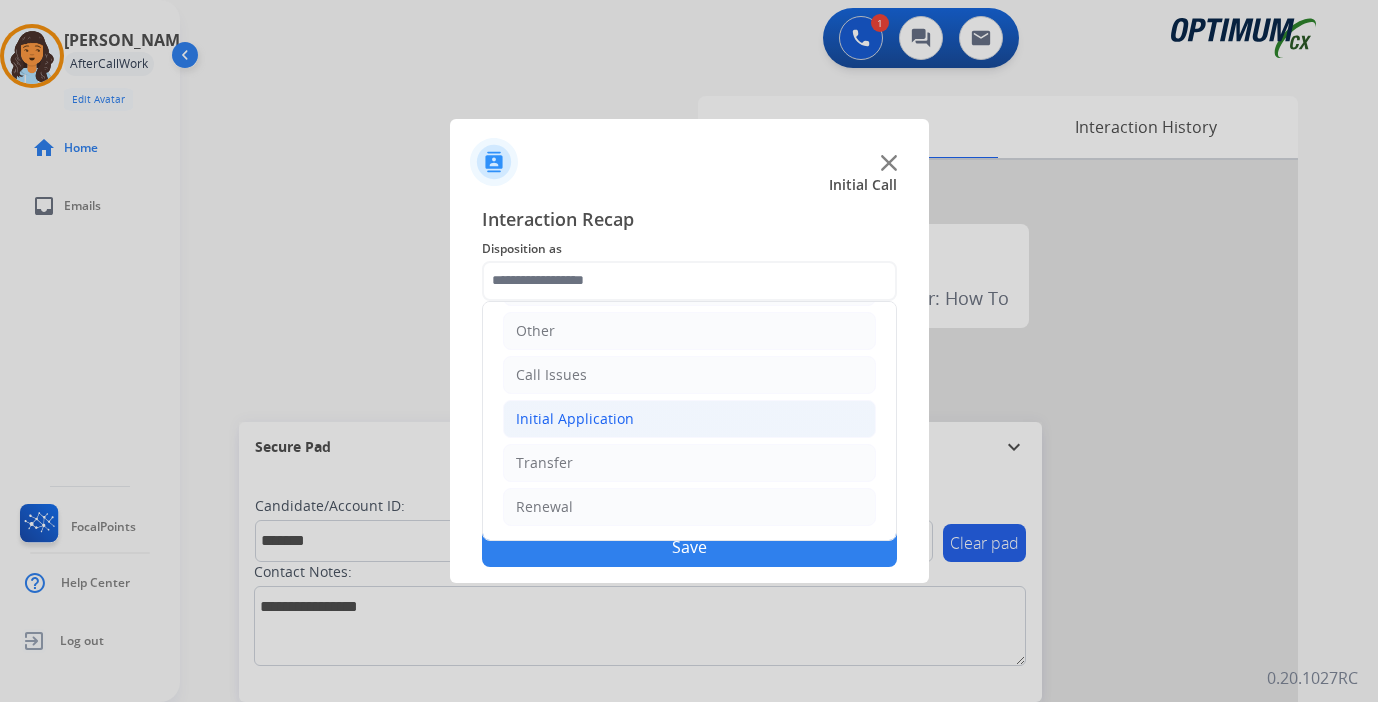 click on "Initial Application" 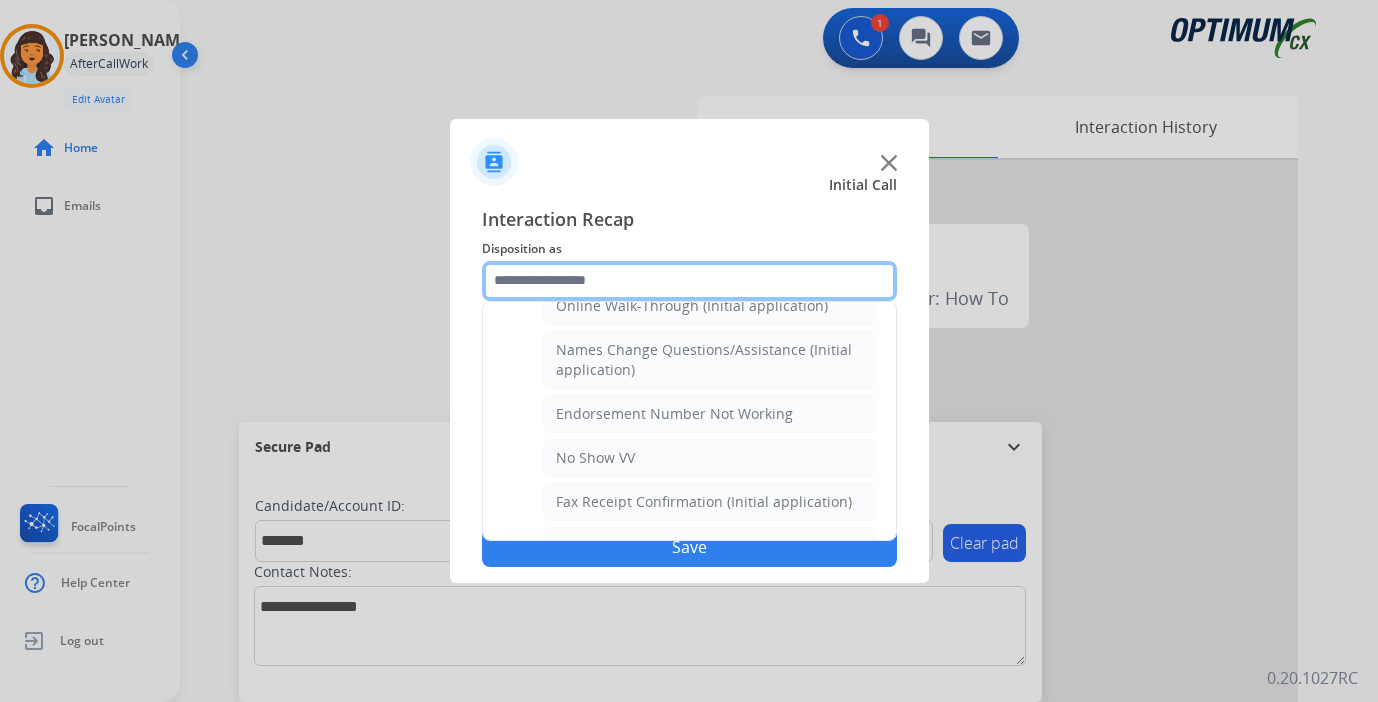 scroll, scrollTop: 803, scrollLeft: 0, axis: vertical 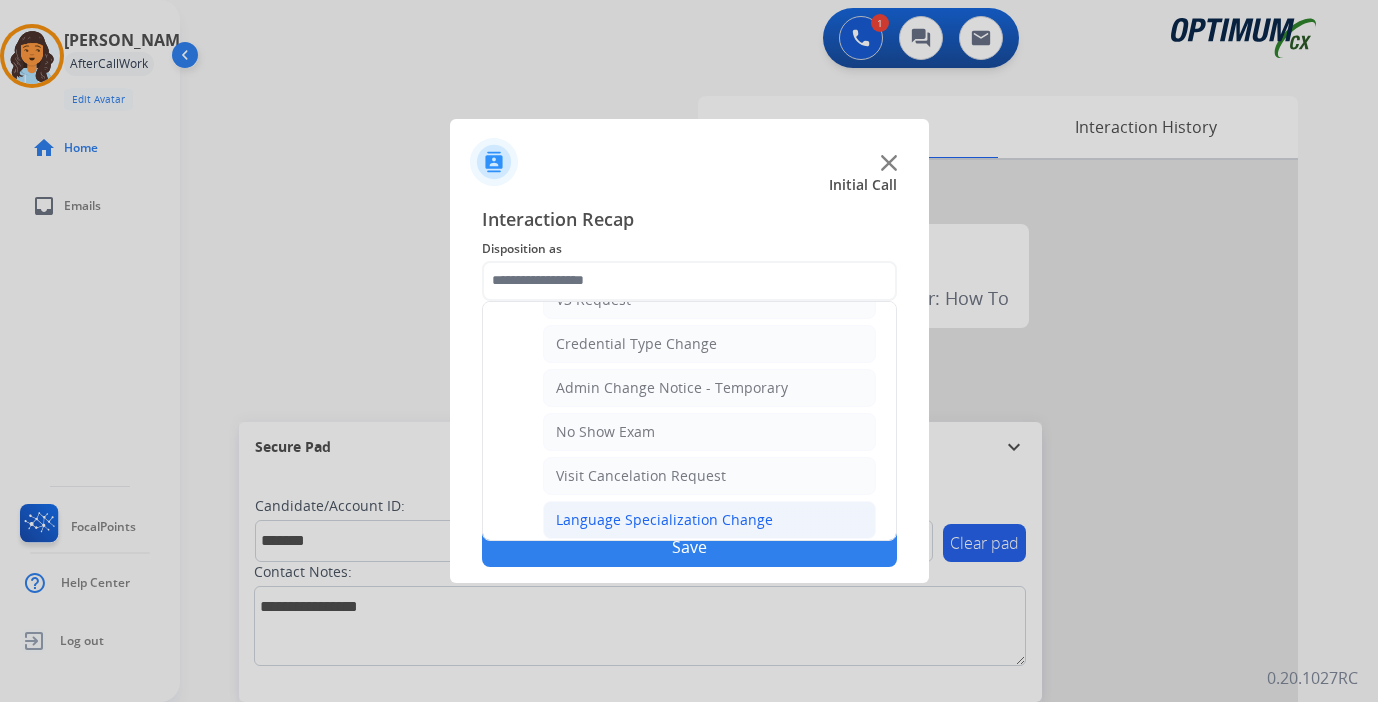 click on "Language Specialization Change" 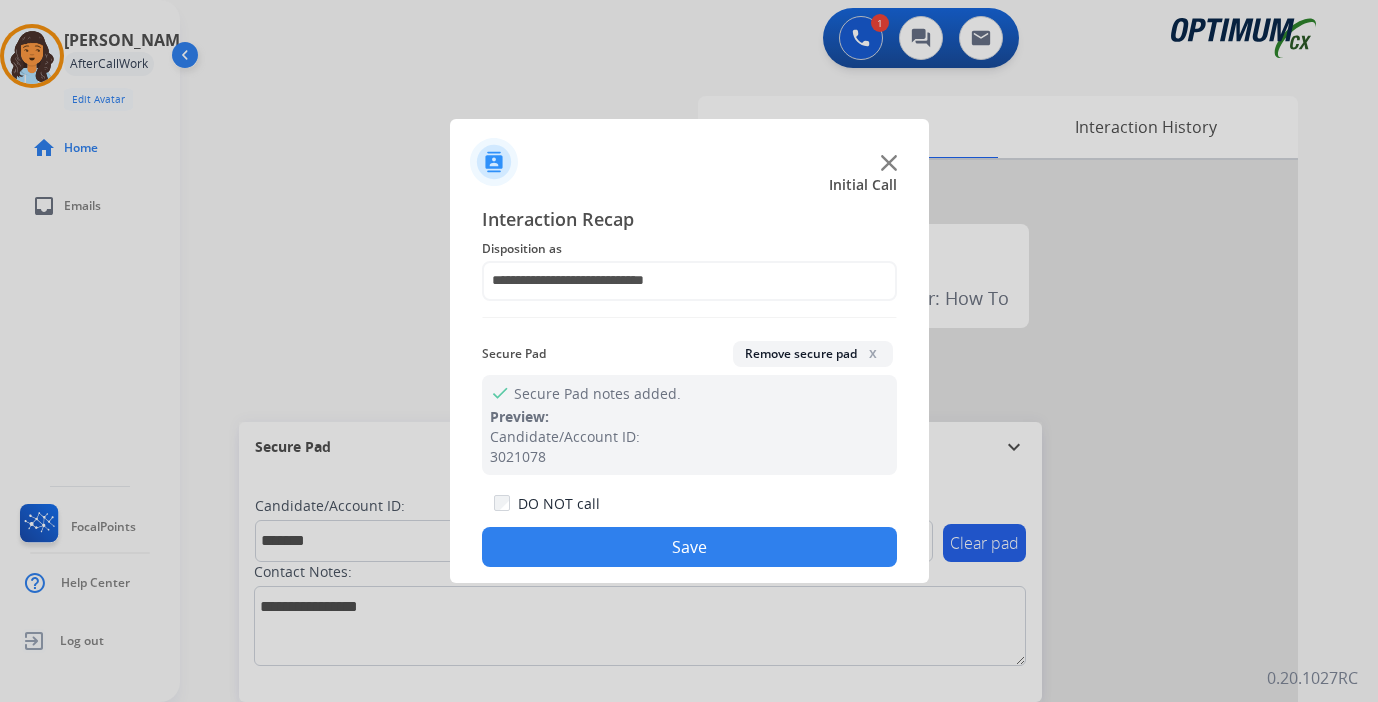 click on "**********" 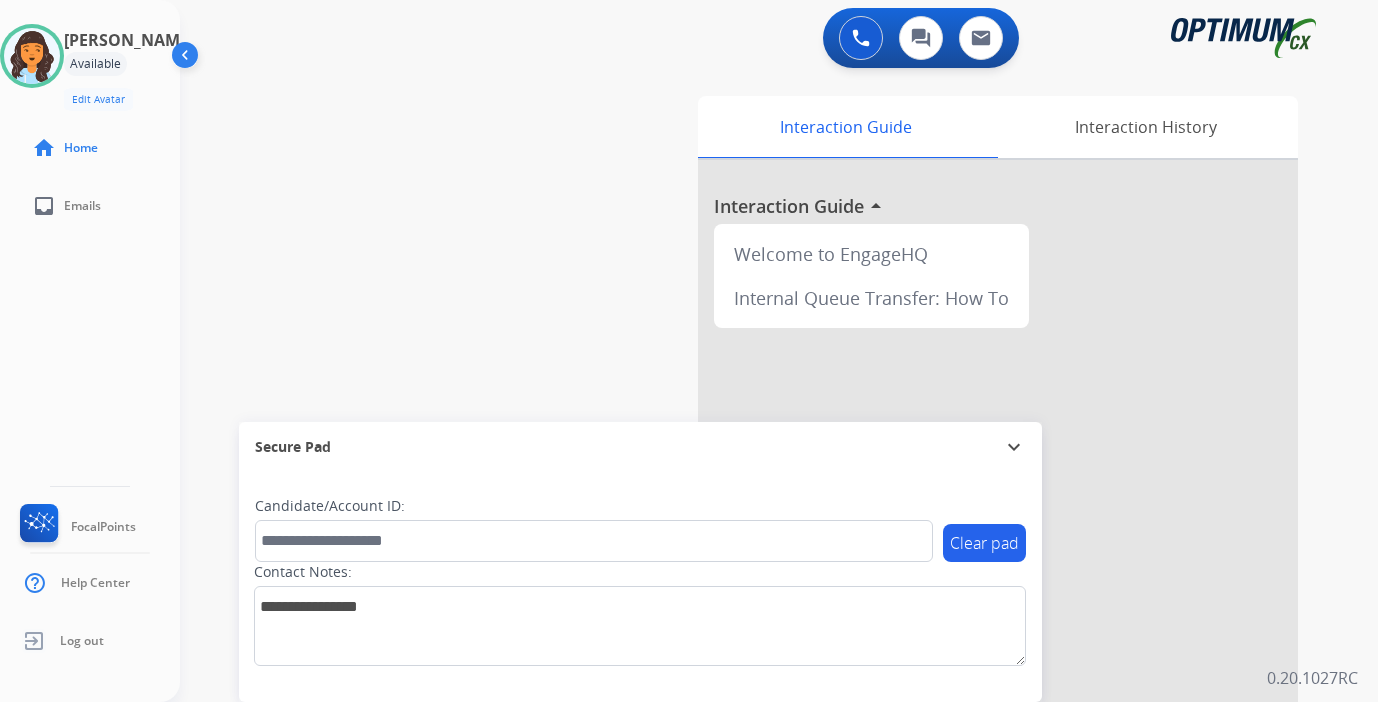 click on "Clear pad Candidate/Account ID: Contact Notes:" at bounding box center [640, 587] 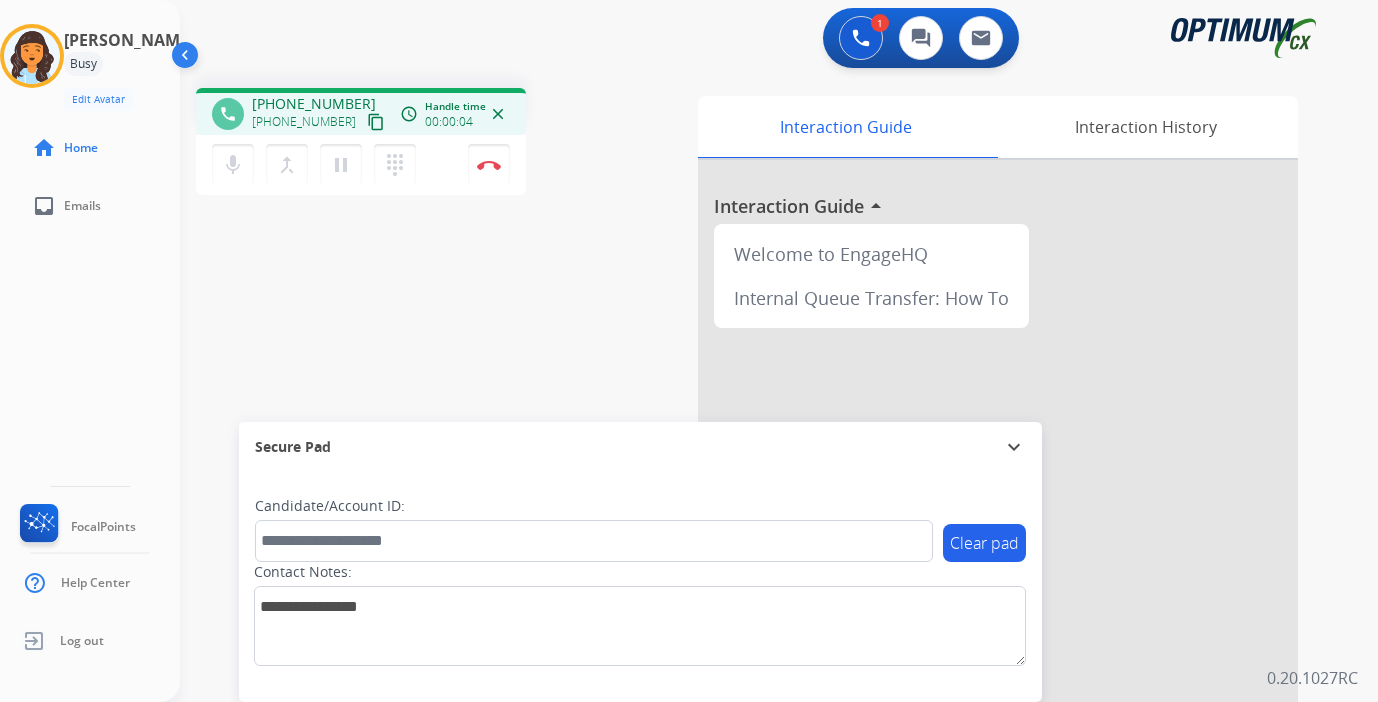 click on "content_copy" at bounding box center [376, 122] 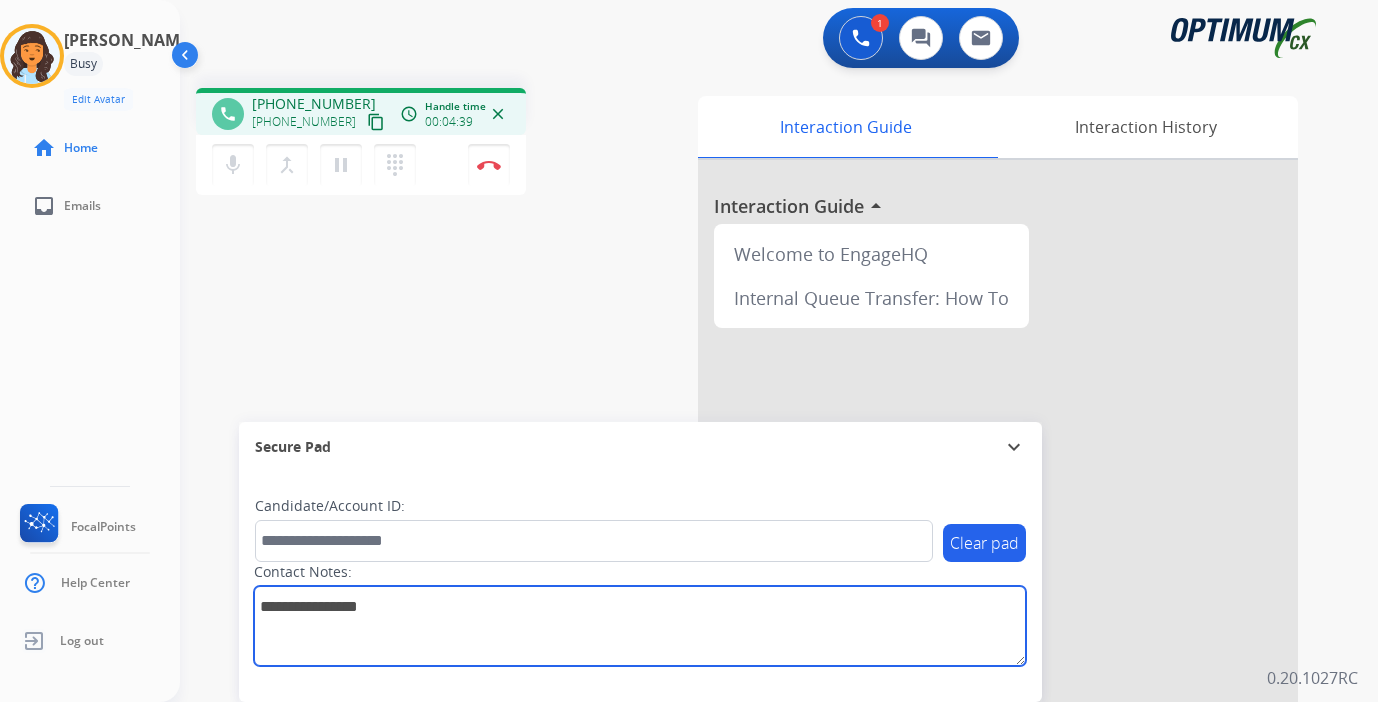 click at bounding box center (640, 626) 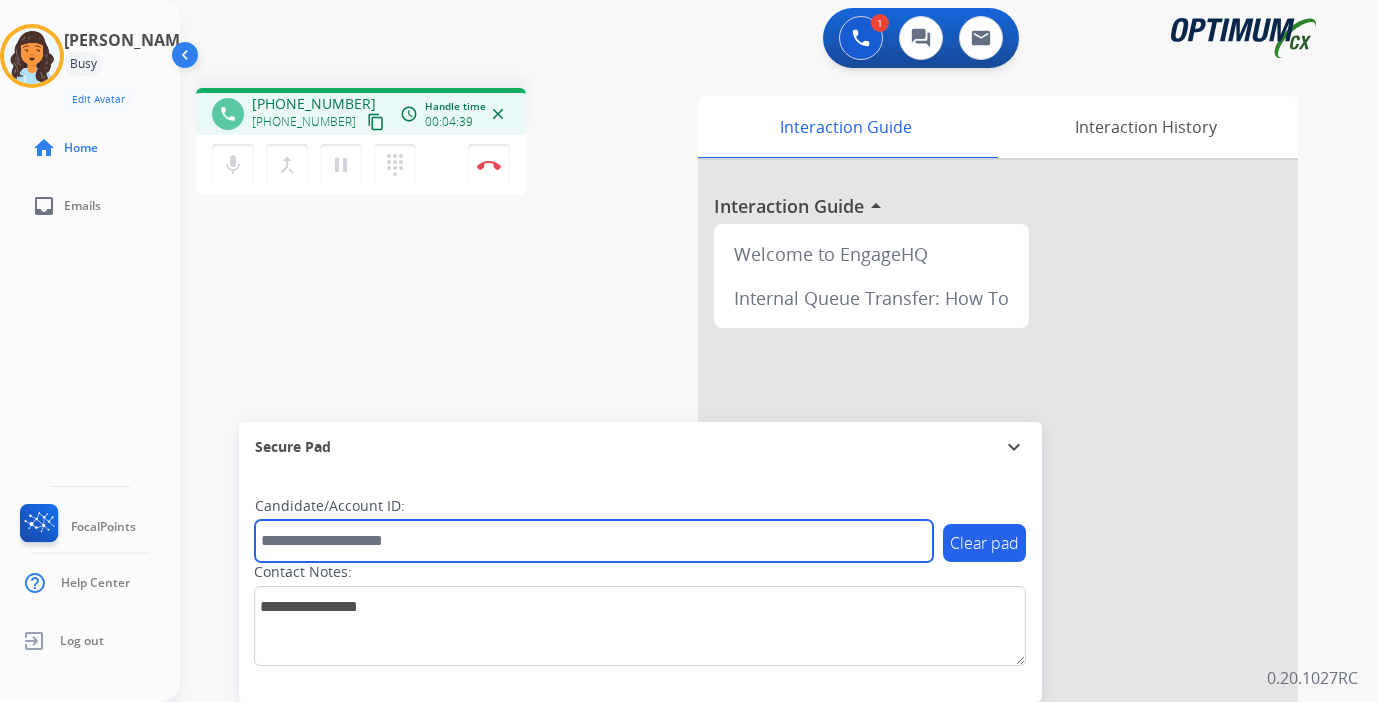 click at bounding box center [594, 541] 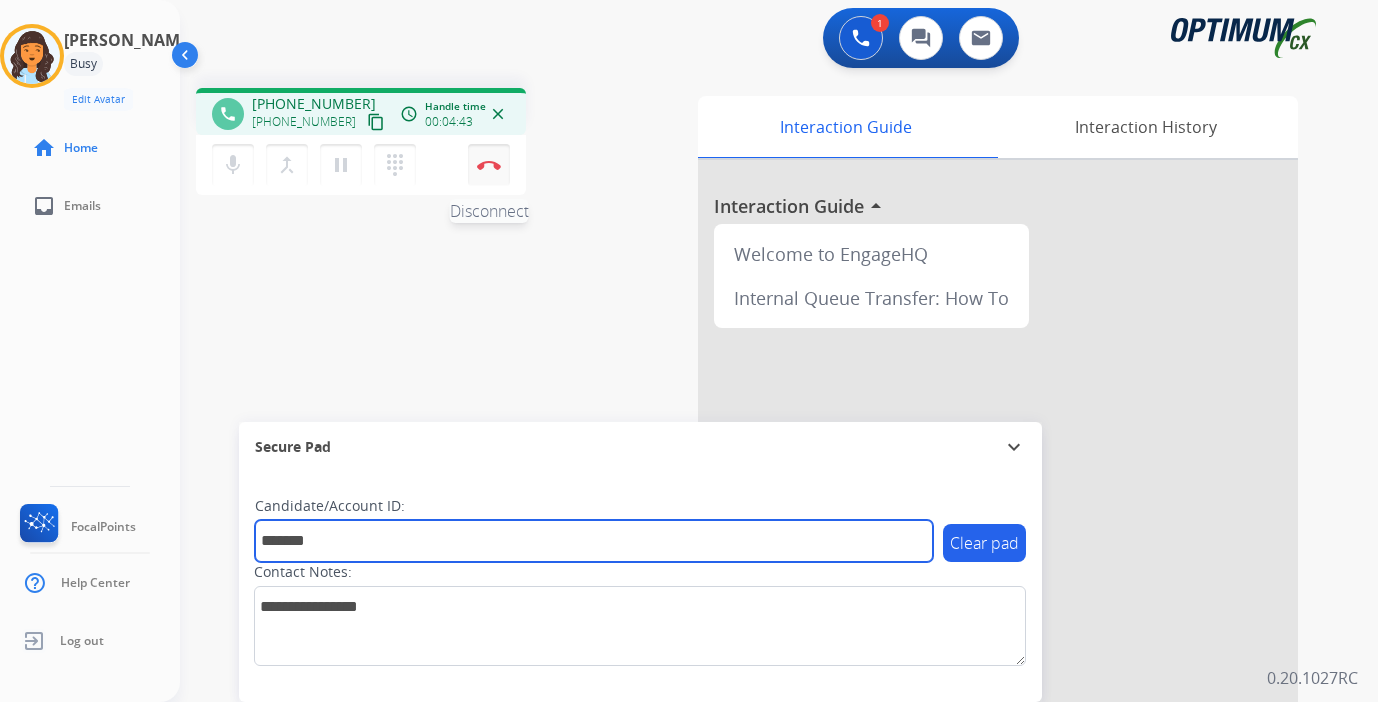 type on "*******" 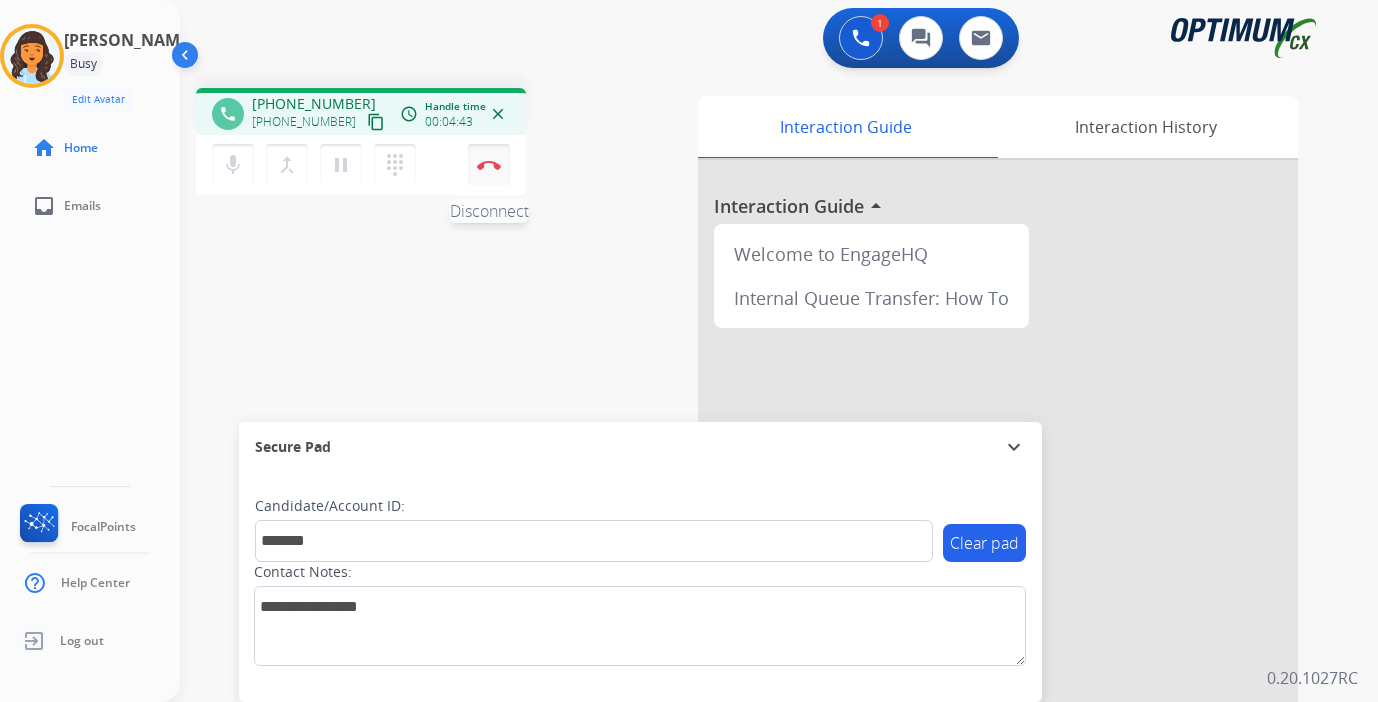 click on "Disconnect" at bounding box center [489, 165] 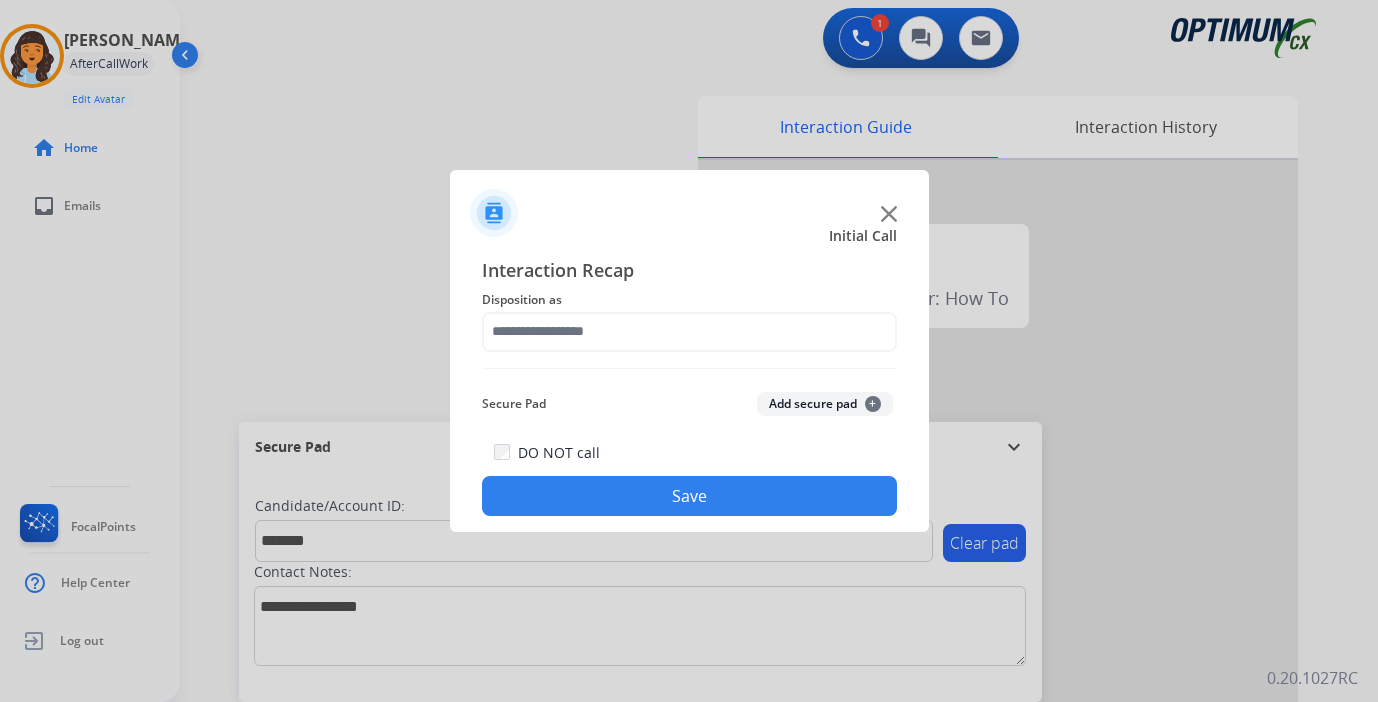 drag, startPoint x: 844, startPoint y: 401, endPoint x: 770, endPoint y: 358, distance: 85.58621 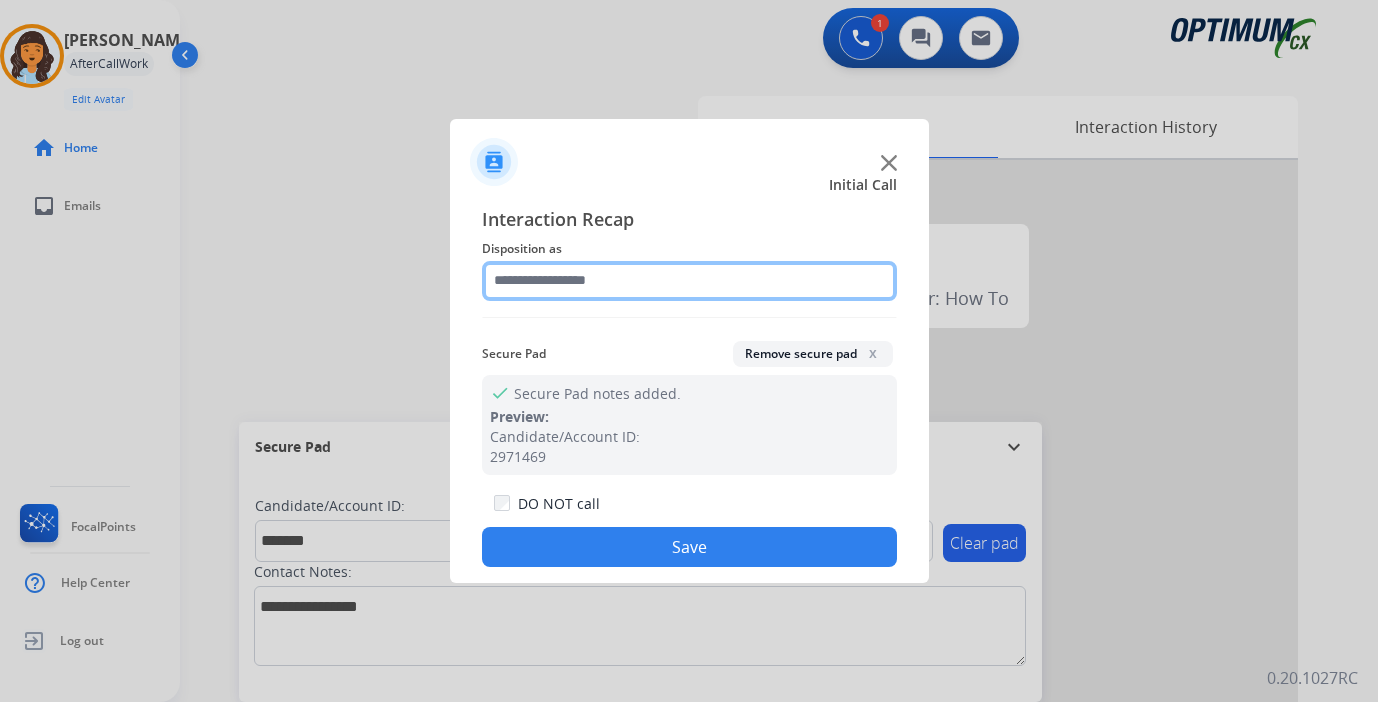 click 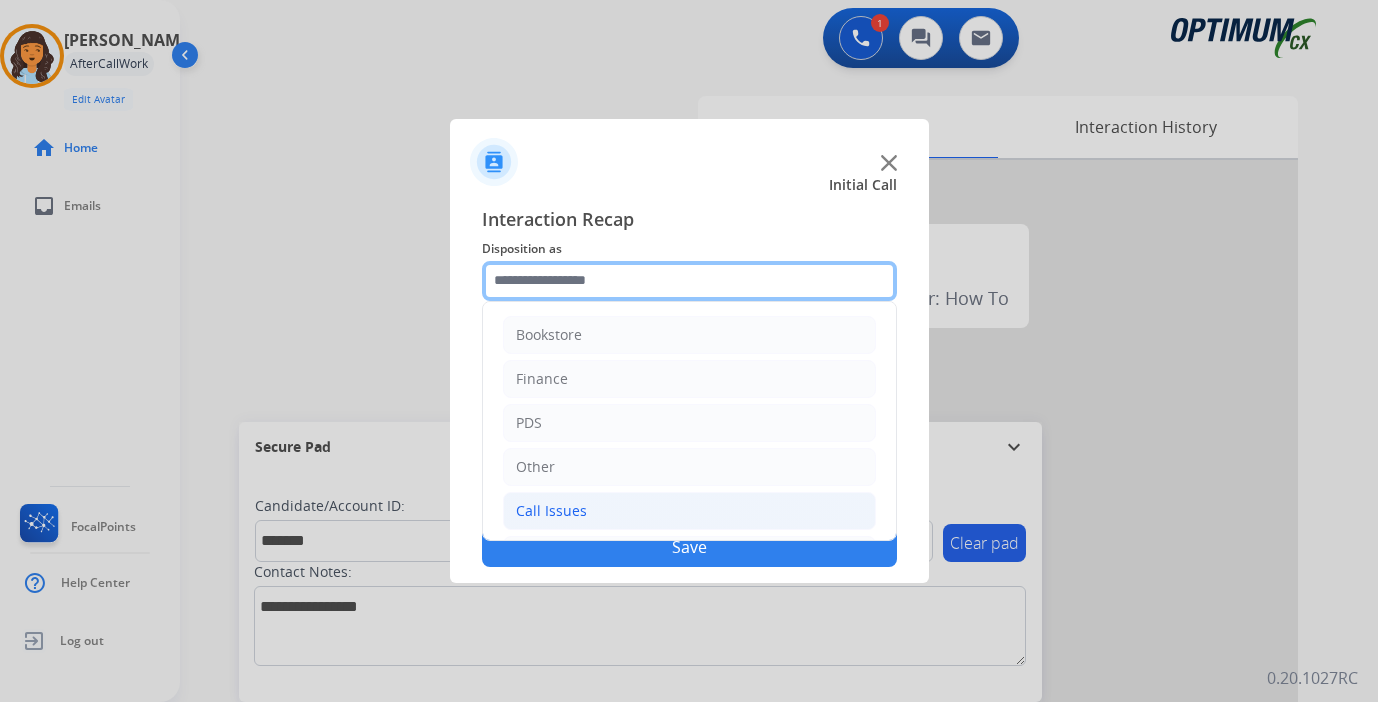 scroll, scrollTop: 136, scrollLeft: 0, axis: vertical 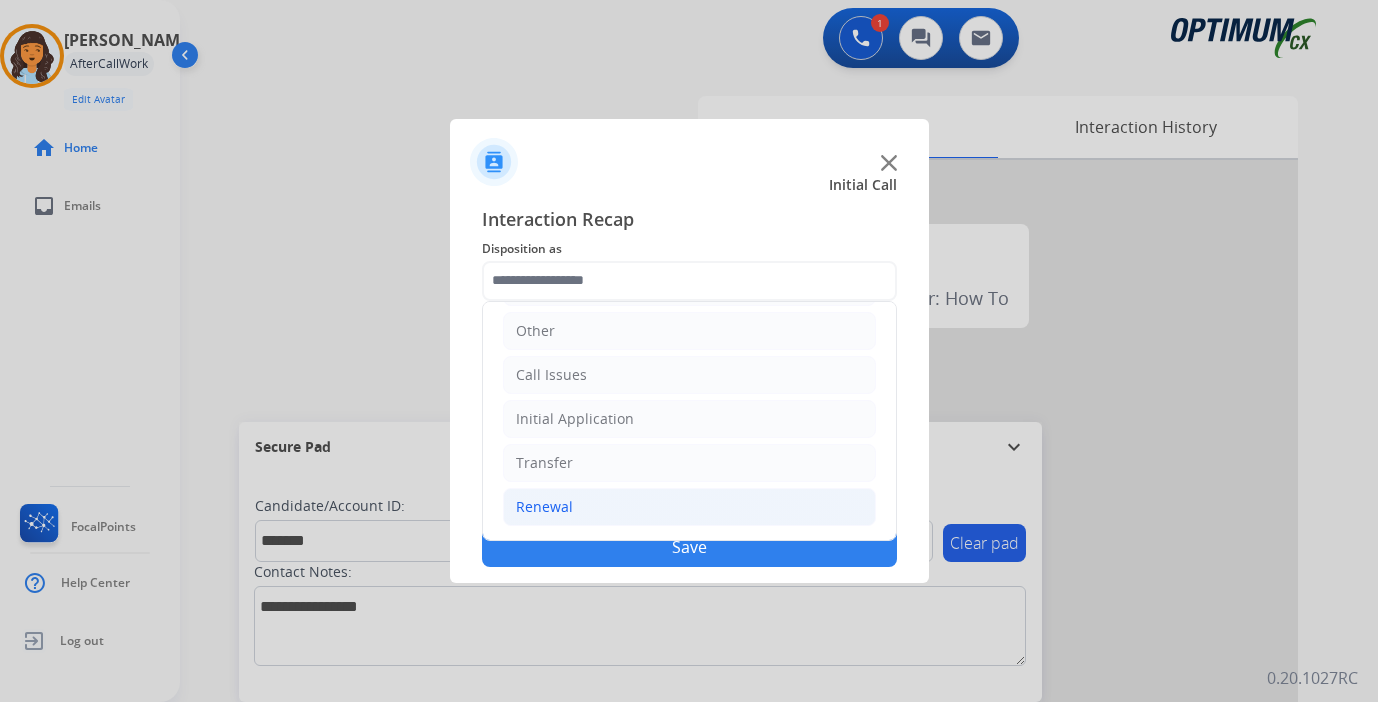 click on "Renewal" 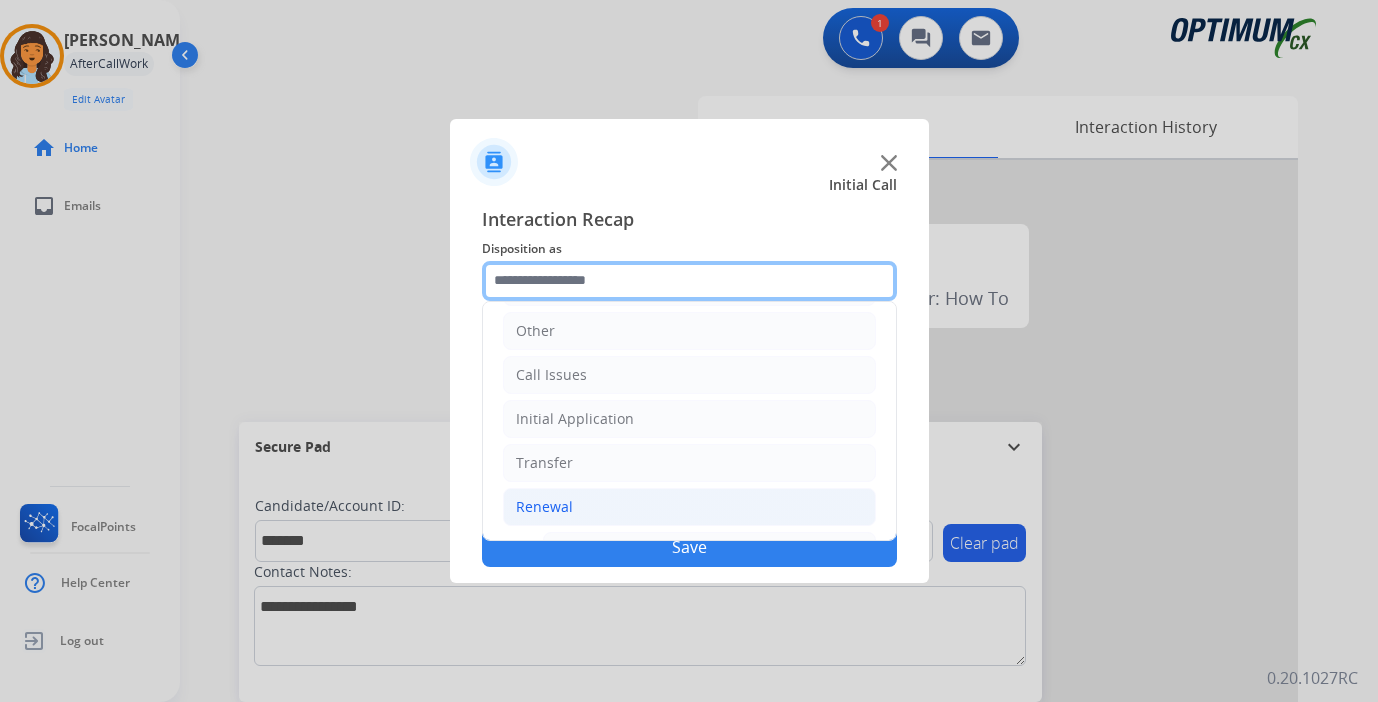 scroll, scrollTop: 469, scrollLeft: 0, axis: vertical 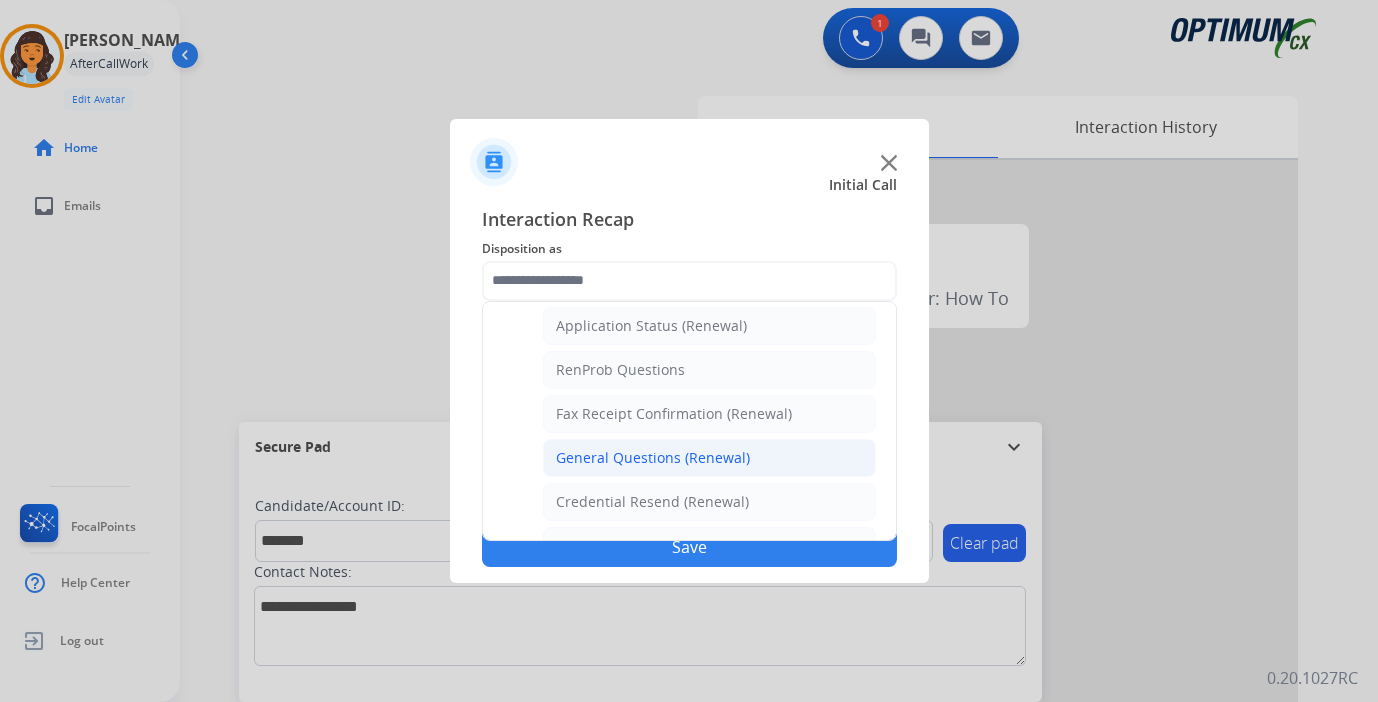 click on "General Questions (Renewal)" 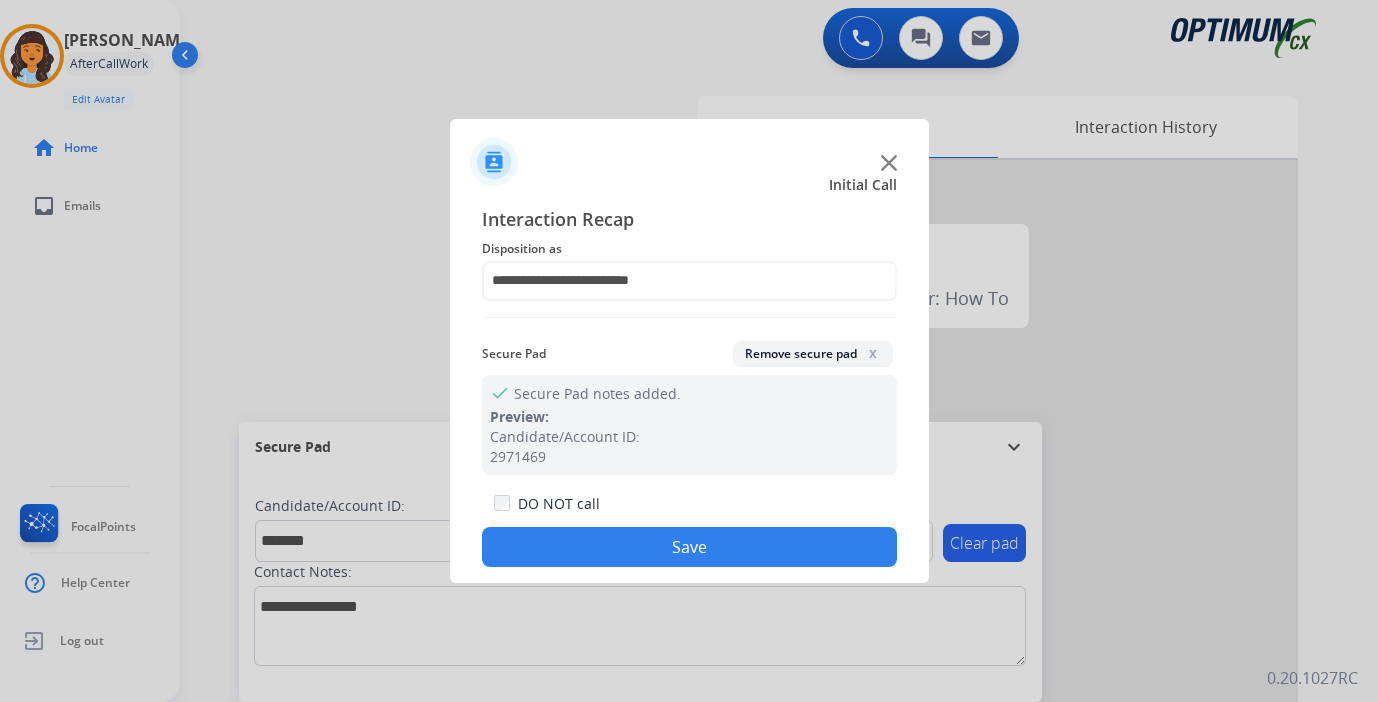 click on "Save" 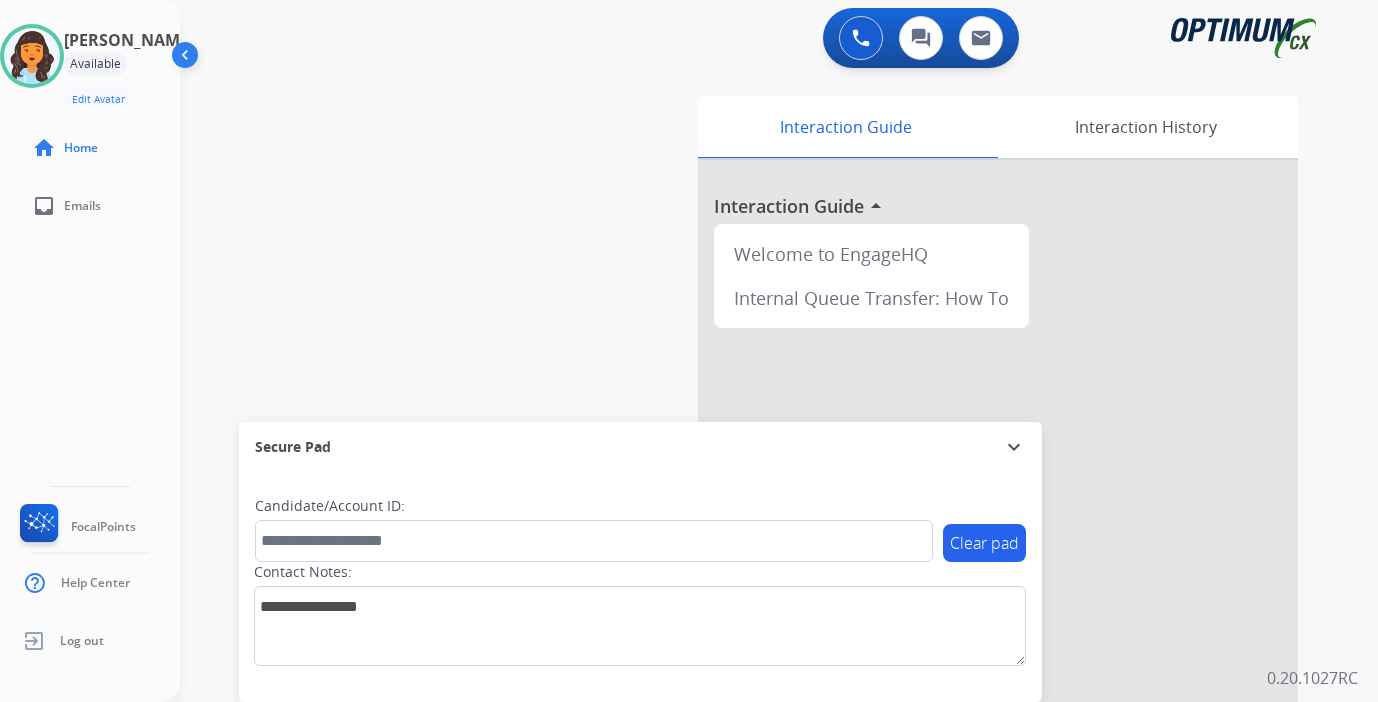 click on "0 Voice Interactions  0  Chat Interactions   0  Email Interactions swap_horiz Break voice bridge close_fullscreen Connect 3-Way Call merge_type Separate 3-Way Call  Interaction Guide   Interaction History  Interaction Guide arrow_drop_up  Welcome to EngageHQ   Internal Queue Transfer: How To  Secure Pad expand_more Clear pad Candidate/Account ID: Contact Notes:                  0.20.1027RC" at bounding box center (779, 351) 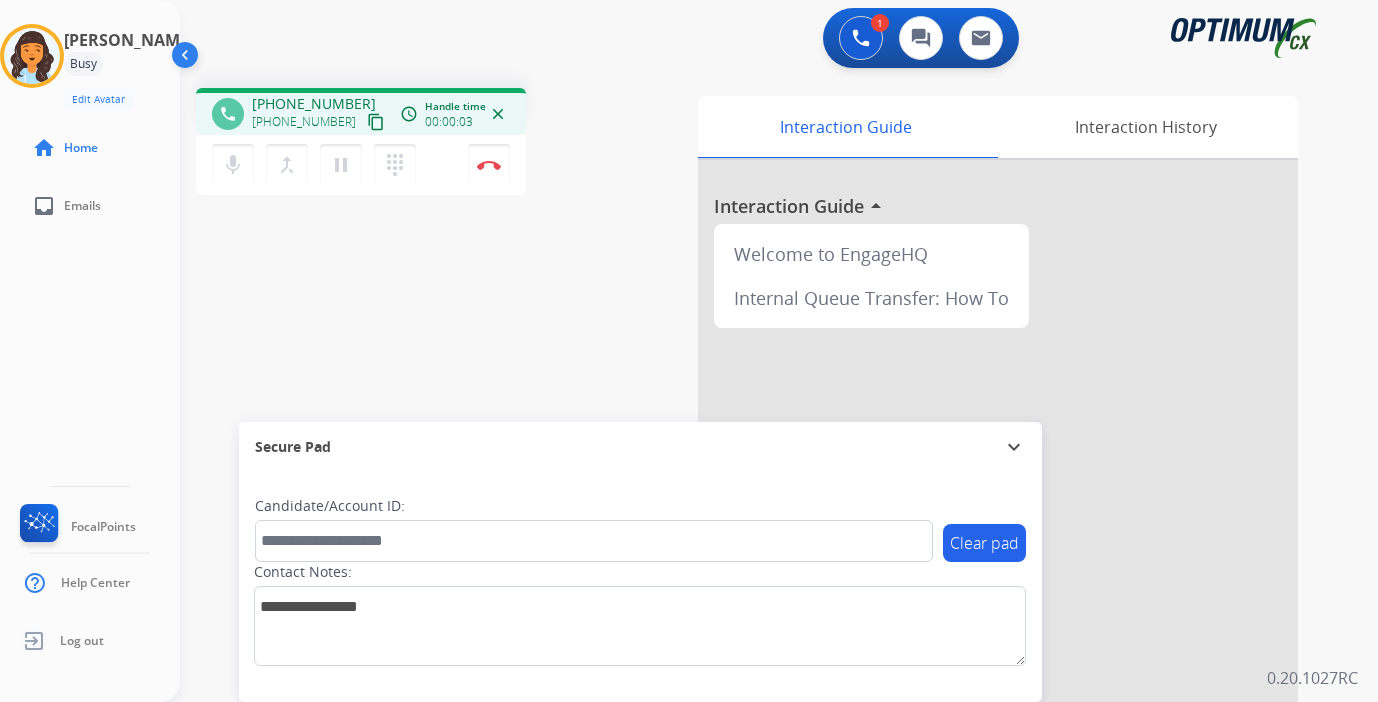 click on "mic Mute merge_type Bridge pause Hold dialpad Dialpad Disconnect" at bounding box center [361, 165] 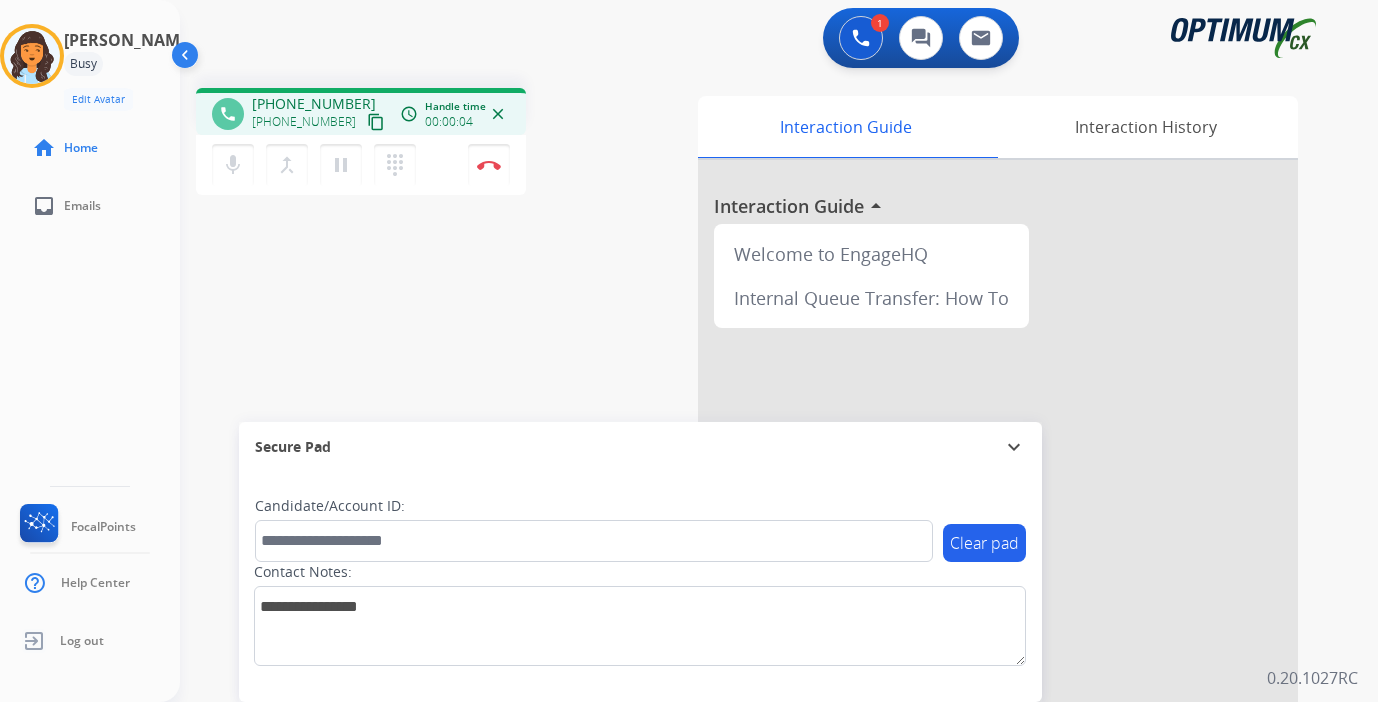 click on "content_copy" at bounding box center (376, 122) 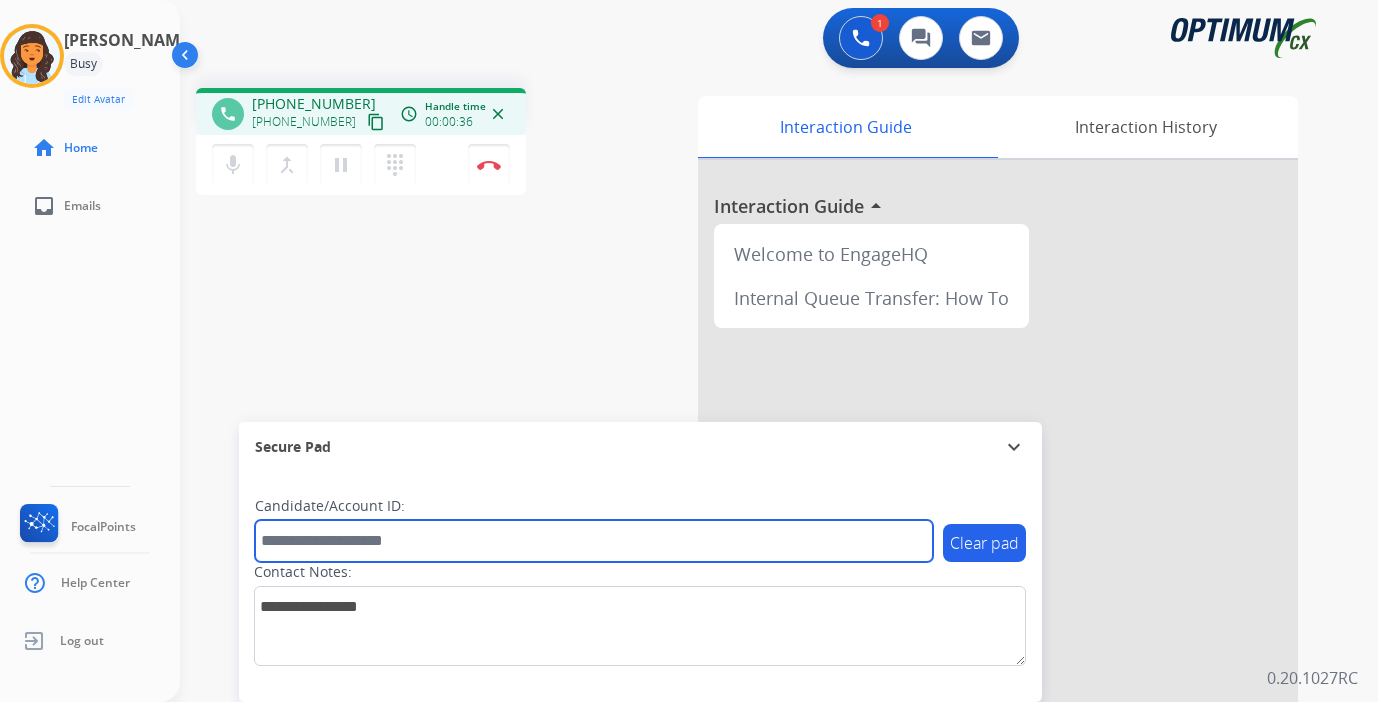 click at bounding box center [594, 541] 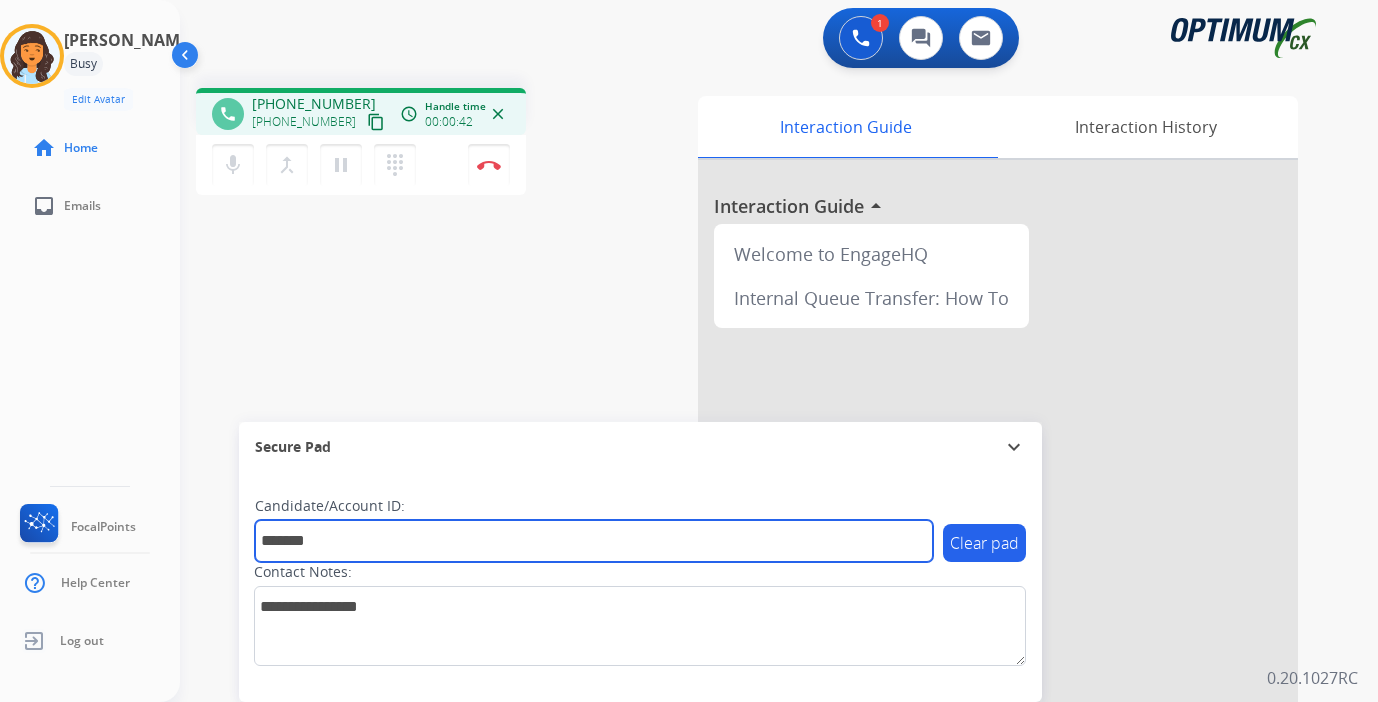 type on "*******" 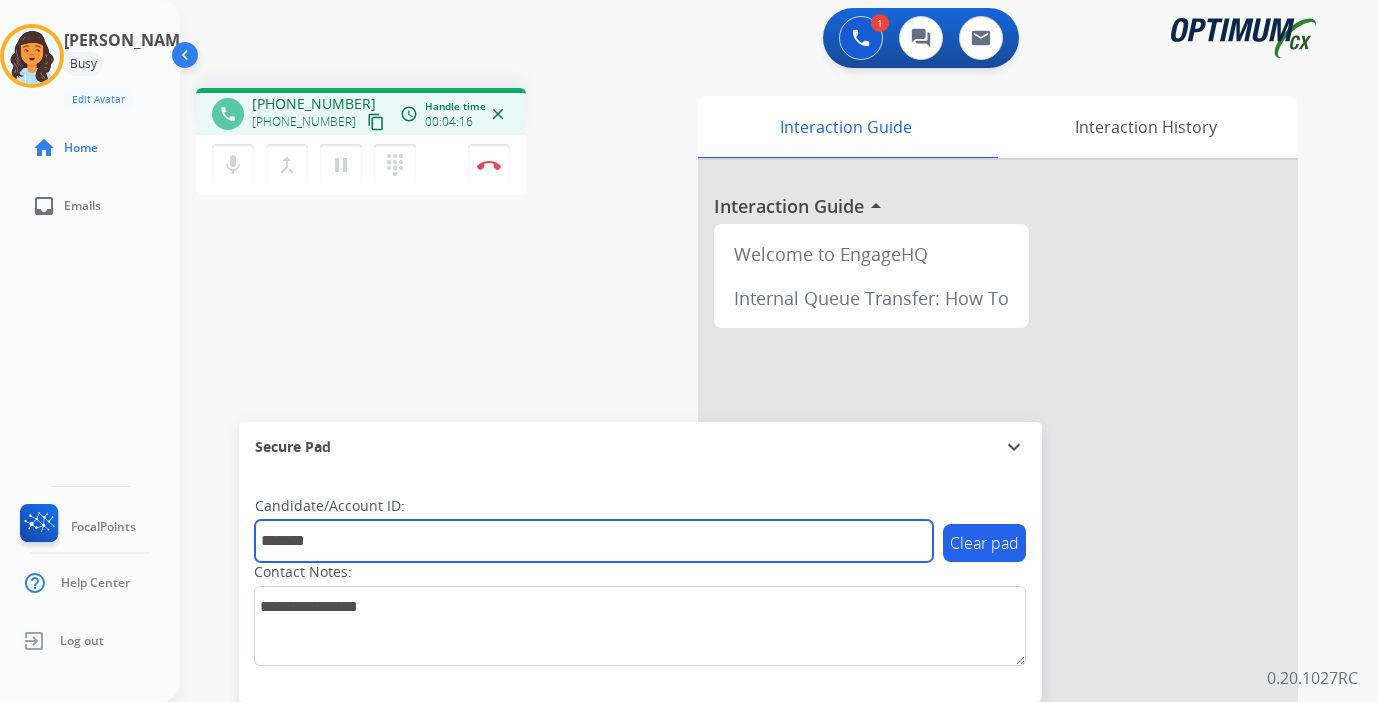 click on "*******" at bounding box center [594, 541] 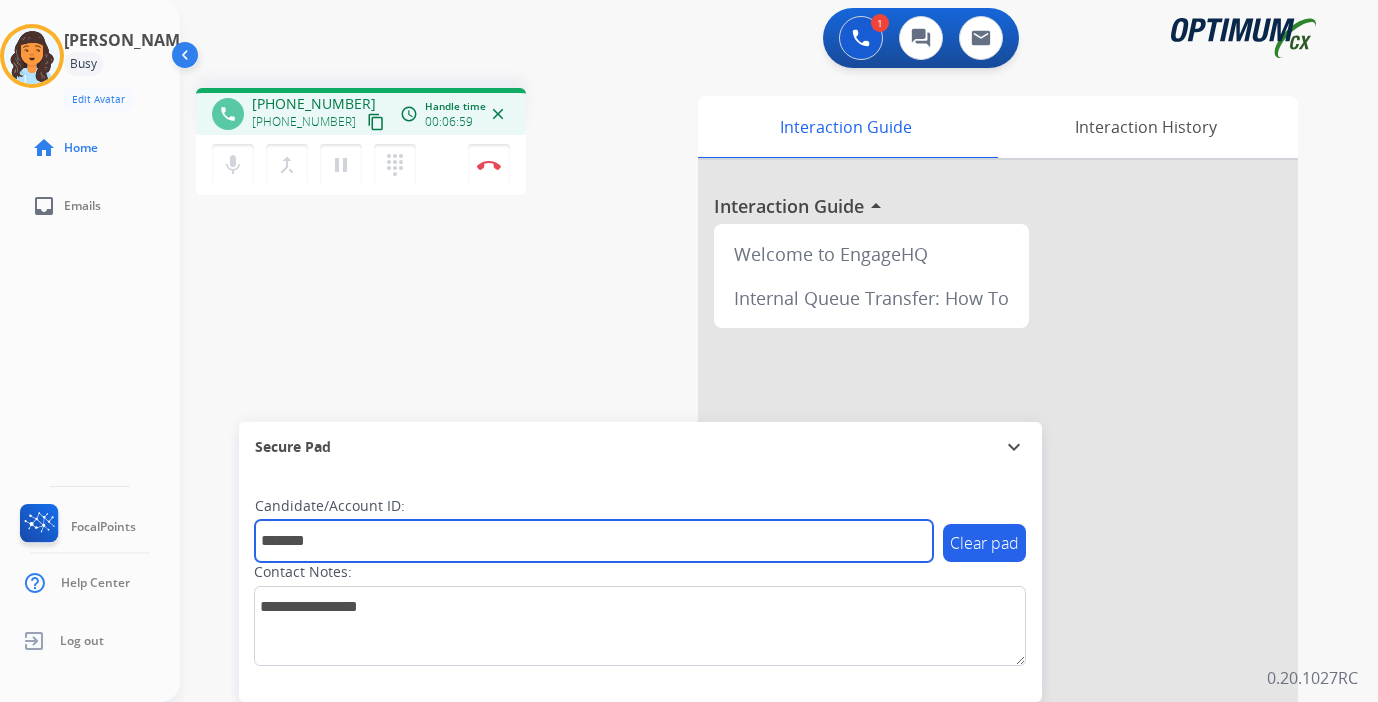 click on "*******" at bounding box center (594, 541) 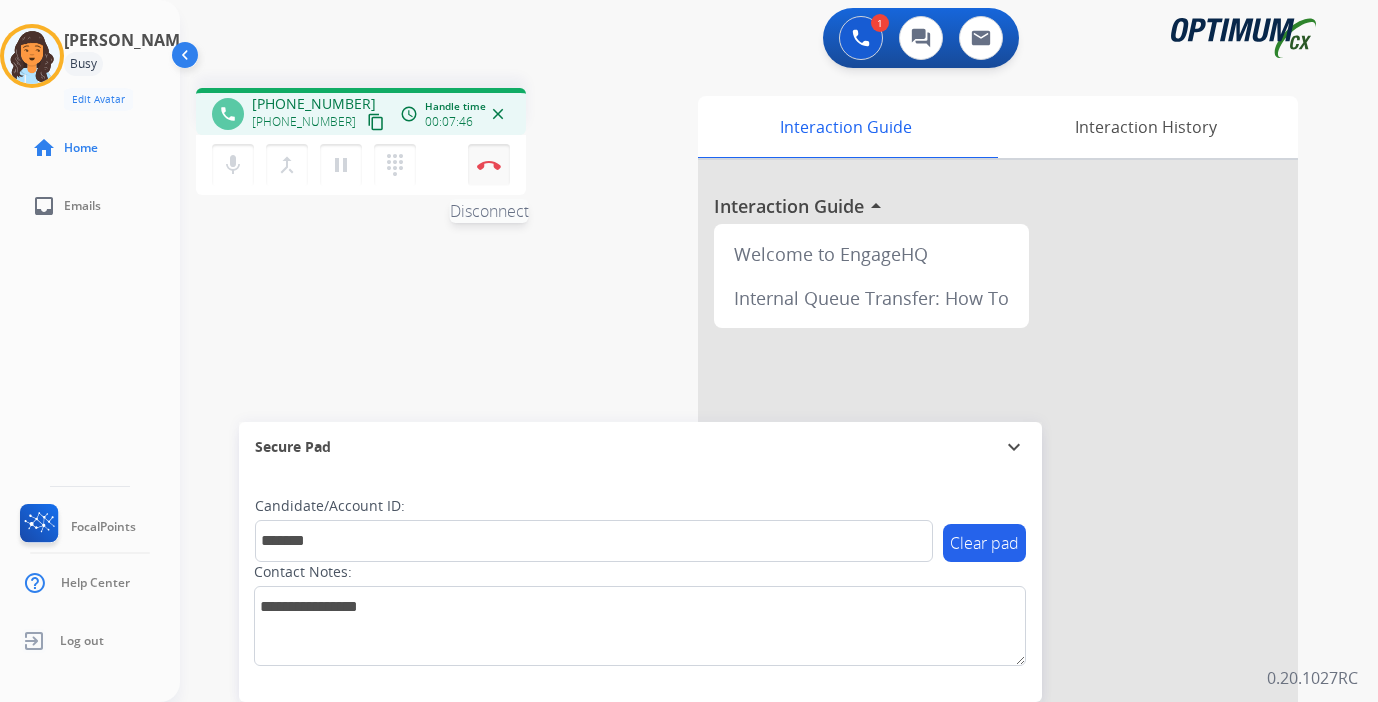 click on "Disconnect" at bounding box center (489, 165) 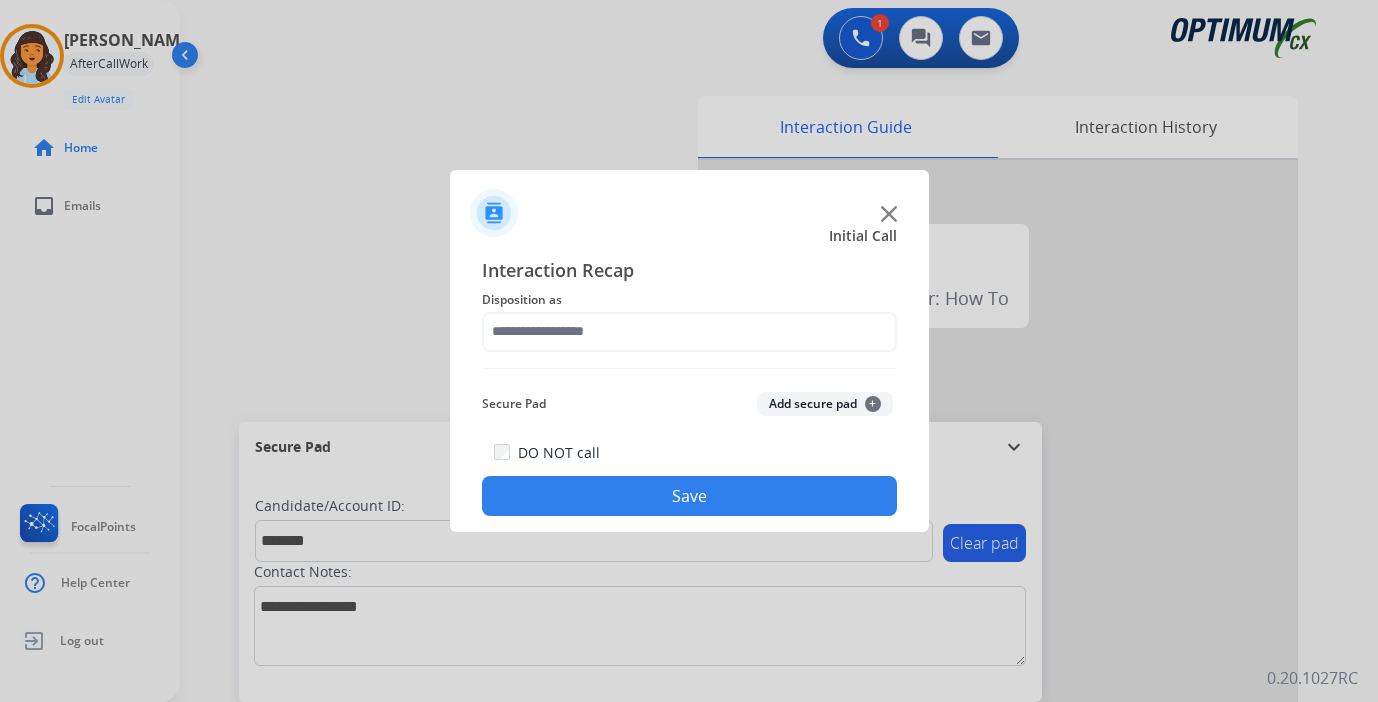 click on "+" 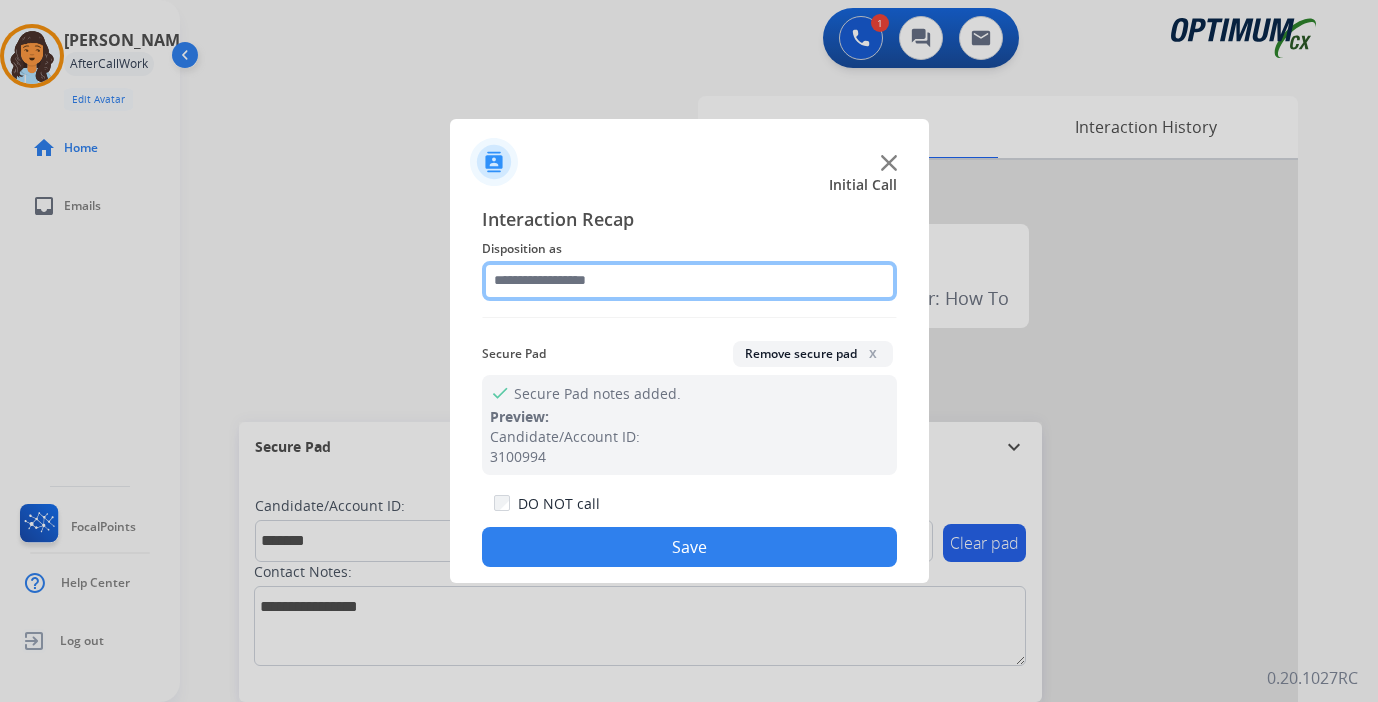 click 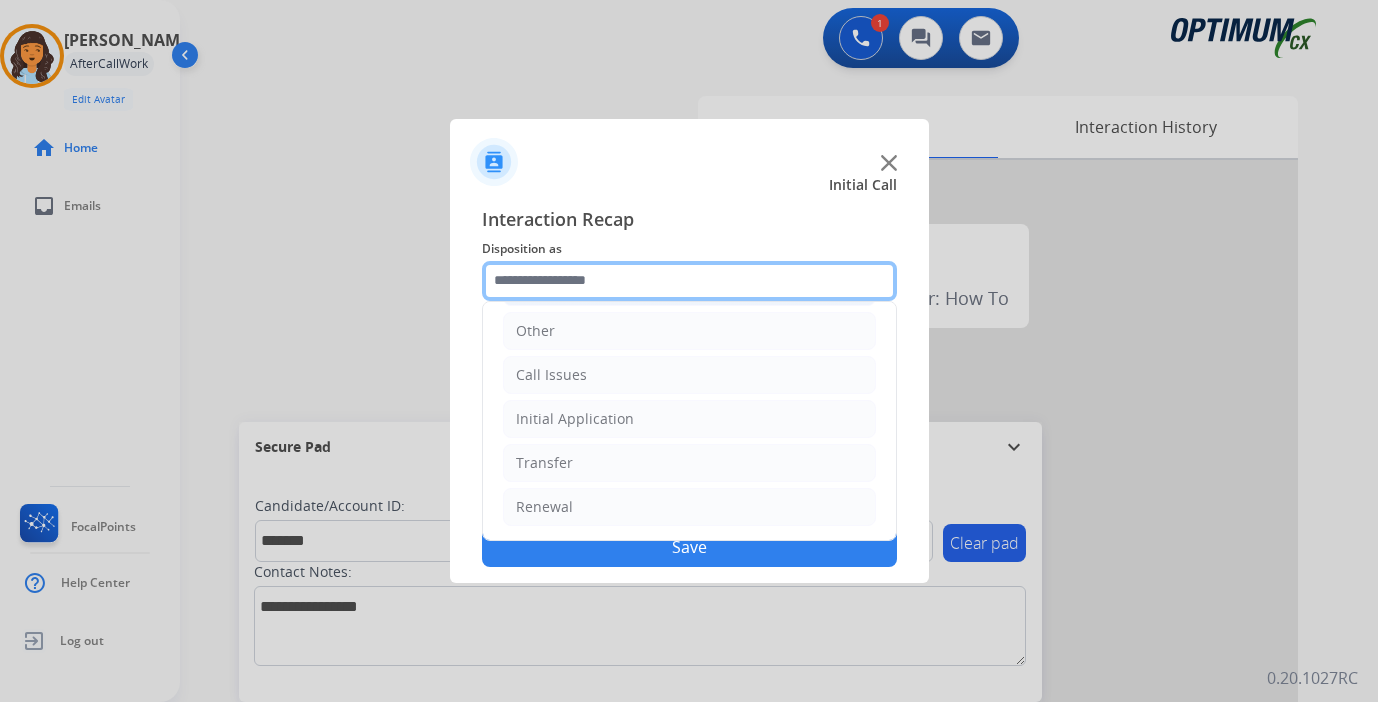 scroll, scrollTop: 0, scrollLeft: 0, axis: both 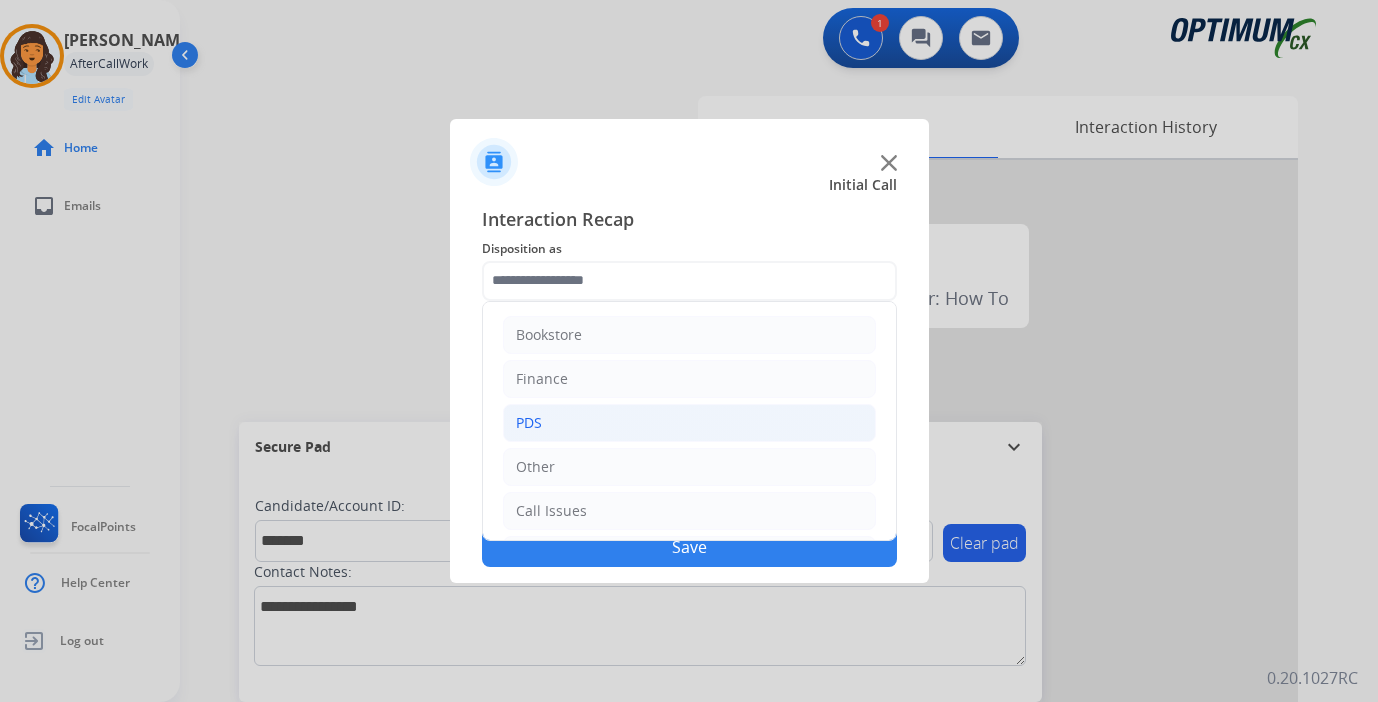 click on "PDS" 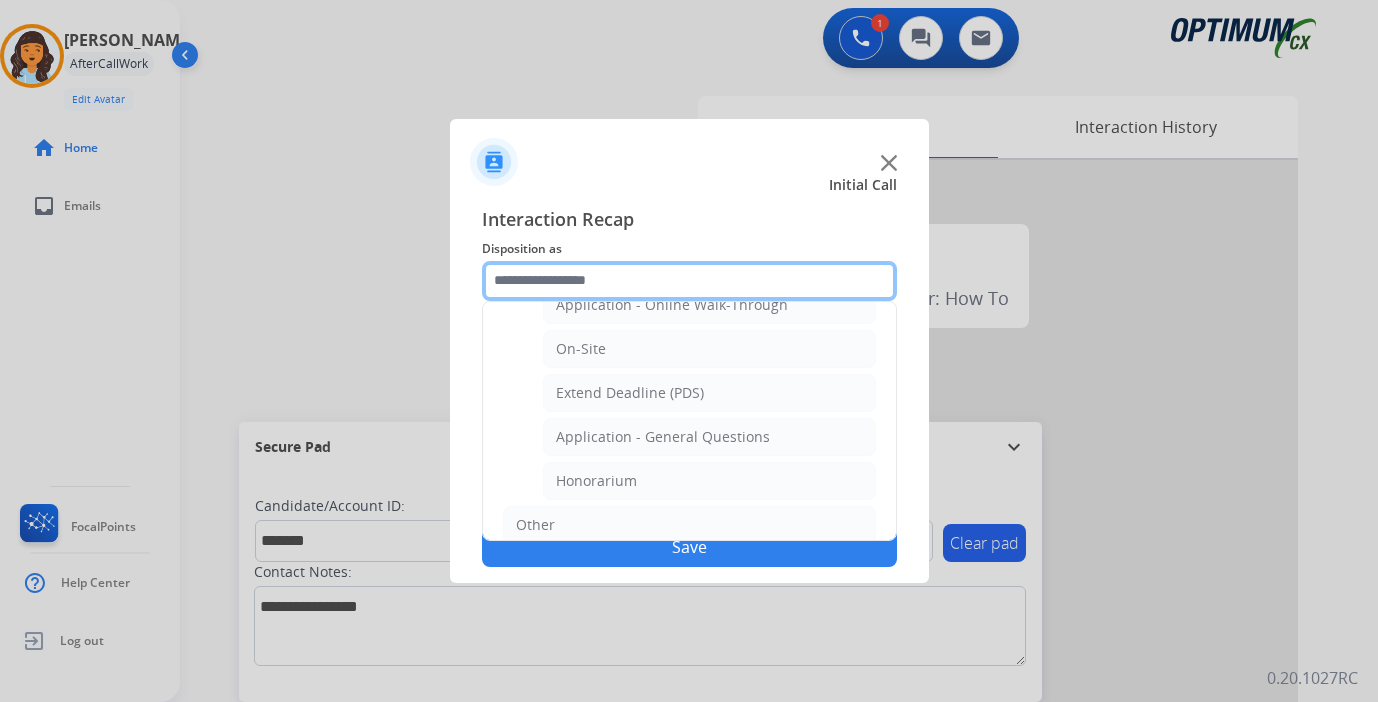 scroll, scrollTop: 534, scrollLeft: 0, axis: vertical 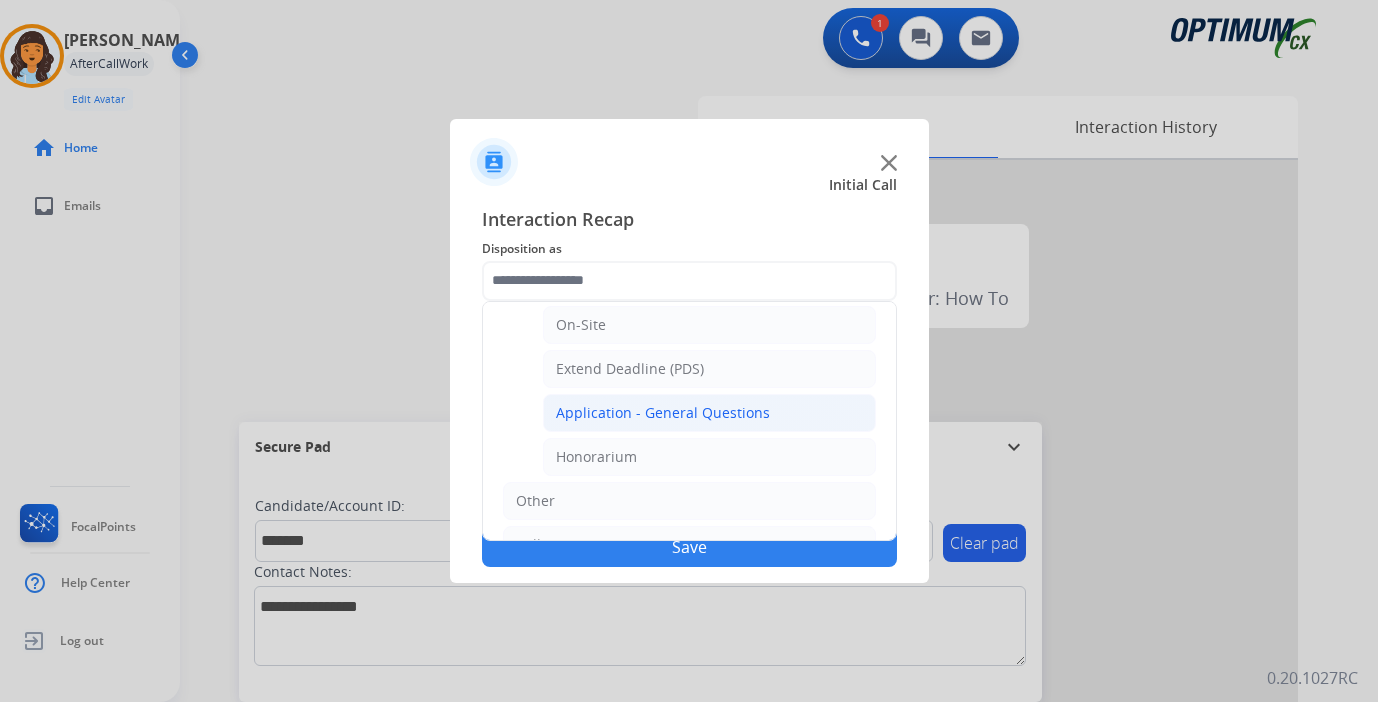 click on "Application - General Questions" 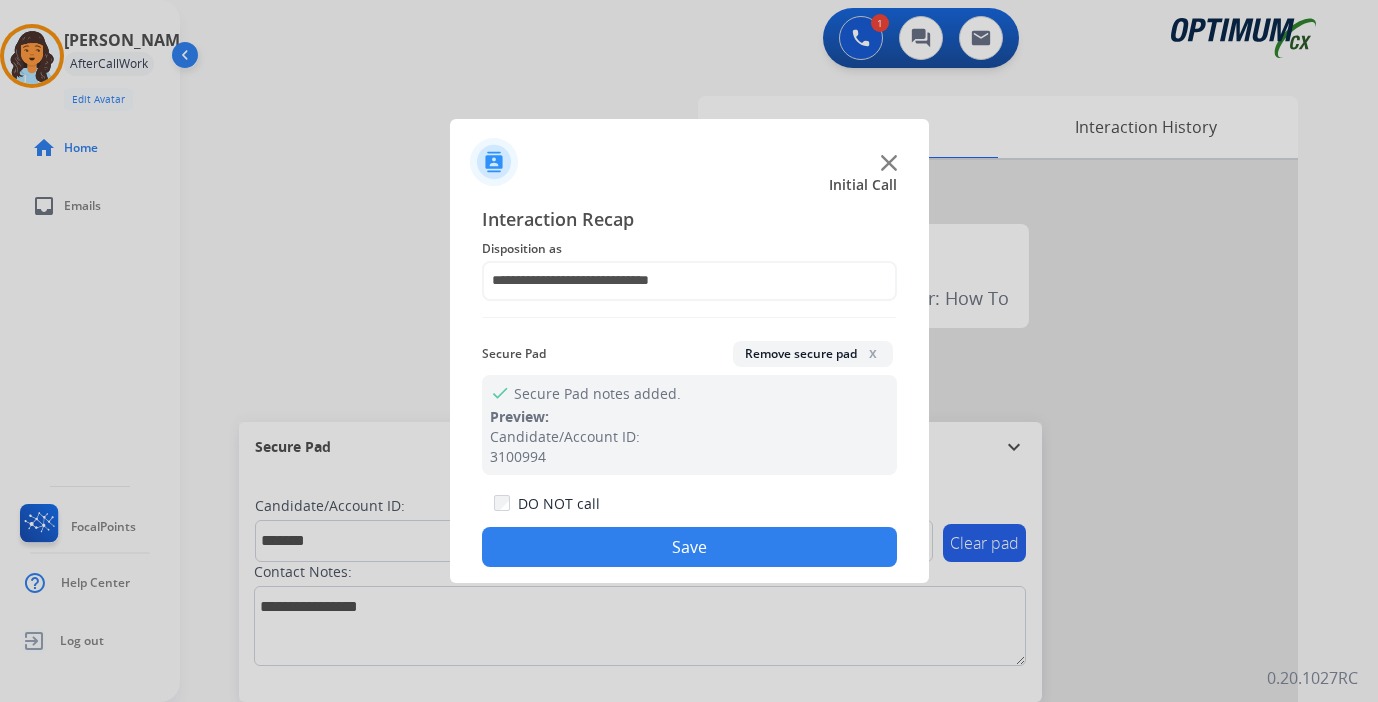 click on "Save" 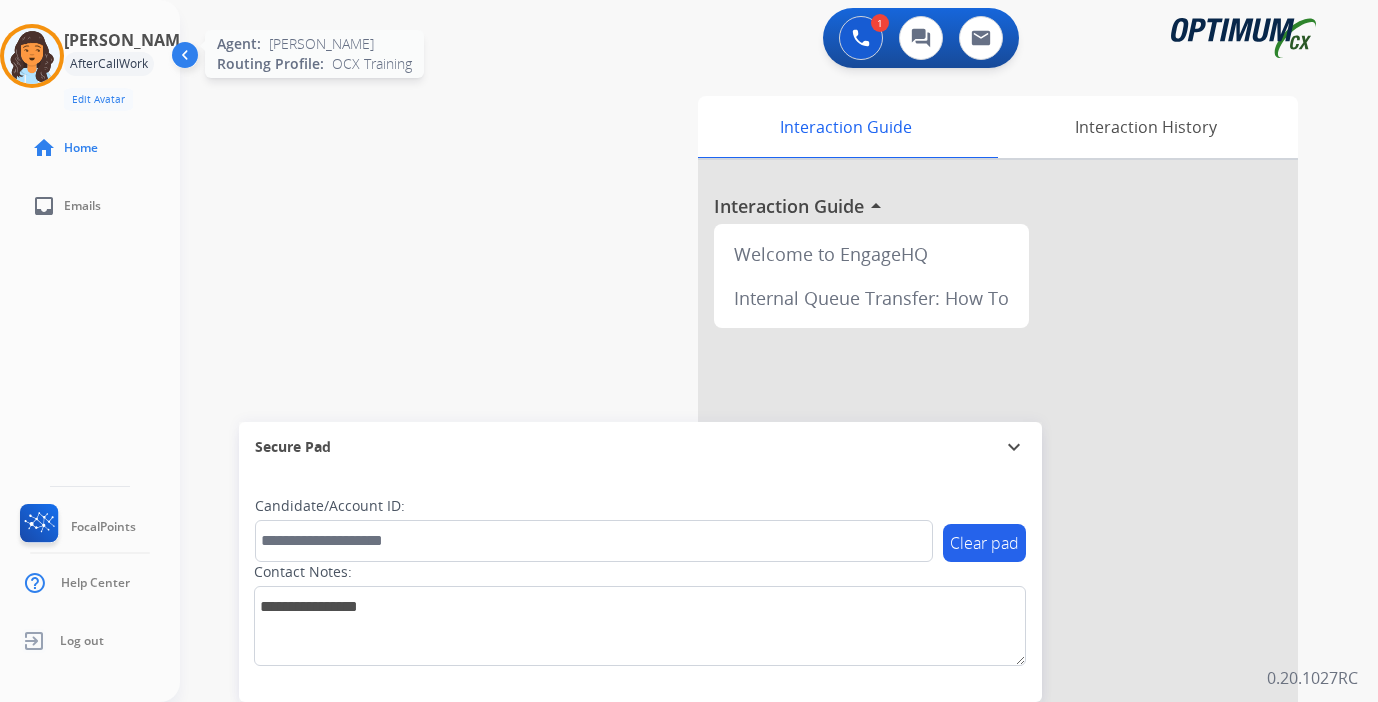 click at bounding box center [32, 56] 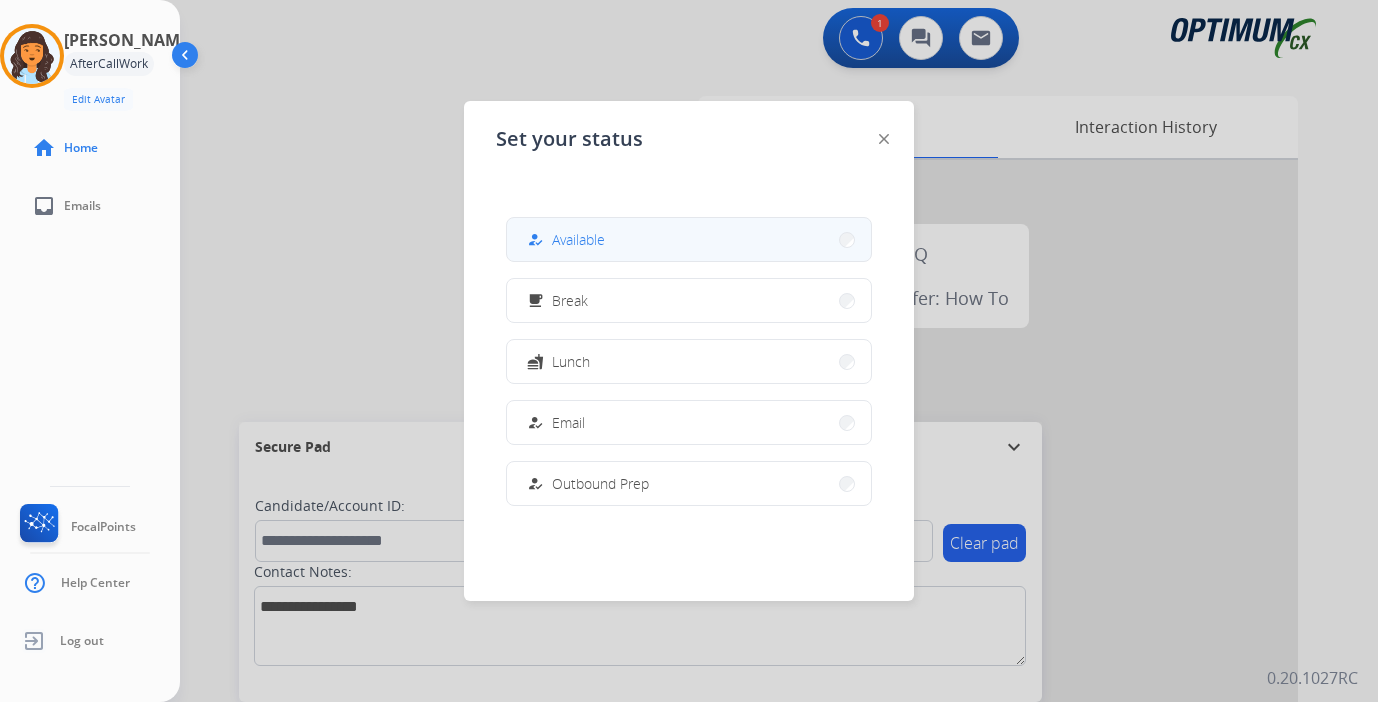 click on "Available" at bounding box center [578, 239] 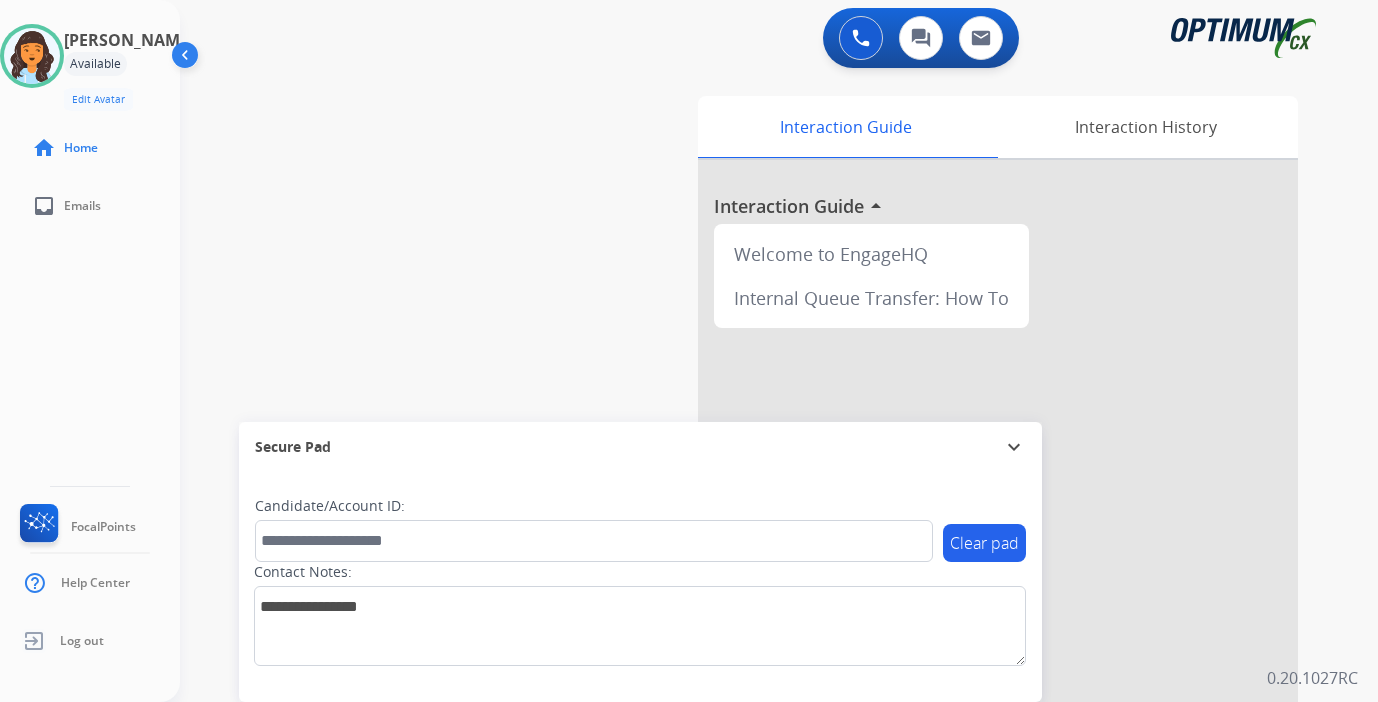 click on "0 Voice Interactions  0  Chat Interactions   0  Email Interactions swap_horiz Break voice bridge close_fullscreen Connect 3-Way Call merge_type Separate 3-Way Call  Interaction Guide   Interaction History  Interaction Guide arrow_drop_up  Welcome to EngageHQ   Internal Queue Transfer: How To  Secure Pad expand_more Clear pad Candidate/Account ID: Contact Notes:                  0.20.1027RC" at bounding box center [779, 351] 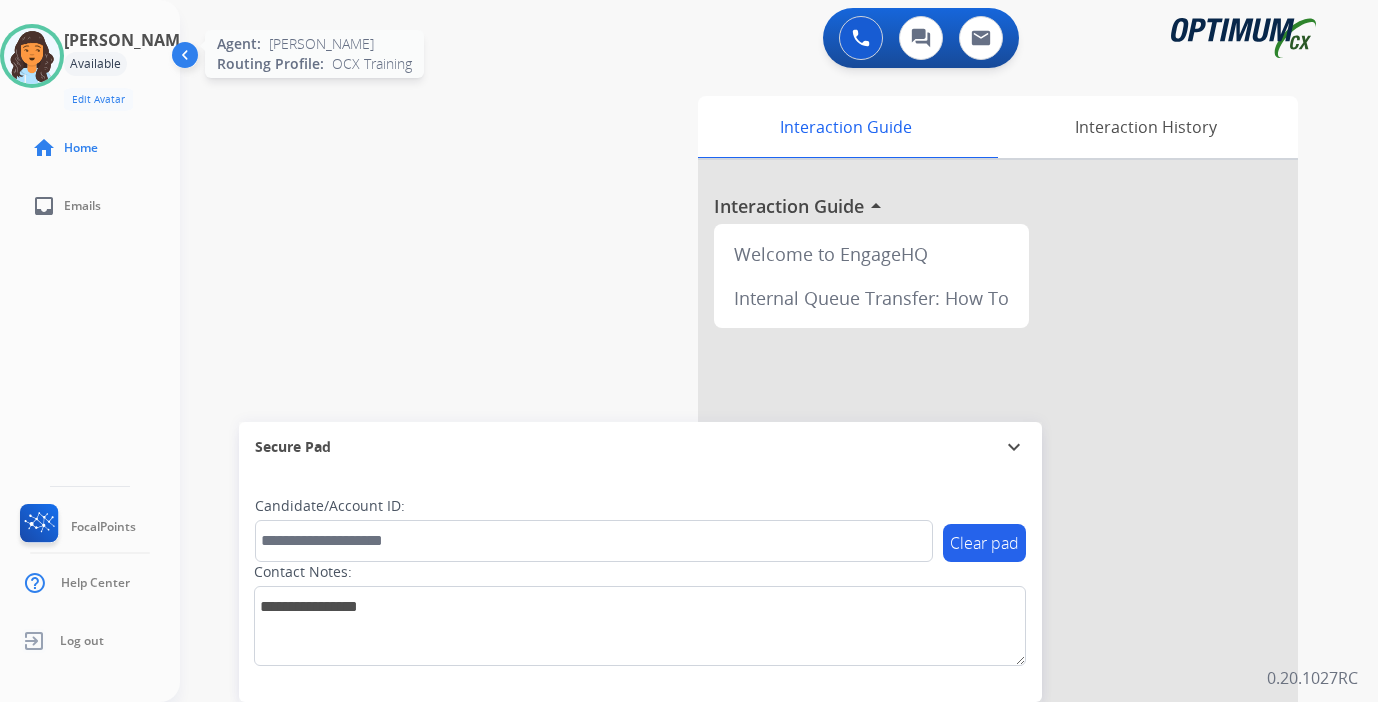 click at bounding box center [32, 56] 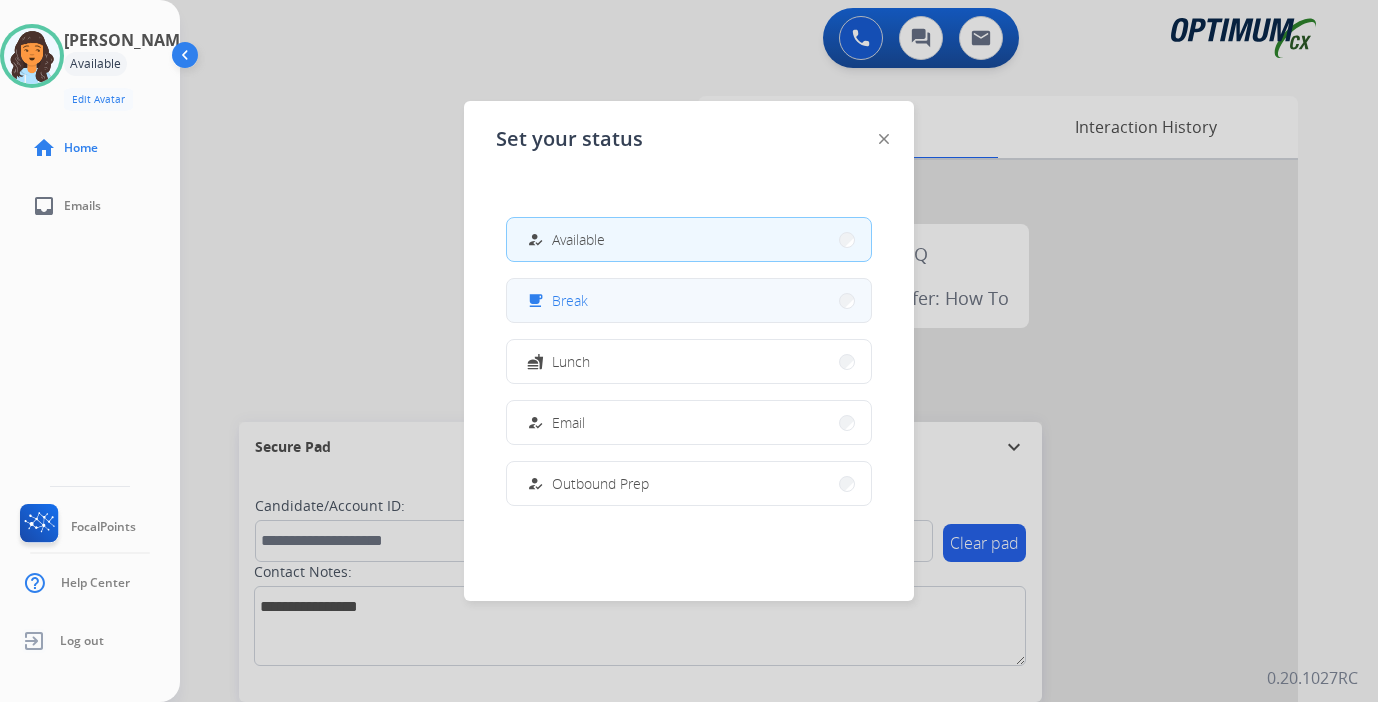 click on "free_breakfast Break" at bounding box center [689, 300] 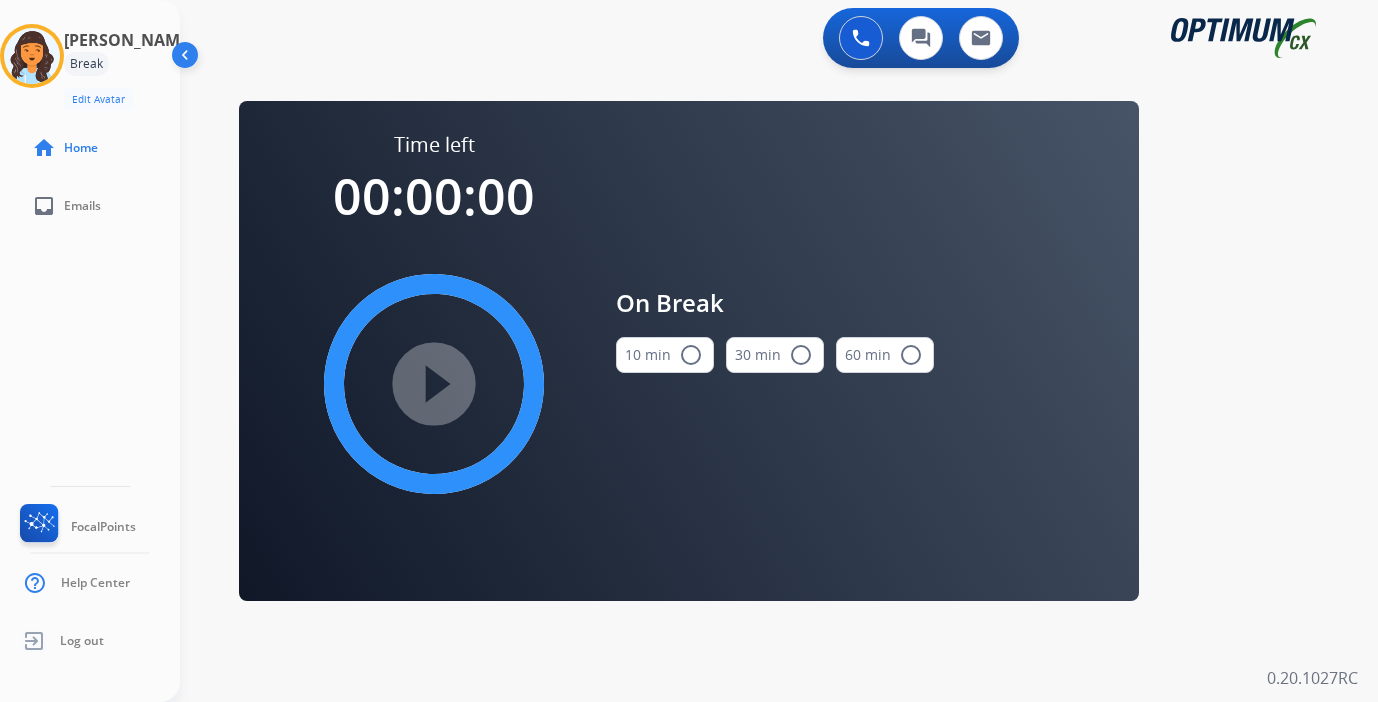 click on "0 Voice Interactions  0  Chat Interactions   0  Email Interactions swap_horiz Break voice bridge close_fullscreen Connect 3-Way Call merge_type Separate 3-Way Call Time left 00:00:00 play_circle_filled On Break  10 min  radio_button_unchecked  30 min  radio_button_unchecked  60 min  radio_button_unchecked  Interaction Guide   Interaction History  Interaction Guide arrow_drop_up  Welcome to EngageHQ   Internal Queue Transfer: How To  Secure Pad expand_more Clear pad Candidate/Account ID: Contact Notes:                  0.20.1027RC" at bounding box center [779, 351] 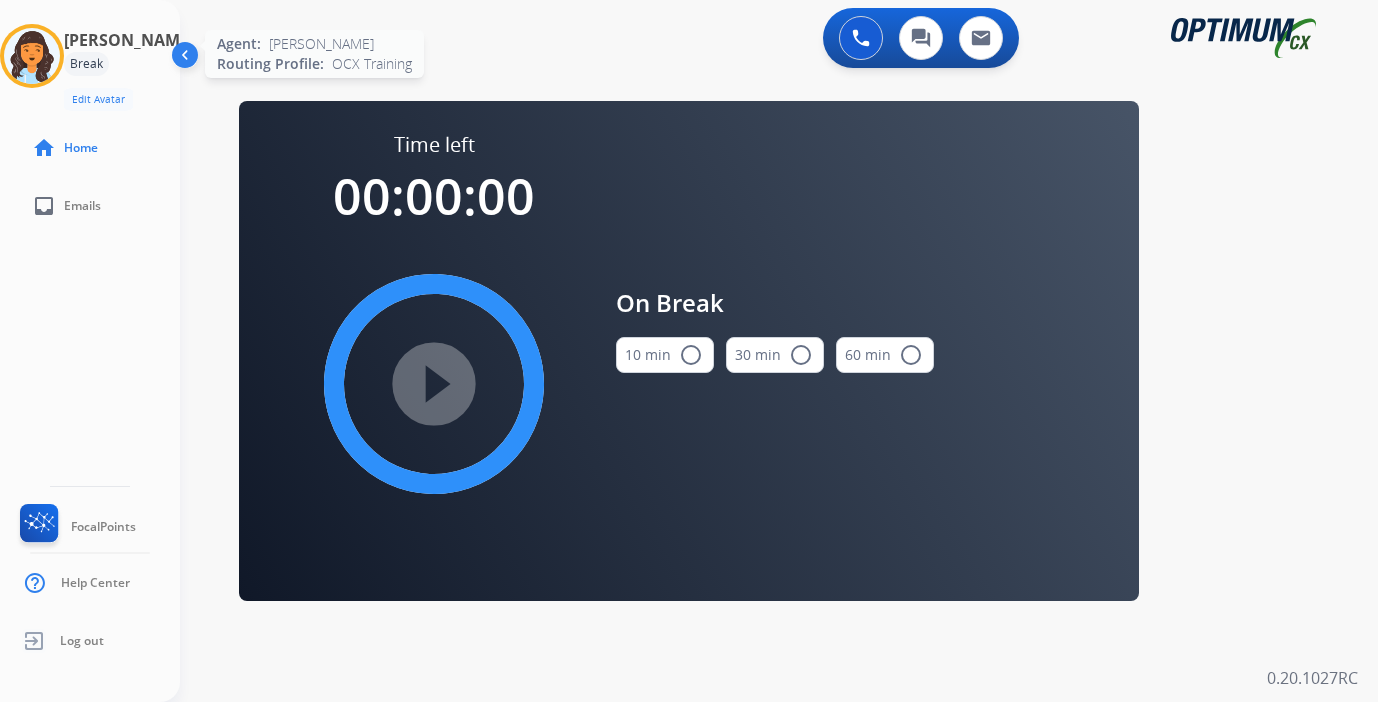 click at bounding box center [32, 56] 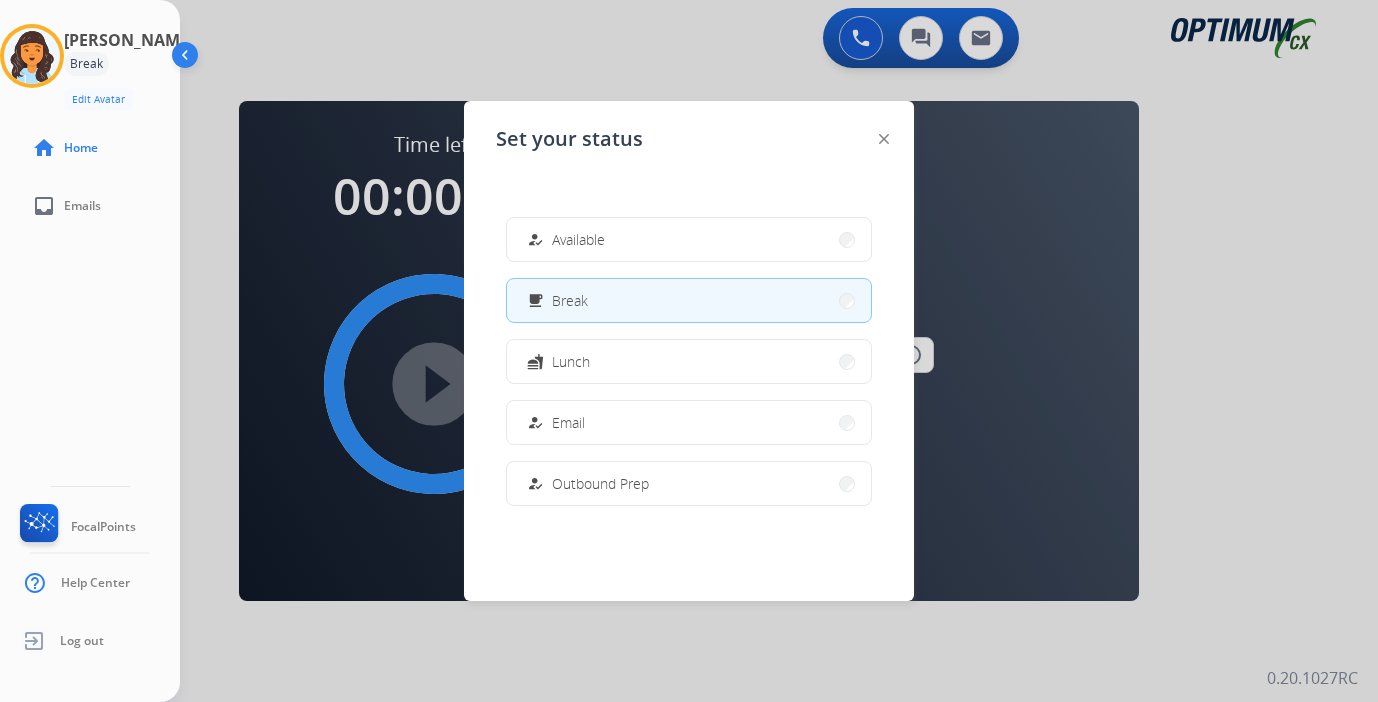click on "how_to_reg Available" at bounding box center (689, 239) 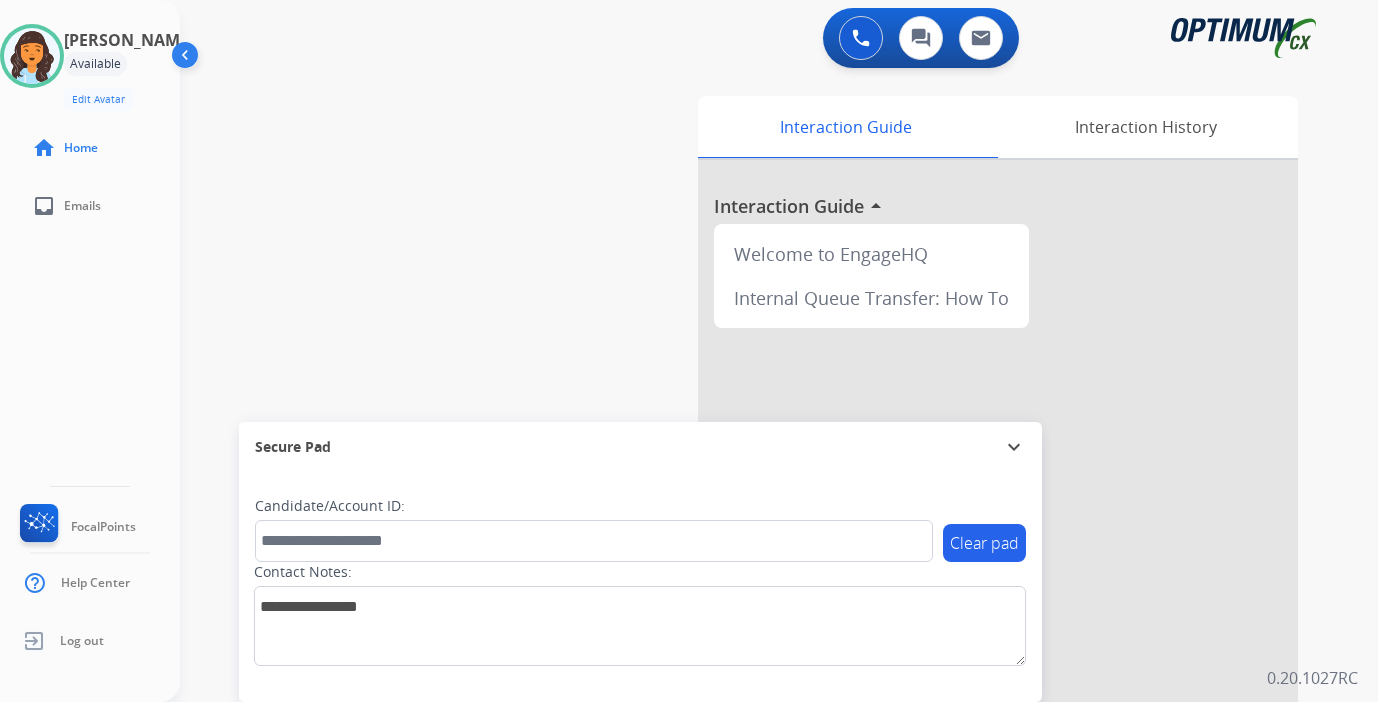 click on "0 Voice Interactions  0  Chat Interactions   0  Email Interactions swap_horiz Break voice bridge close_fullscreen Connect 3-Way Call merge_type Separate 3-Way Call  Interaction Guide   Interaction History  Interaction Guide arrow_drop_up  Welcome to EngageHQ   Internal Queue Transfer: How To  Secure Pad expand_more Clear pad Candidate/Account ID: Contact Notes:                  0.20.1027RC" at bounding box center (779, 351) 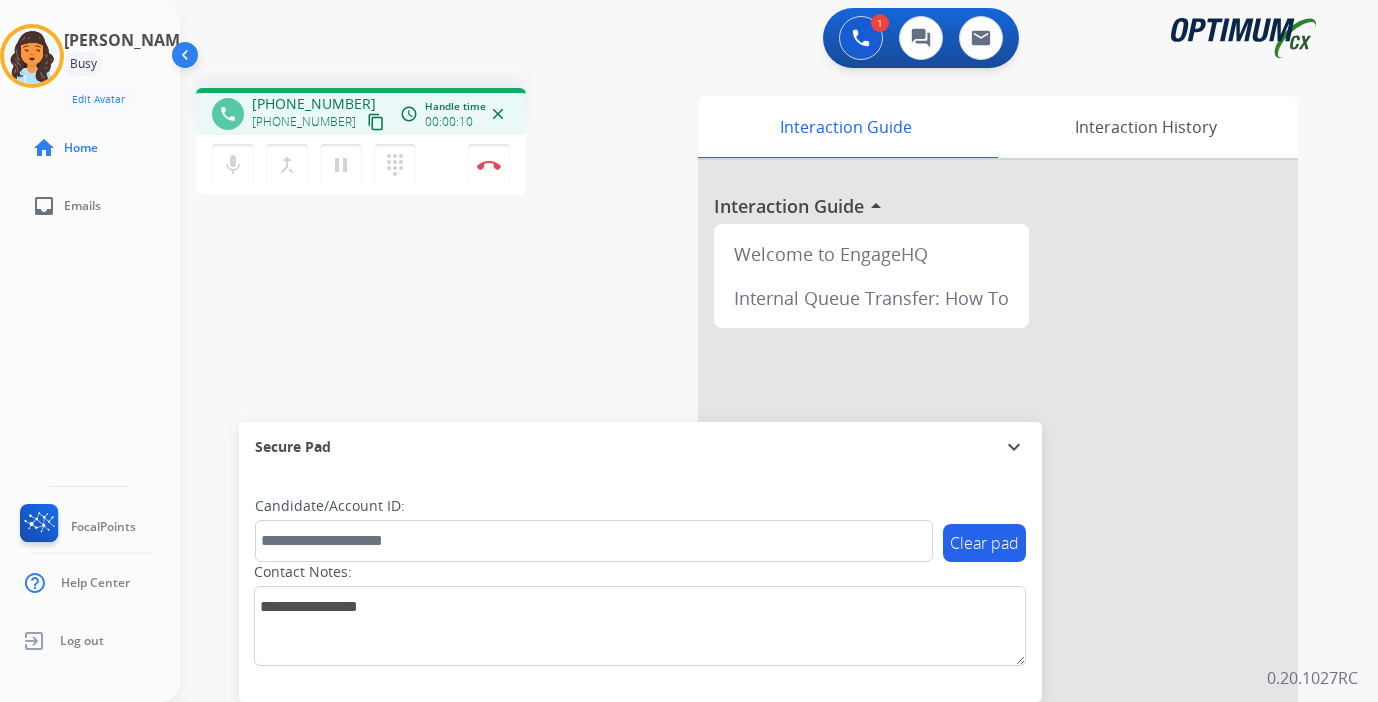 click on "content_copy" at bounding box center (376, 122) 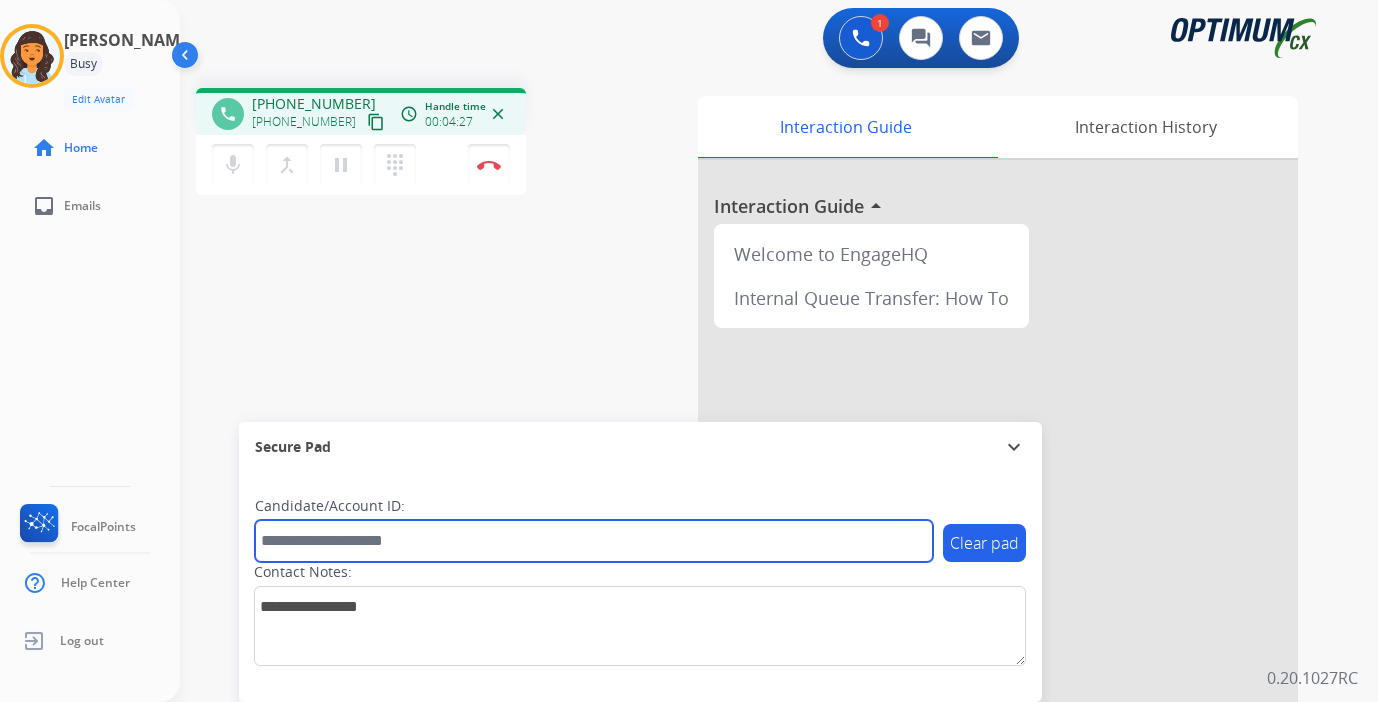 click at bounding box center [594, 541] 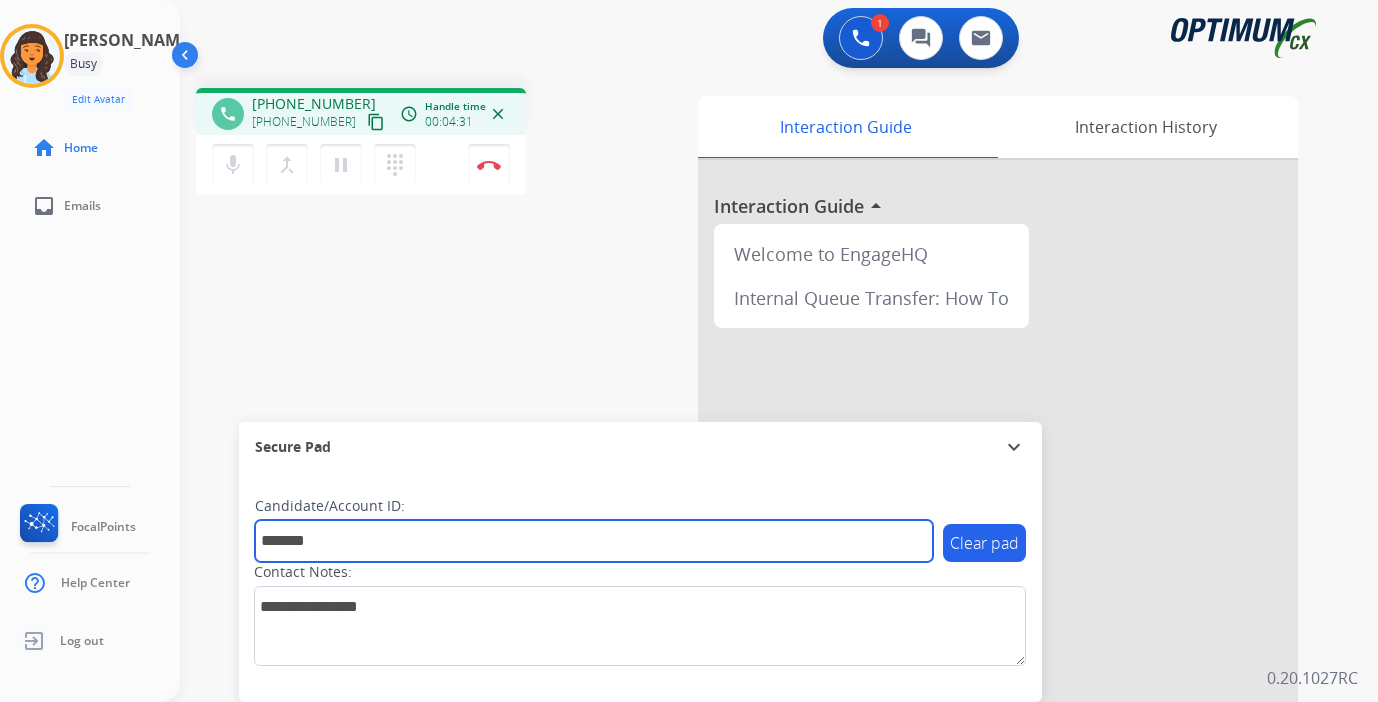 type on "*******" 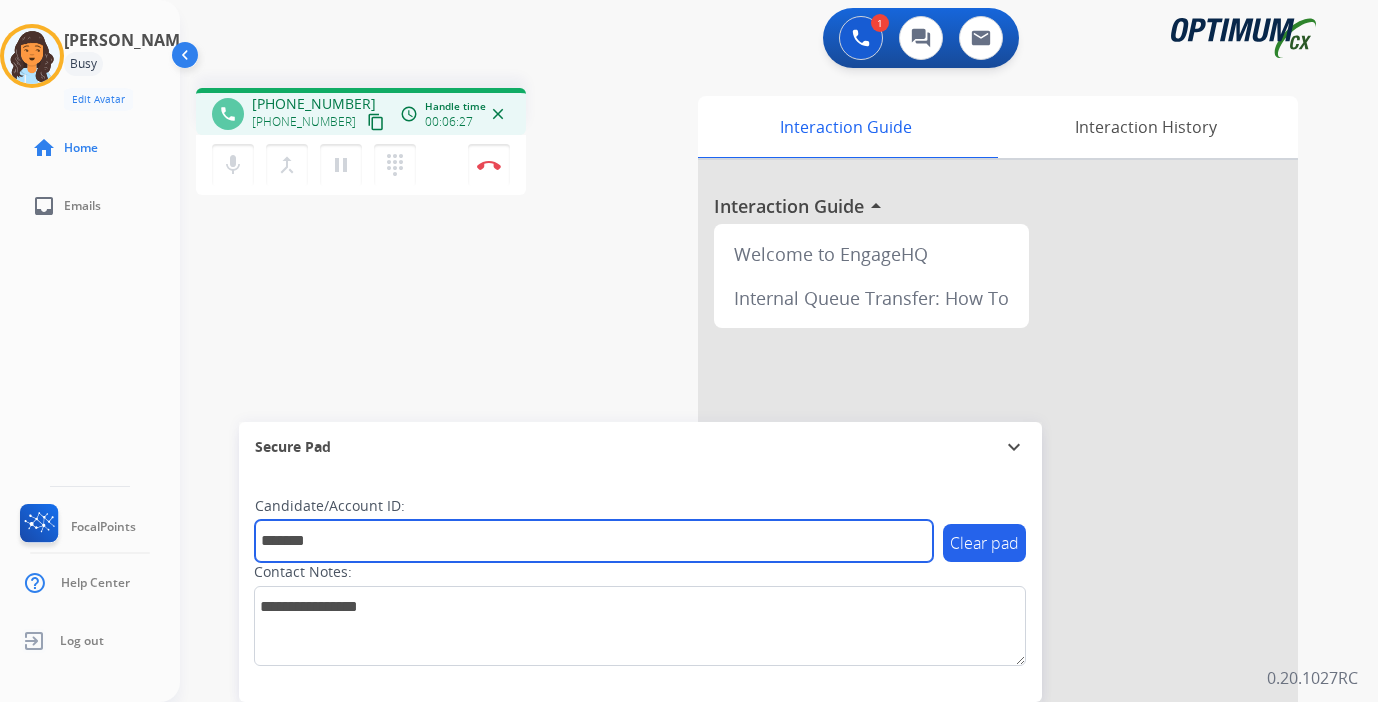click on "*******" at bounding box center [594, 541] 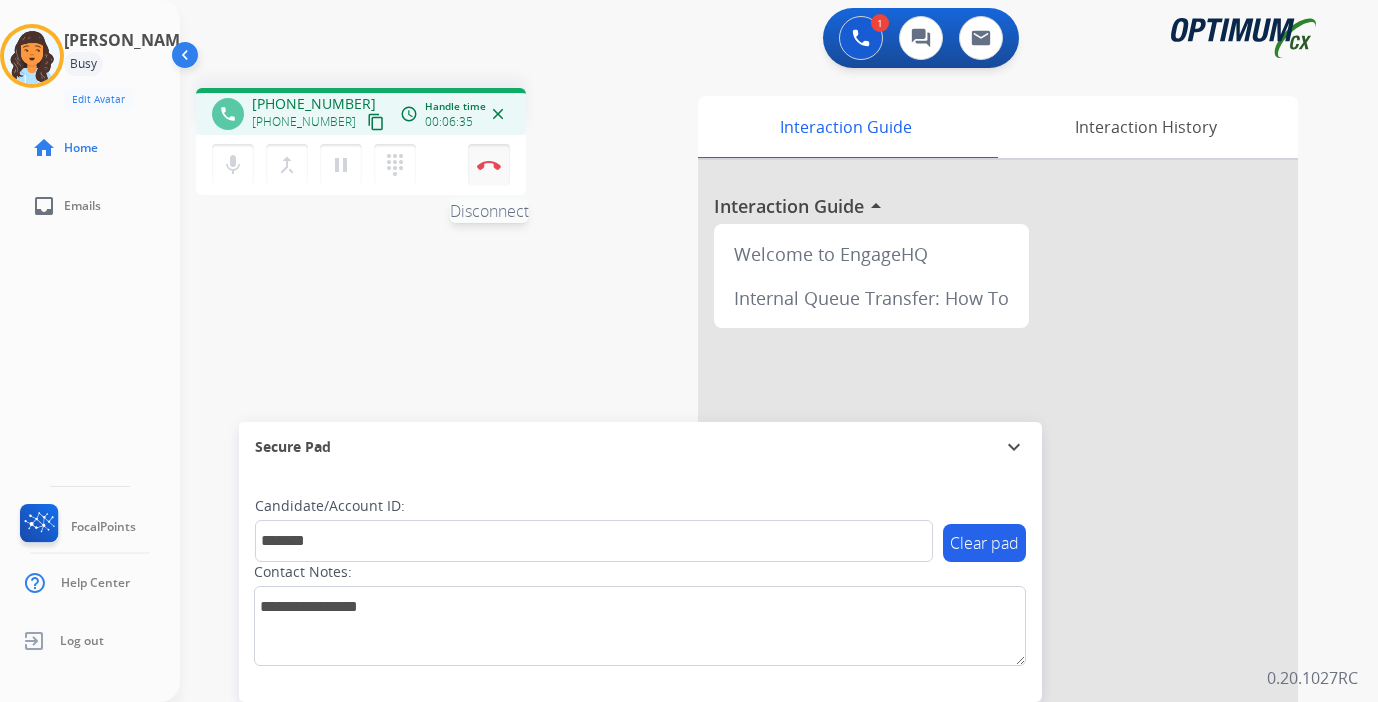 click on "Disconnect" at bounding box center (489, 165) 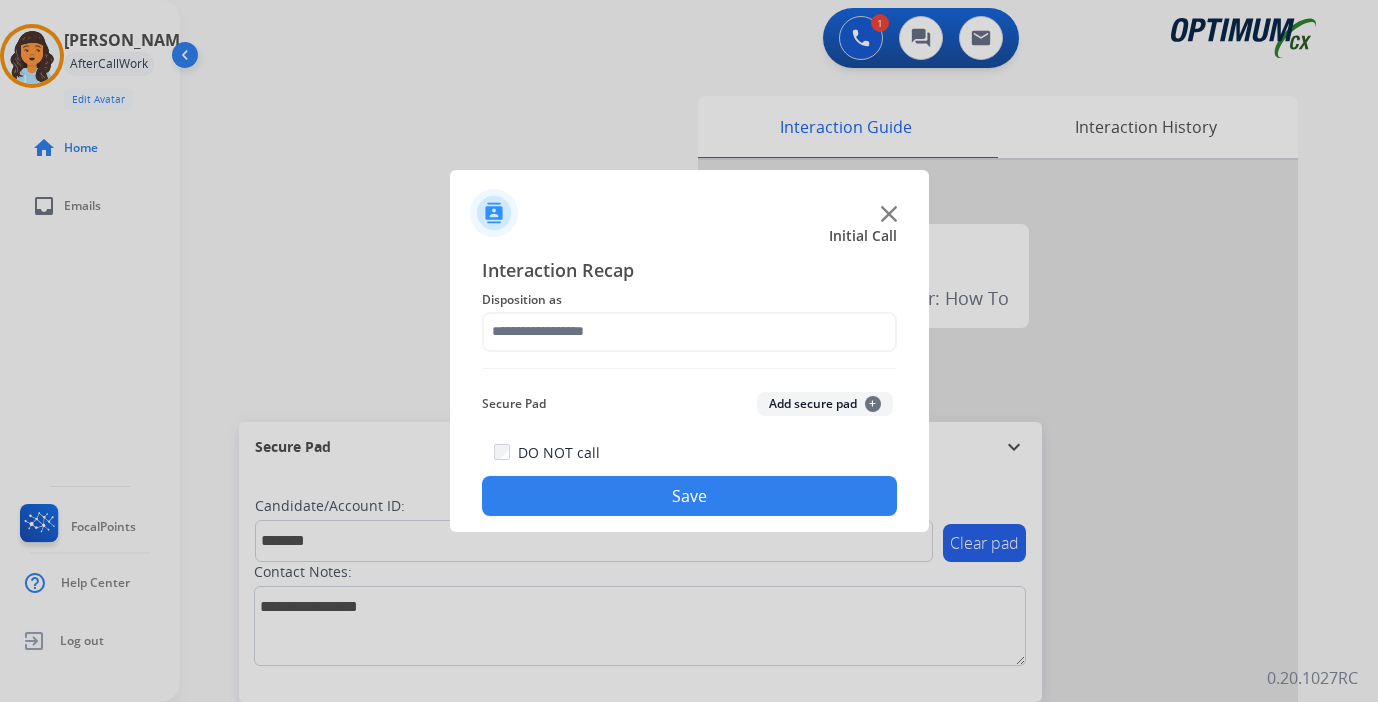 click on "+" 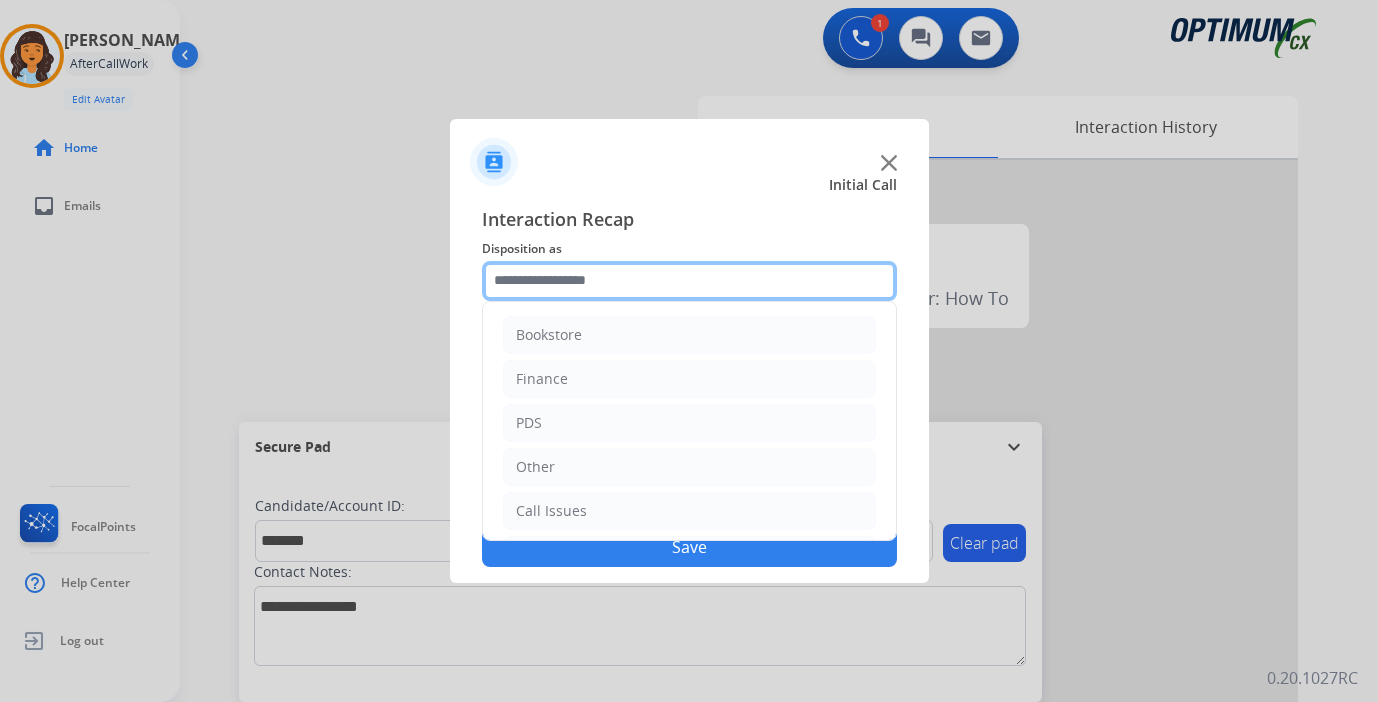 click 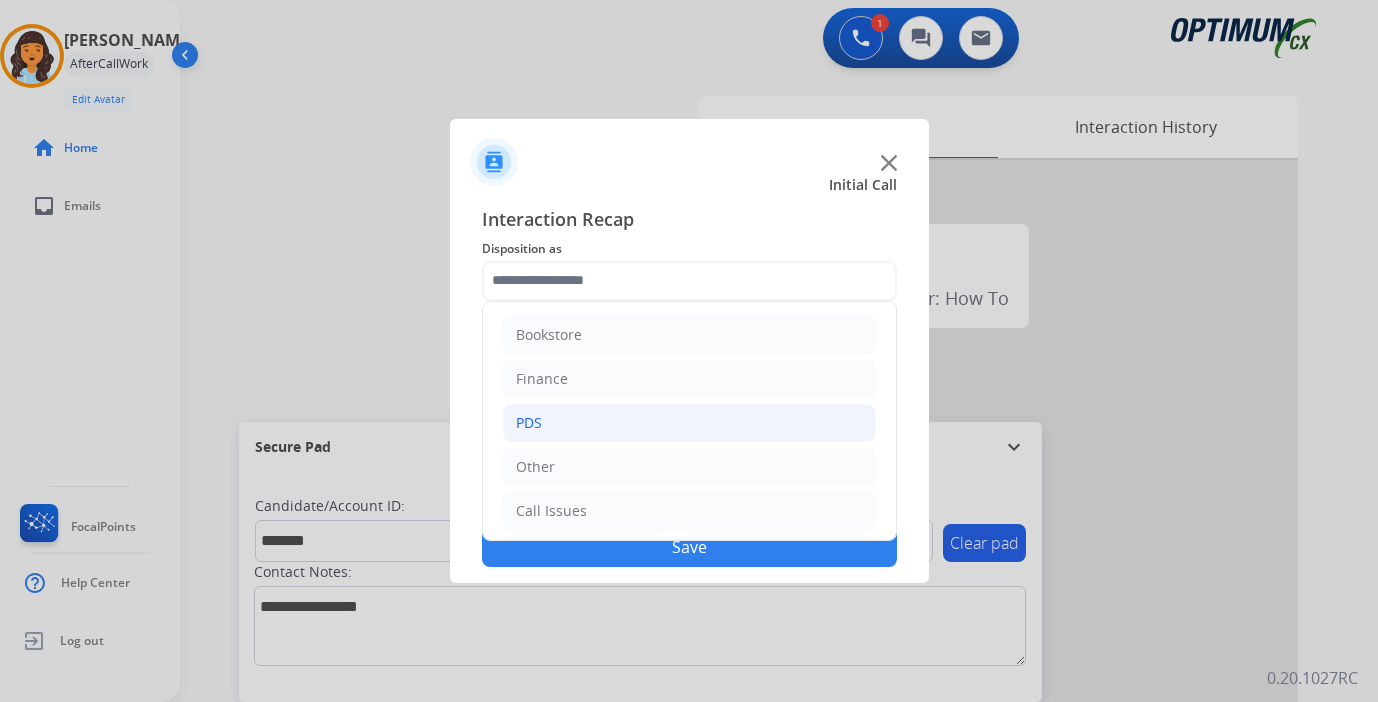 click on "PDS" 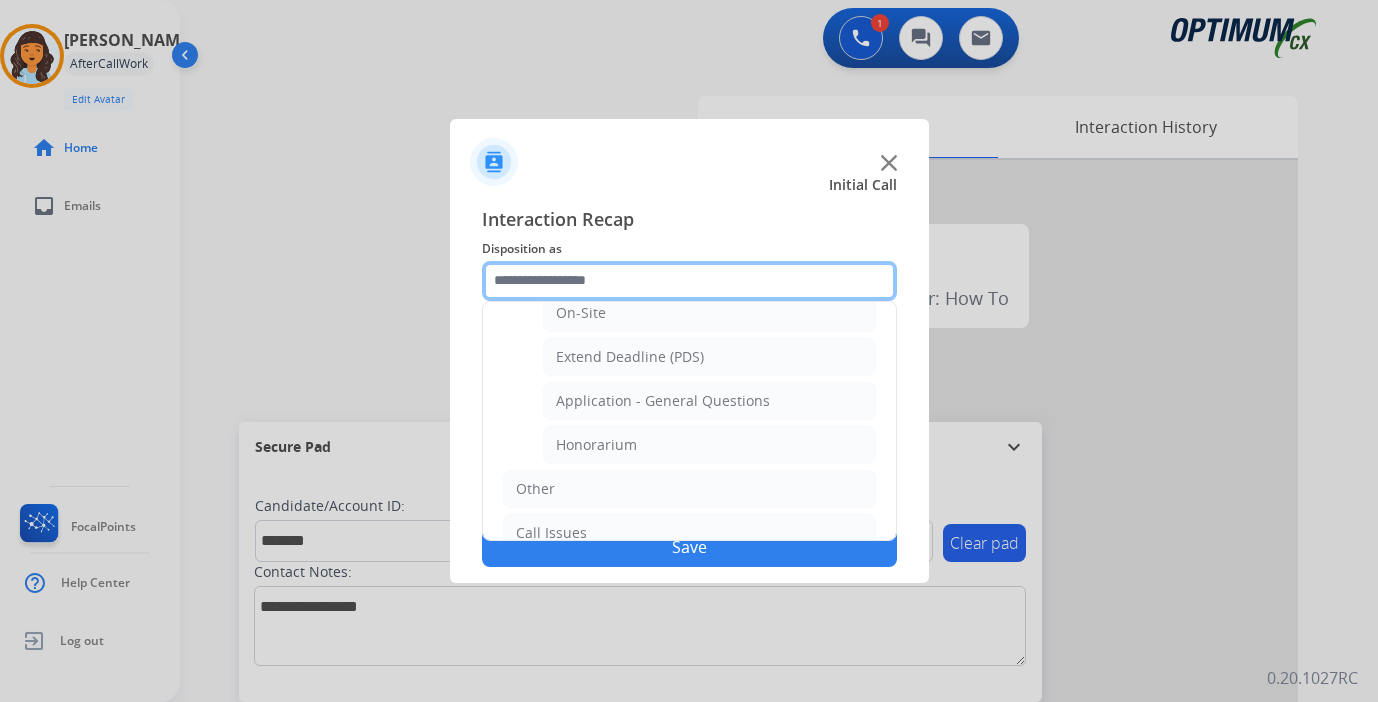 scroll, scrollTop: 573, scrollLeft: 0, axis: vertical 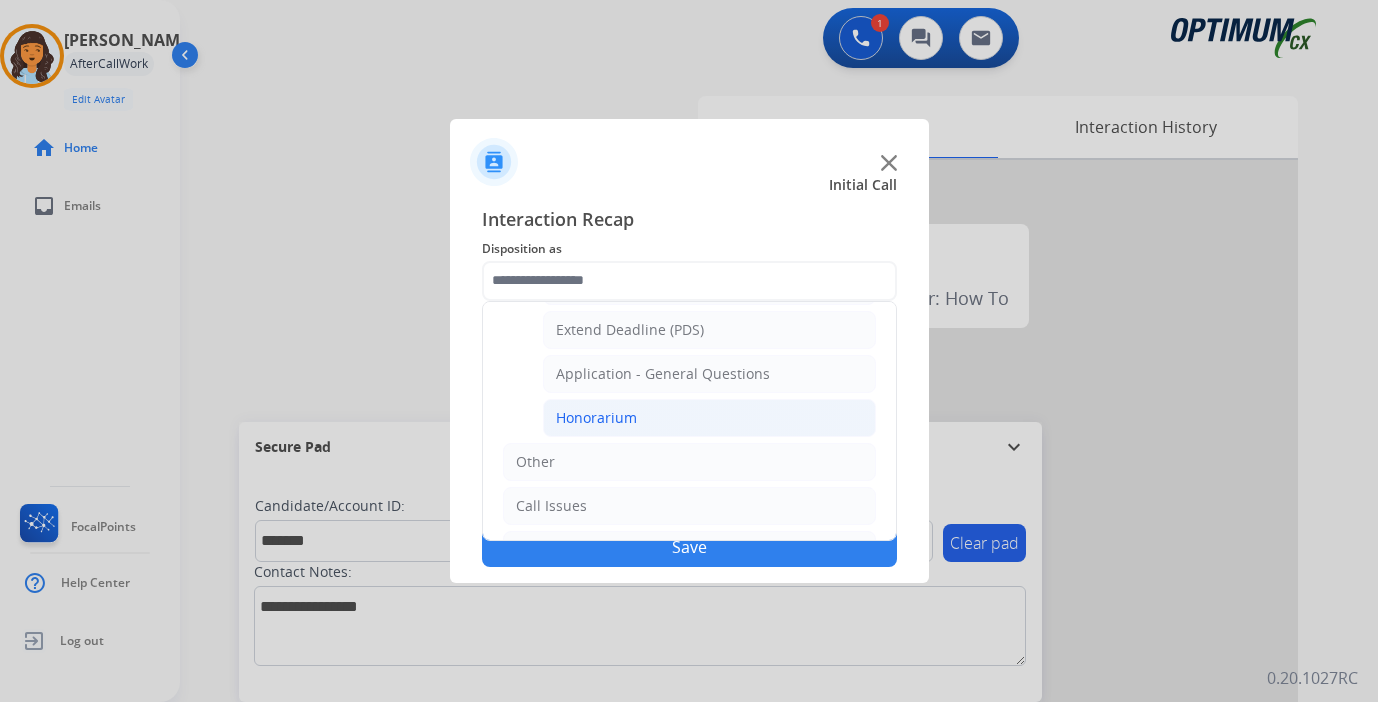 click on "Honorarium" 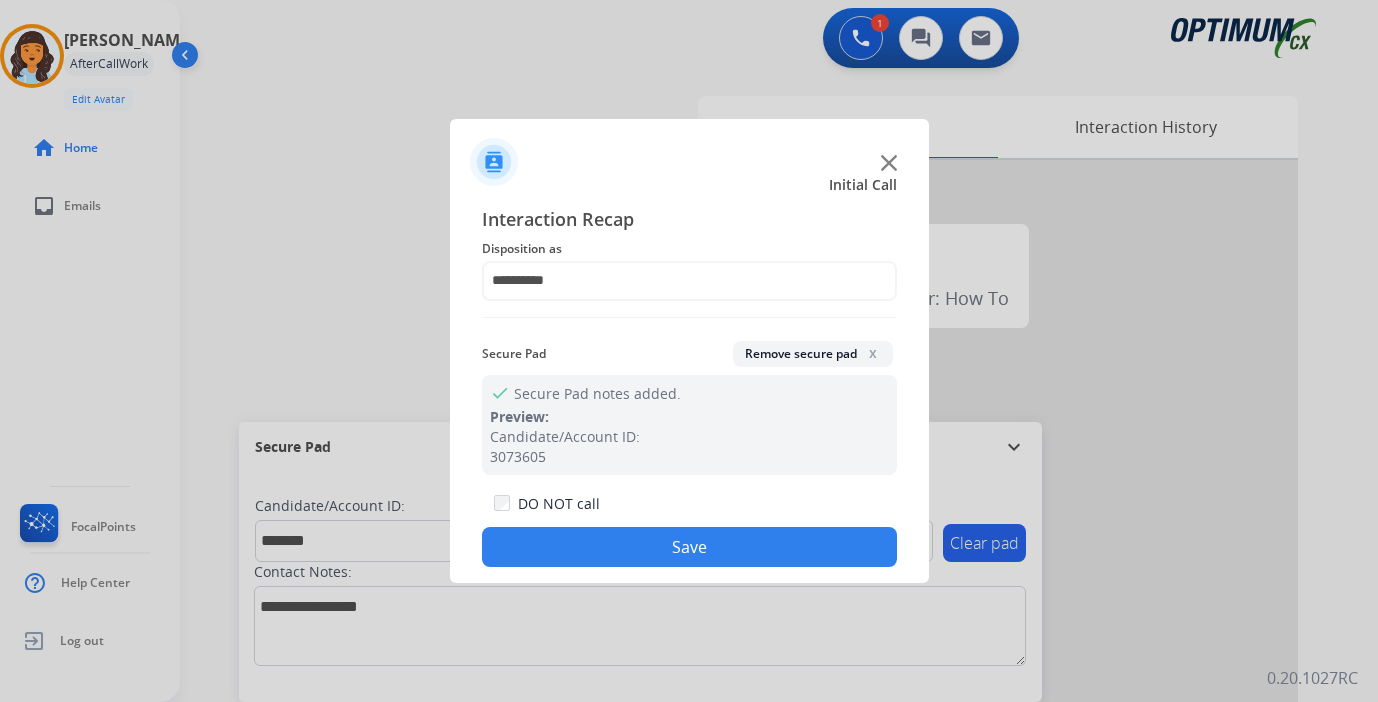 click on "Save" 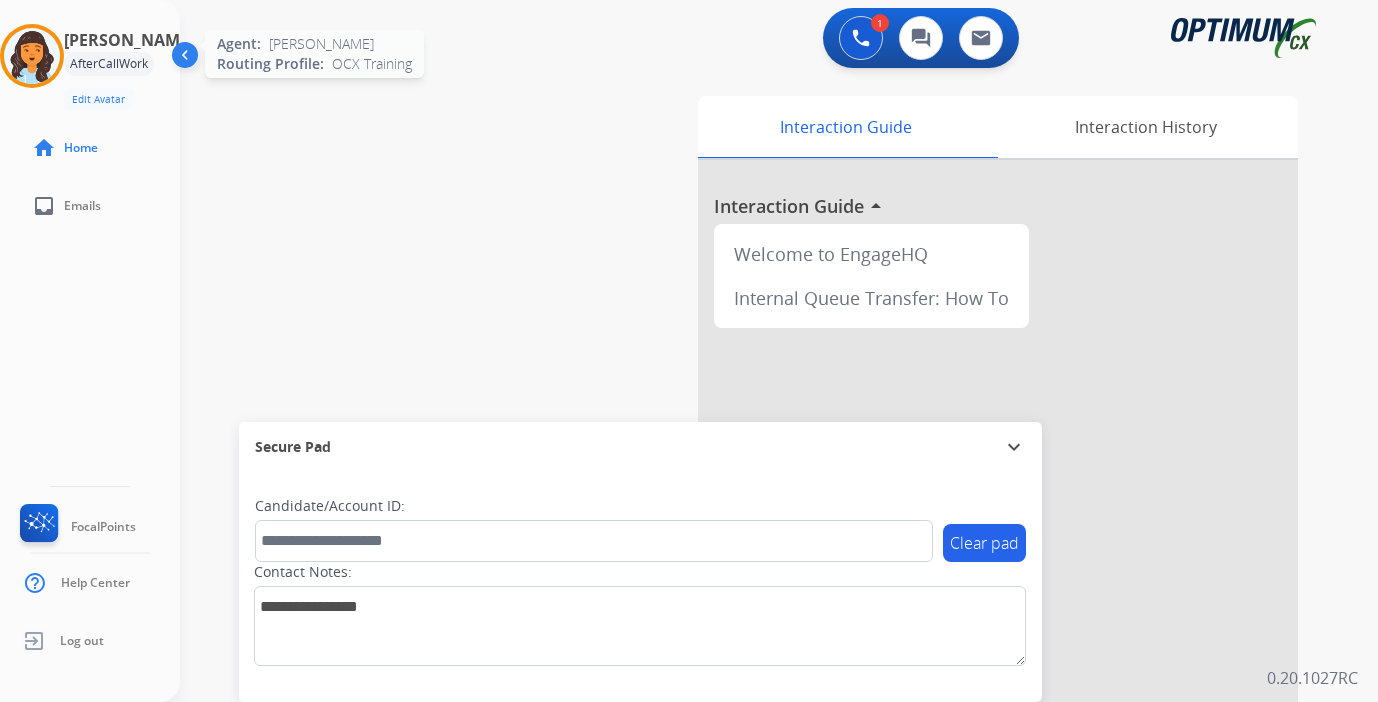 click at bounding box center [32, 56] 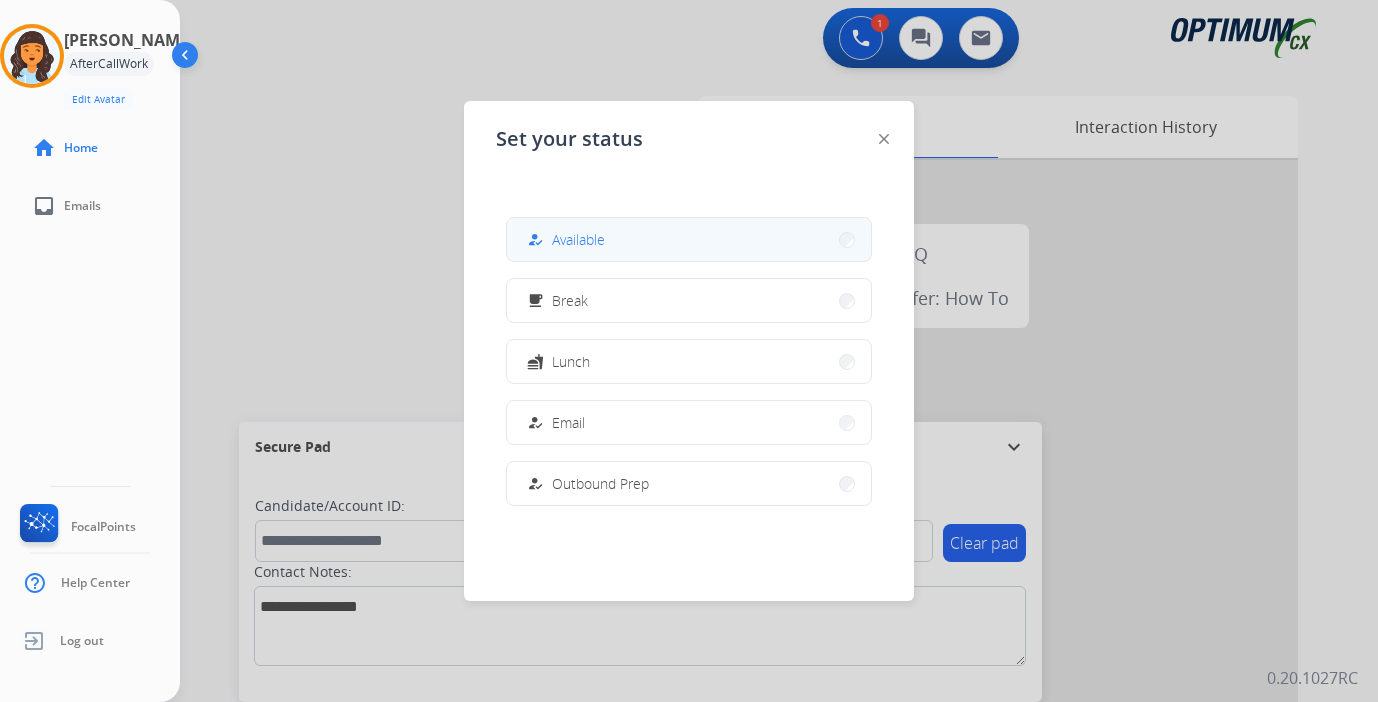 click on "how_to_reg Available" at bounding box center [689, 239] 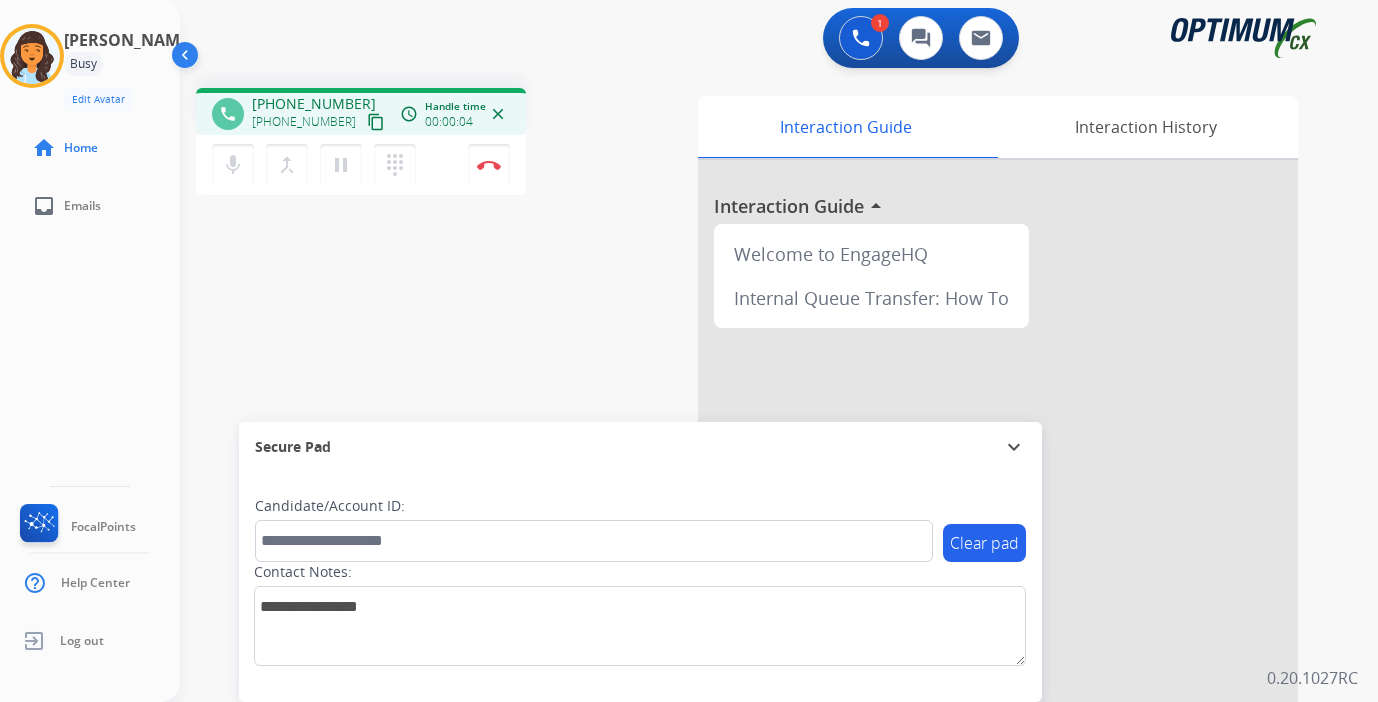click on "content_copy" at bounding box center (376, 122) 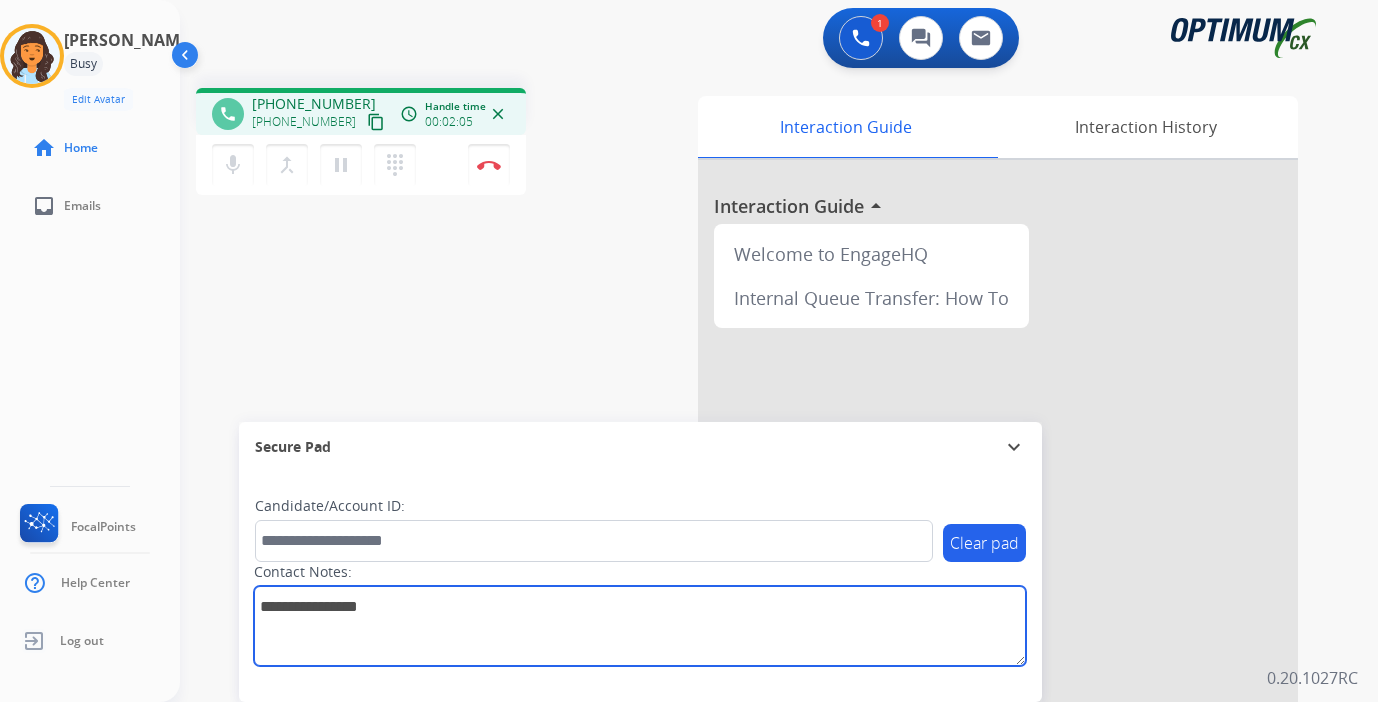 click at bounding box center (640, 626) 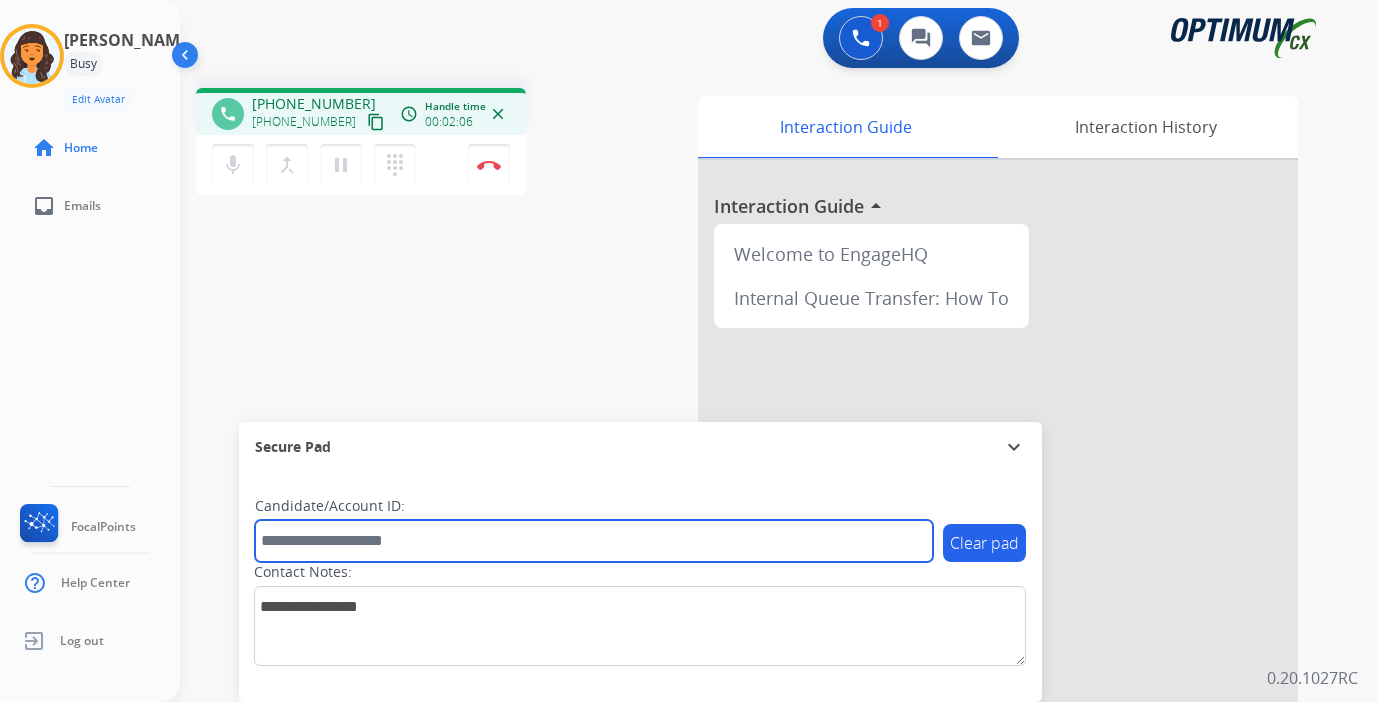 click at bounding box center [594, 541] 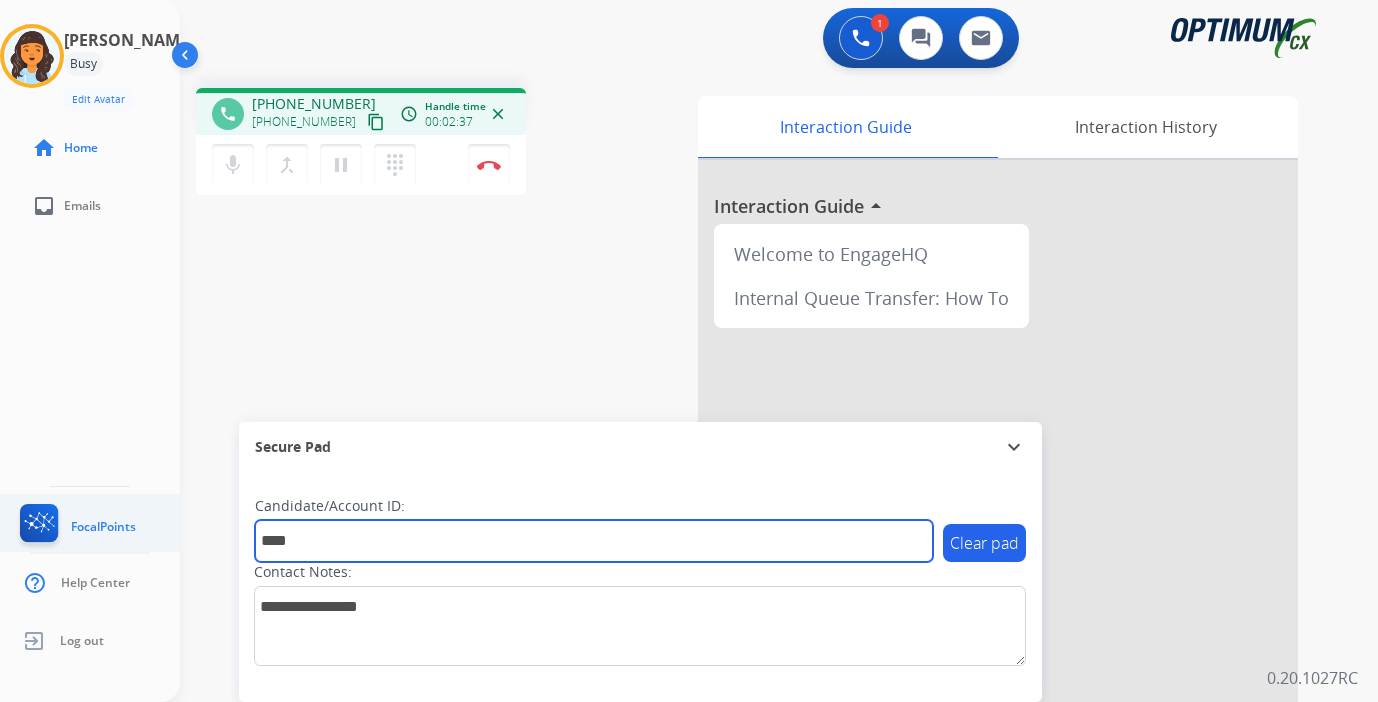 type on "****" 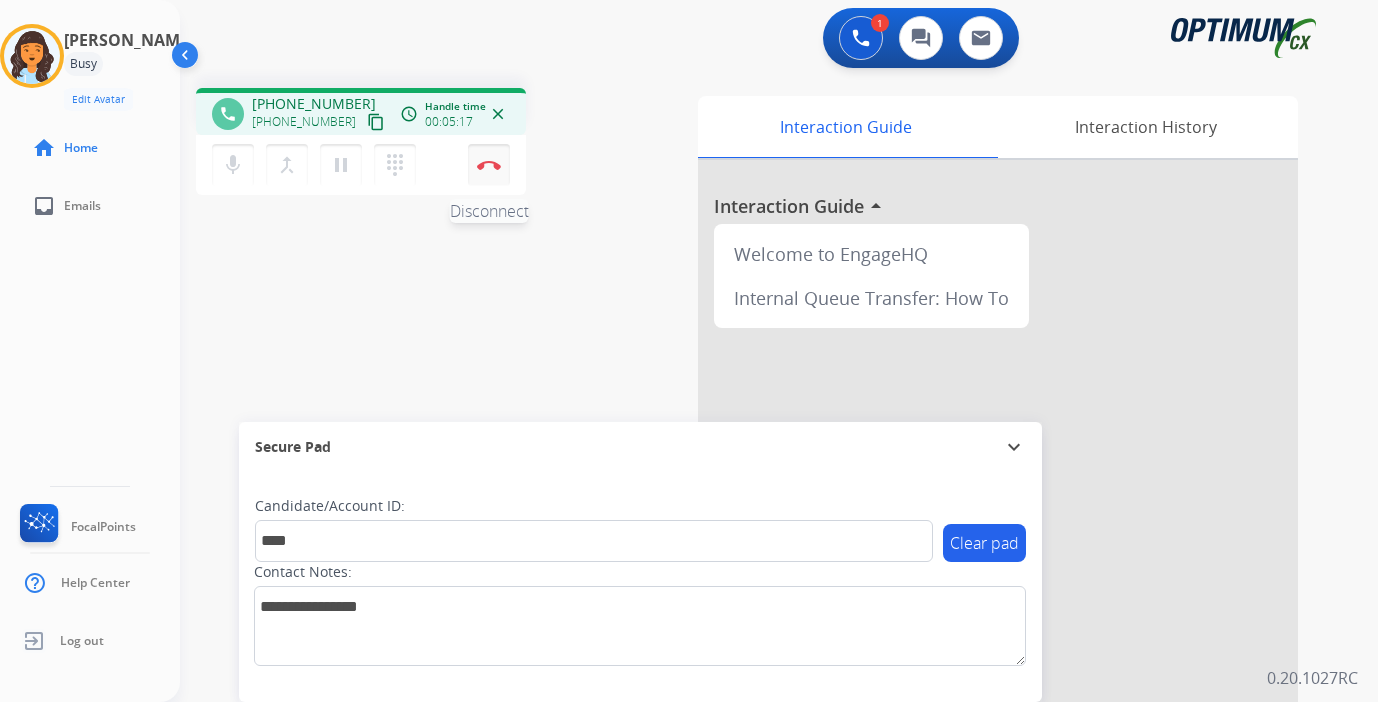 click on "Disconnect" at bounding box center [489, 165] 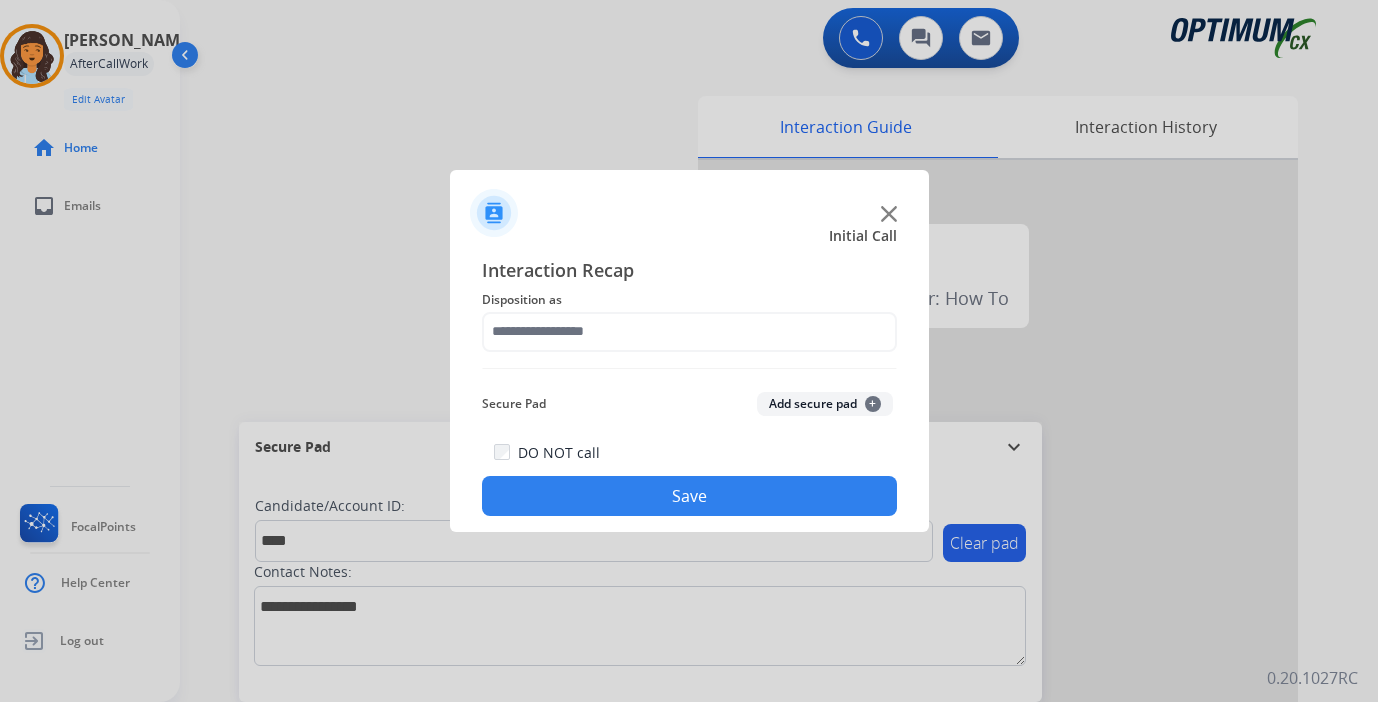click on "Add secure pad  +" 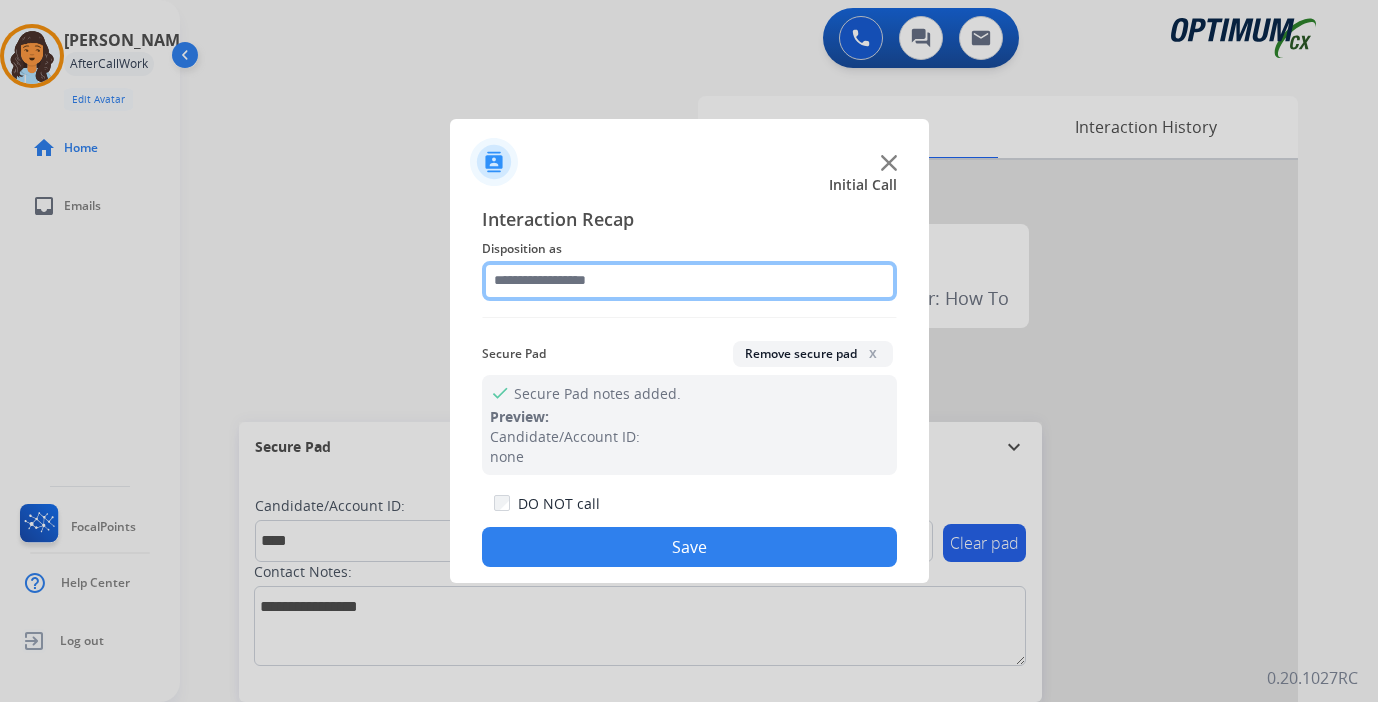 click 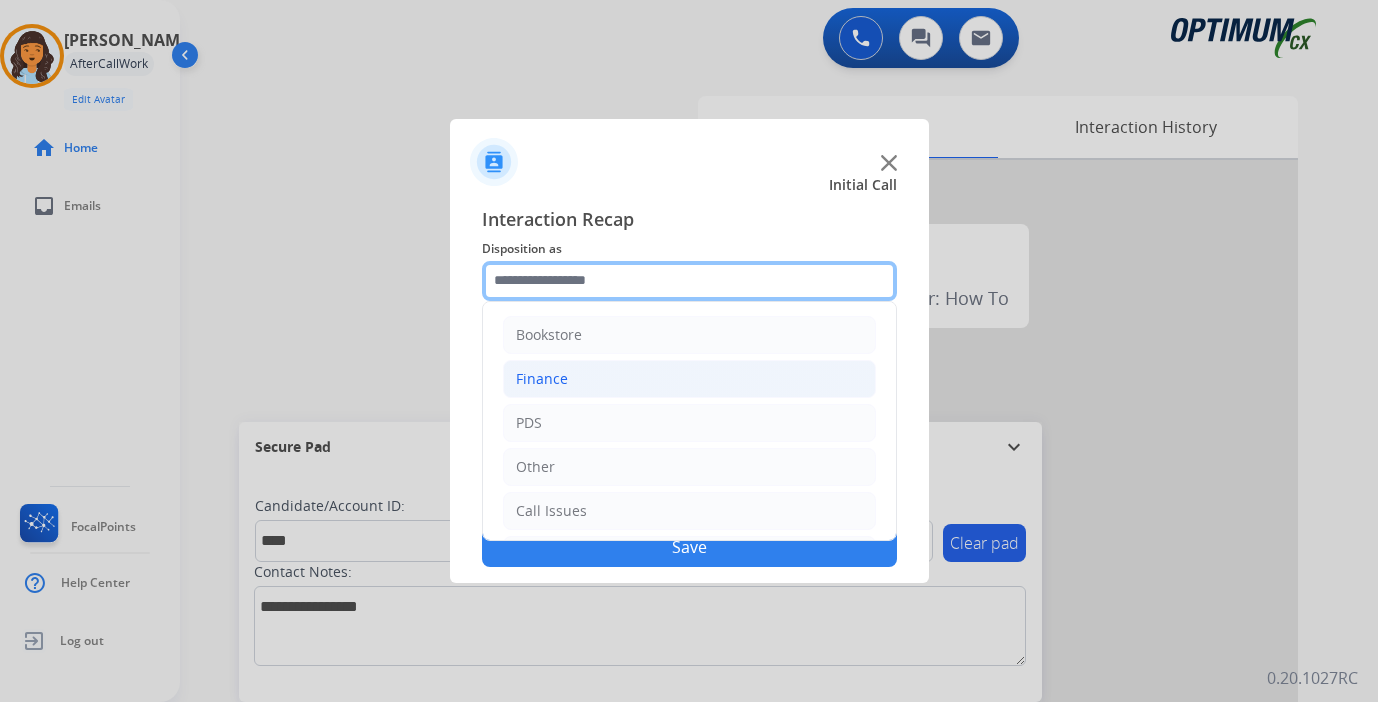 scroll, scrollTop: 136, scrollLeft: 0, axis: vertical 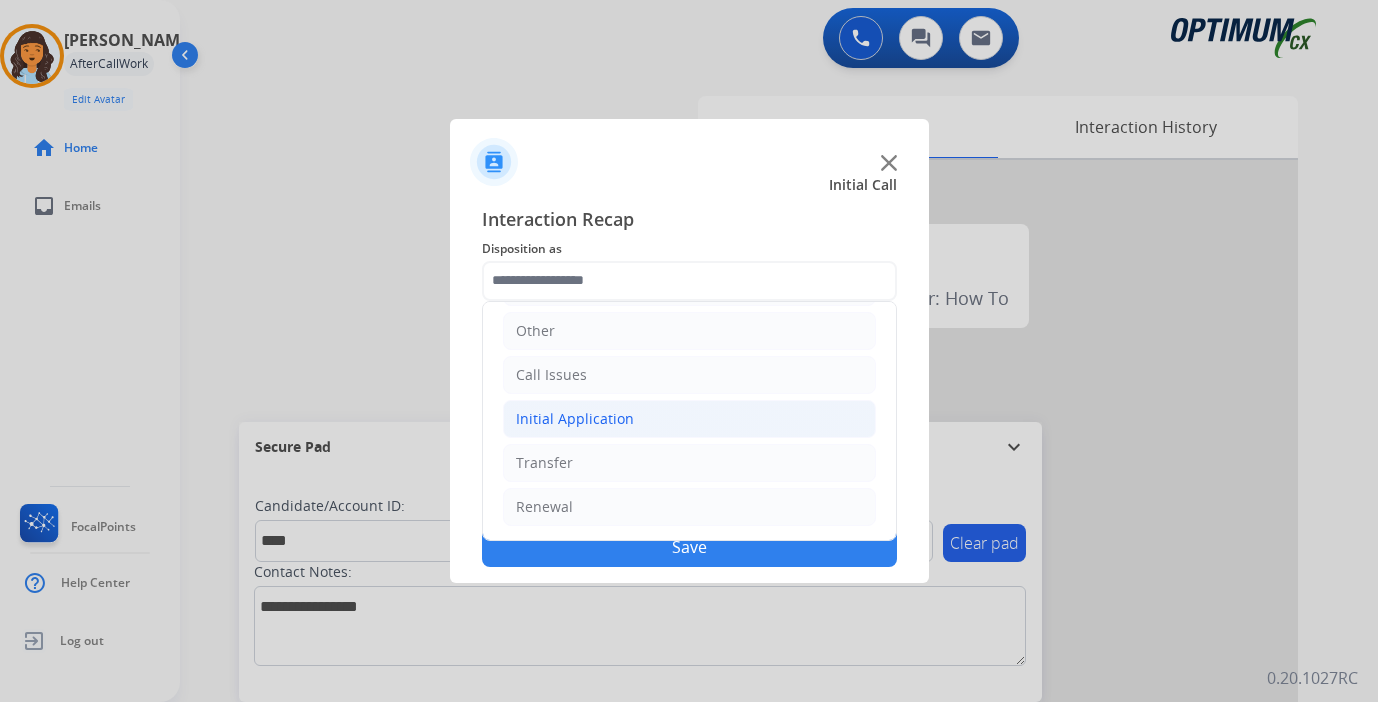 click on "Initial Application" 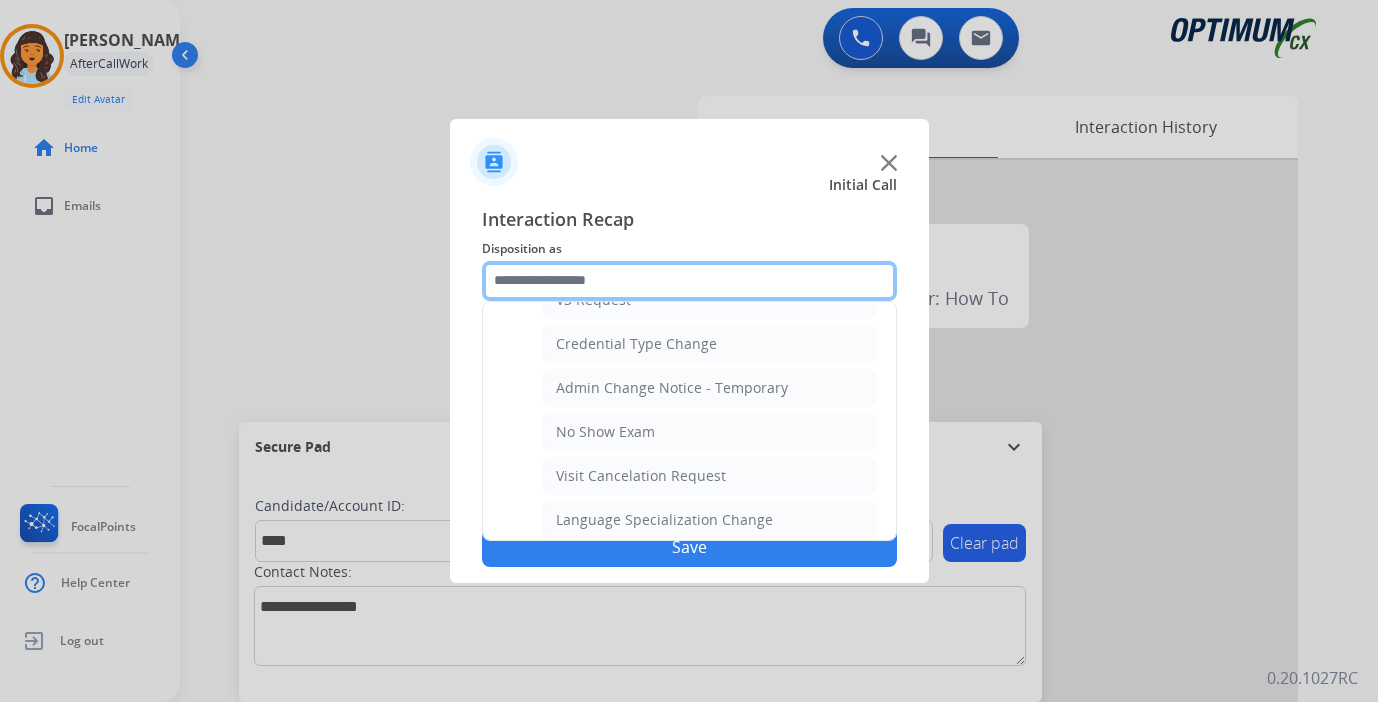 scroll, scrollTop: 1136, scrollLeft: 0, axis: vertical 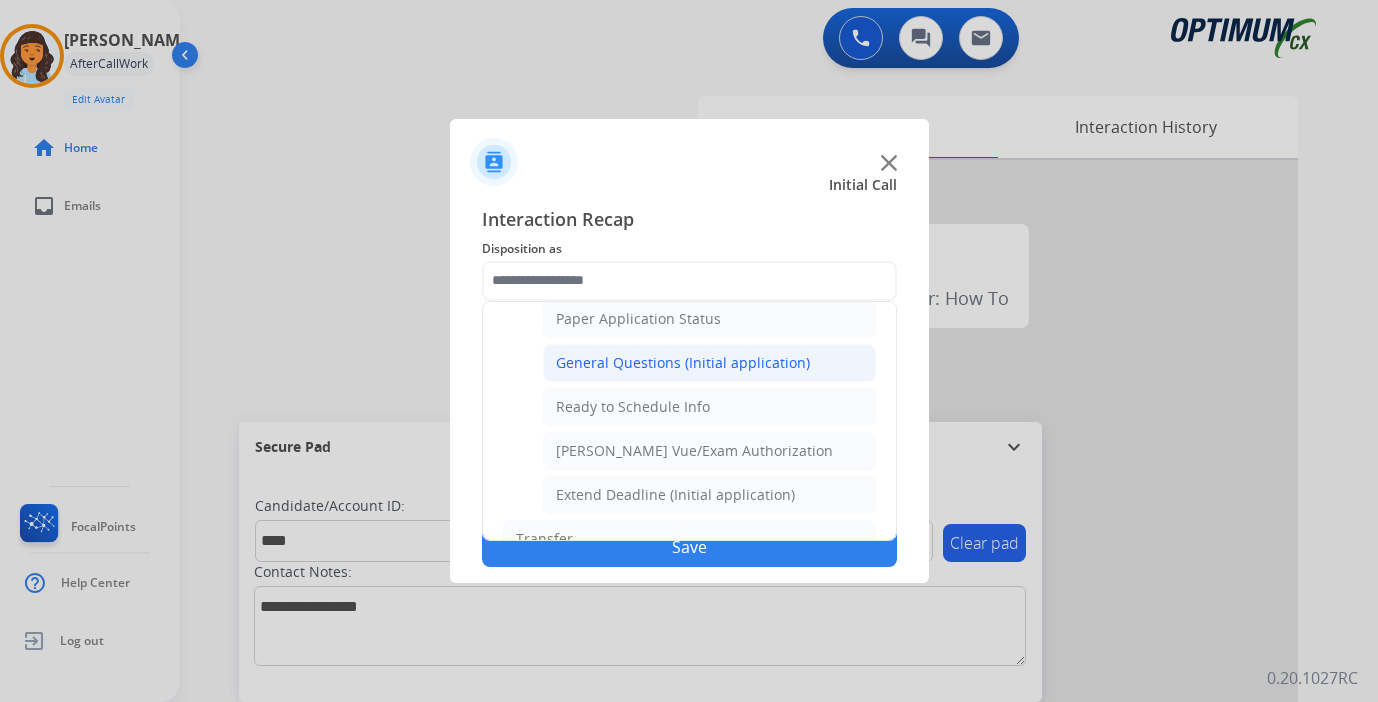 click on "General Questions (Initial application)" 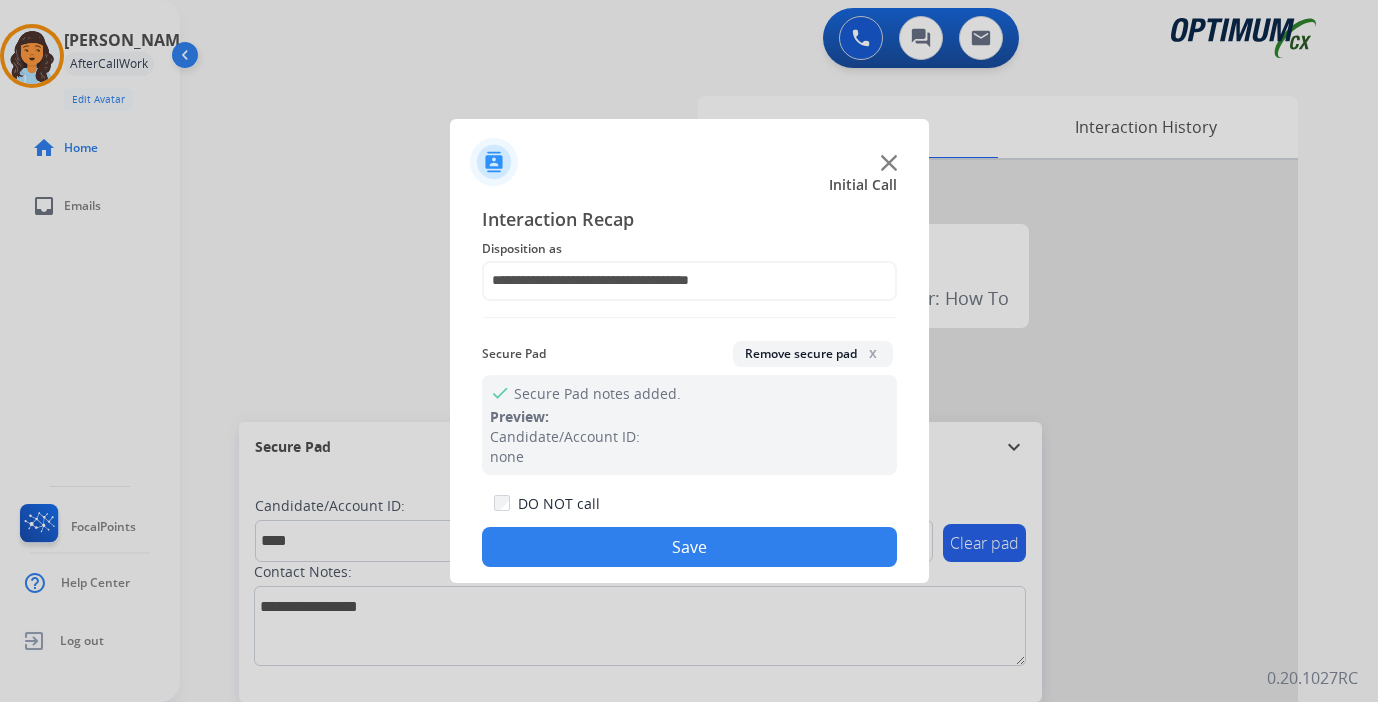 click on "Save" 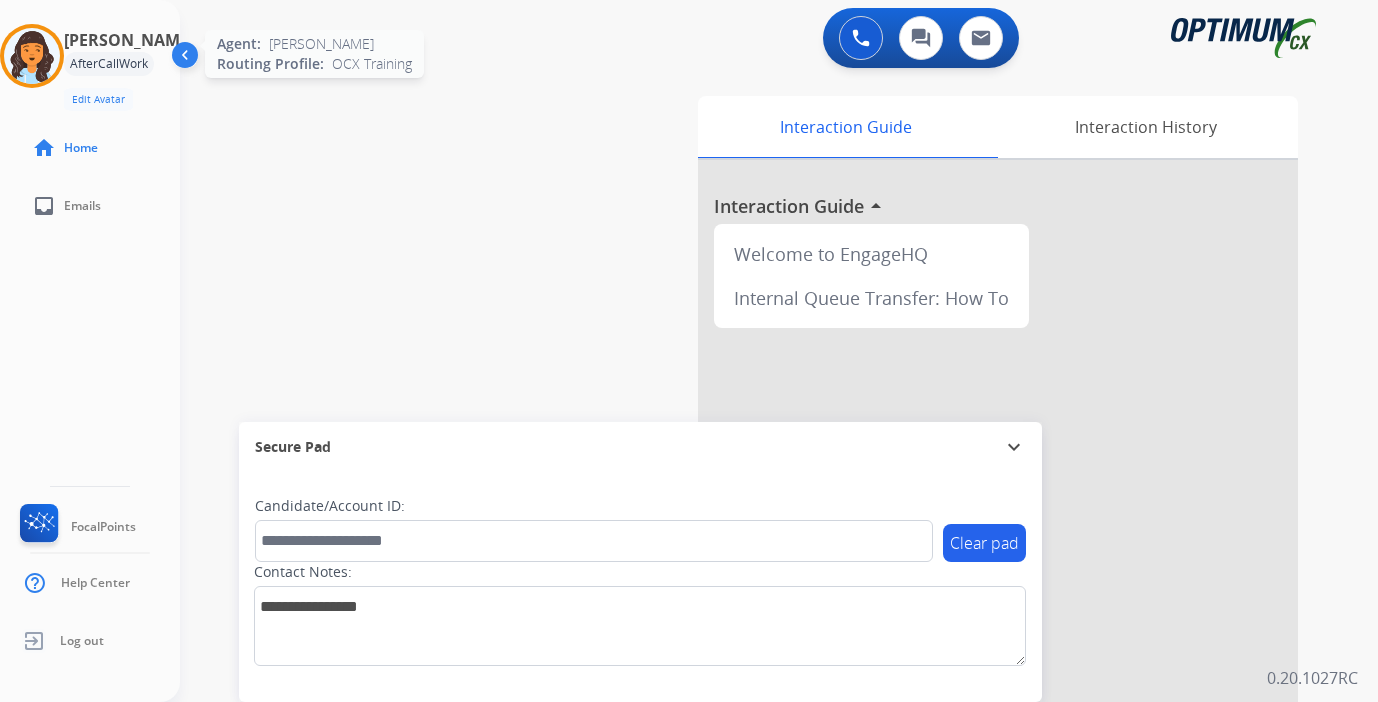 click at bounding box center (32, 56) 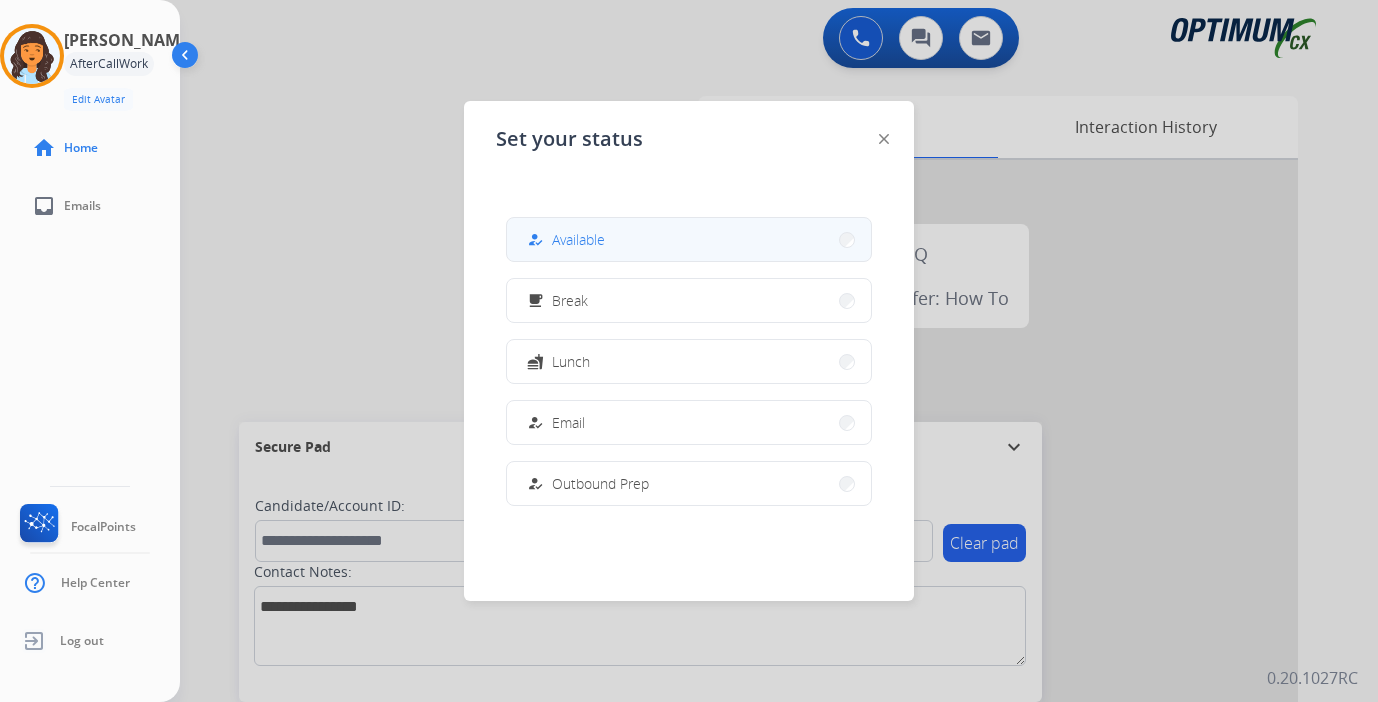 click on "how_to_reg" at bounding box center [535, 239] 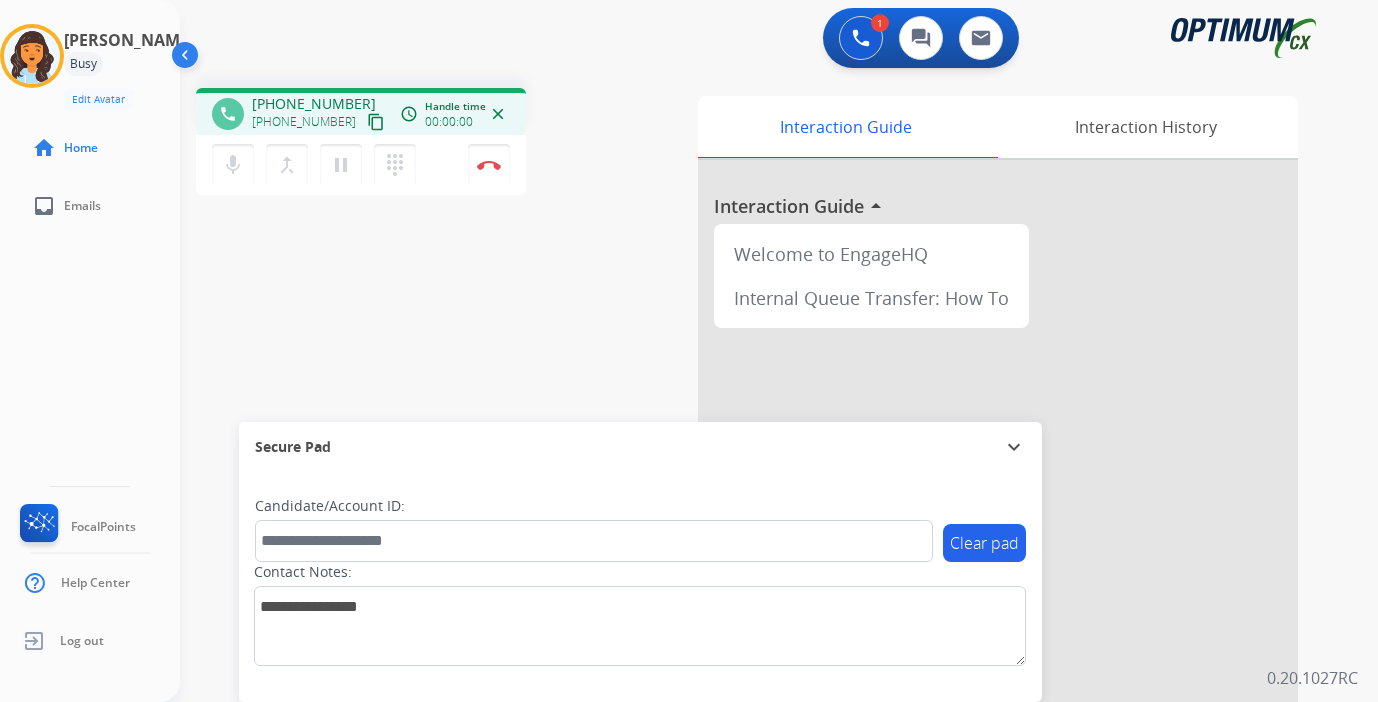 click on "content_copy" at bounding box center (376, 122) 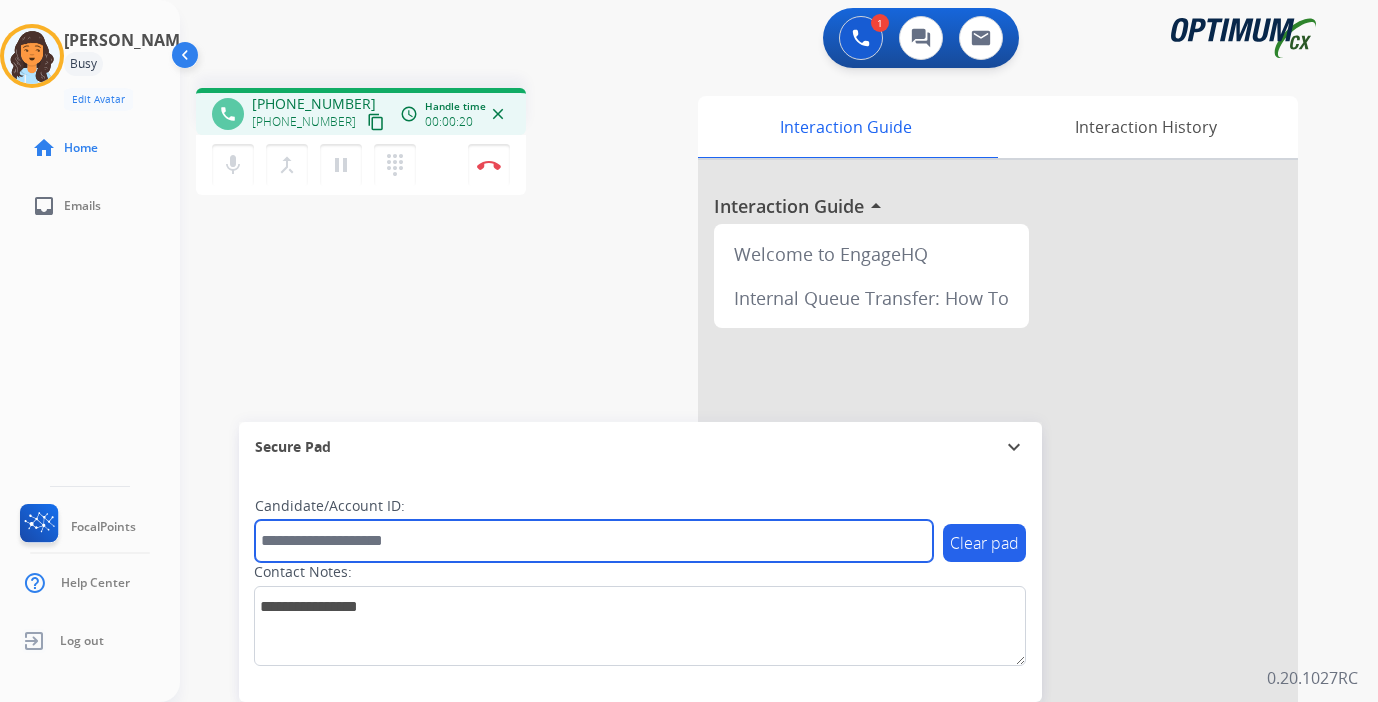 click at bounding box center (594, 541) 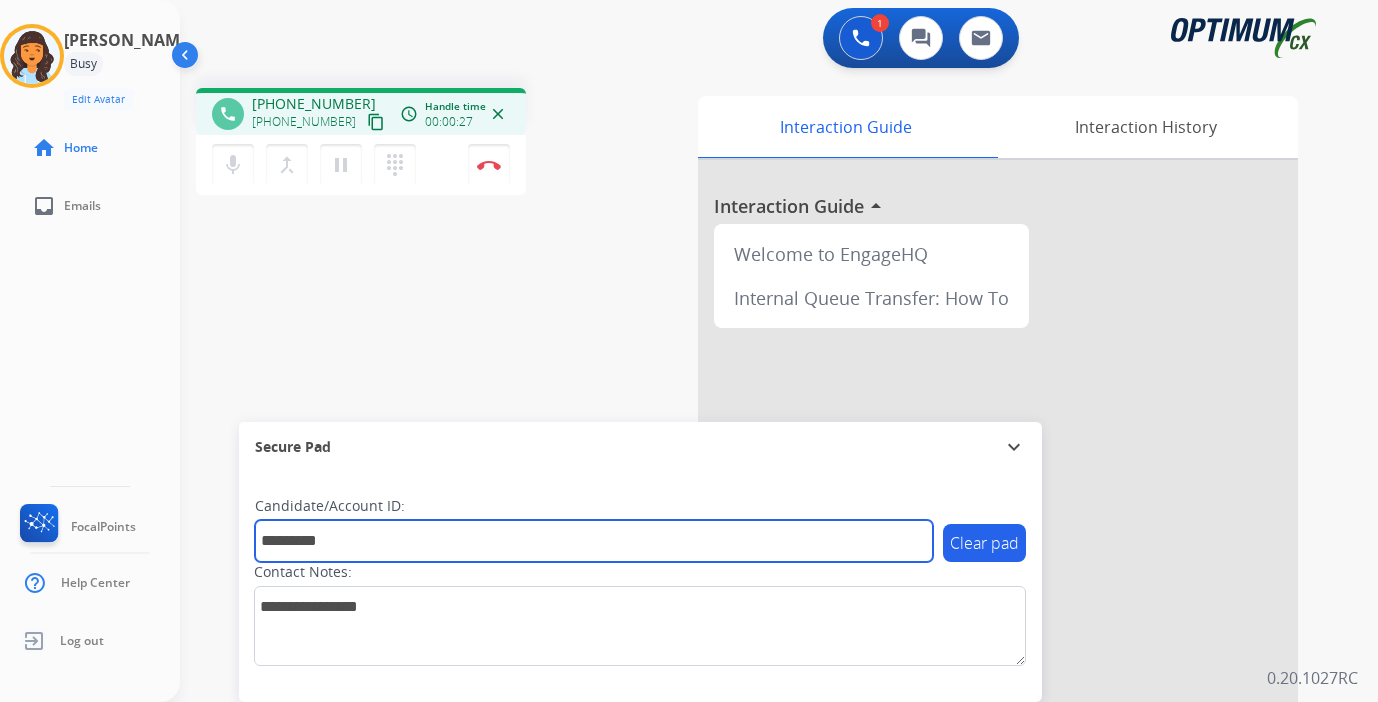 type on "*********" 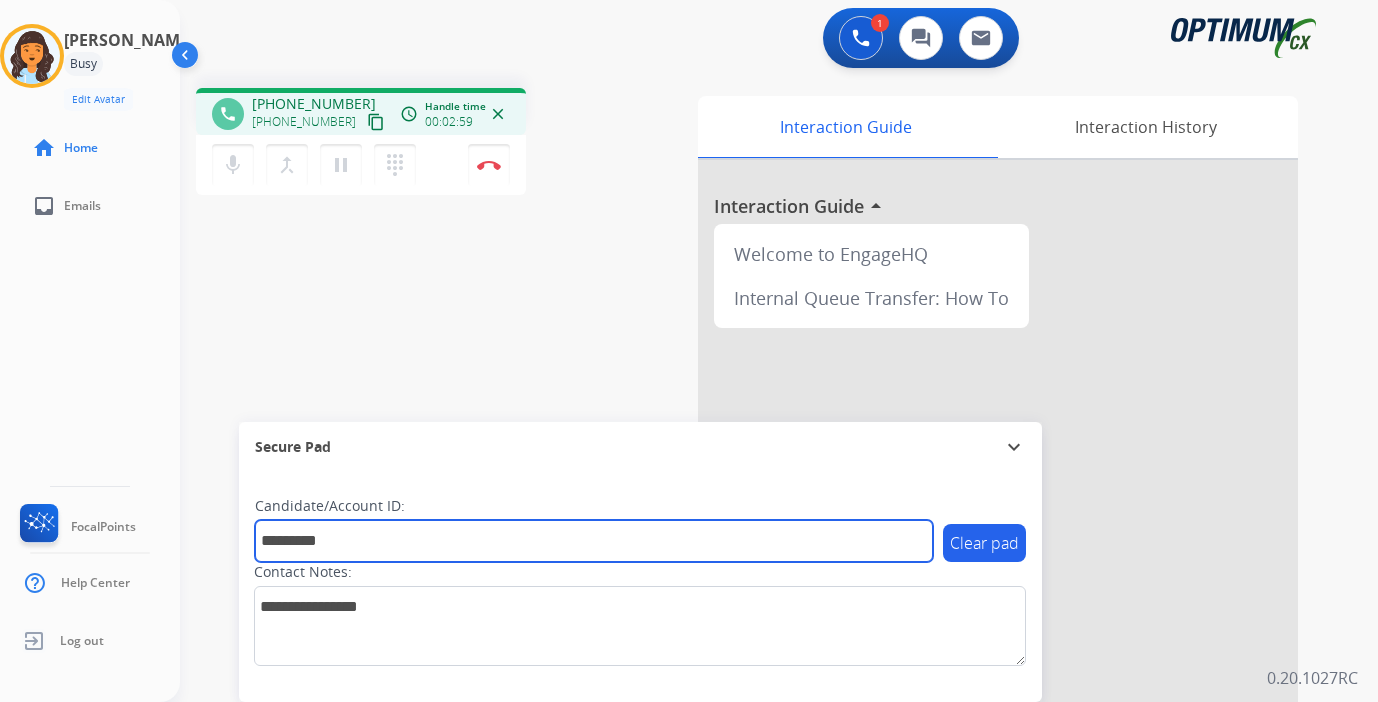 click on "*********" at bounding box center (594, 541) 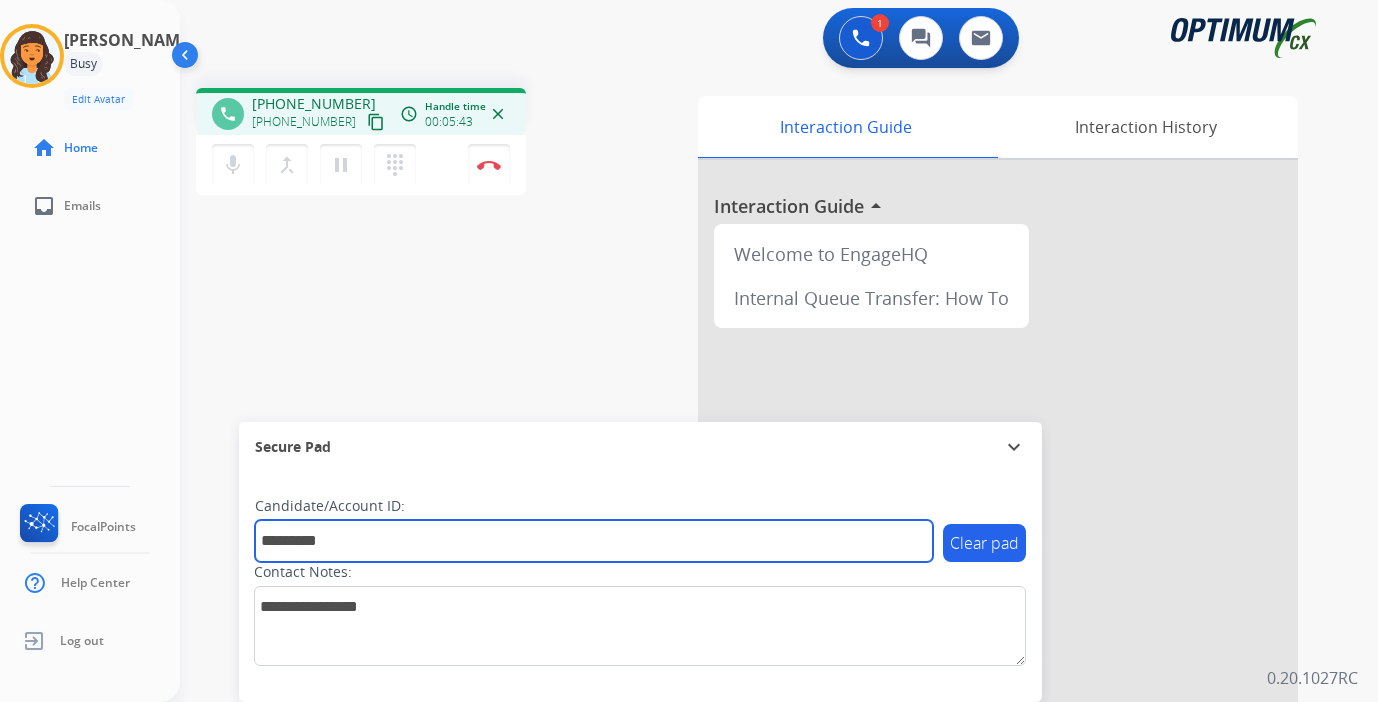 click on "*********" at bounding box center (594, 541) 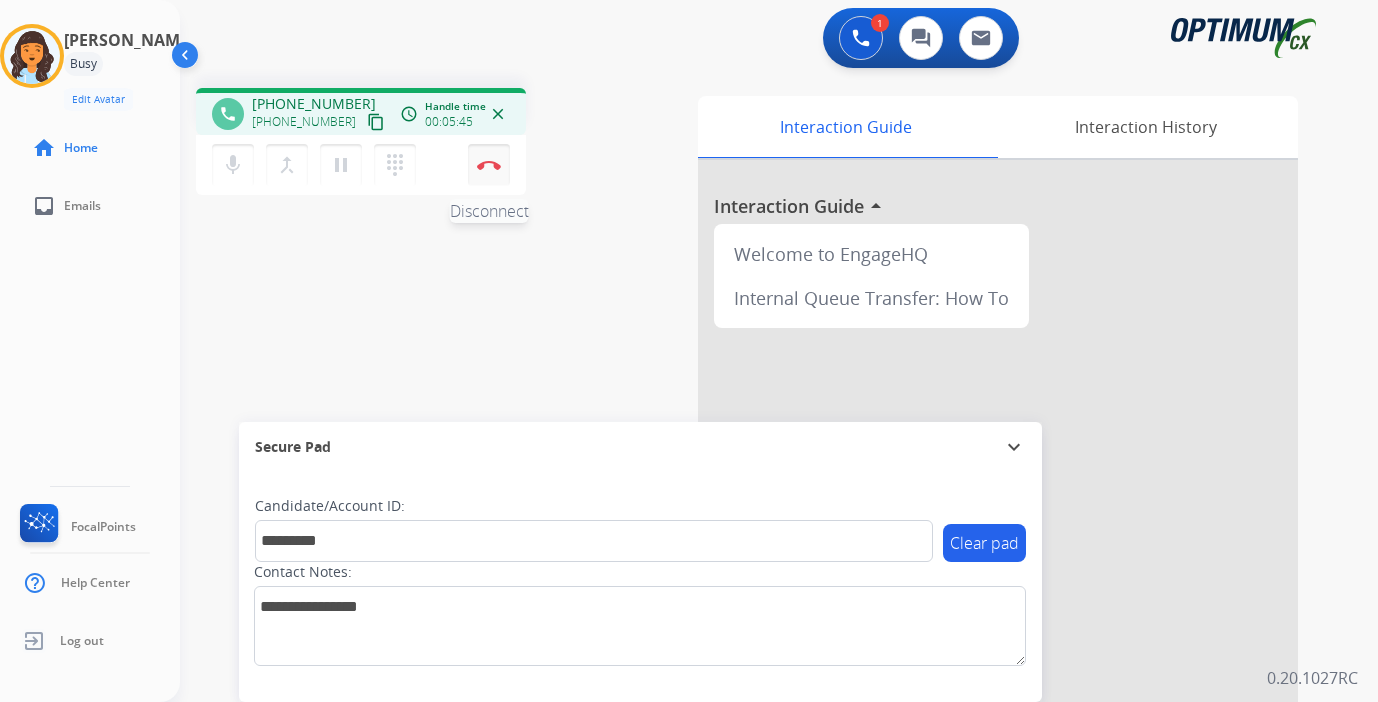 click on "Disconnect" at bounding box center (489, 165) 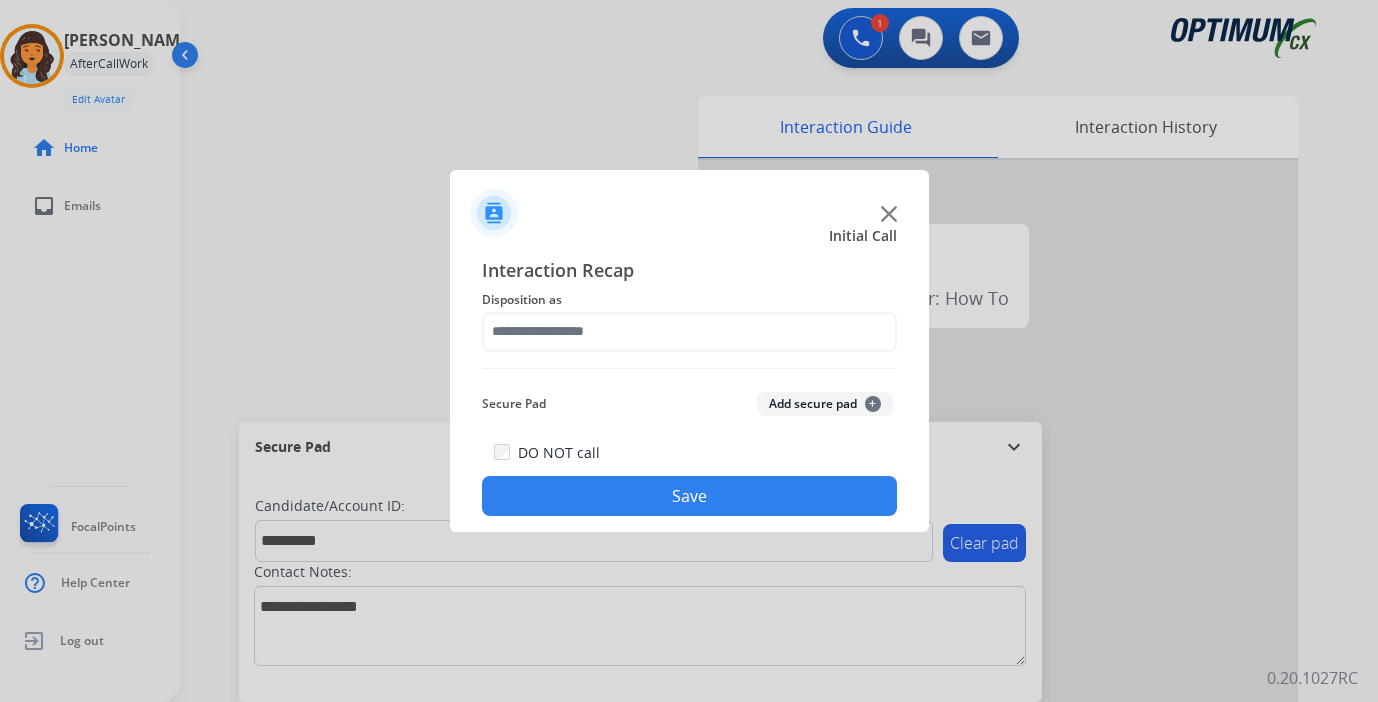 click on "Add secure pad  +" 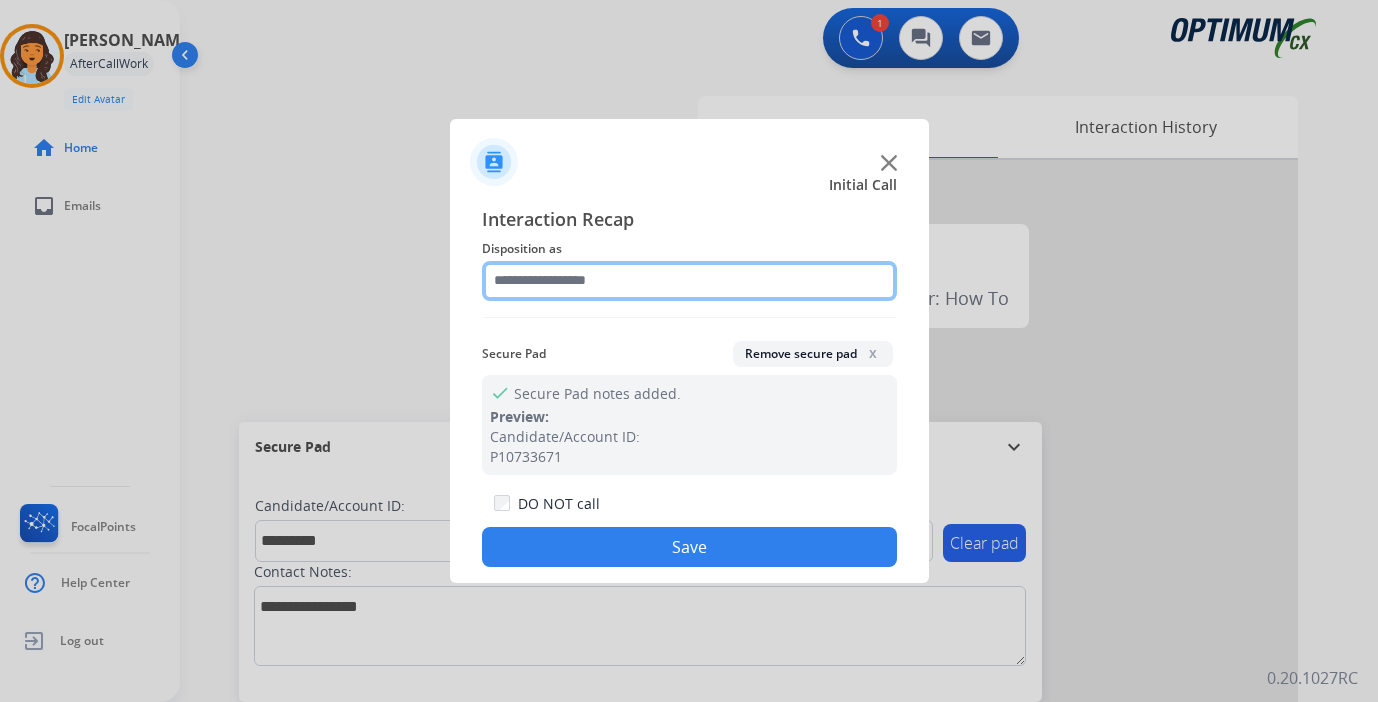 click 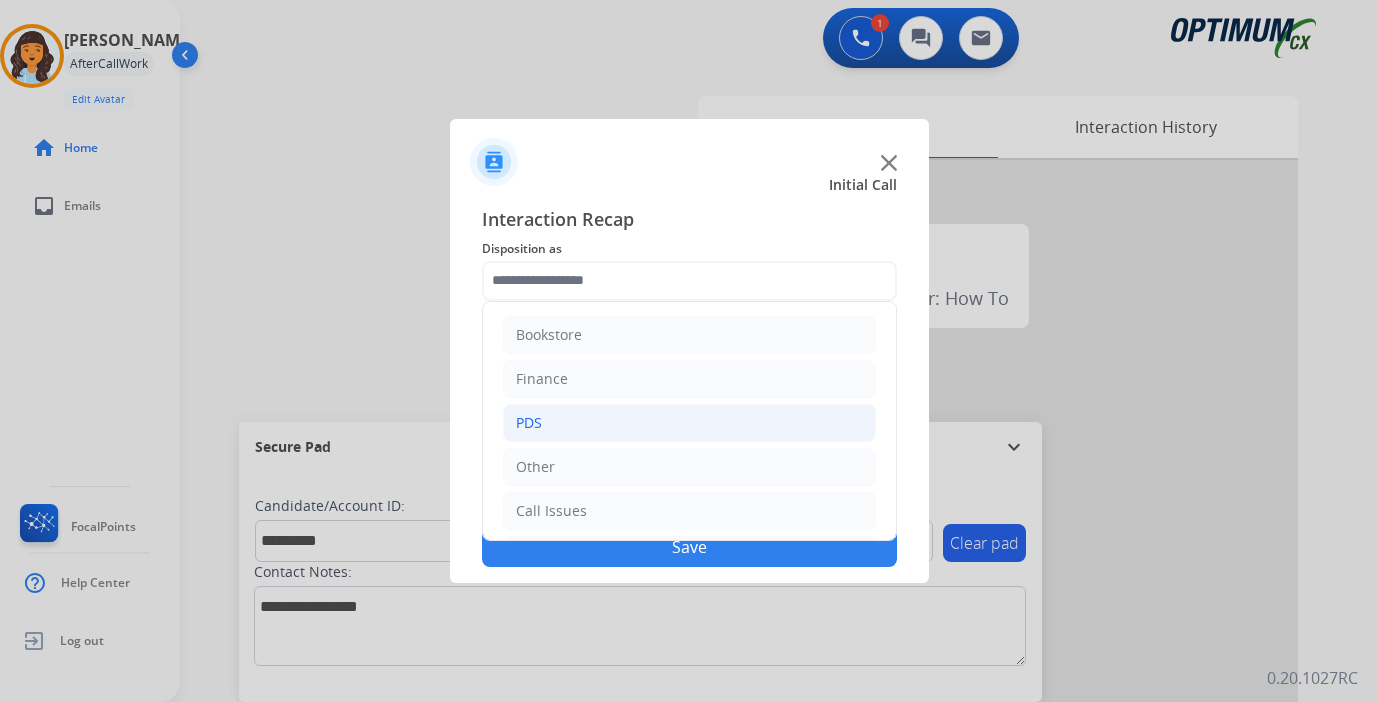 click on "PDS" 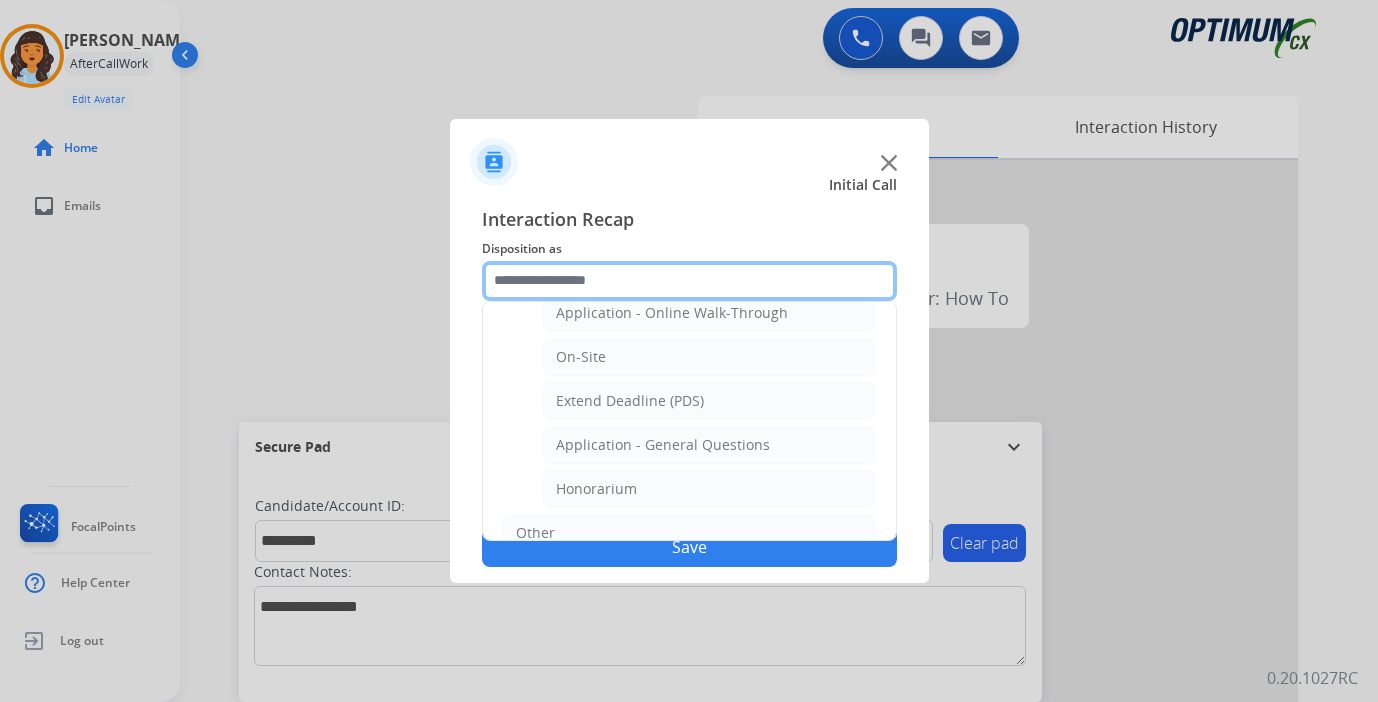 scroll, scrollTop: 506, scrollLeft: 0, axis: vertical 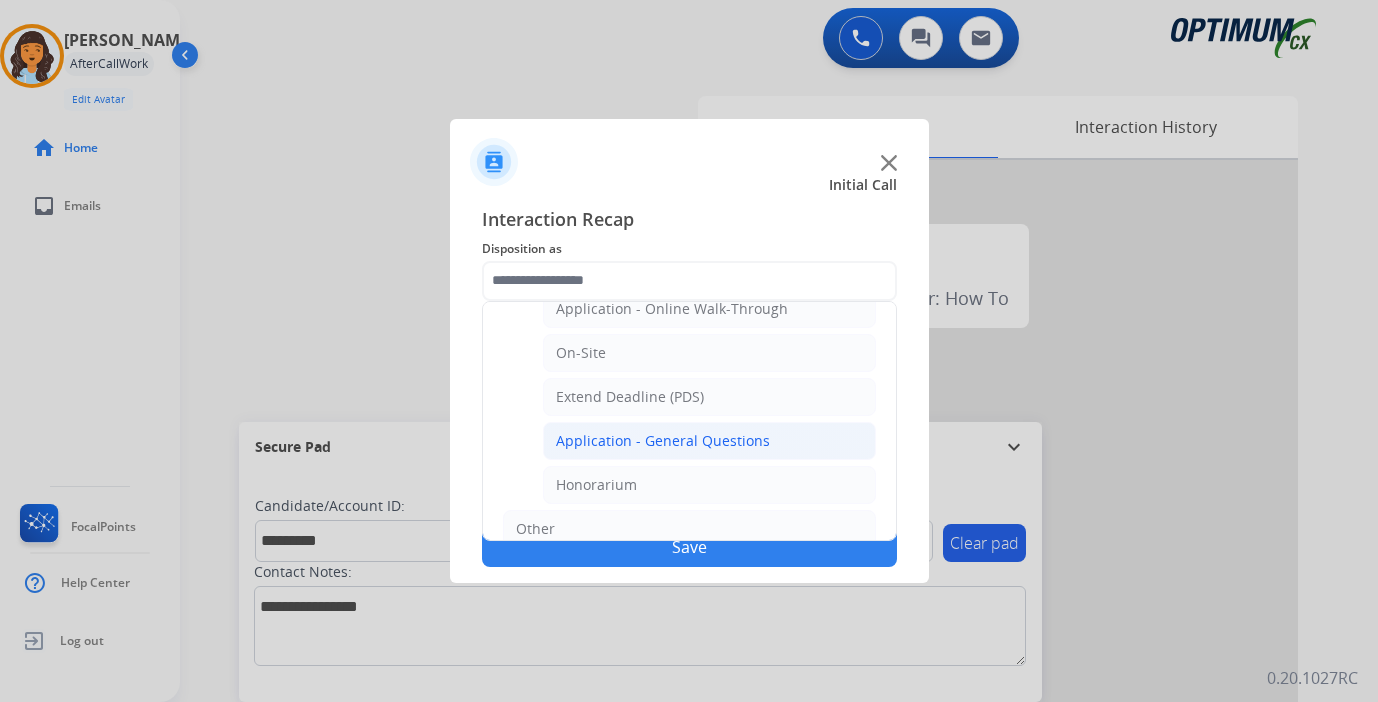 click on "Application - General Questions" 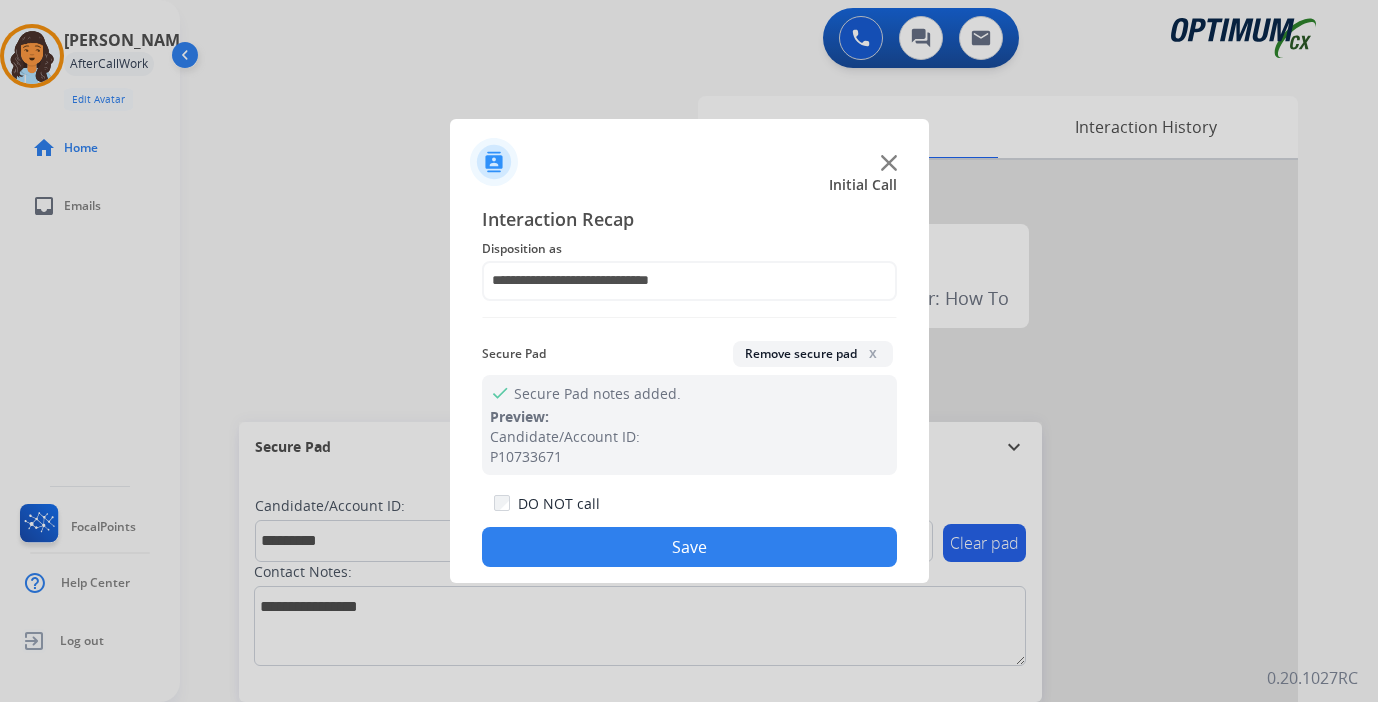 click on "Save" 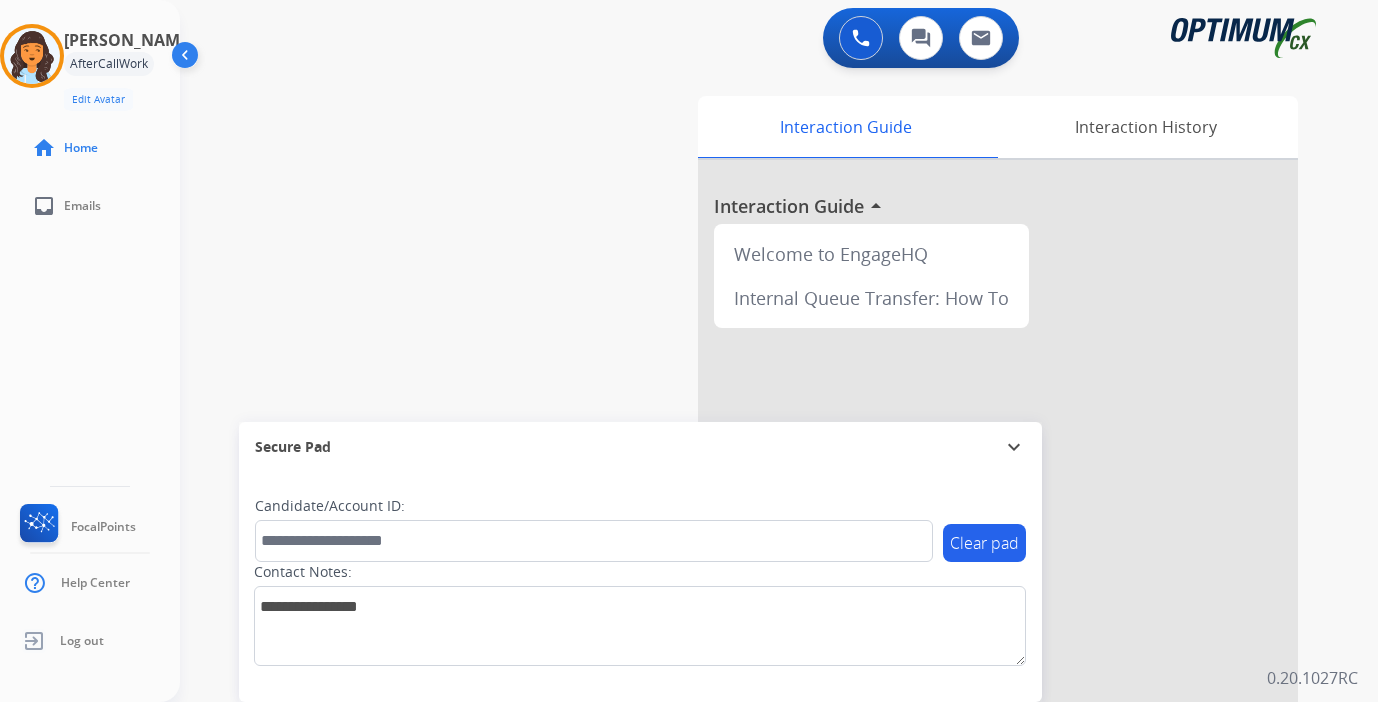 click on "Interaction Guide   Interaction History  Interaction Guide arrow_drop_up  Welcome to EngageHQ   Internal Queue Transfer: How To" at bounding box center [1005, 497] 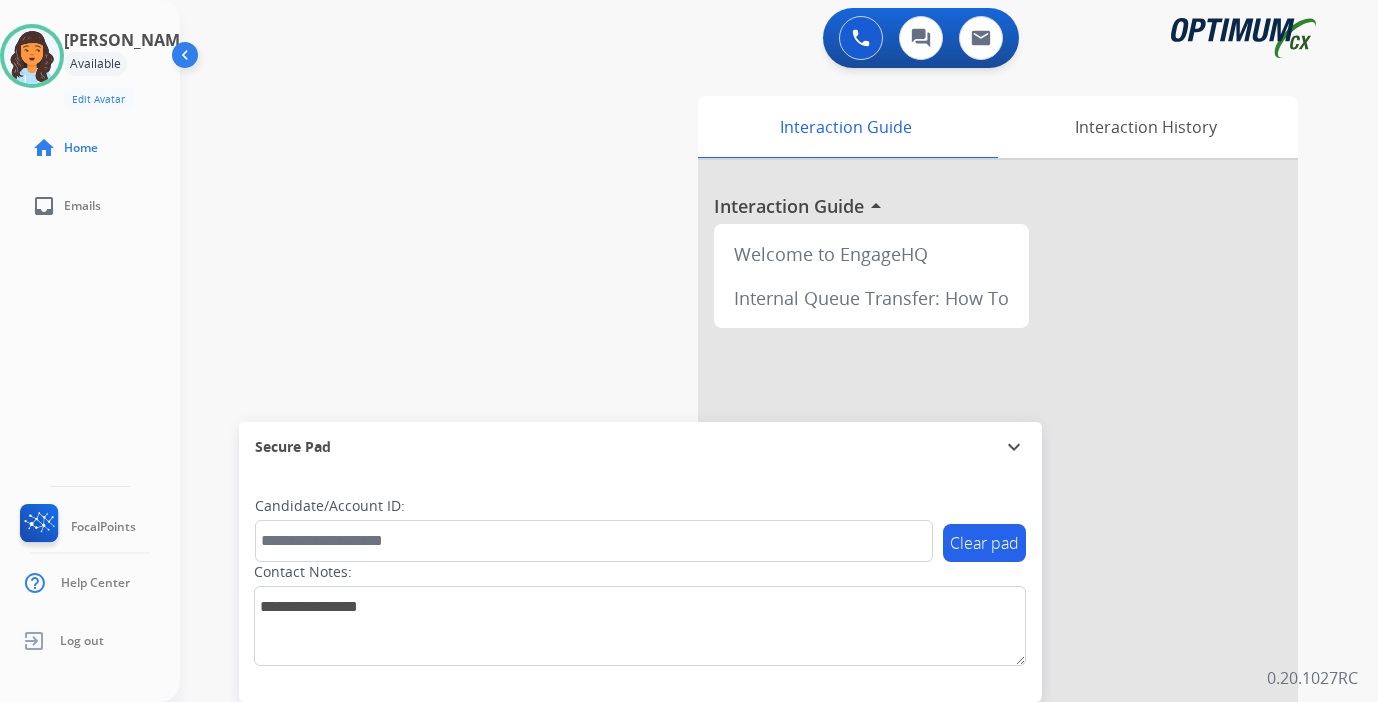 click on "Interaction Guide   Interaction History  Interaction Guide arrow_drop_up  Welcome to EngageHQ   Internal Queue Transfer: How To" at bounding box center [1005, 497] 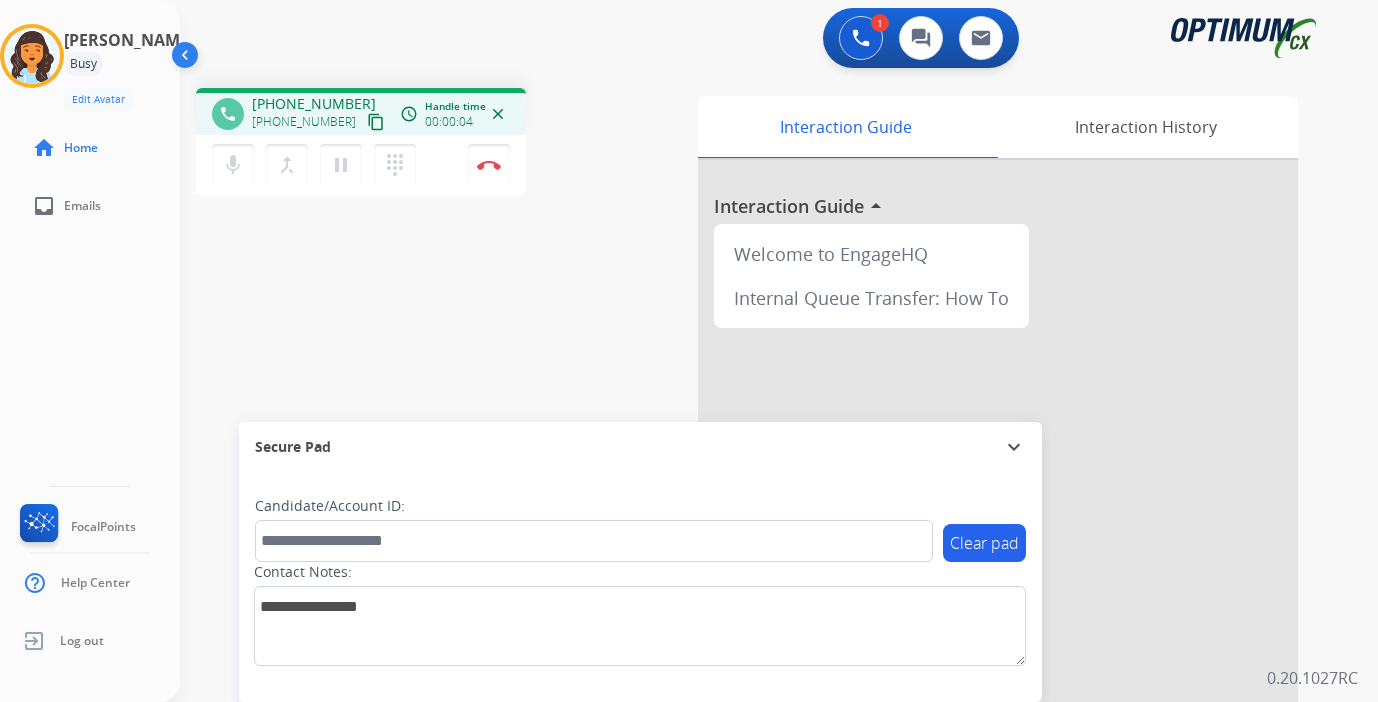 click on "phone [PHONE_NUMBER] [PHONE_NUMBER] content_copy access_time Call metrics Queue   00:12 Hold   00:00 Talk   00:01 Total   00:12 Handle time 00:00:04 close" at bounding box center [361, 111] 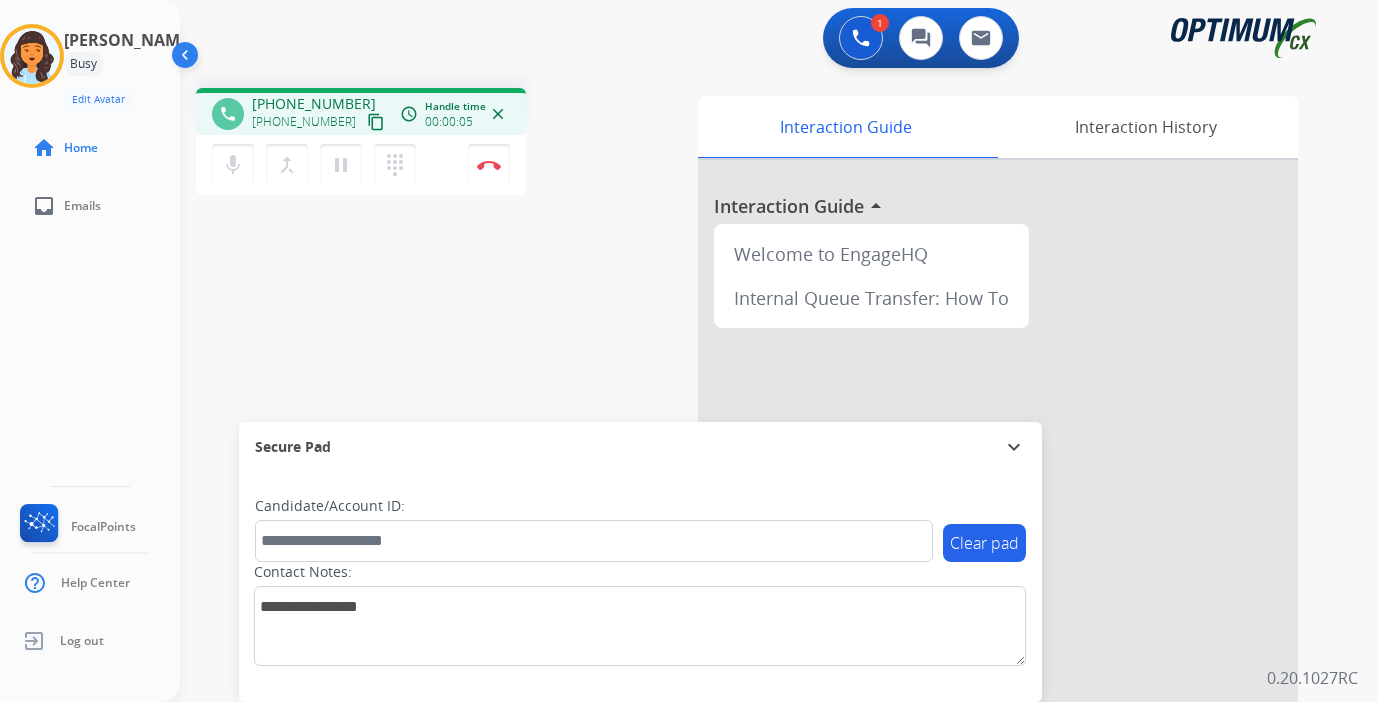 click on "content_copy" at bounding box center [376, 122] 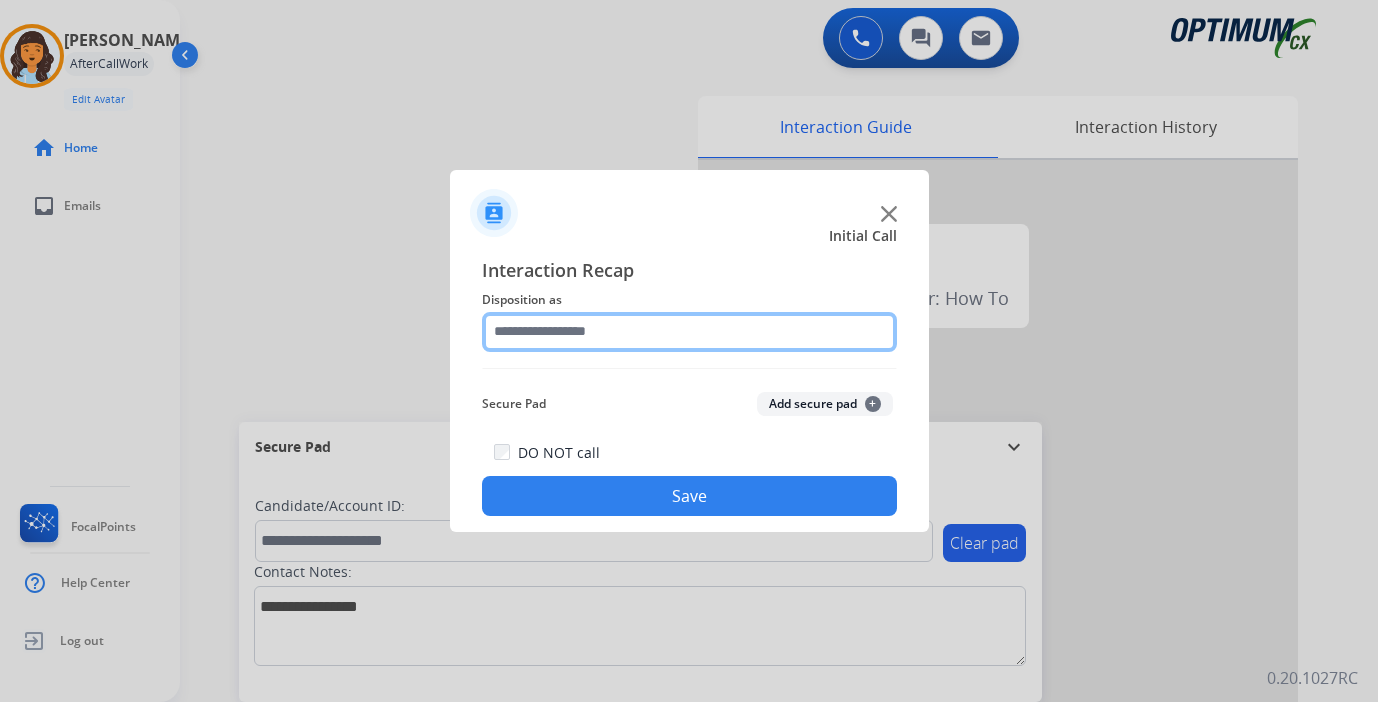 click 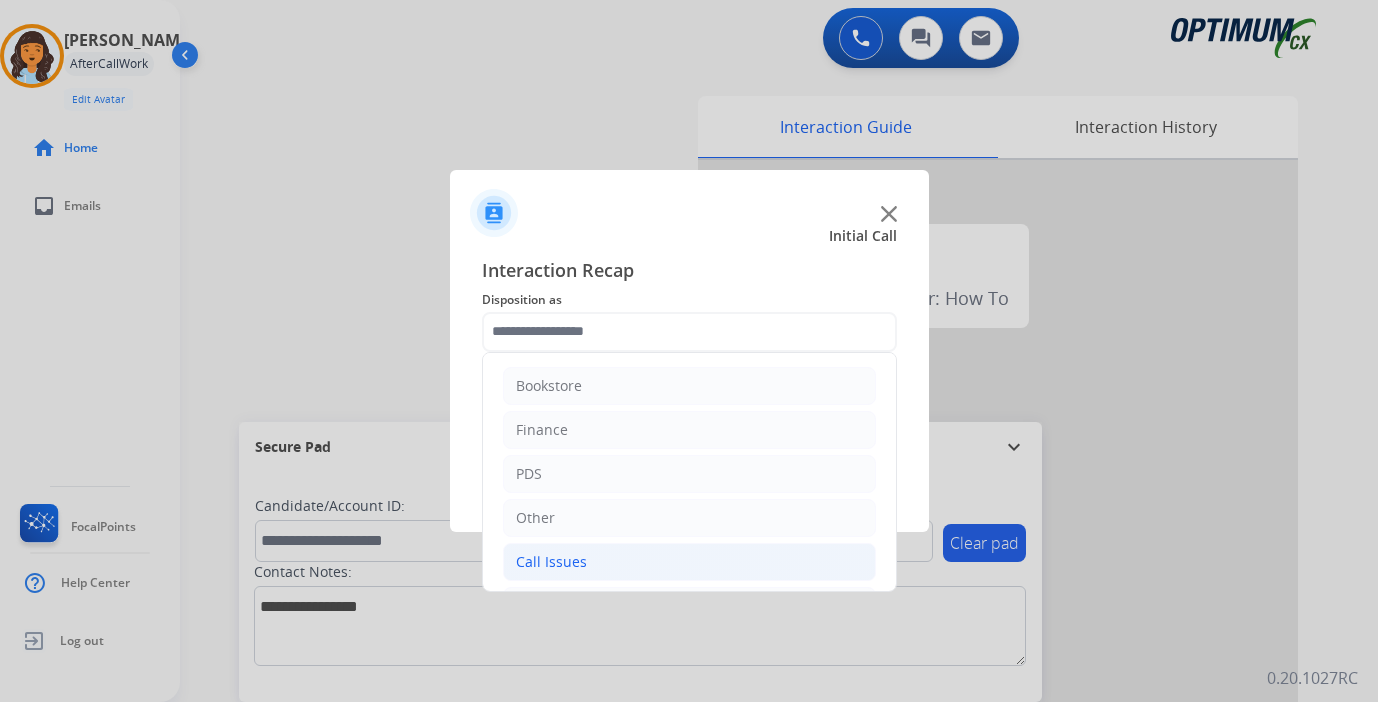 click on "Call Issues" 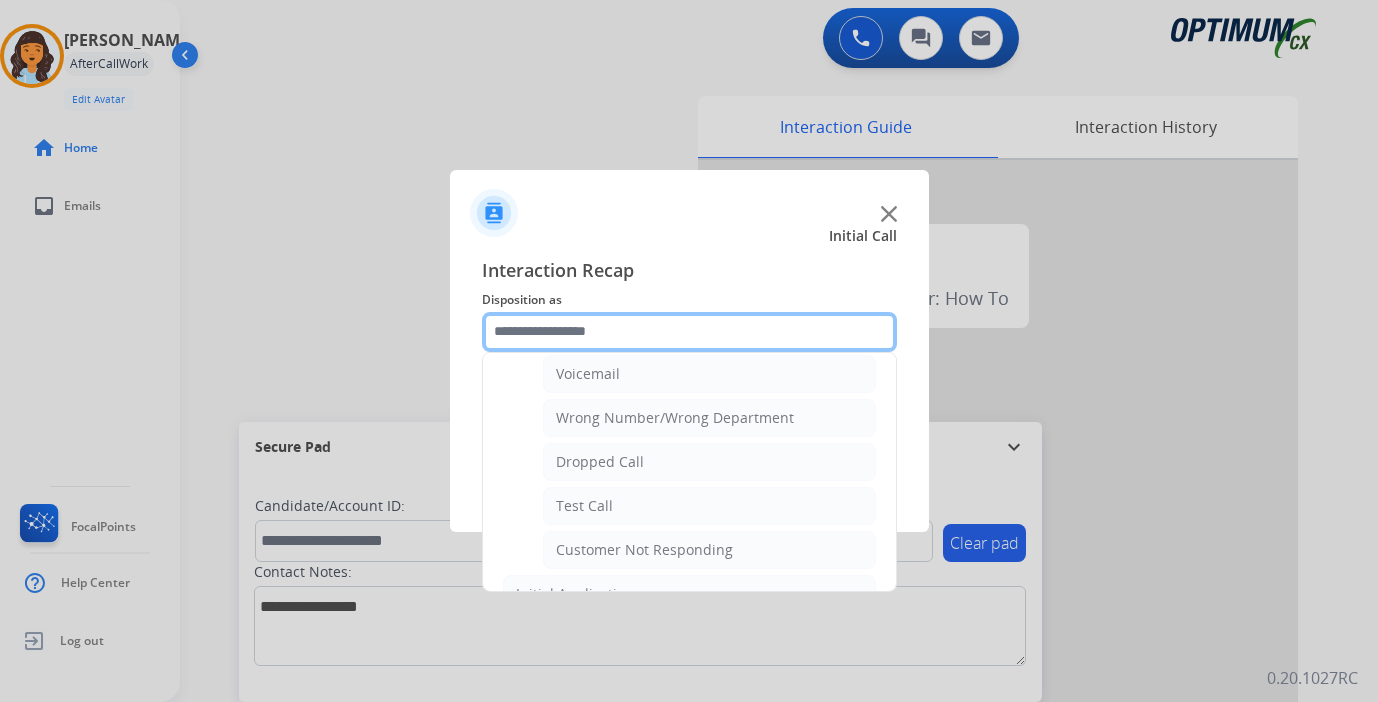 scroll, scrollTop: 244, scrollLeft: 0, axis: vertical 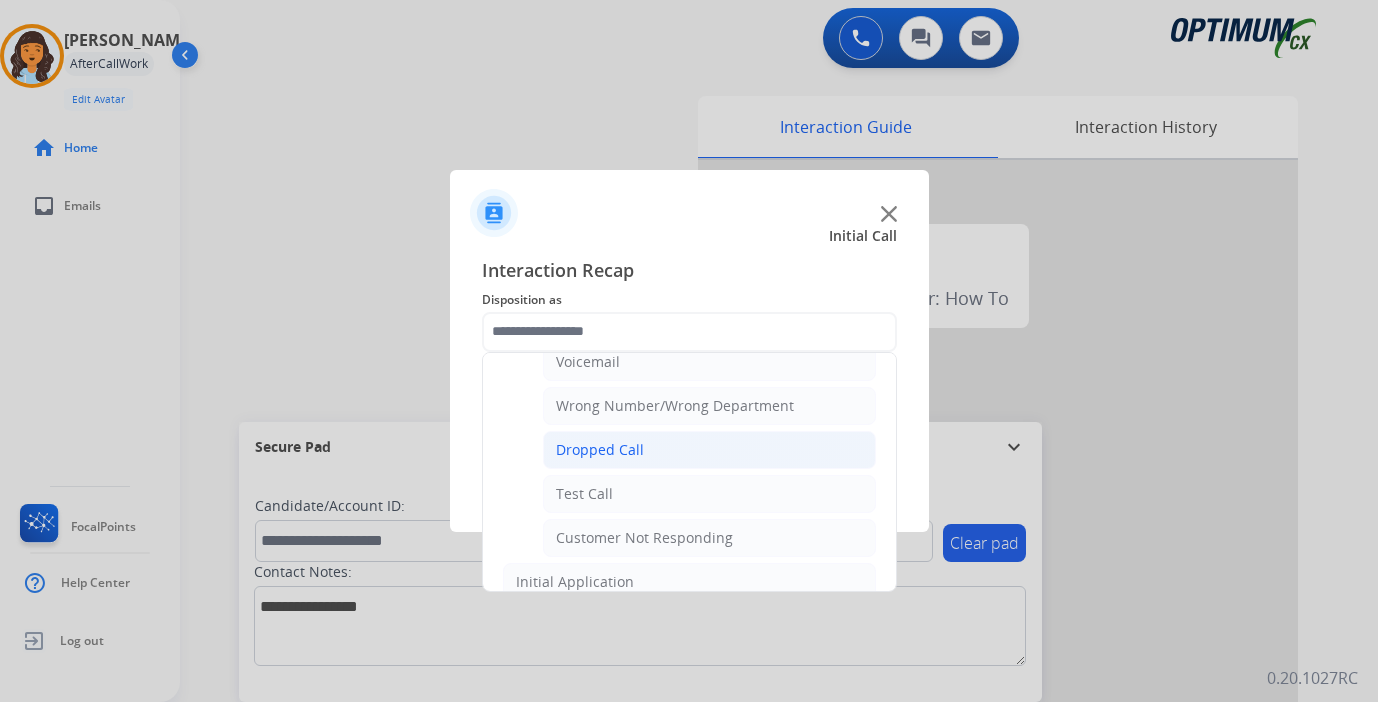click on "Dropped Call" 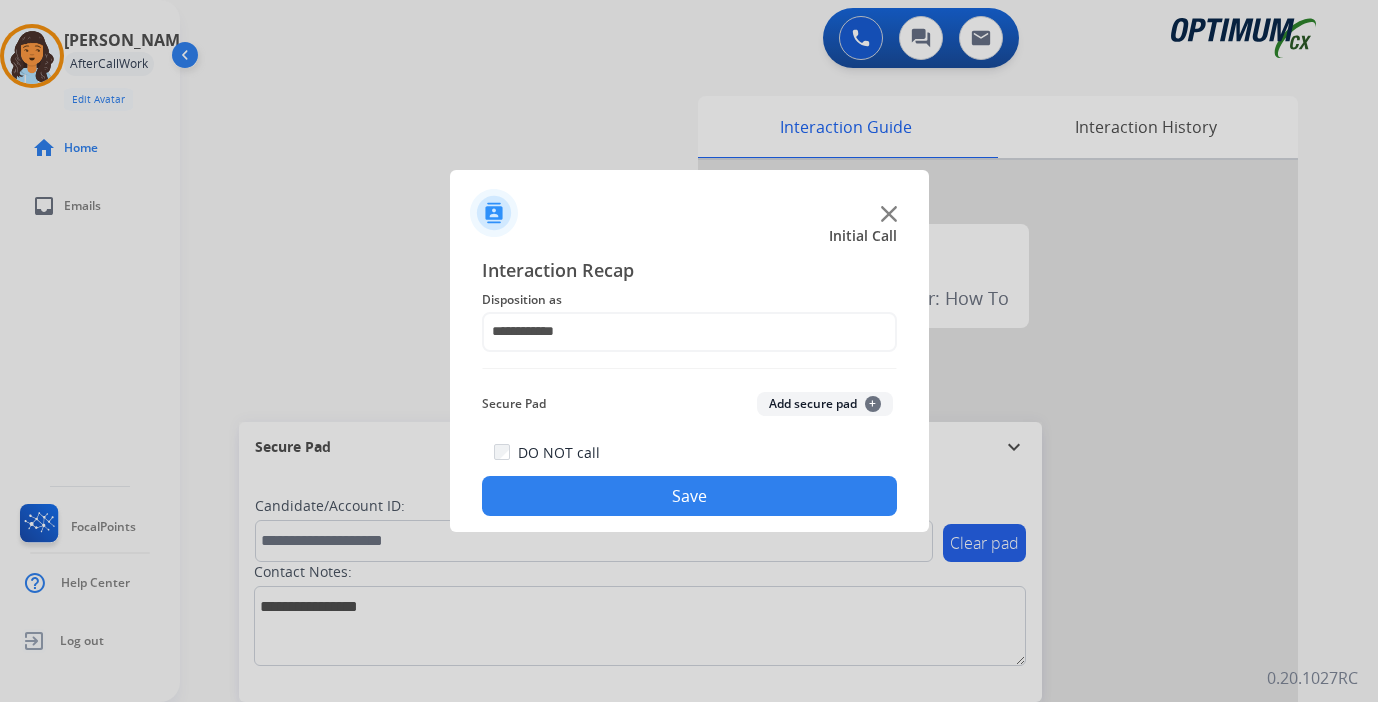 click on "Save" 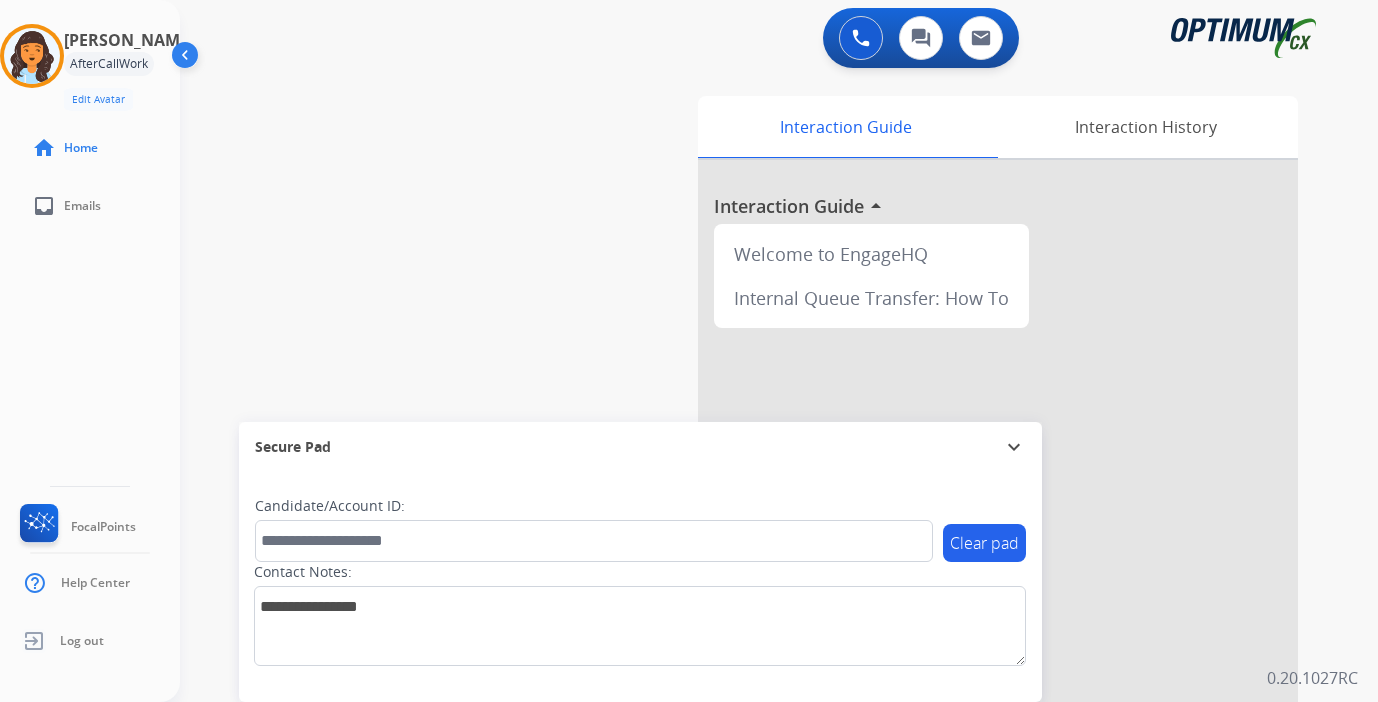 click on "0 Voice Interactions  0  Chat Interactions   0  Email Interactions swap_horiz Break voice bridge close_fullscreen Connect 3-Way Call merge_type Separate 3-Way Call  Interaction Guide   Interaction History  Interaction Guide arrow_drop_up  Welcome to EngageHQ   Internal Queue Transfer: How To  Secure Pad expand_more Clear pad Candidate/Account ID: Contact Notes:                  0.20.1027RC" at bounding box center (779, 351) 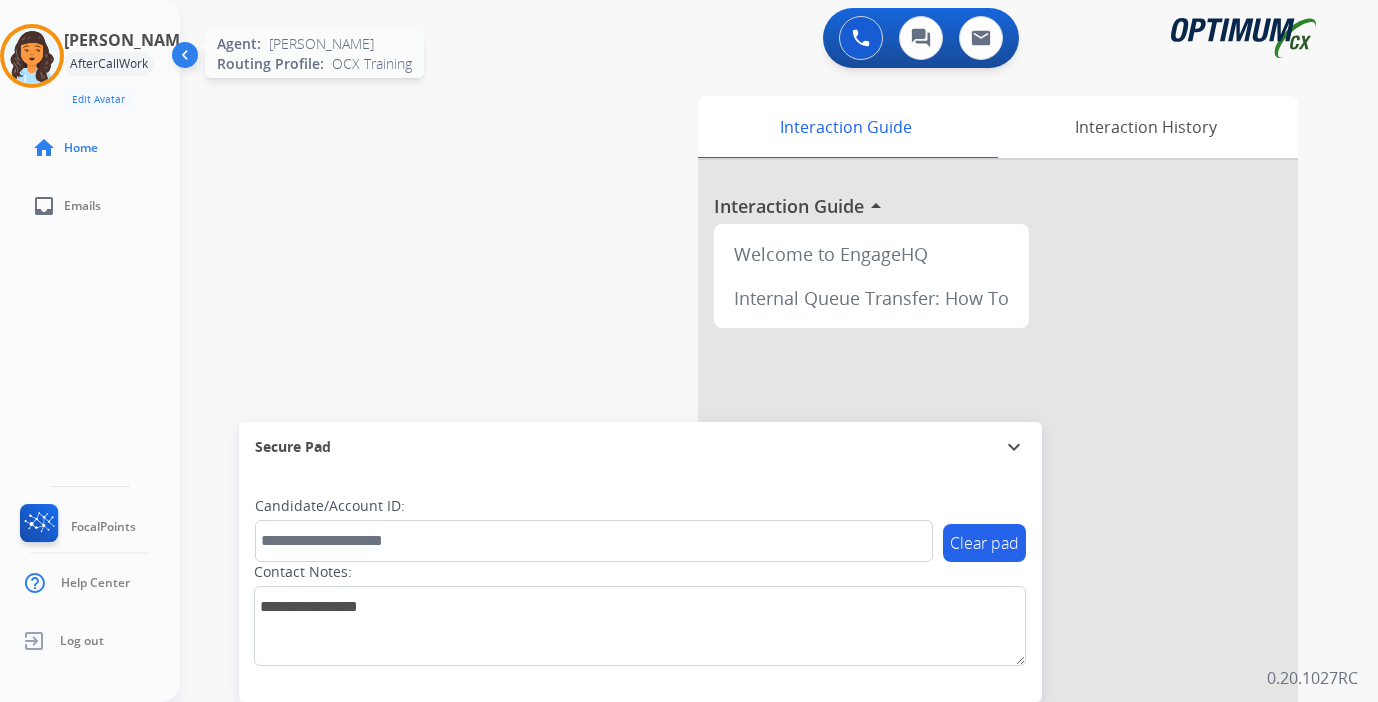 click at bounding box center [32, 56] 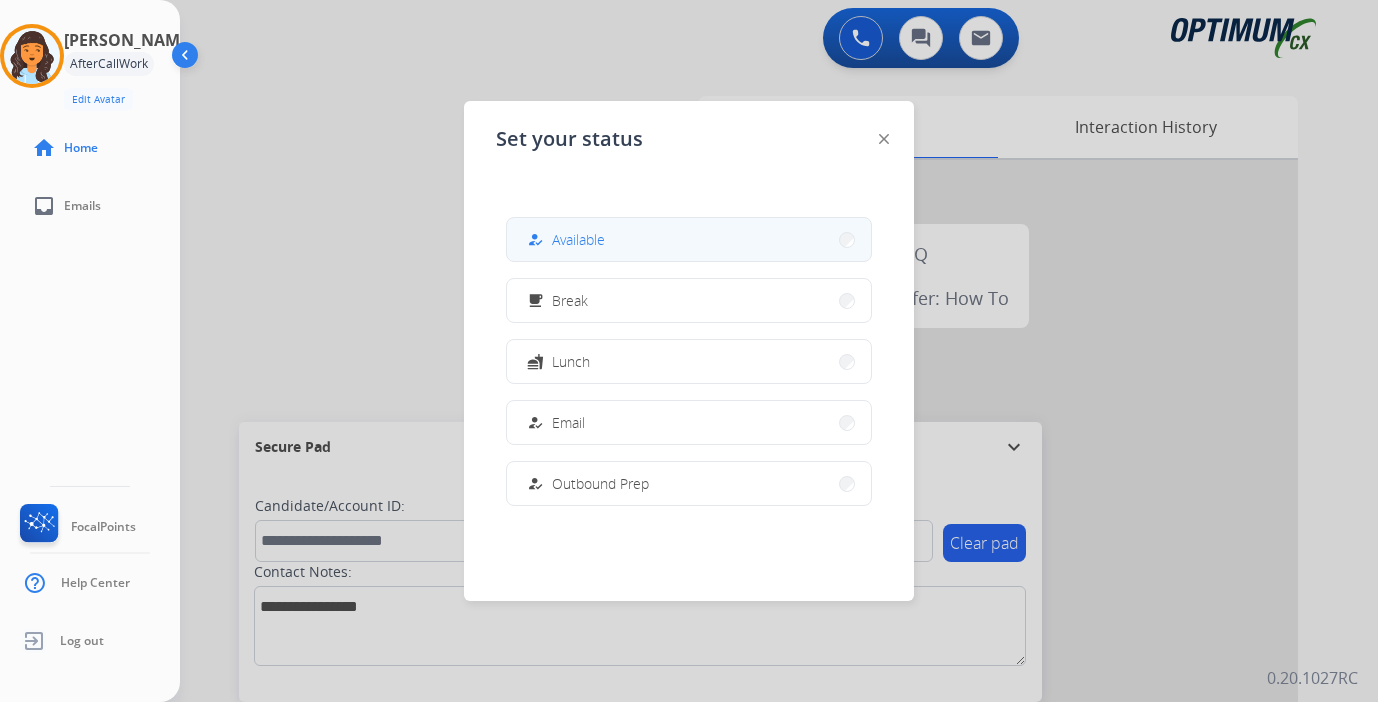 click on "how_to_reg Available" at bounding box center [689, 239] 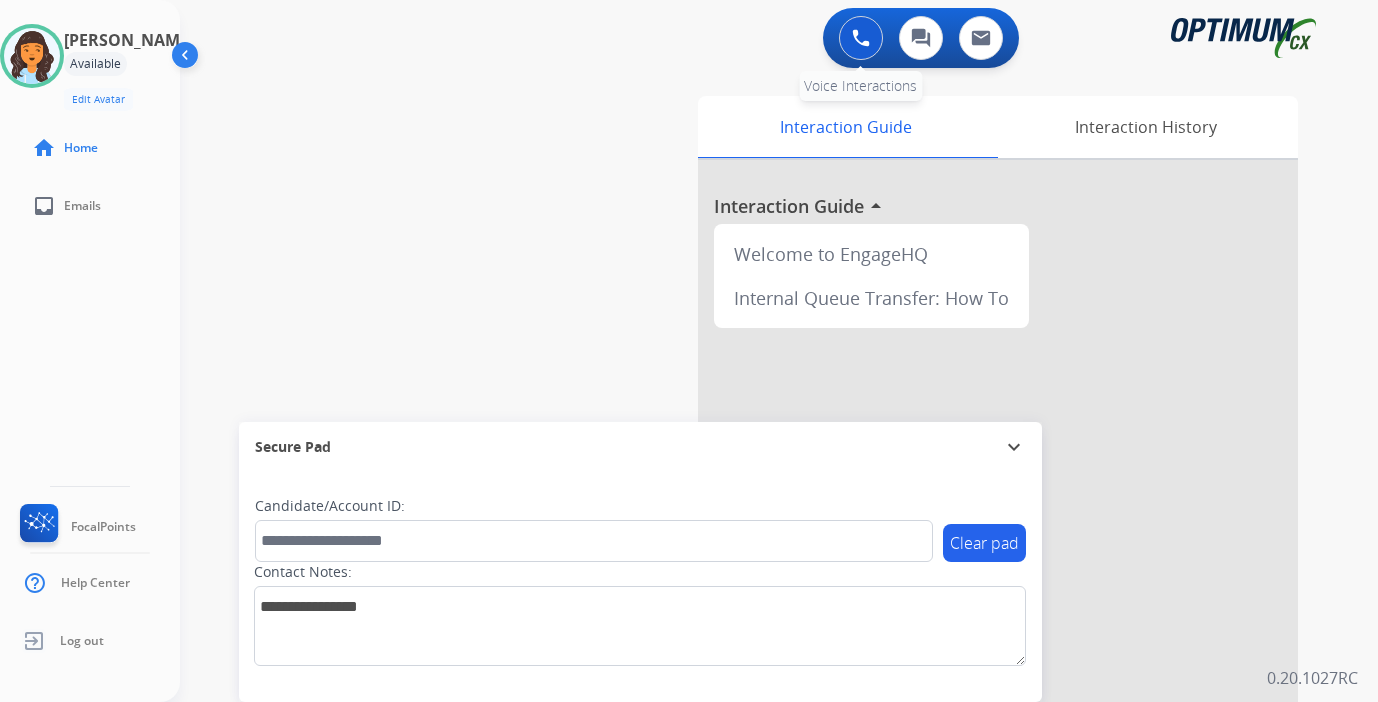 click at bounding box center [861, 38] 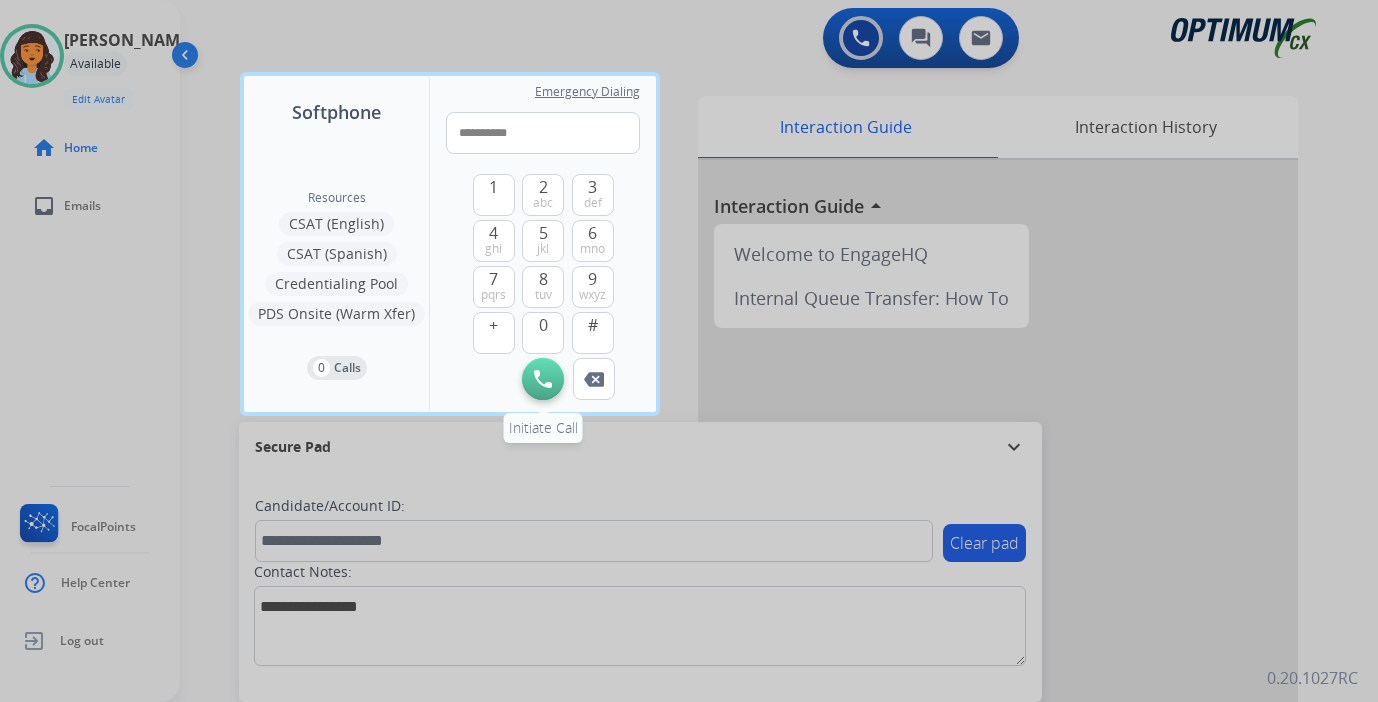 type on "**********" 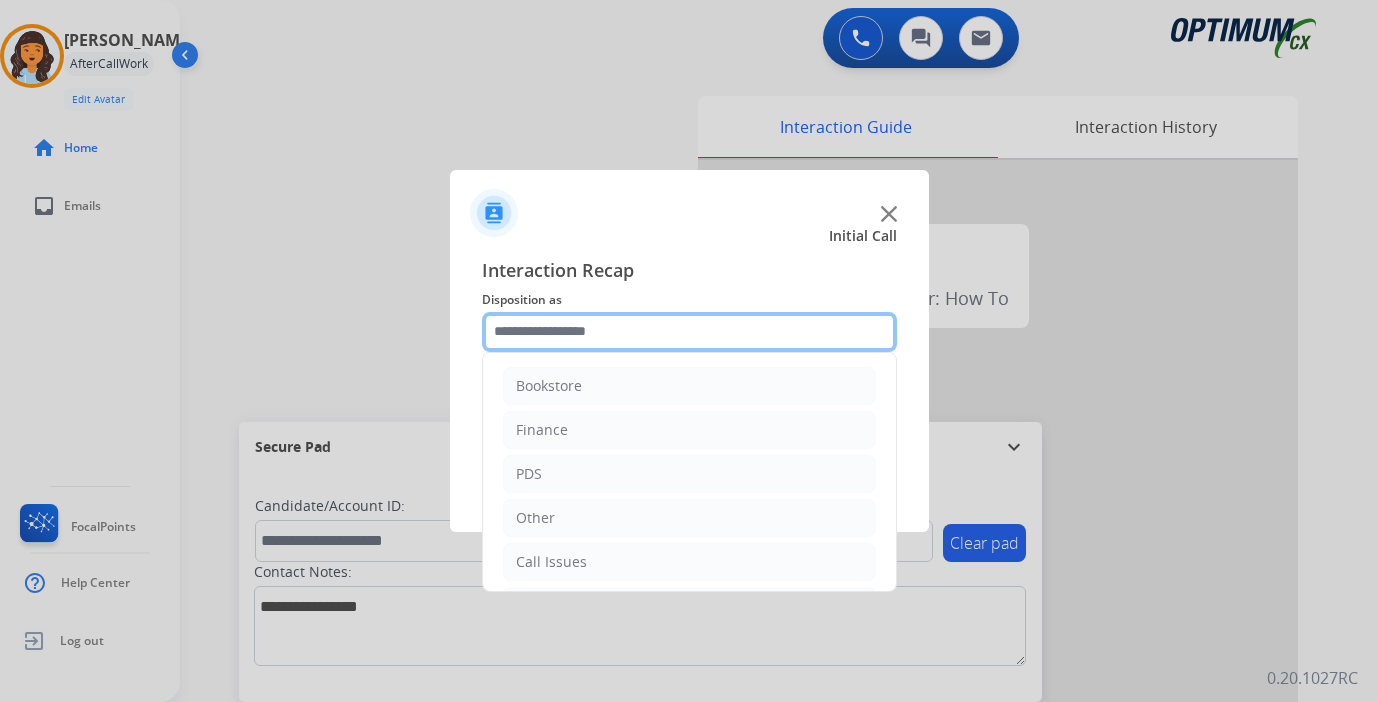 click 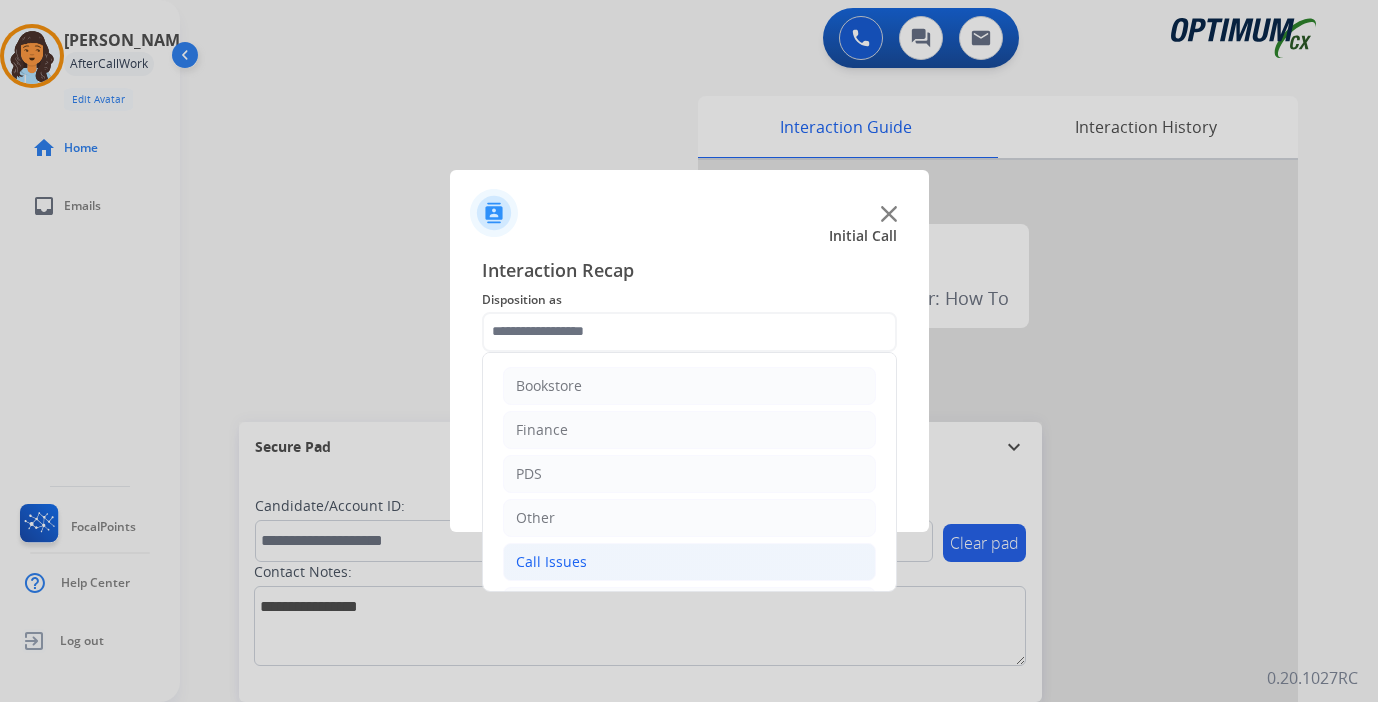 click on "Call Issues" 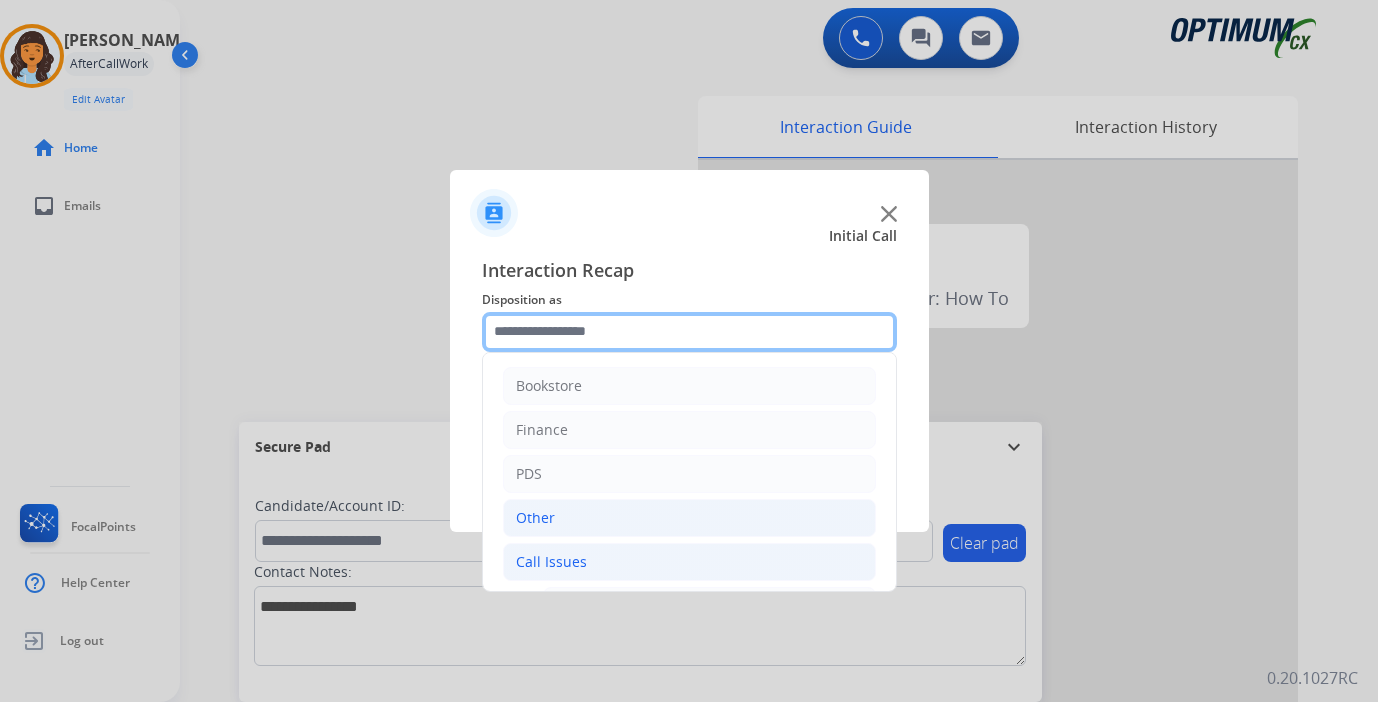 scroll, scrollTop: 333, scrollLeft: 0, axis: vertical 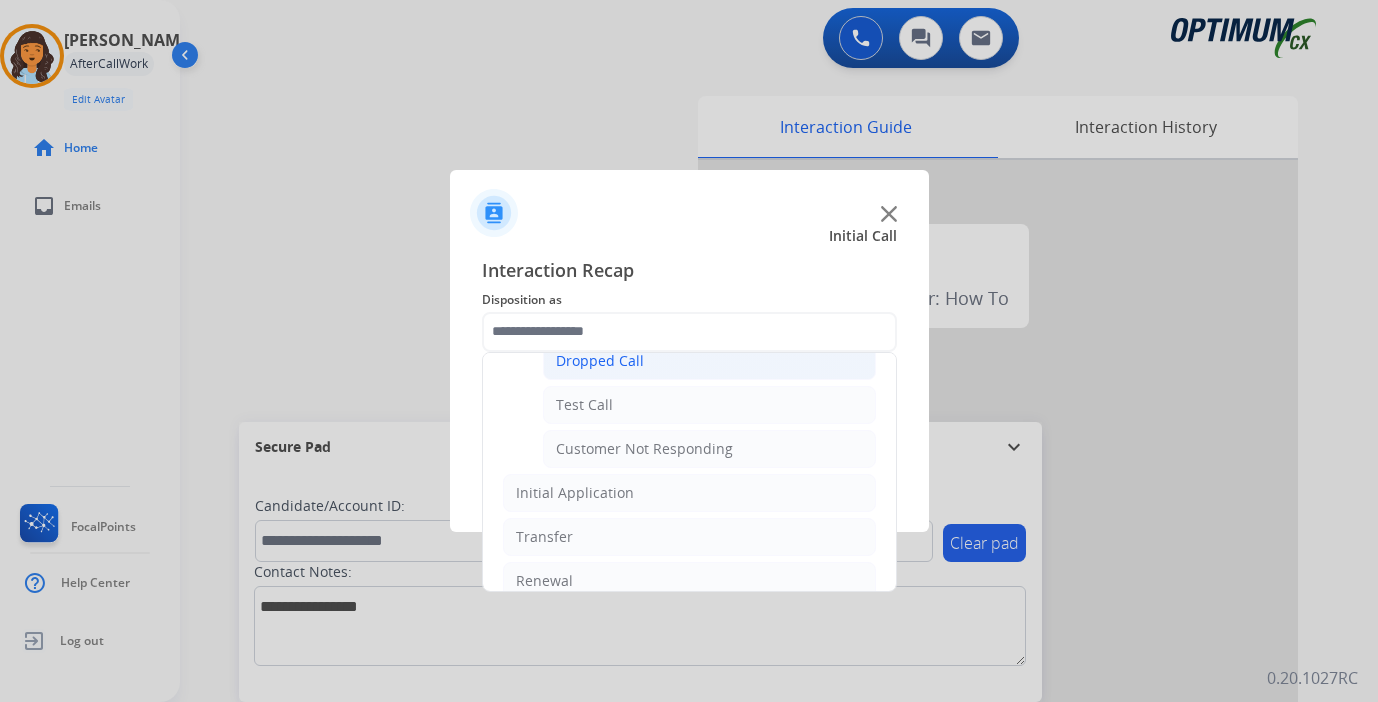 click on "Dropped Call" 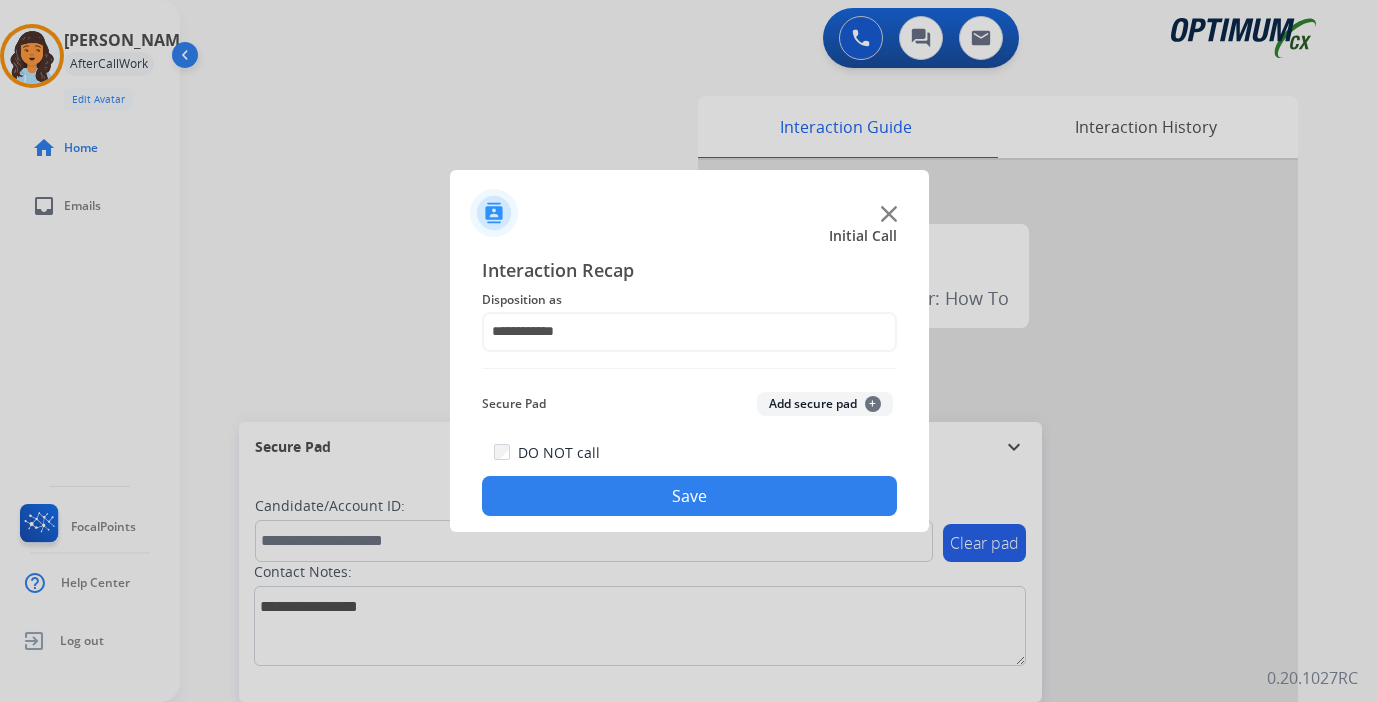click on "Save" 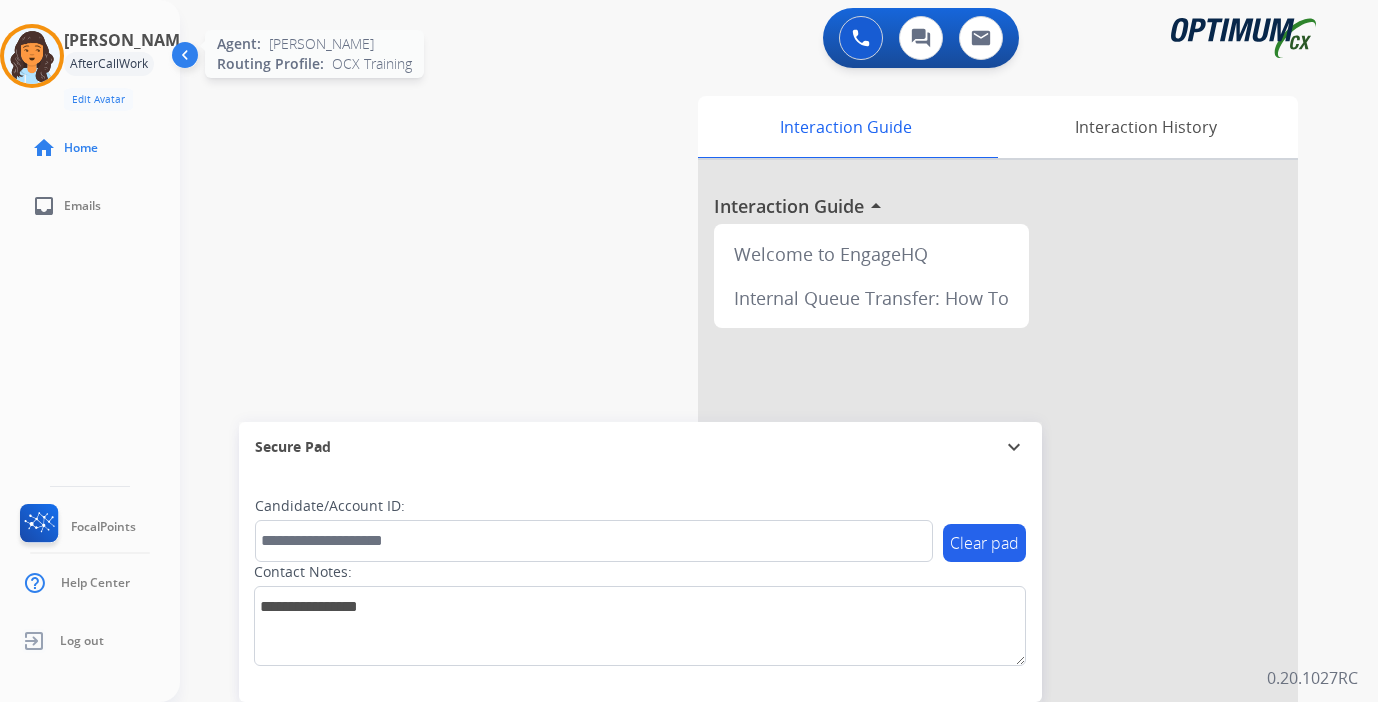 click at bounding box center (32, 56) 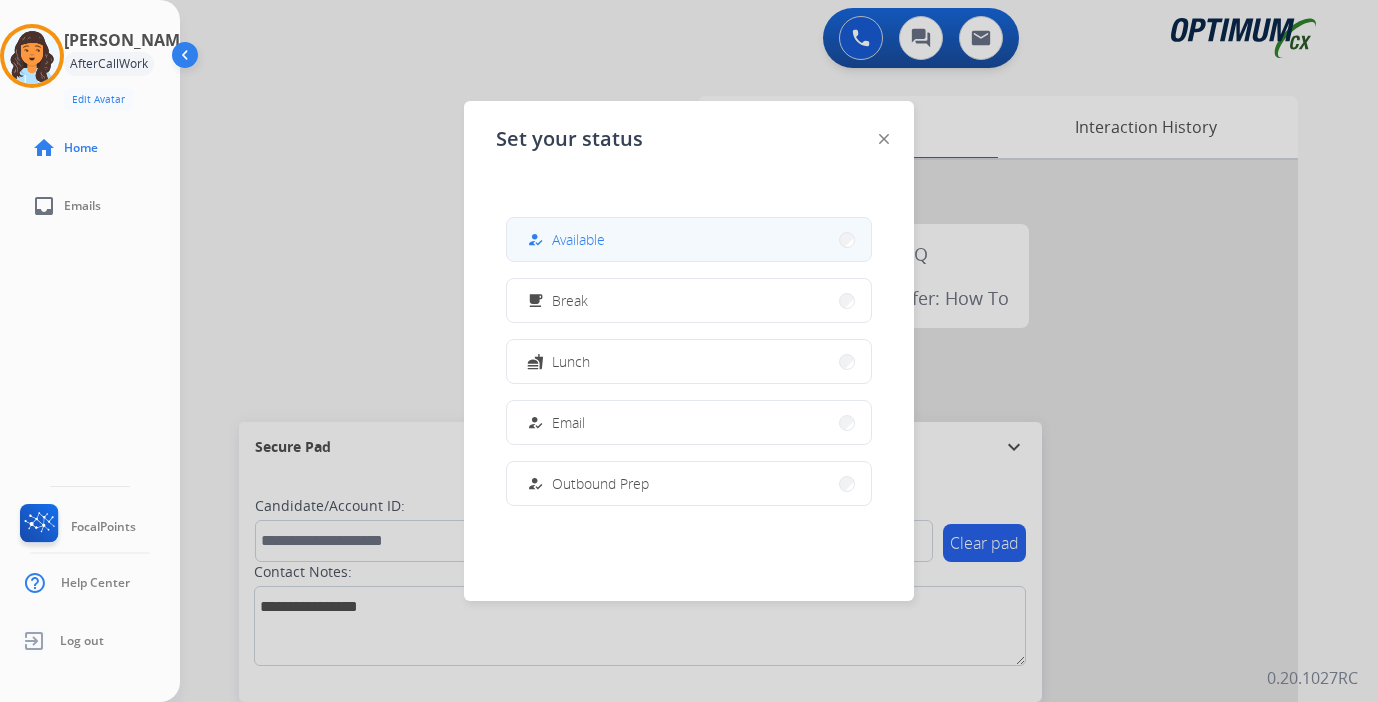 click on "how_to_reg" at bounding box center [537, 240] 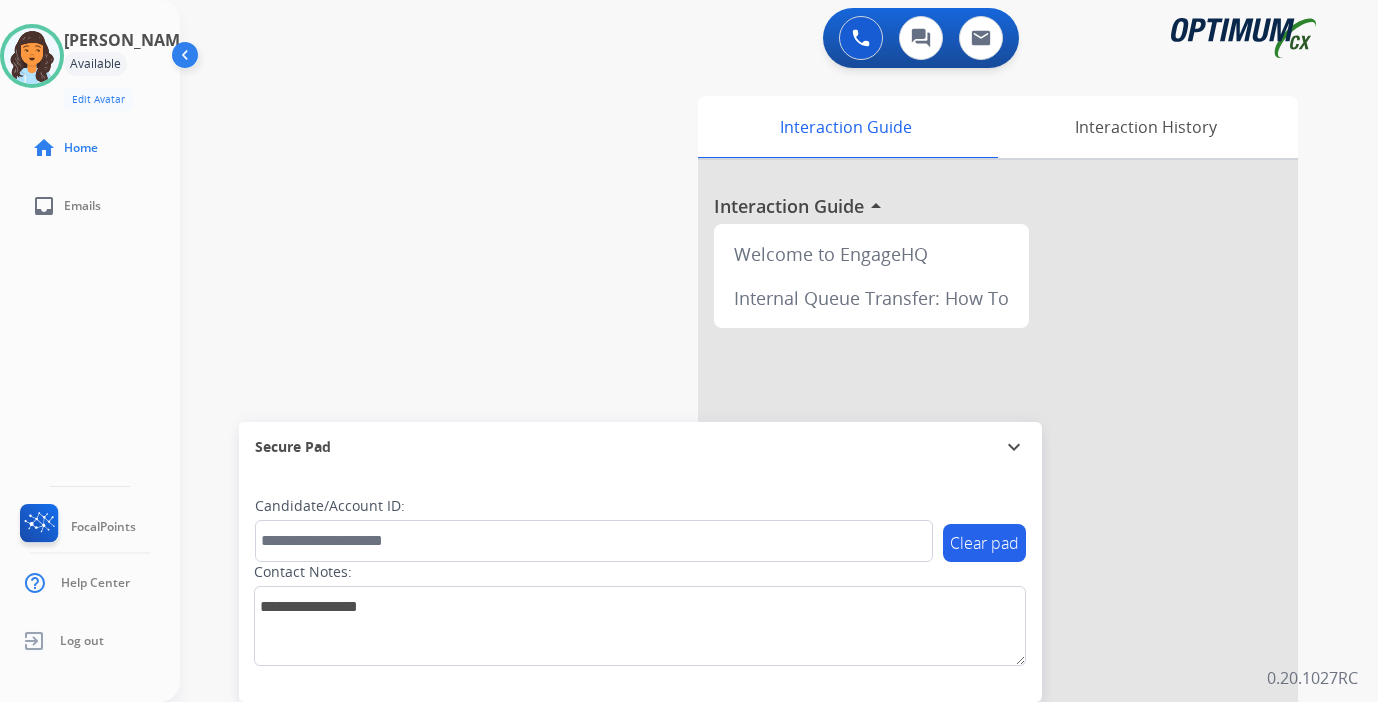 click on "Interaction Guide   Interaction History  Interaction Guide arrow_drop_up  Welcome to EngageHQ   Internal Queue Transfer: How To" at bounding box center [1005, 497] 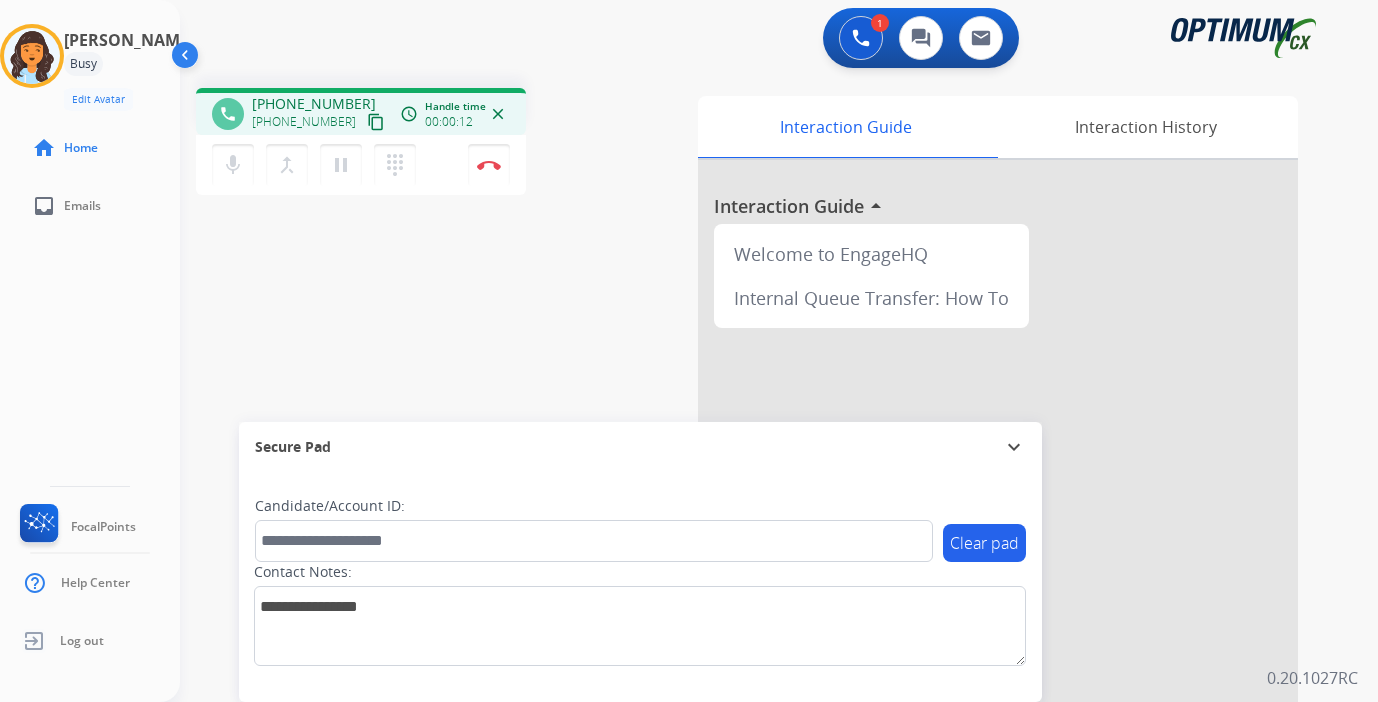 click on "content_copy" at bounding box center (376, 122) 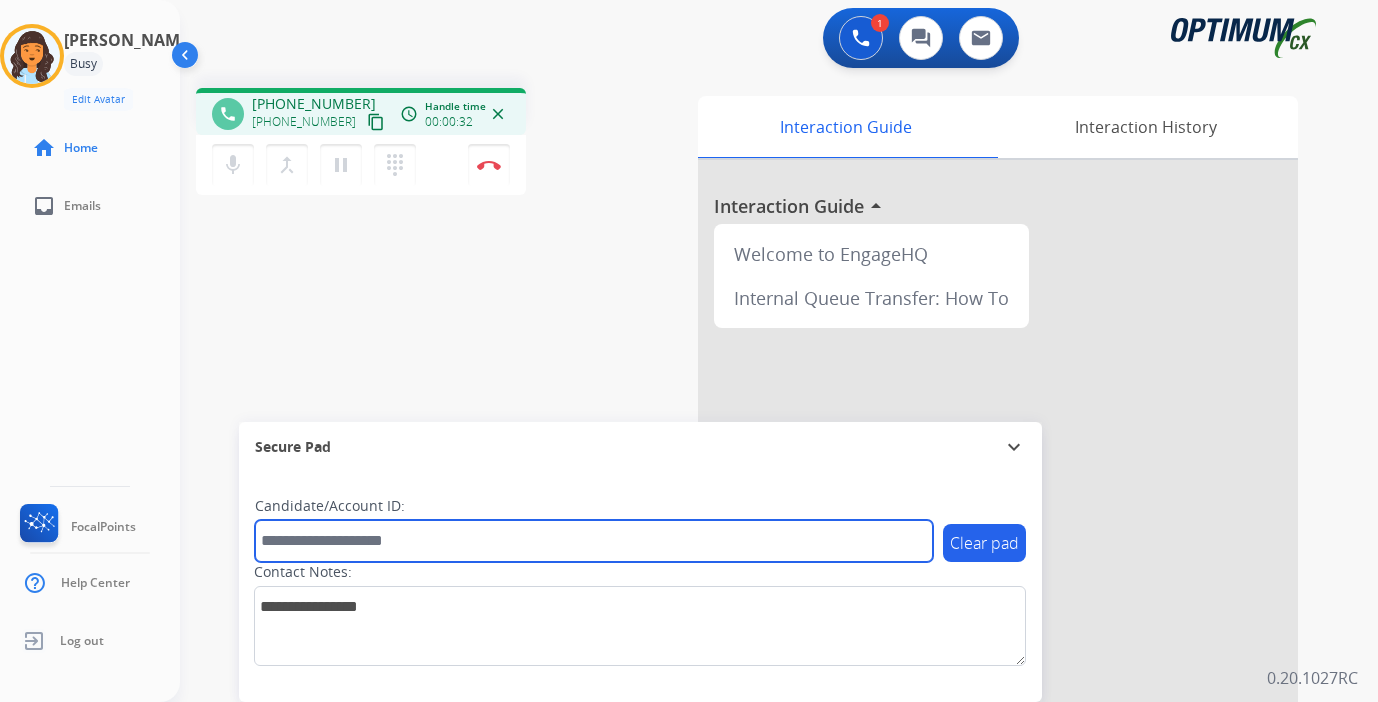 click at bounding box center [594, 541] 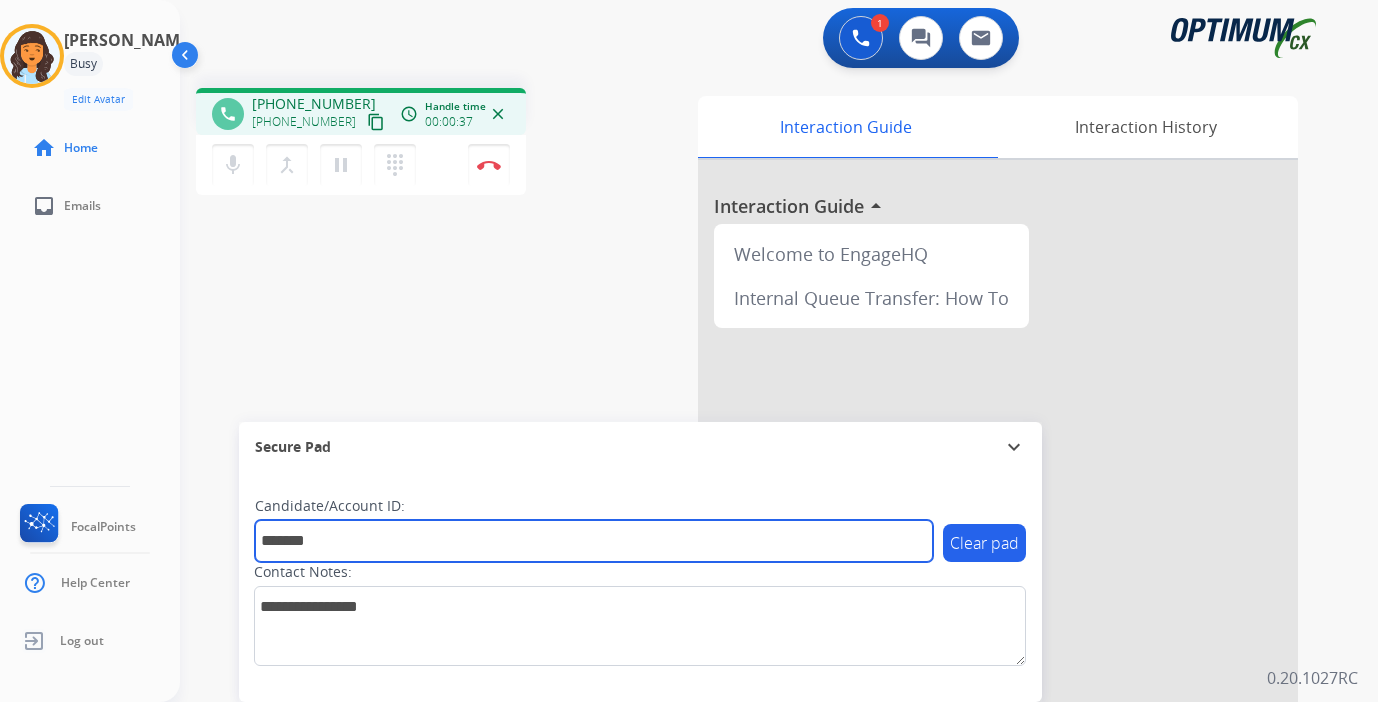 type on "*******" 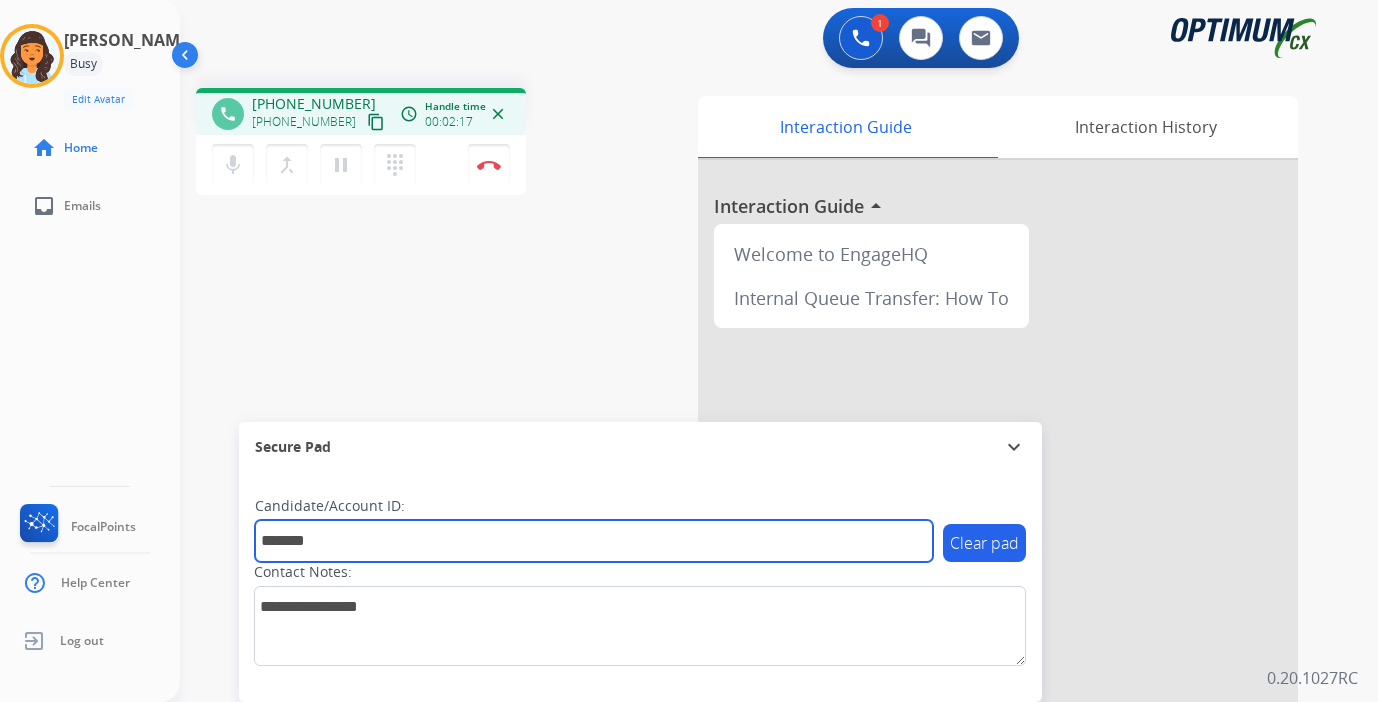 click on "*******" at bounding box center [594, 541] 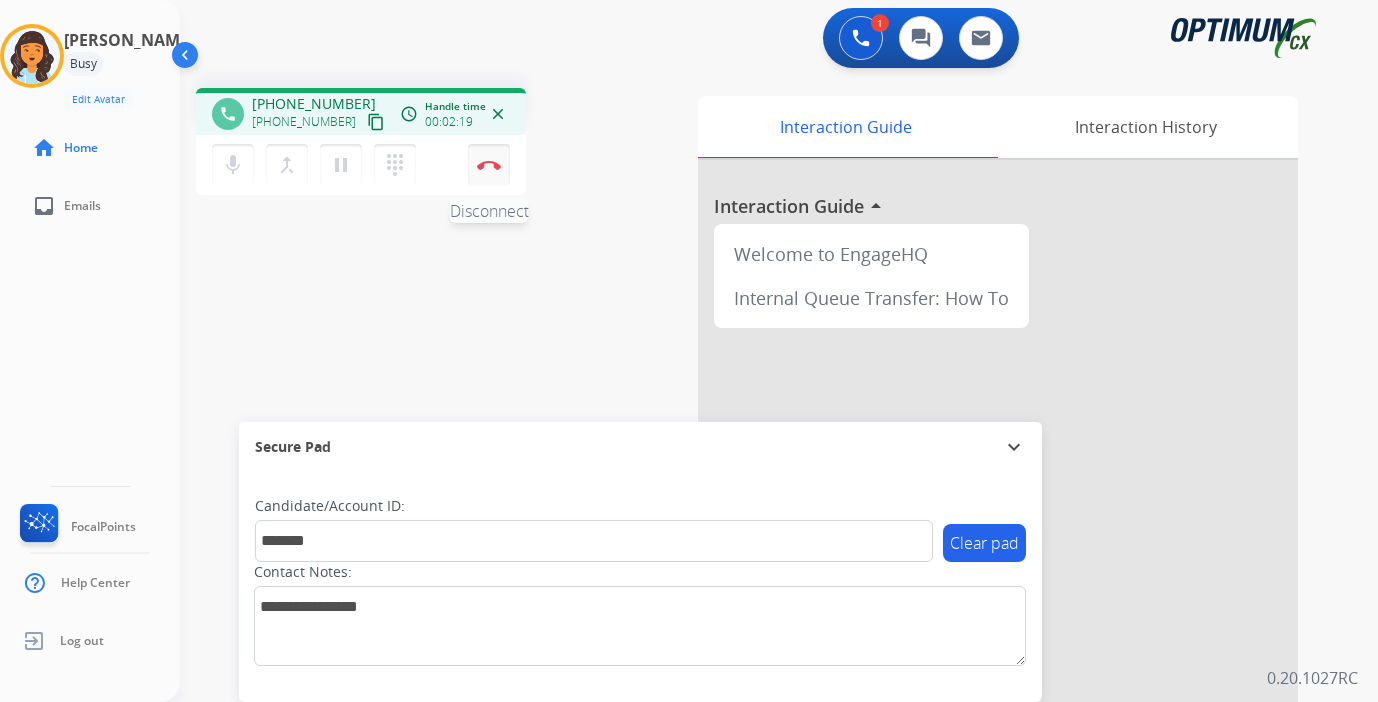 click on "Disconnect" at bounding box center [489, 165] 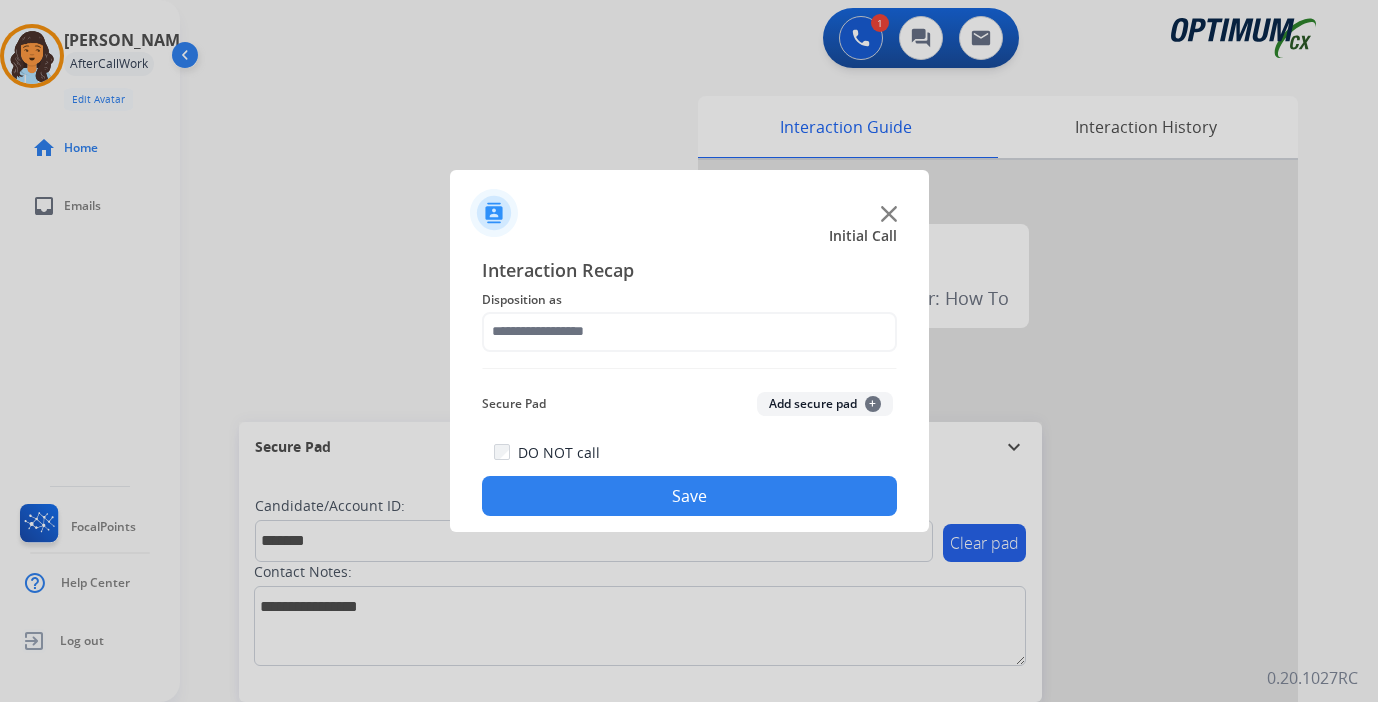 drag, startPoint x: 814, startPoint y: 404, endPoint x: 690, endPoint y: 361, distance: 131.24405 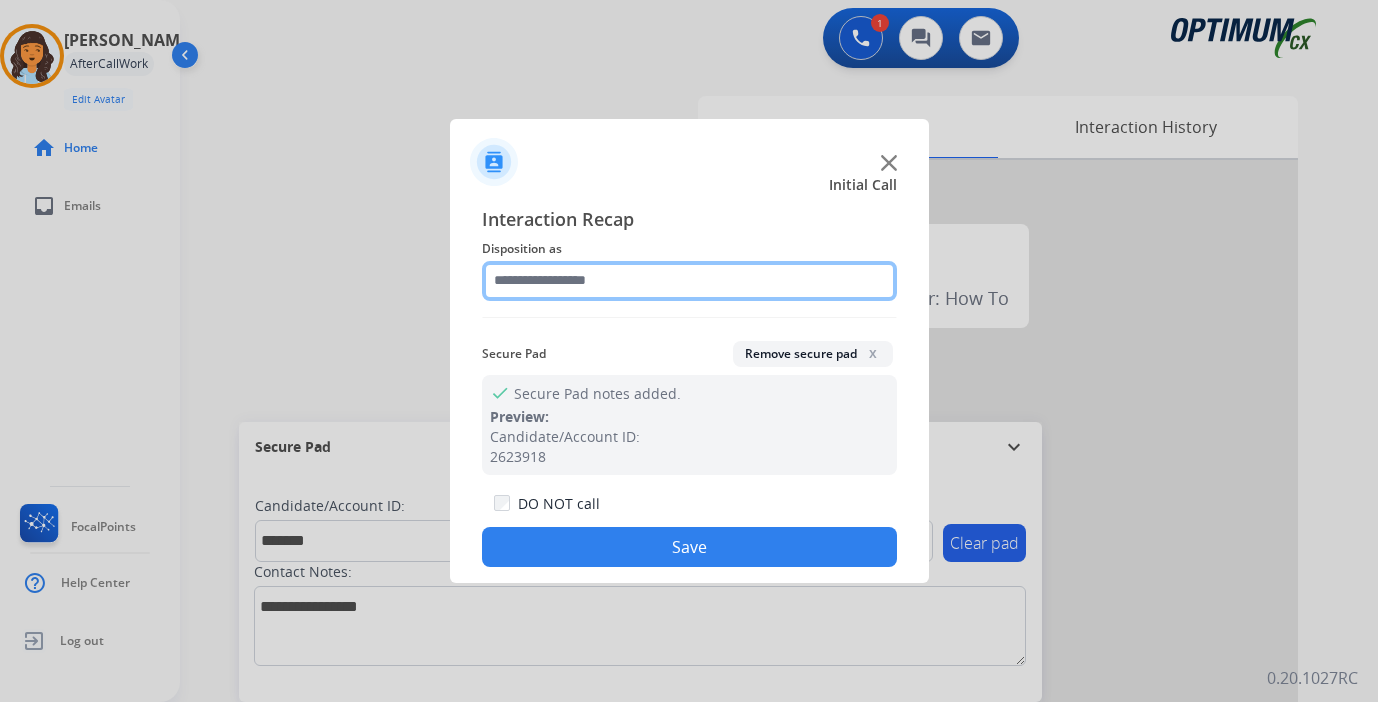click 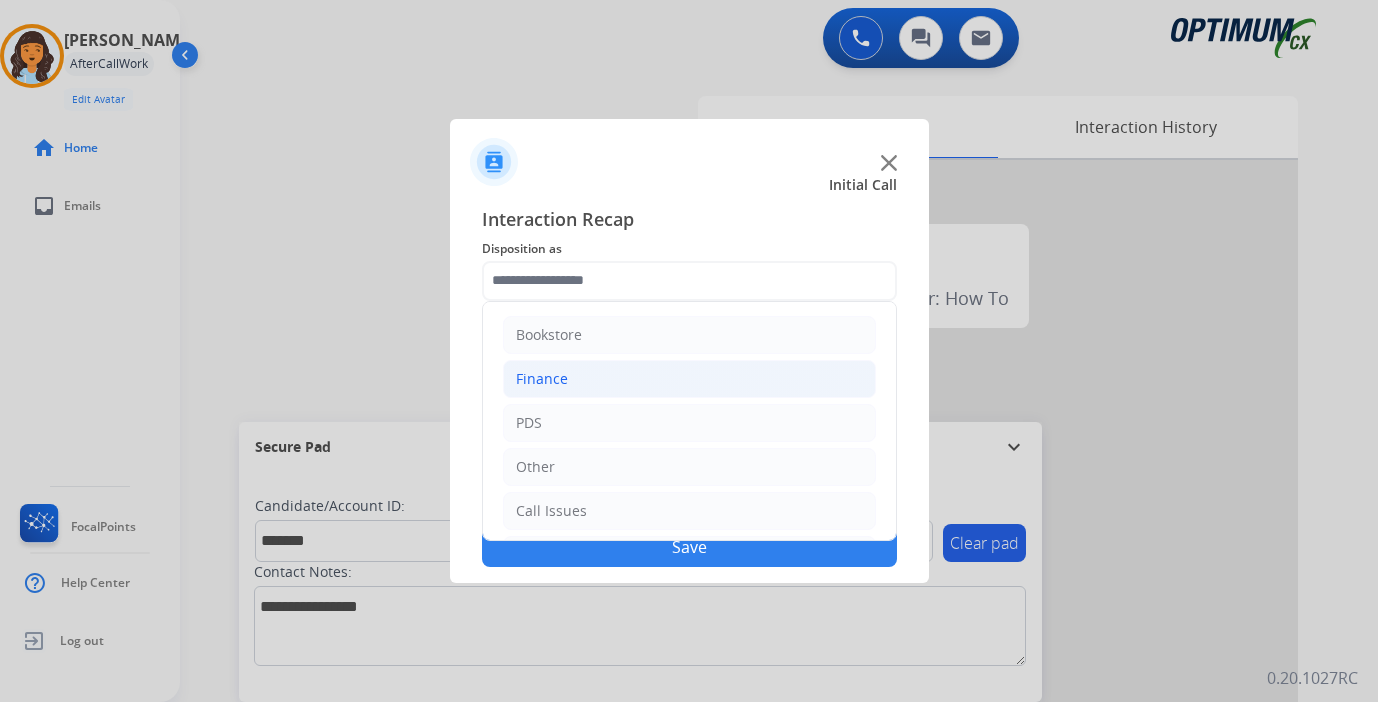 click on "Finance" 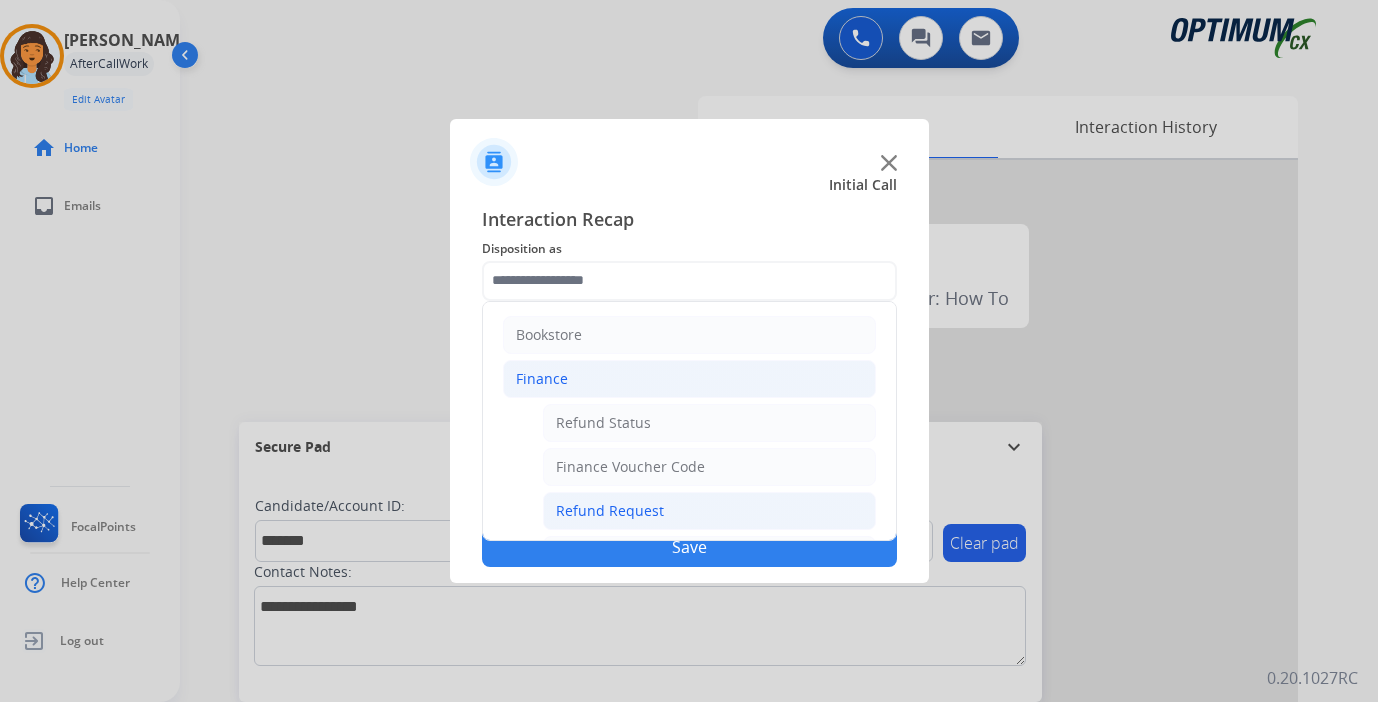 click on "Refund Request" 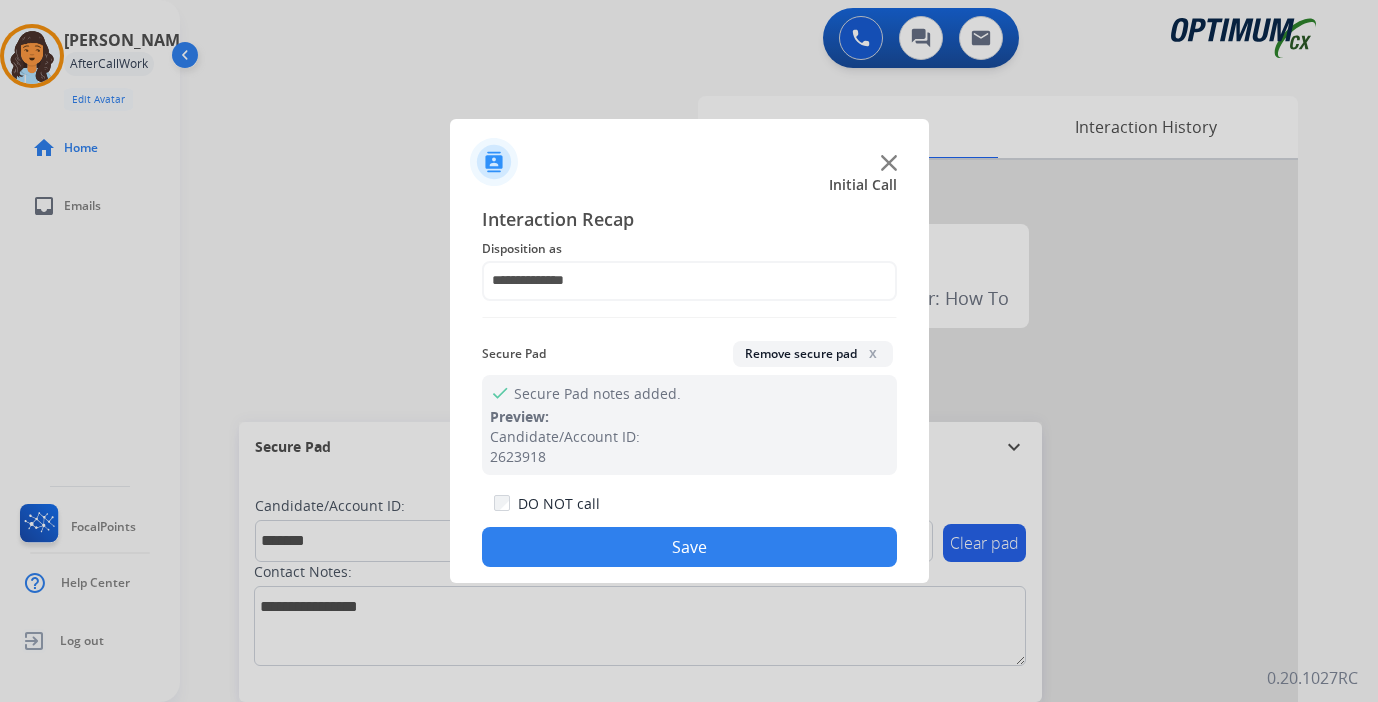 click on "Save" 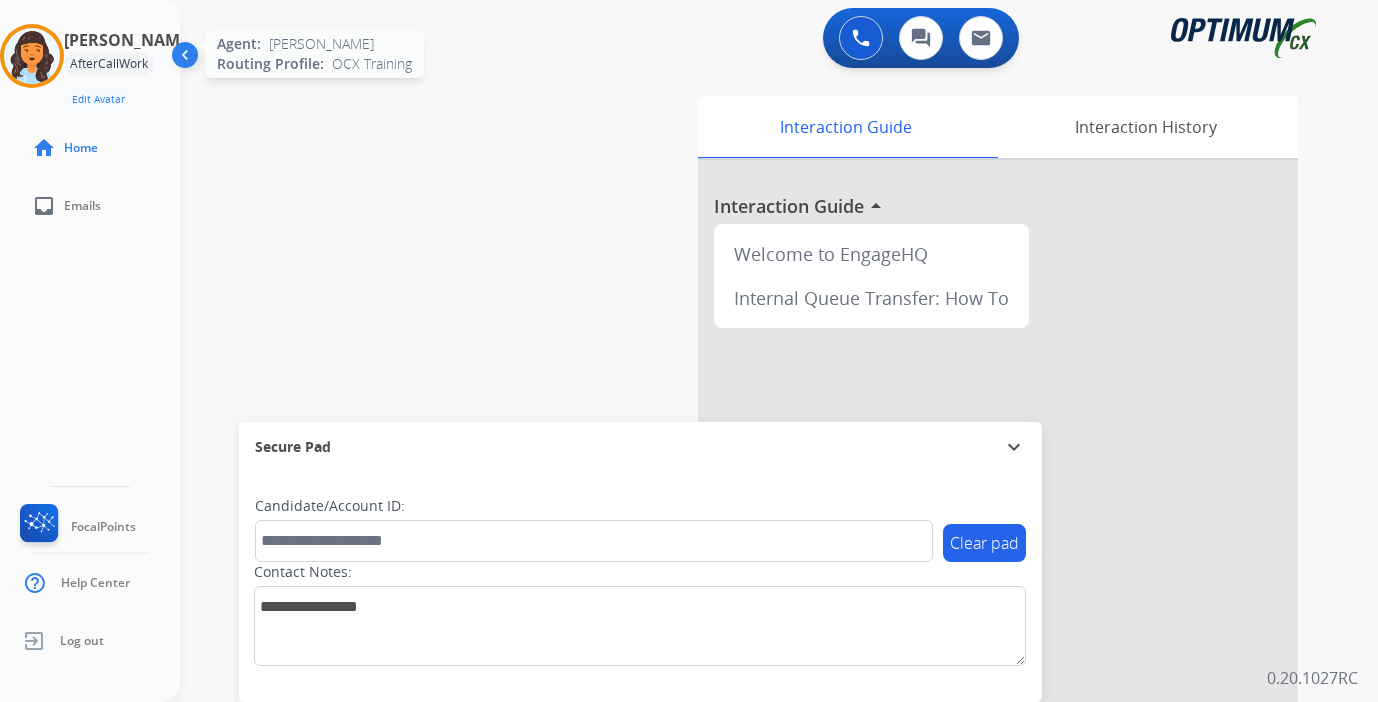 click at bounding box center [32, 56] 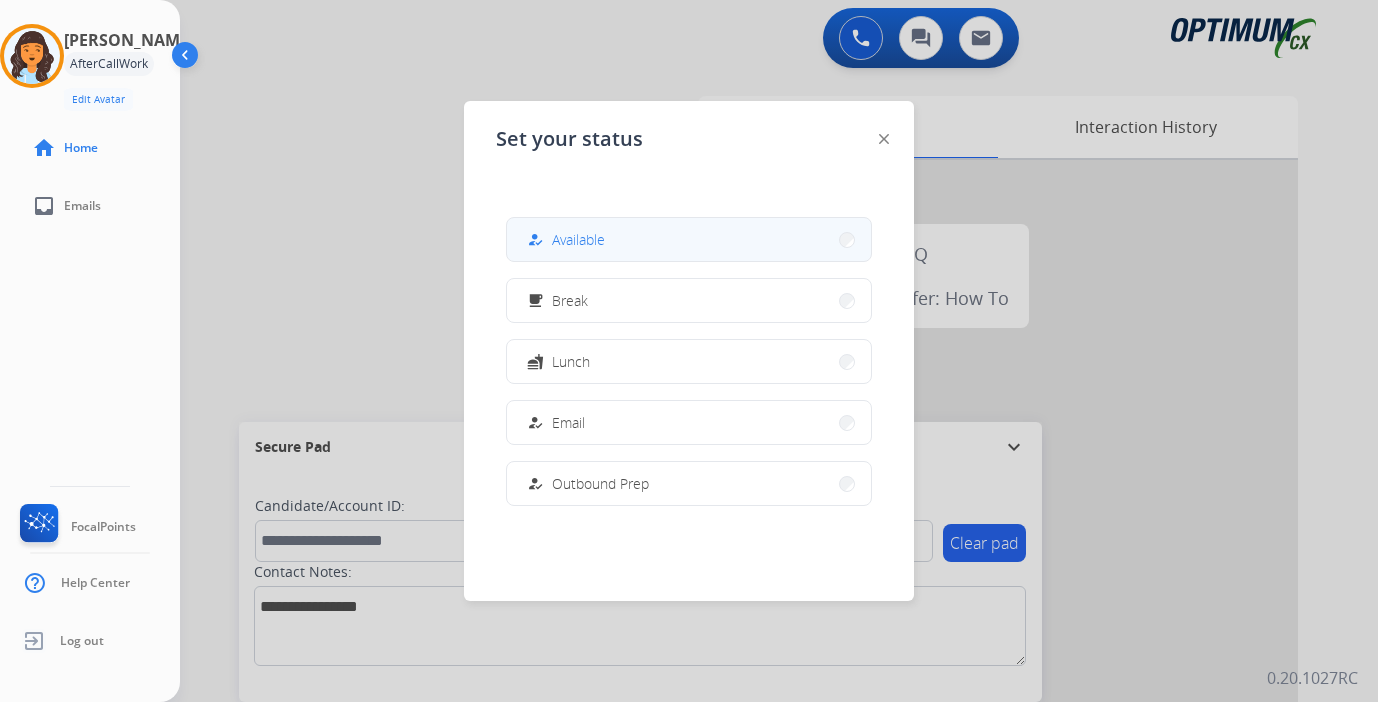 click on "Available" at bounding box center (578, 239) 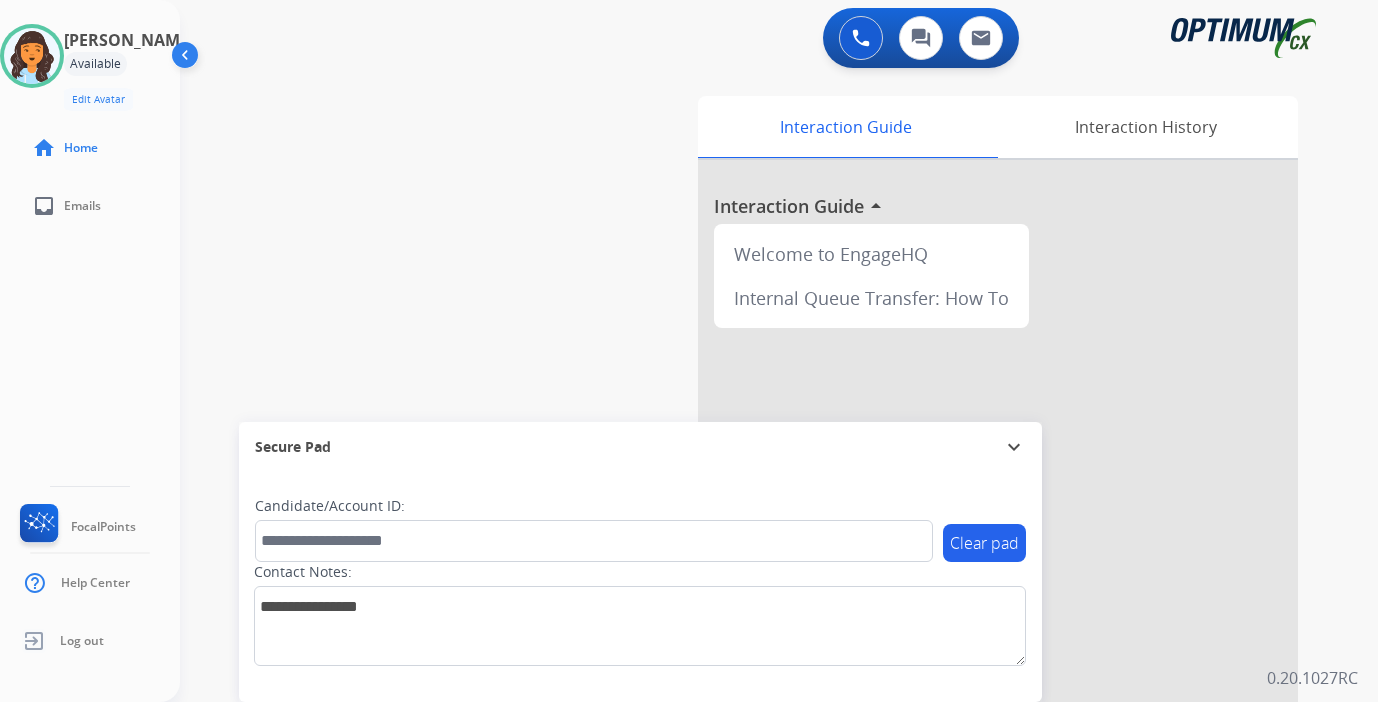click on "Interaction Guide   Interaction History  Interaction Guide arrow_drop_up  Welcome to EngageHQ   Internal Queue Transfer: How To" at bounding box center (1005, 497) 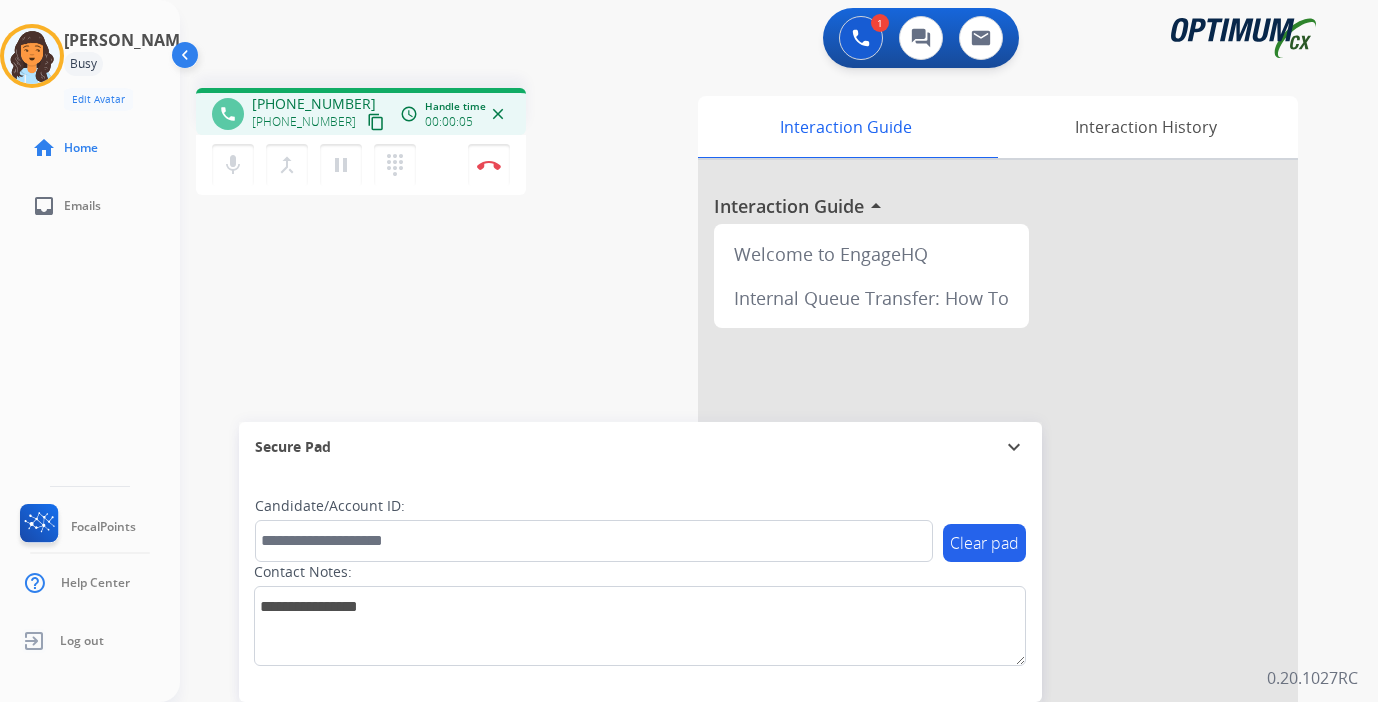 click on "mic Mute merge_type Bridge pause Hold dialpad Dialpad Disconnect" at bounding box center [361, 165] 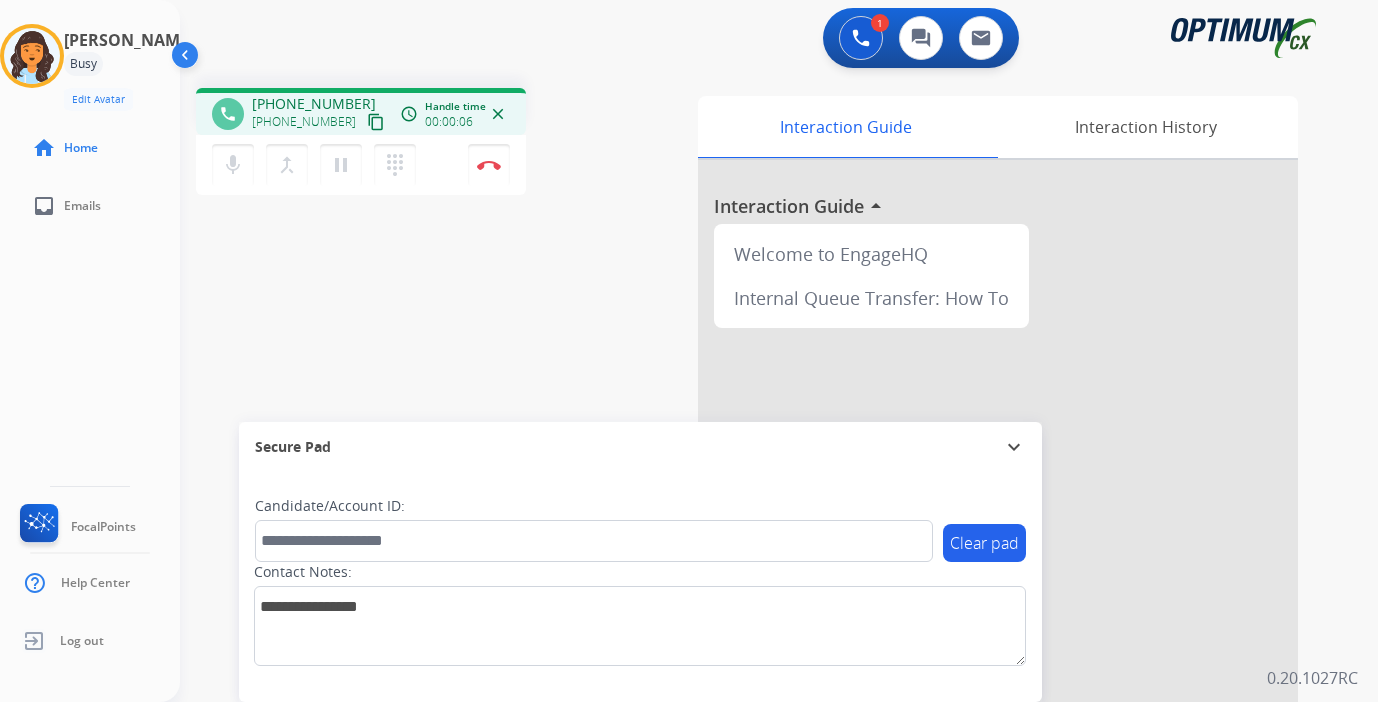 click on "content_copy" at bounding box center (376, 122) 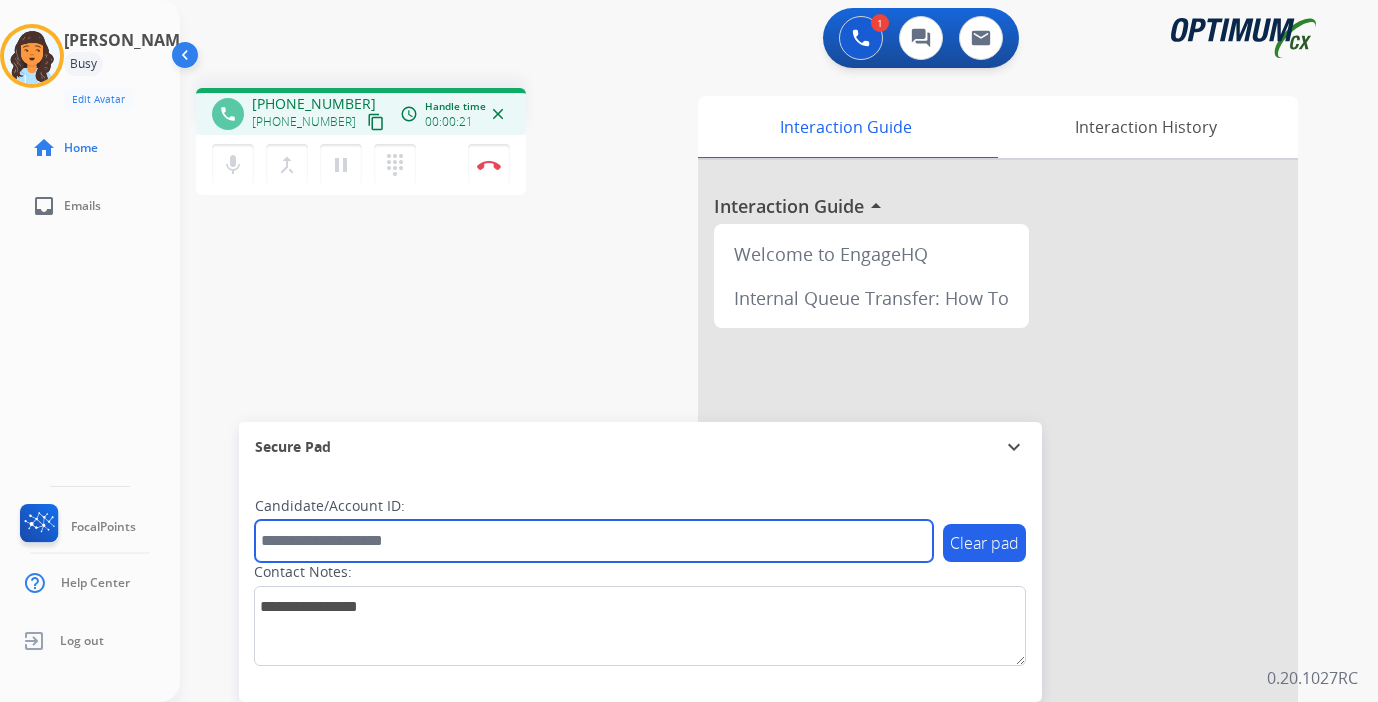 click at bounding box center (594, 541) 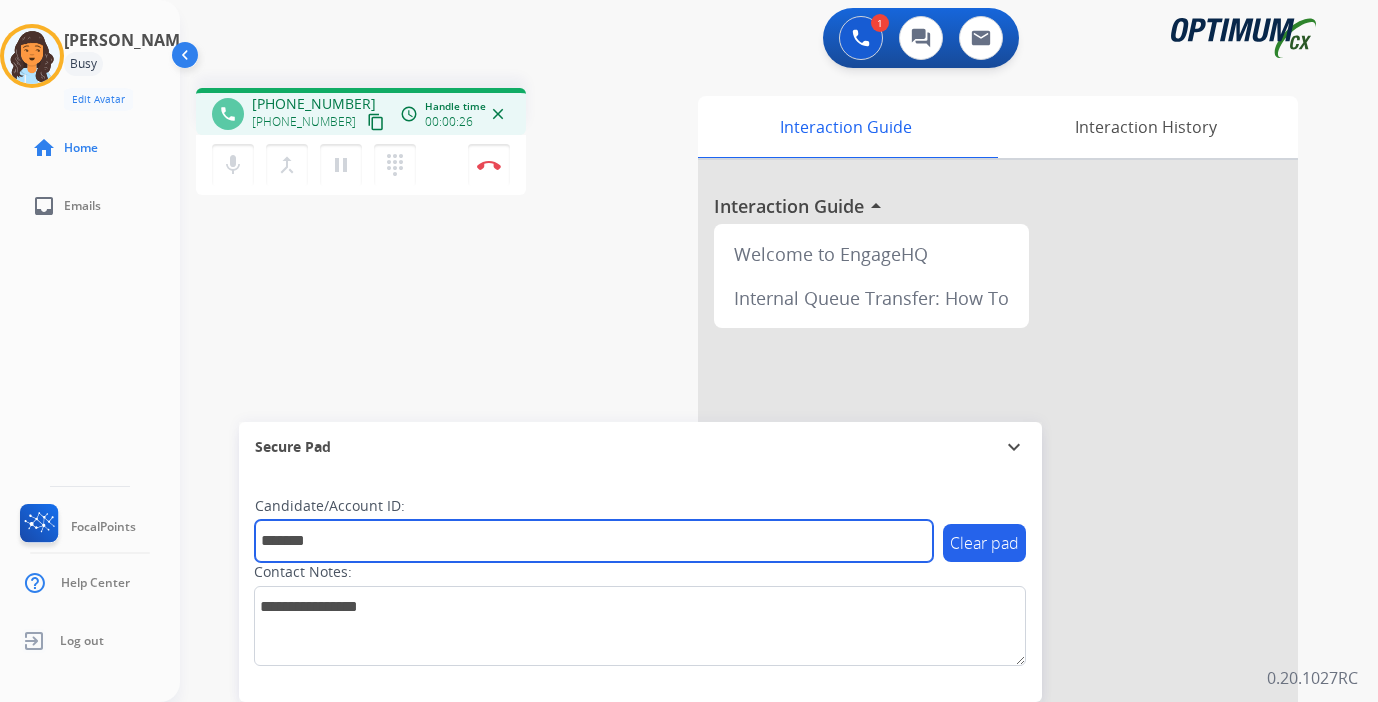 type on "*******" 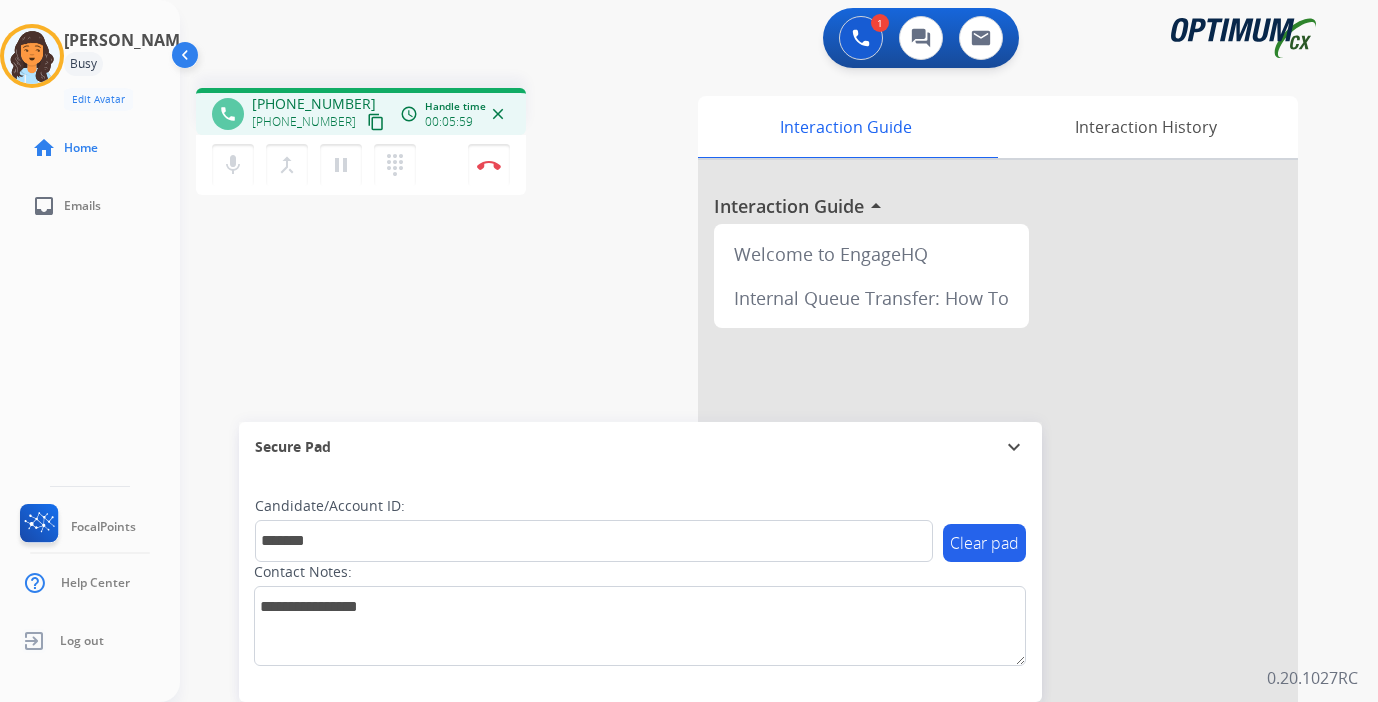click on "phone [PHONE_NUMBER] [PHONE_NUMBER] content_copy access_time Call metrics Queue   00:12 Hold   00:00 Talk   05:56 Total   06:07 Handle time 00:05:59 close mic Mute merge_type Bridge pause Hold dialpad Dialpad Disconnect swap_horiz Break voice bridge close_fullscreen Connect 3-Way Call merge_type Separate 3-Way Call  Interaction Guide   Interaction History  Interaction Guide arrow_drop_up  Welcome to EngageHQ   Internal Queue Transfer: How To  Secure Pad expand_more Clear pad Candidate/Account ID: ******* Contact Notes:" at bounding box center (755, 489) 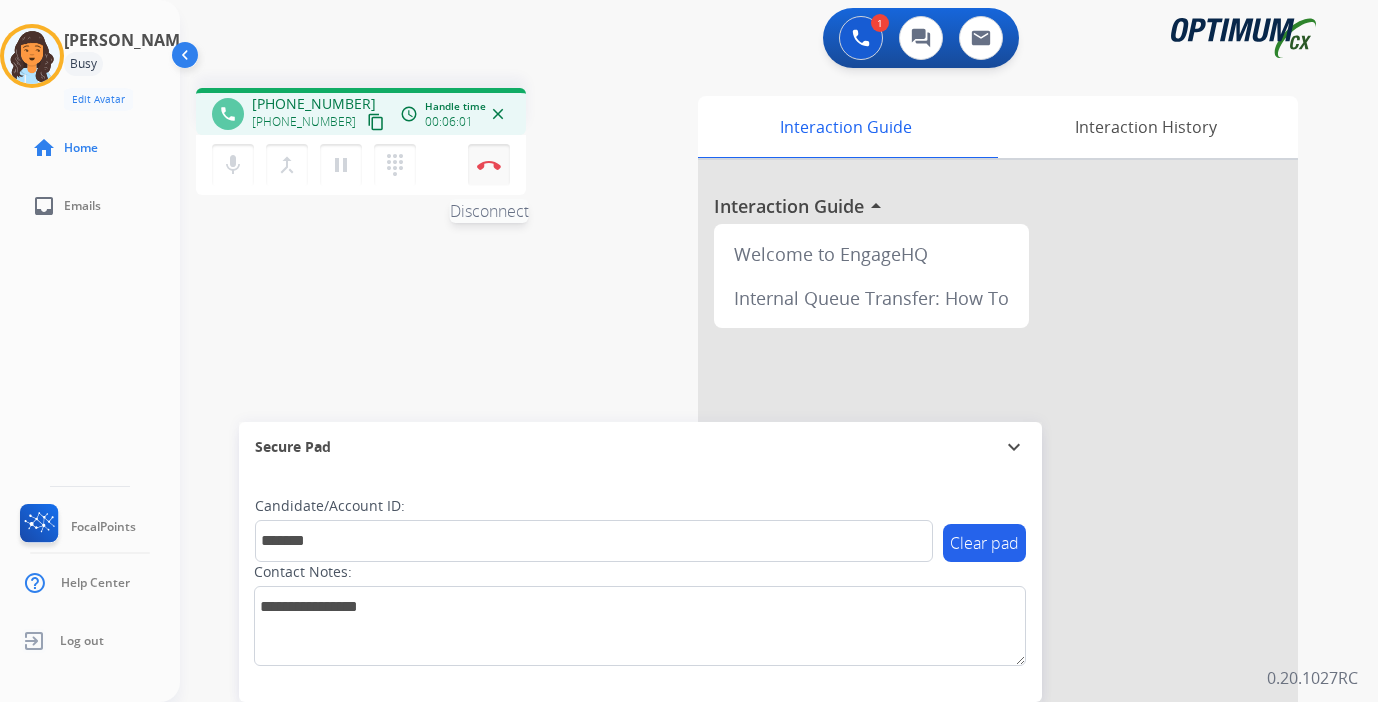 click on "Disconnect" at bounding box center [489, 165] 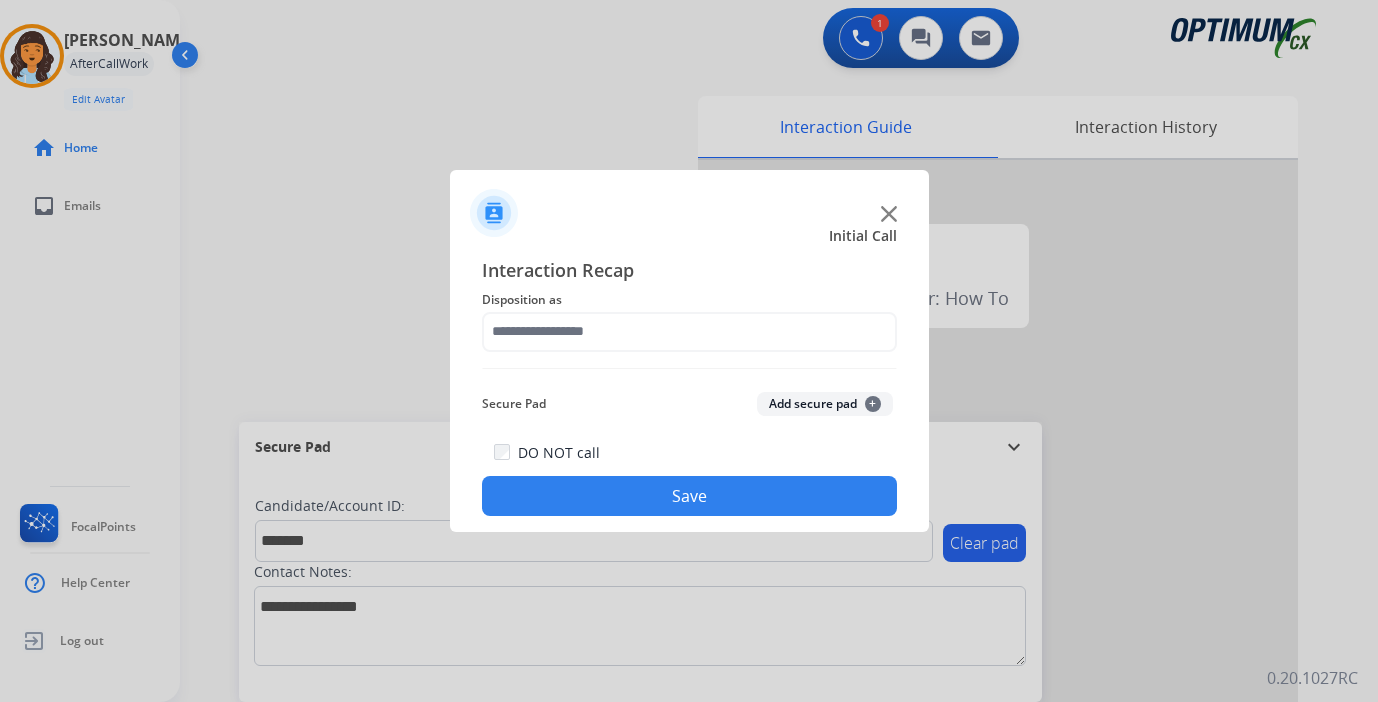 click on "Add secure pad  +" 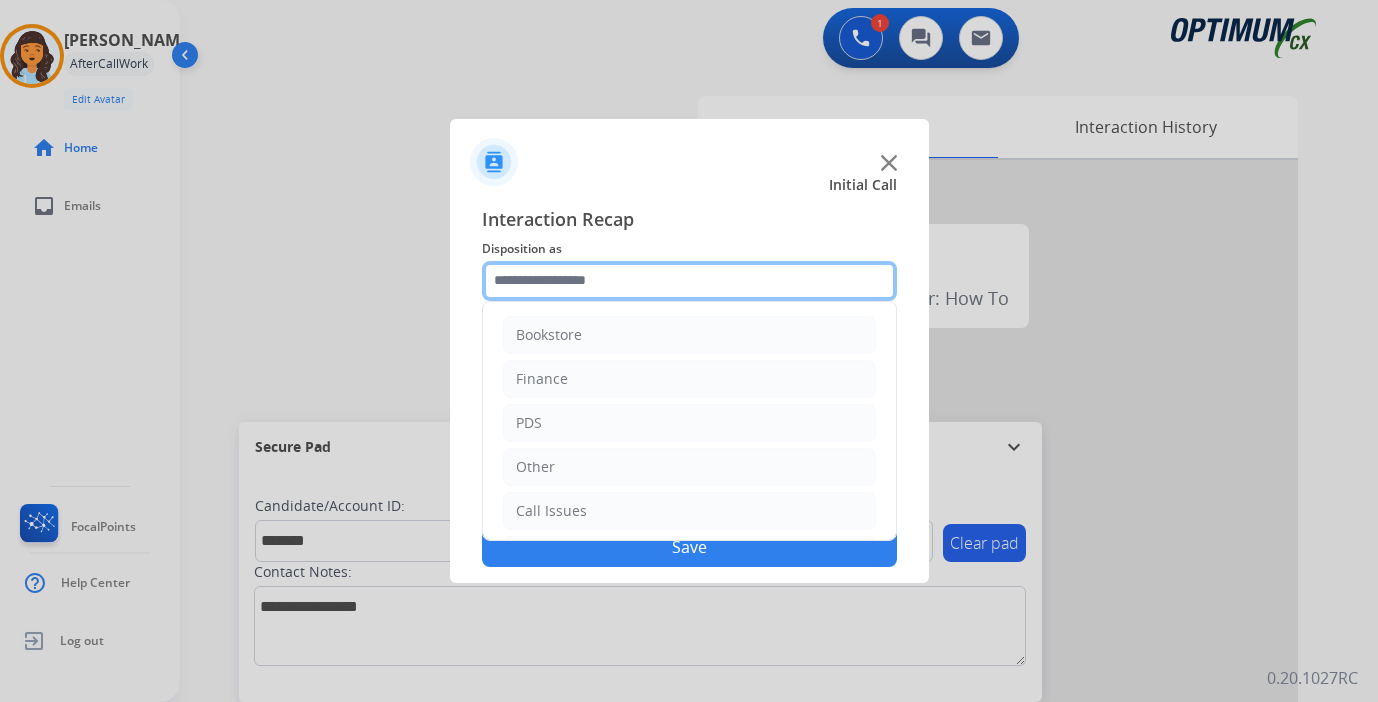 click 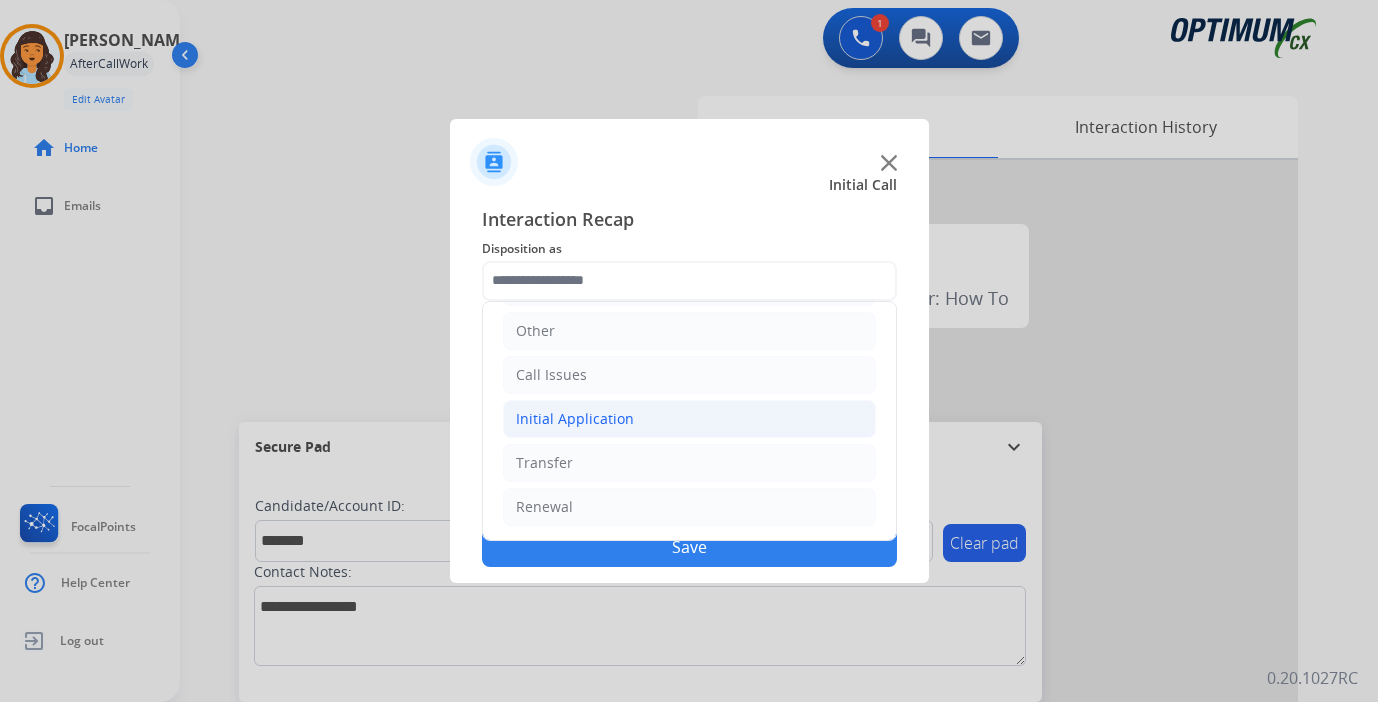 click on "Initial Application" 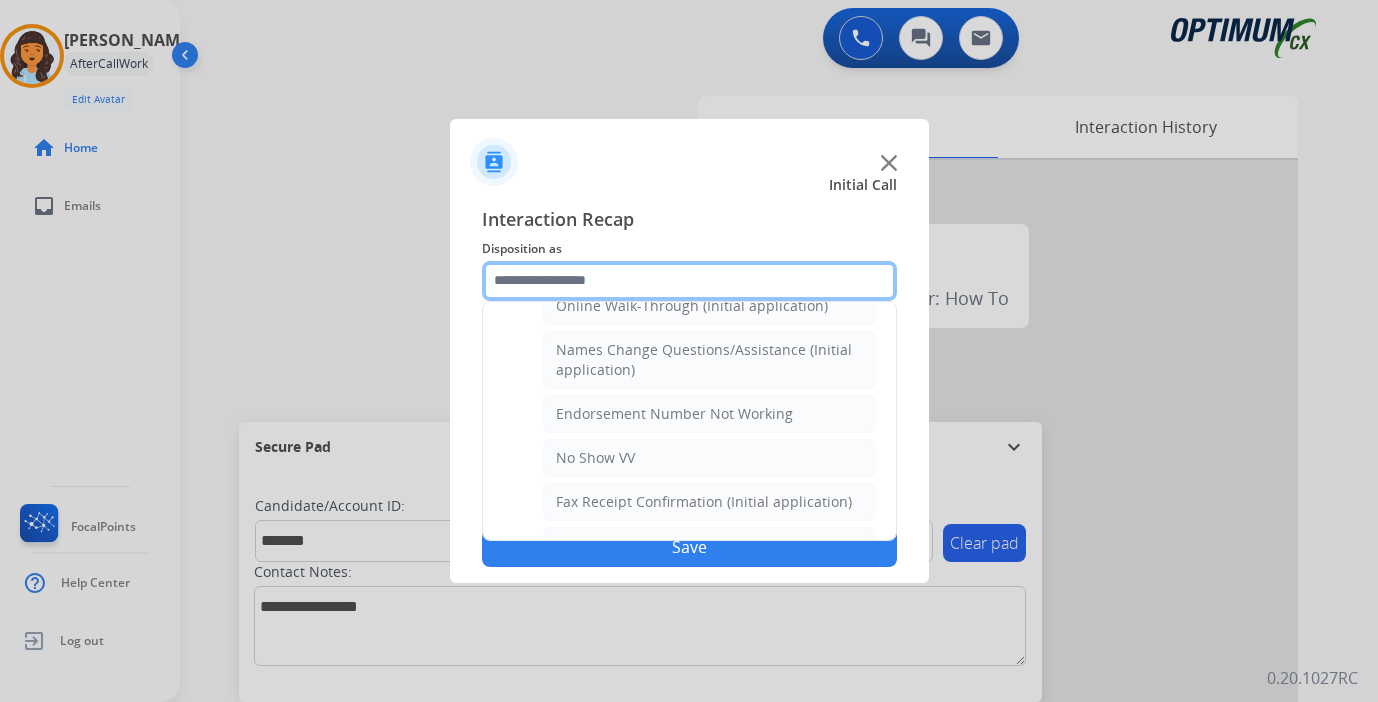 scroll, scrollTop: 136, scrollLeft: 0, axis: vertical 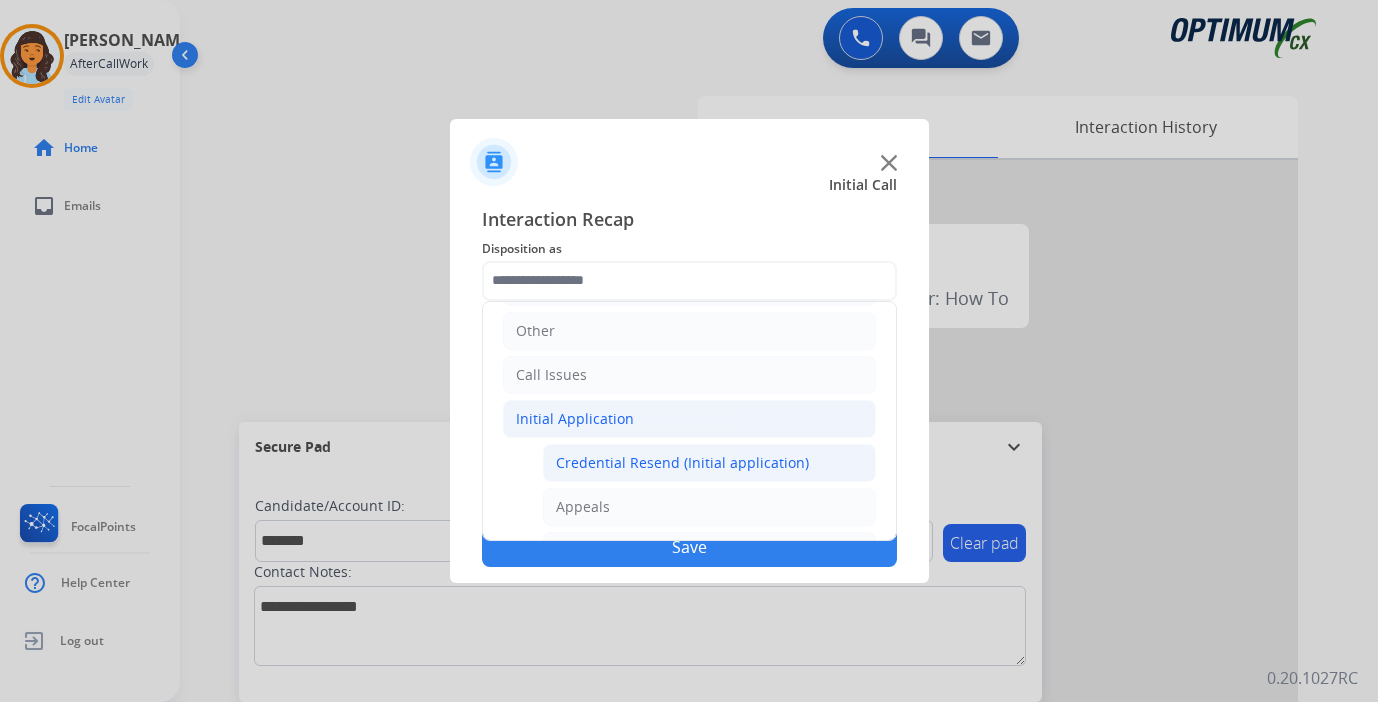 click on "Credential Resend (Initial application)" 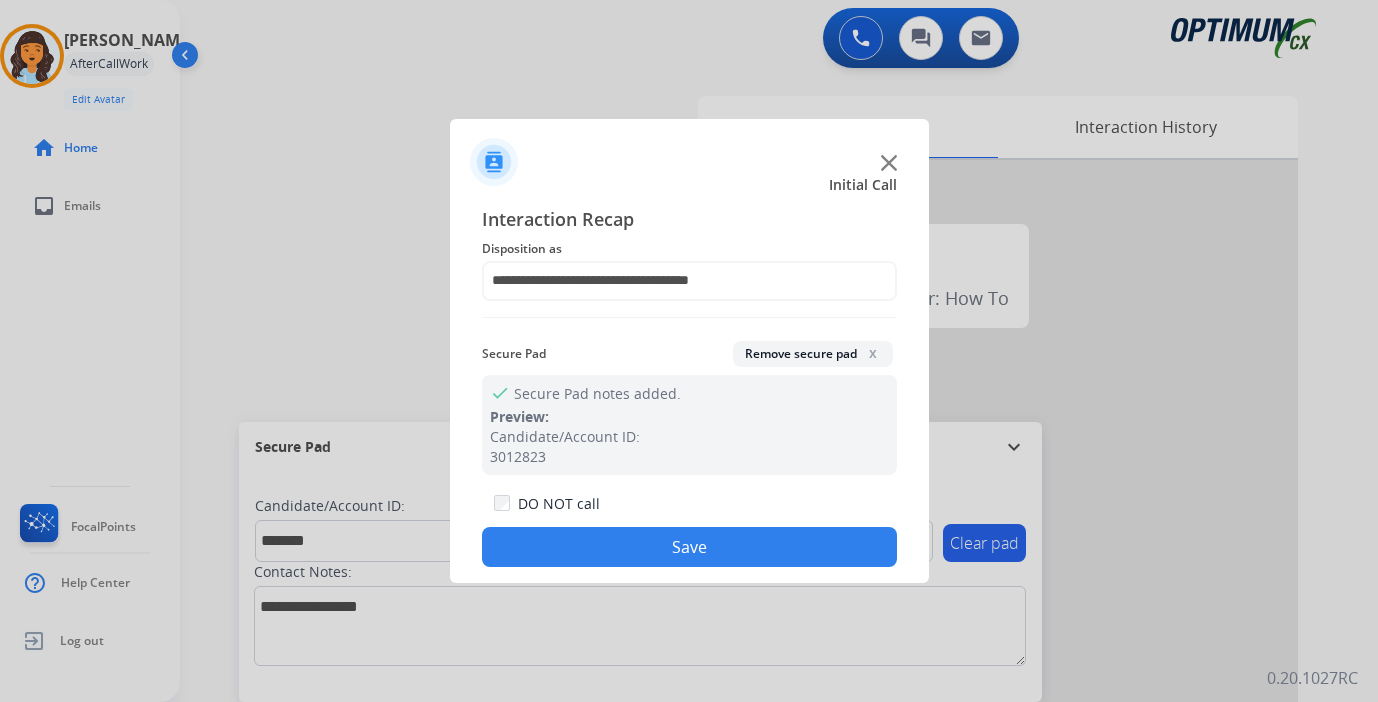 click on "Save" 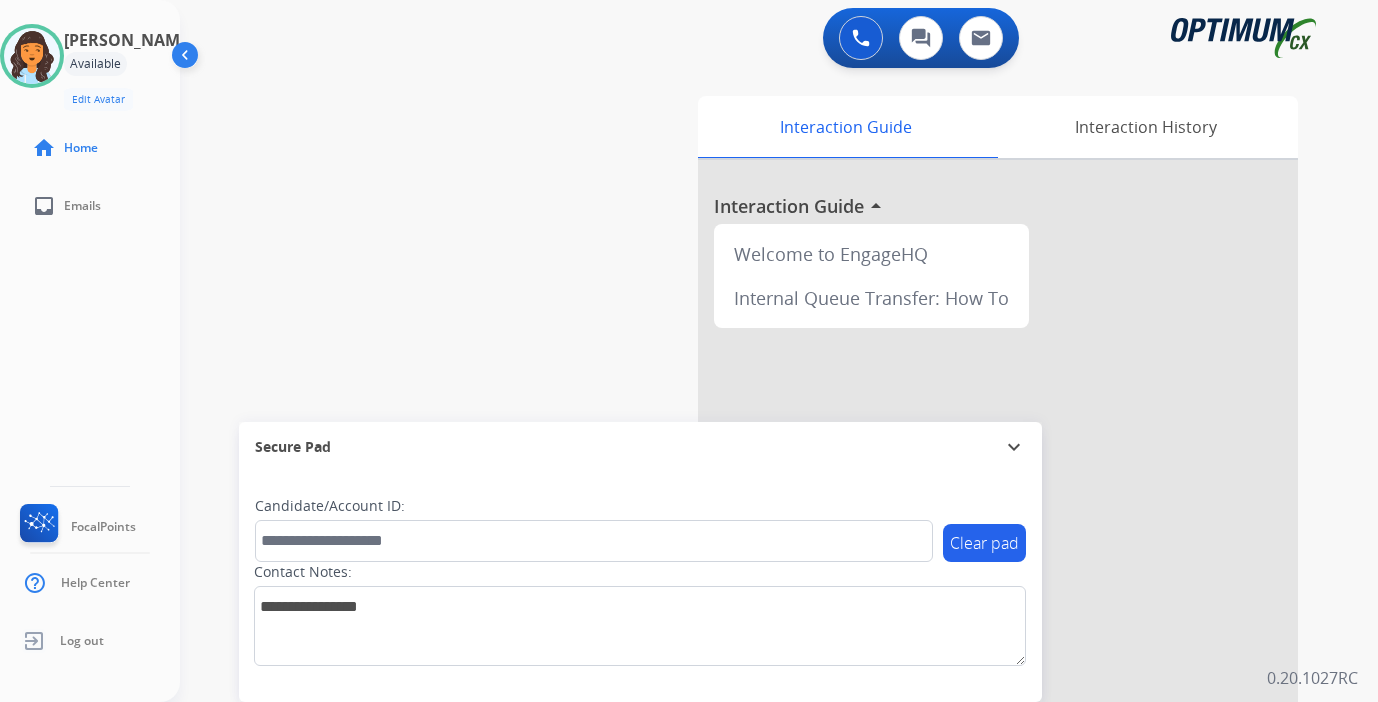 click on "0 Voice Interactions  0  Chat Interactions   0  Email Interactions swap_horiz Break voice bridge close_fullscreen Connect 3-Way Call merge_type Separate 3-Way Call  Interaction Guide   Interaction History  Interaction Guide arrow_drop_up  Welcome to EngageHQ   Internal Queue Transfer: How To  Secure Pad expand_more Clear pad Candidate/Account ID: Contact Notes:                  0.20.1027RC" at bounding box center (779, 351) 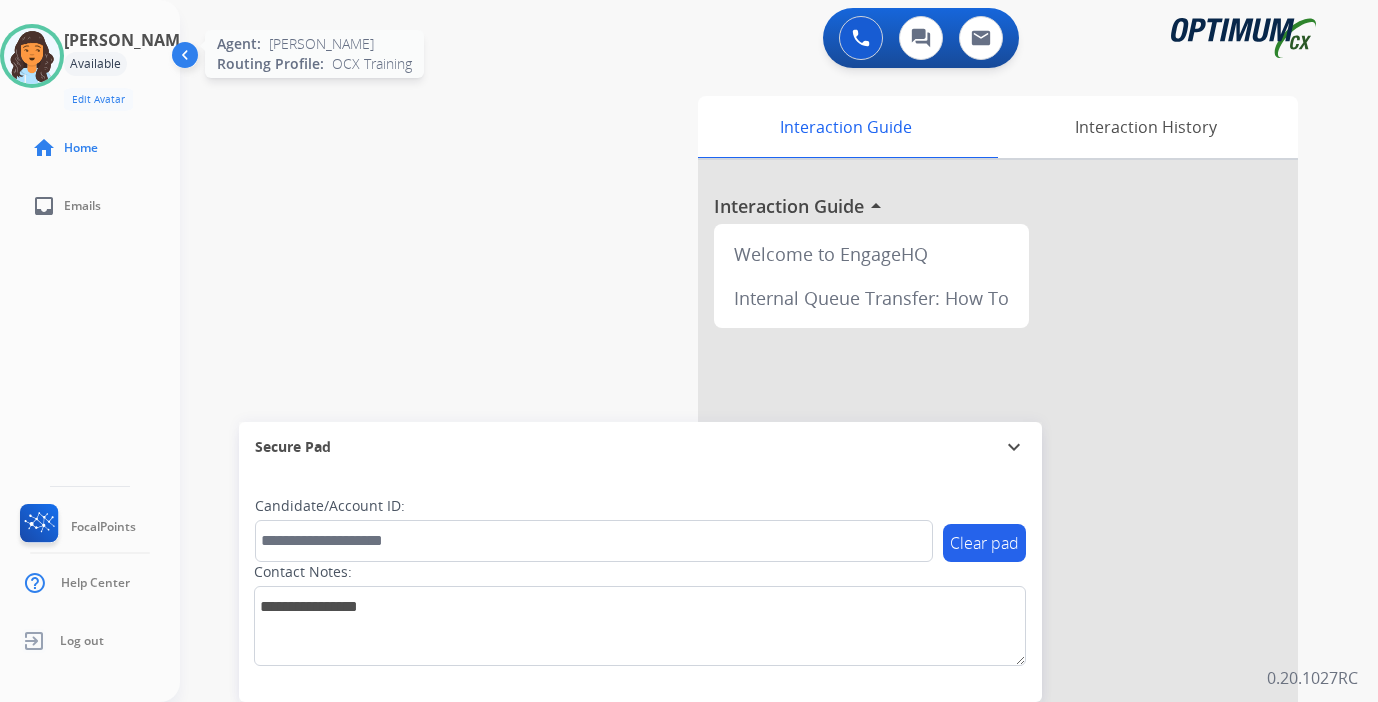 click at bounding box center [32, 56] 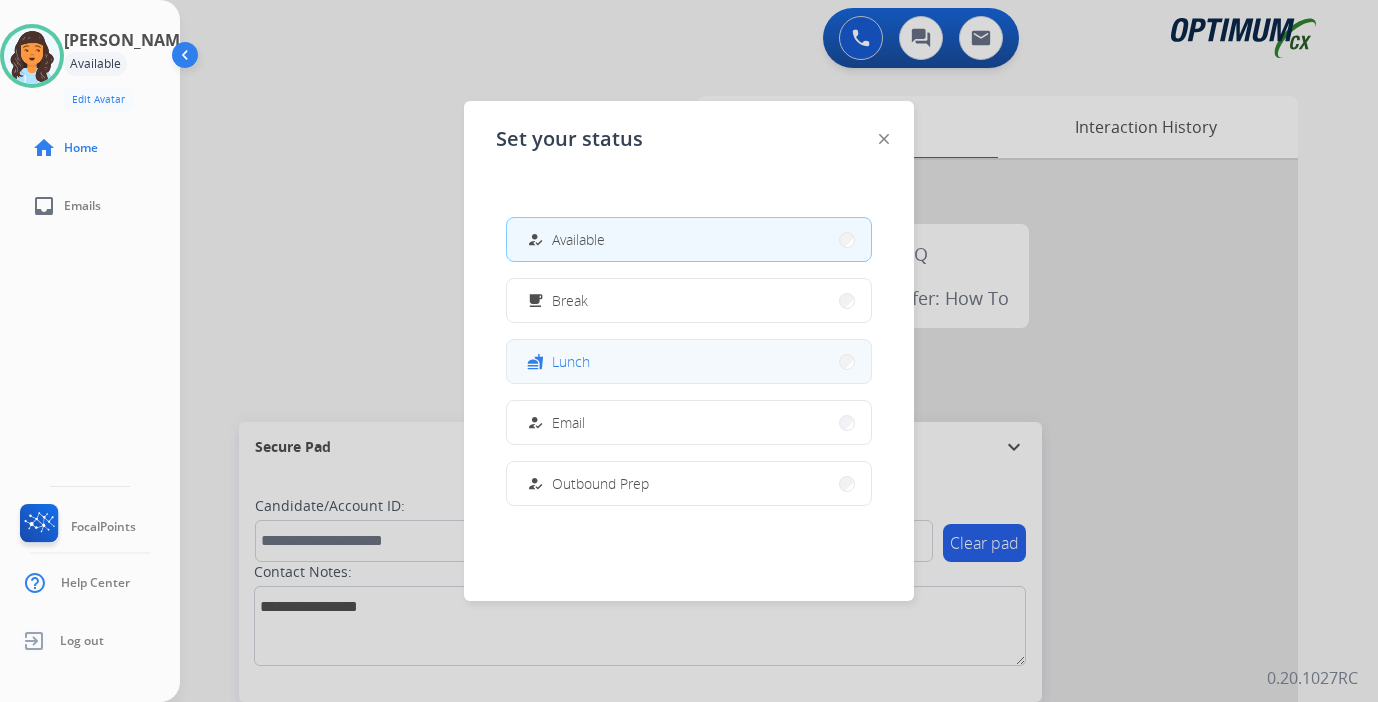 click on "fastfood Lunch" at bounding box center (689, 361) 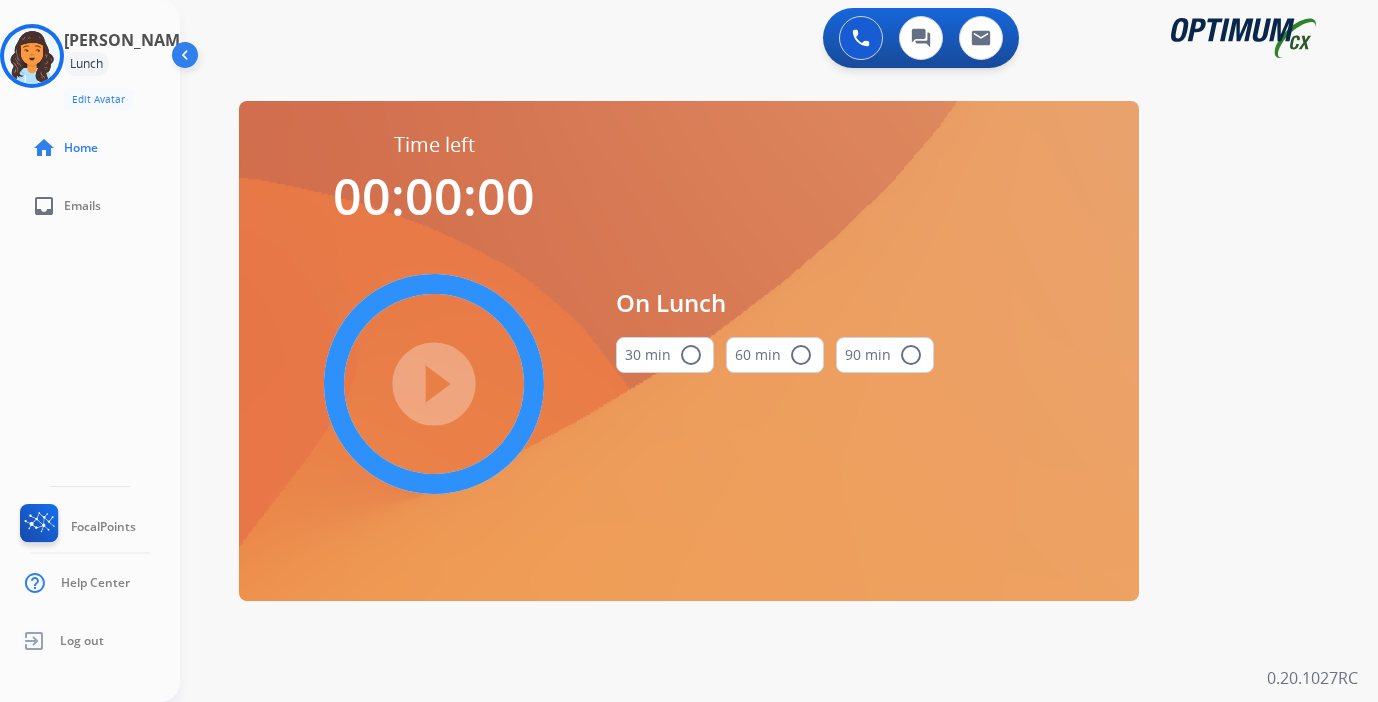 click on "0 Voice Interactions  0  Chat Interactions   0  Email Interactions swap_horiz Break voice bridge close_fullscreen Connect 3-Way Call merge_type Separate 3-Way Call Time left 00:00:00 play_circle_filled On Lunch  30 min  radio_button_unchecked  60 min  radio_button_unchecked  90 min  radio_button_unchecked  Interaction Guide   Interaction History  Interaction Guide arrow_drop_up  Welcome to EngageHQ   Internal Queue Transfer: How To  Secure Pad expand_more Clear pad Candidate/Account ID: Contact Notes:                  0.20.1027RC" at bounding box center (779, 351) 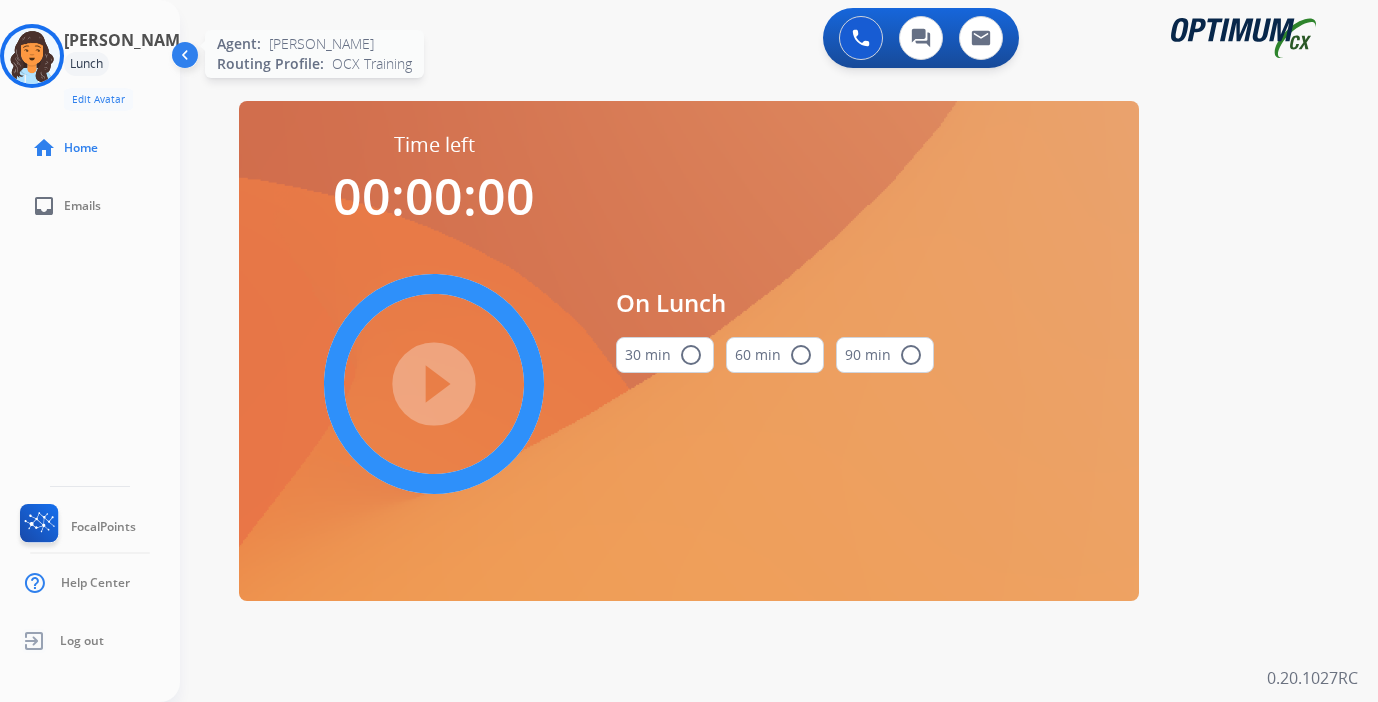 click at bounding box center [32, 56] 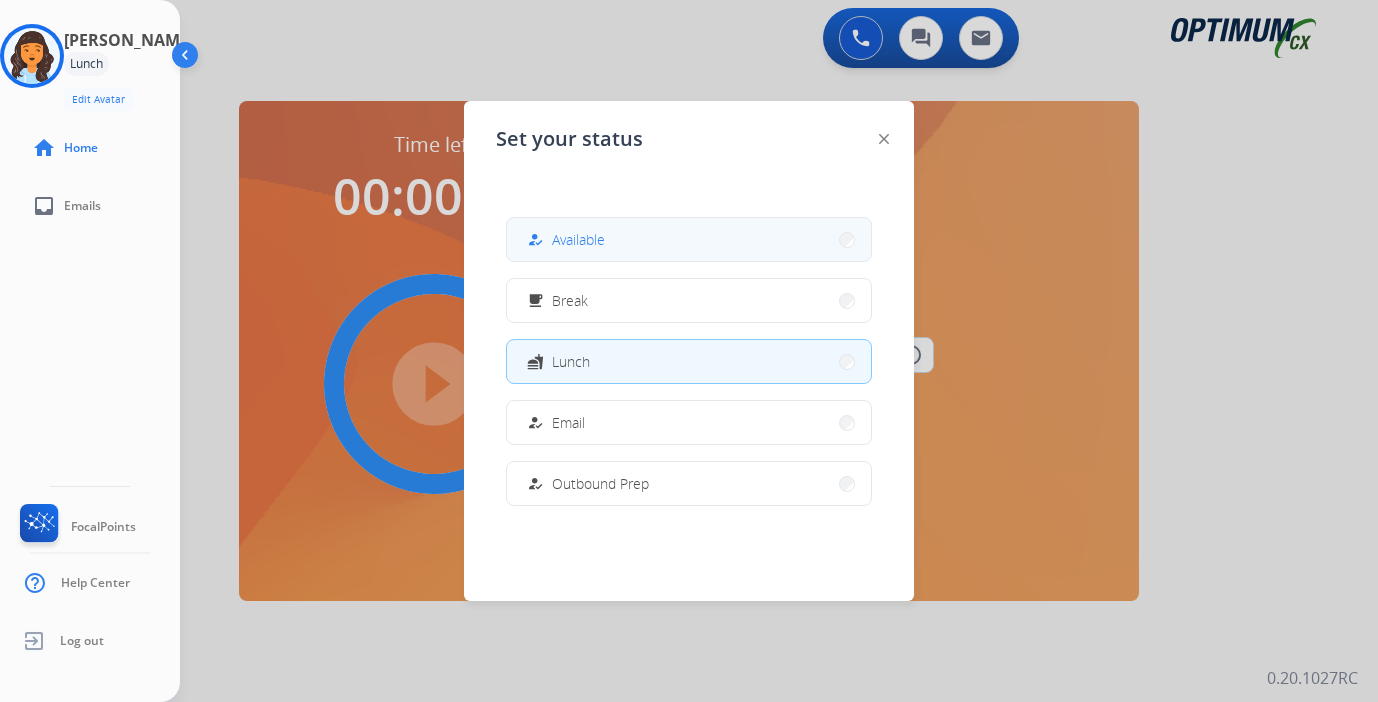 click on "Available" at bounding box center [578, 239] 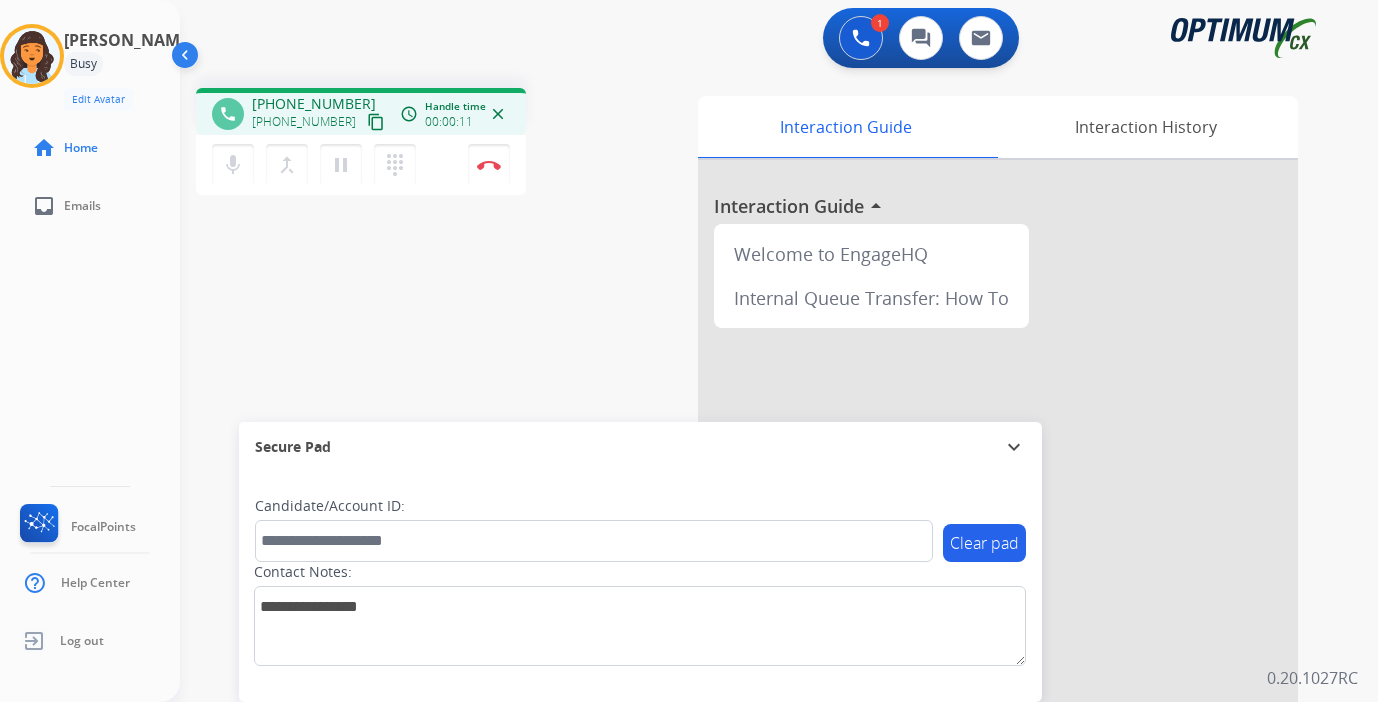 click on "content_copy" at bounding box center (376, 122) 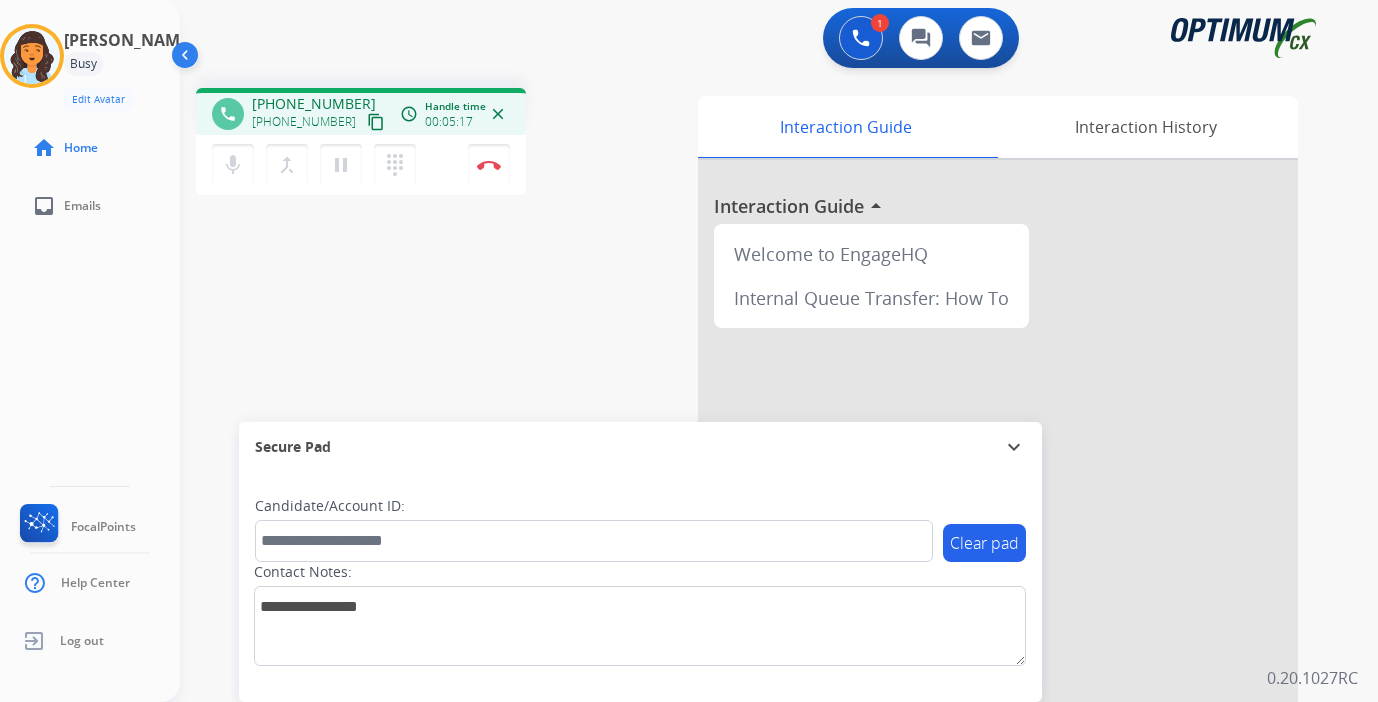 drag, startPoint x: 1325, startPoint y: 642, endPoint x: 1329, endPoint y: 631, distance: 11.7046995 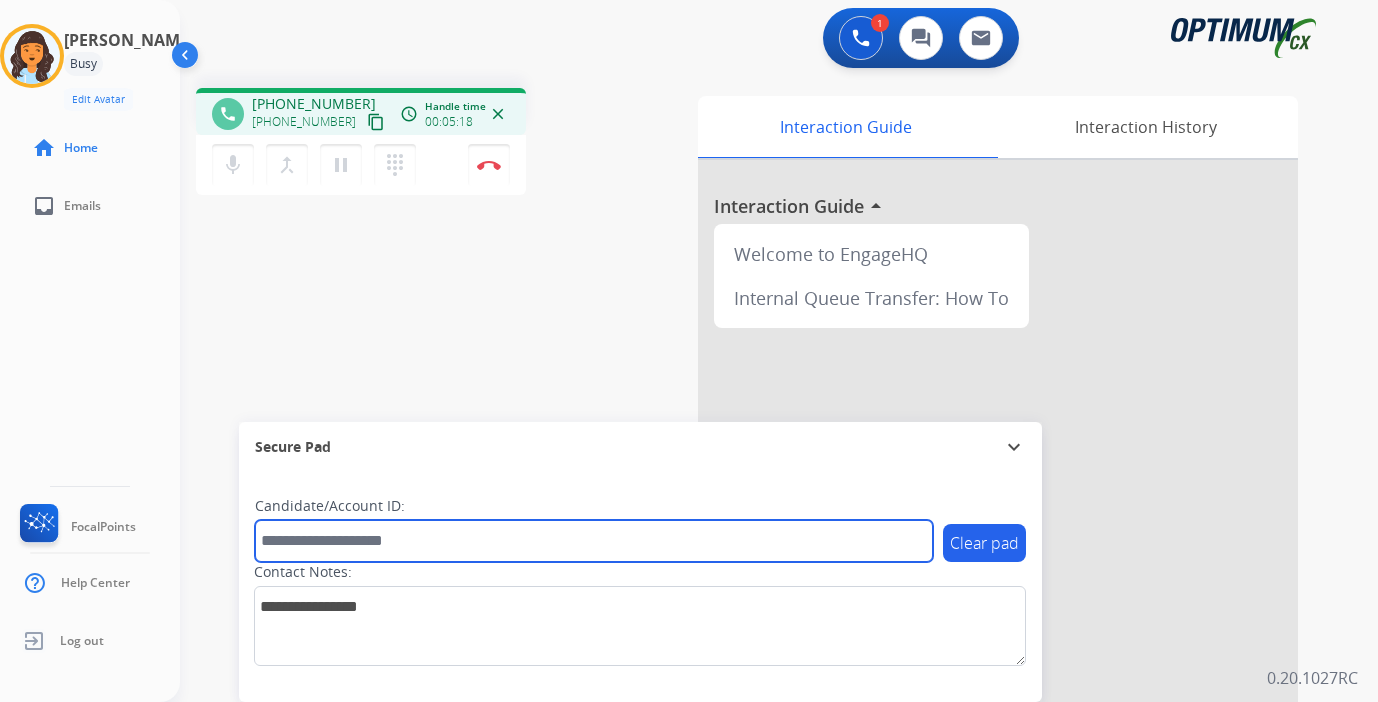 click at bounding box center [594, 541] 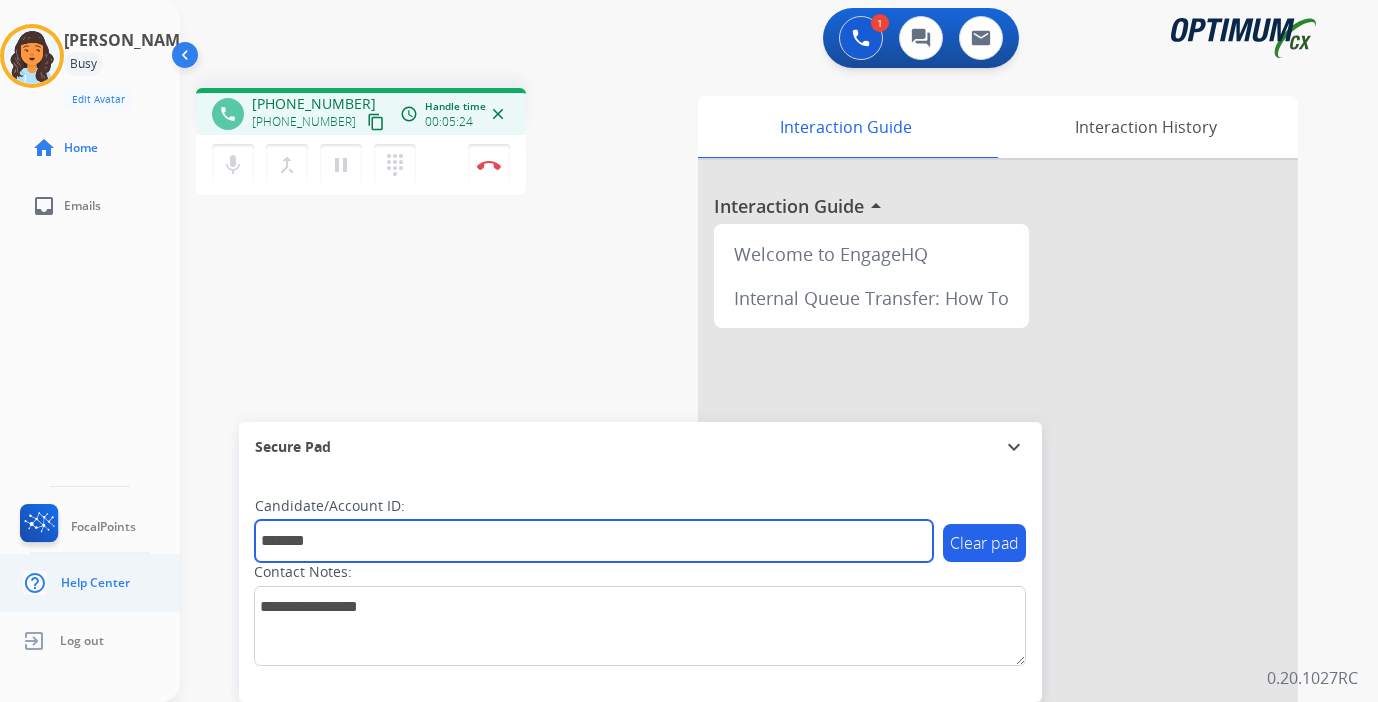 type on "*******" 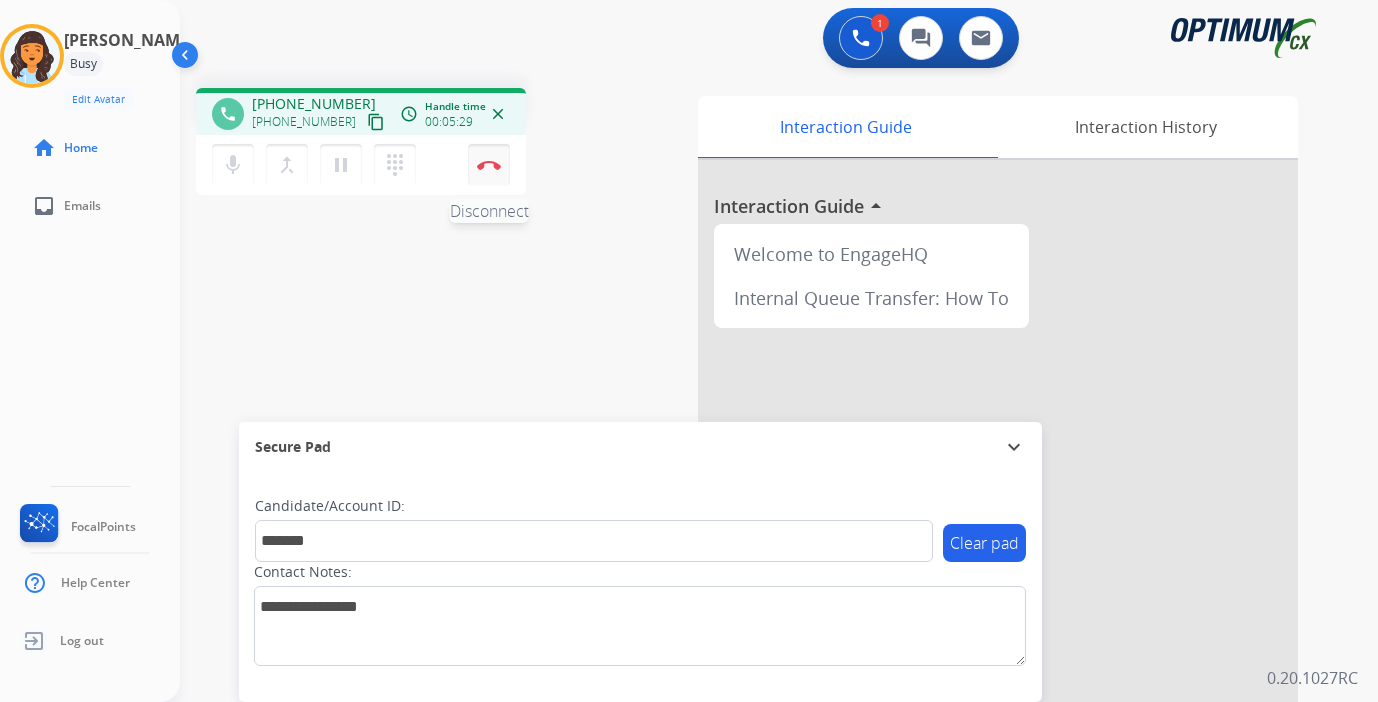 click at bounding box center [489, 165] 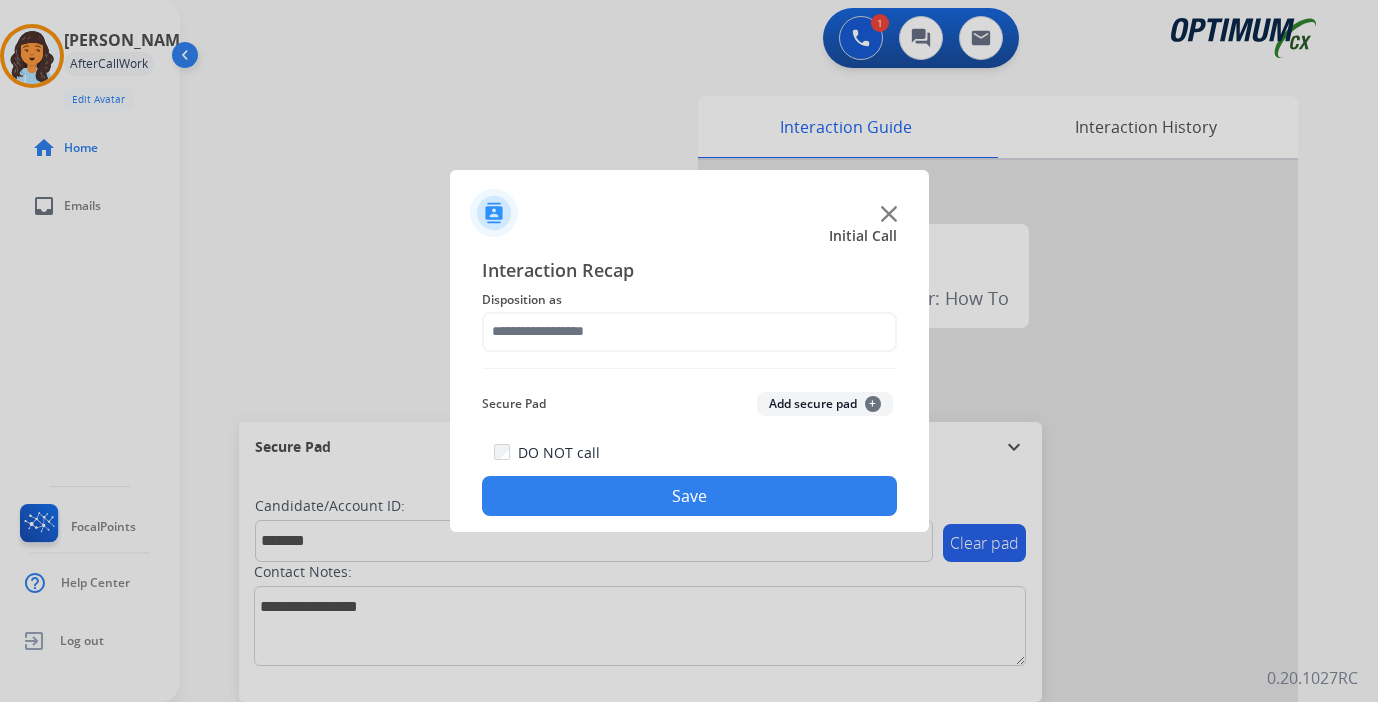 click on "Add secure pad  +" 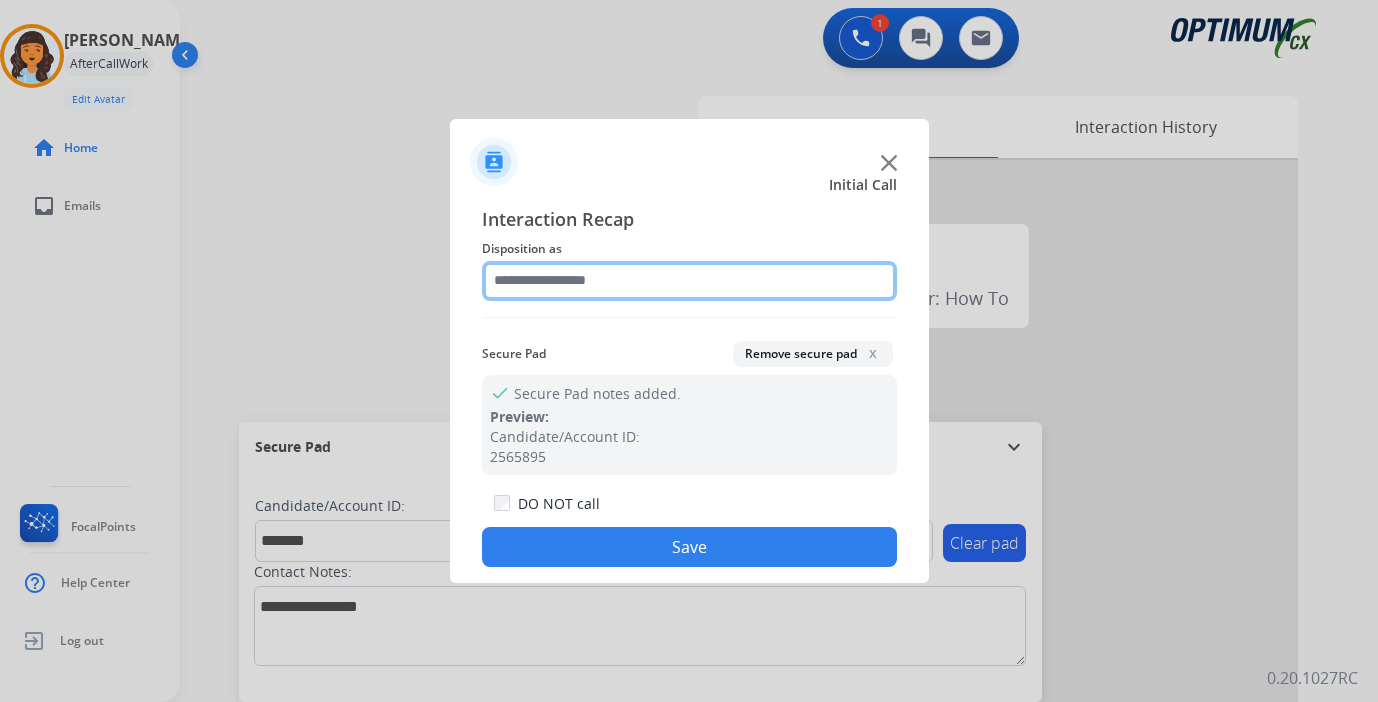 click 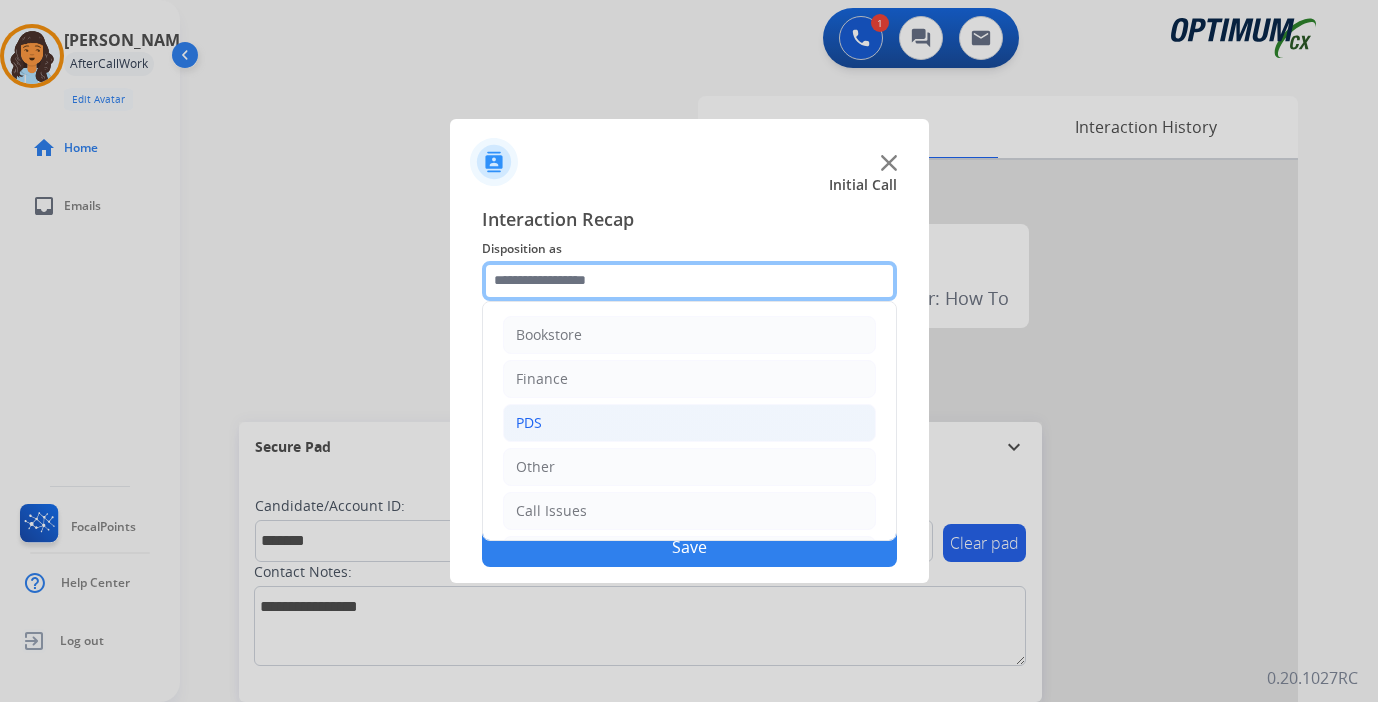 scroll, scrollTop: 136, scrollLeft: 0, axis: vertical 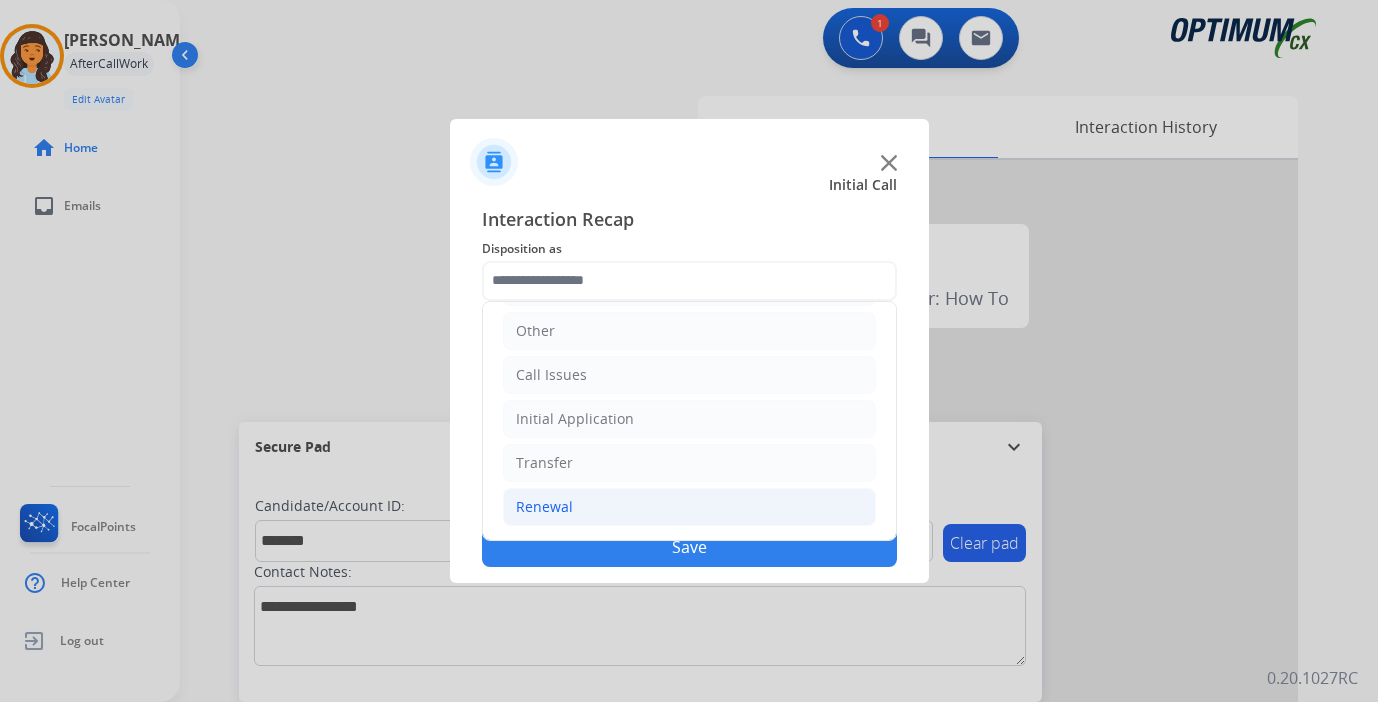 click on "Renewal" 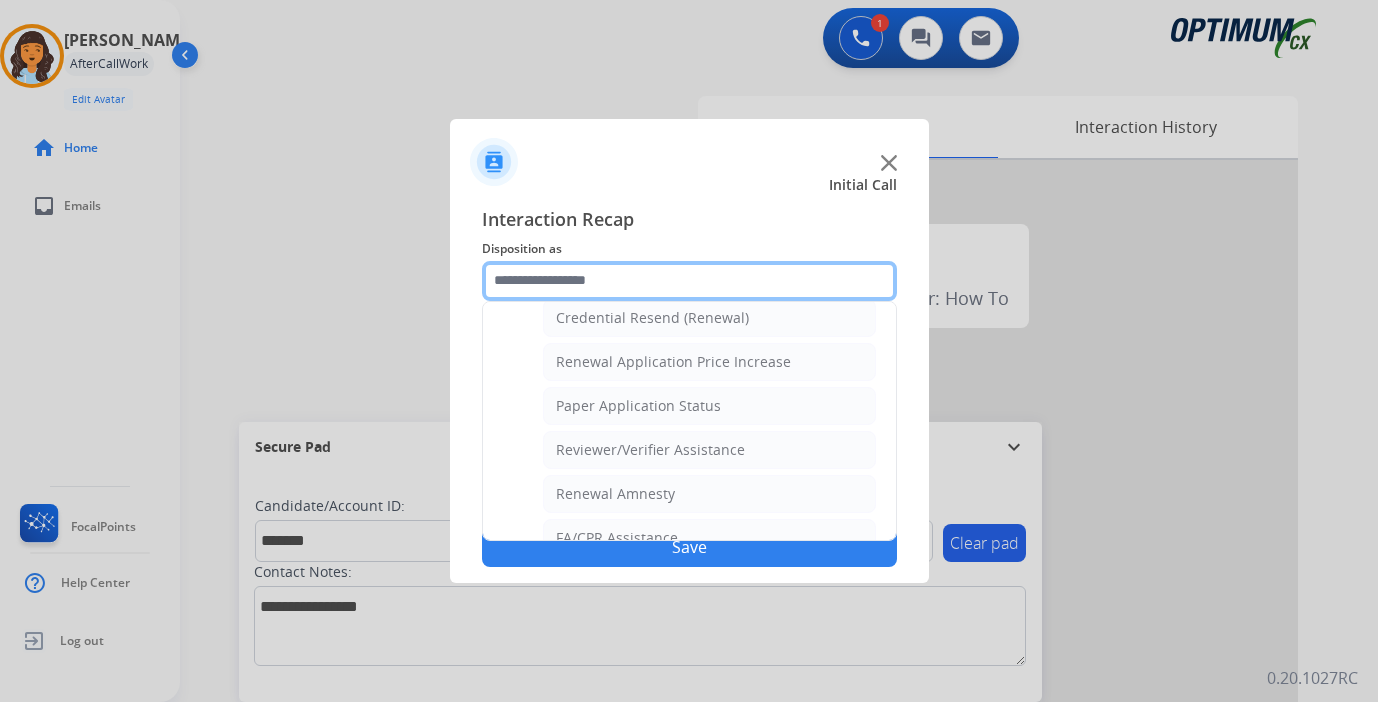 scroll, scrollTop: 658, scrollLeft: 0, axis: vertical 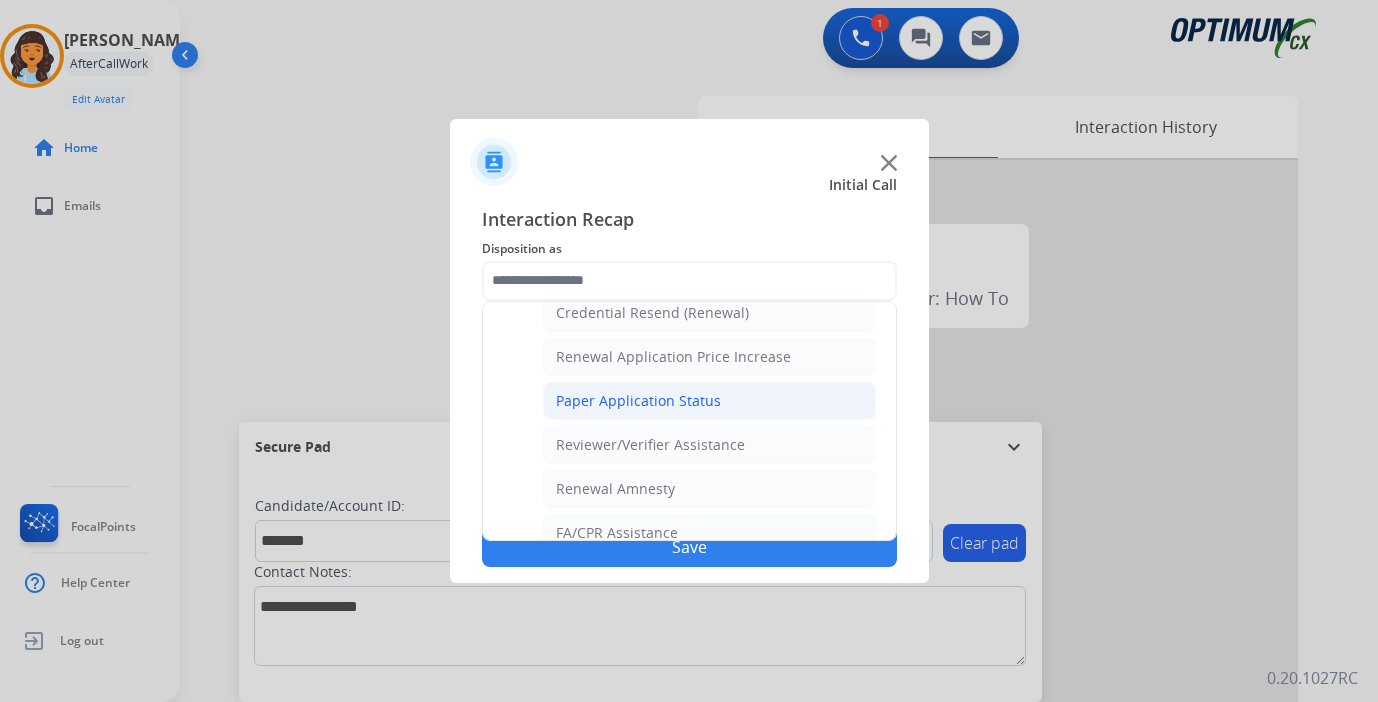 click on "Paper Application Status" 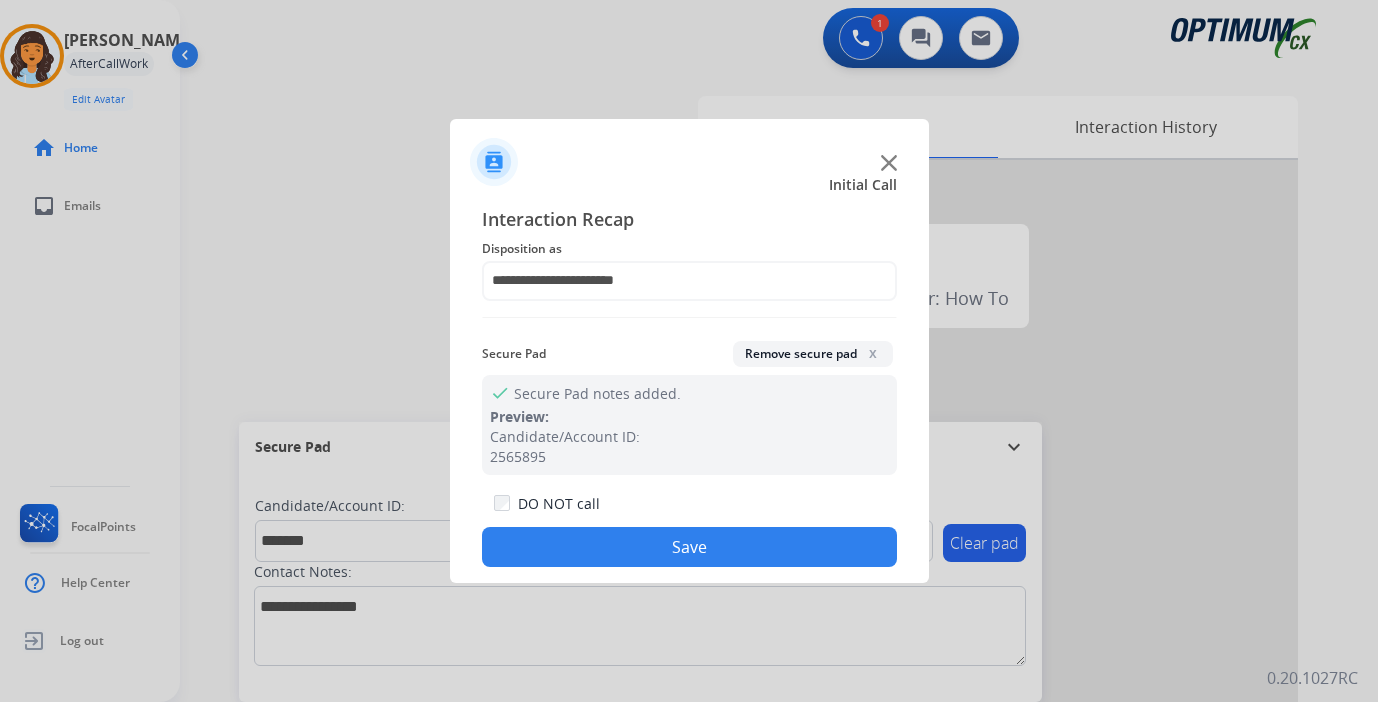 click on "Save" 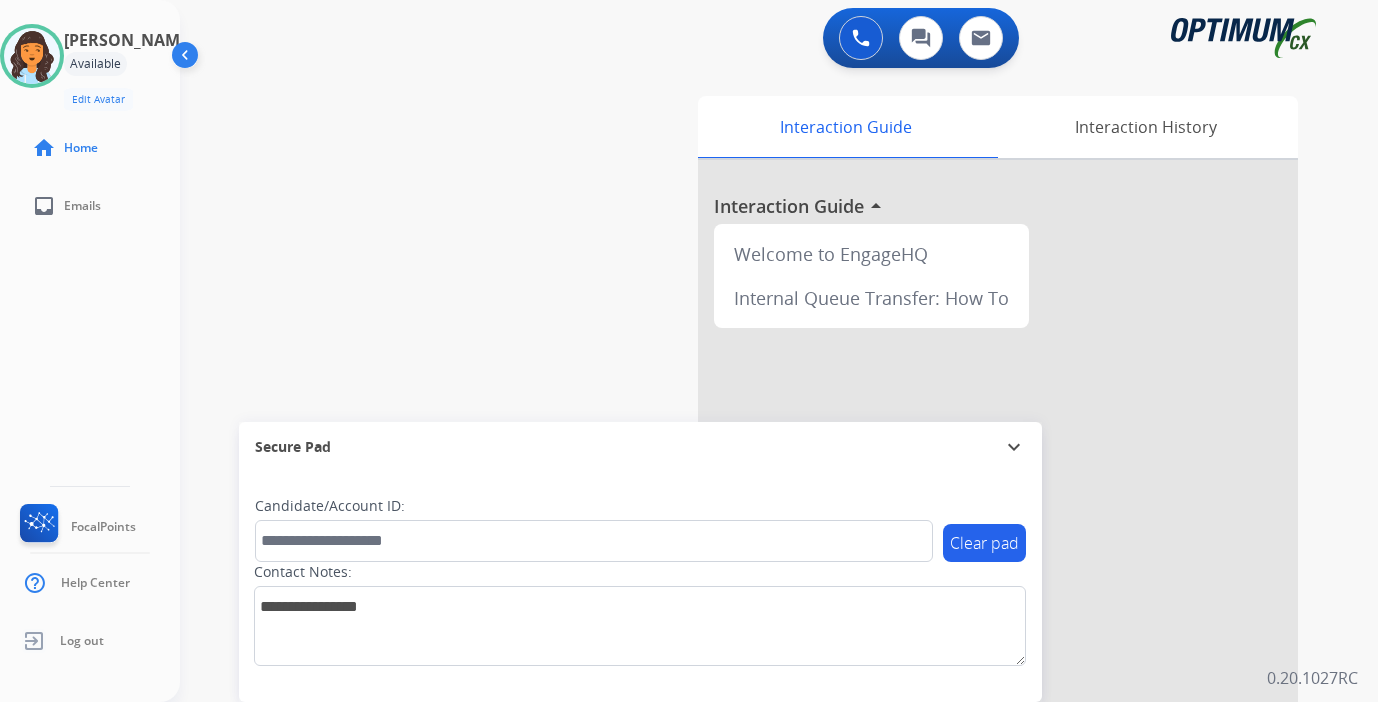 click on "0 Voice Interactions  0  Chat Interactions   0  Email Interactions swap_horiz Break voice bridge close_fullscreen Connect 3-Way Call merge_type Separate 3-Way Call  Interaction Guide   Interaction History  Interaction Guide arrow_drop_up  Welcome to EngageHQ   Internal Queue Transfer: How To  Secure Pad expand_more Clear pad Candidate/Account ID: Contact Notes:                  0.20.1027RC" at bounding box center (779, 351) 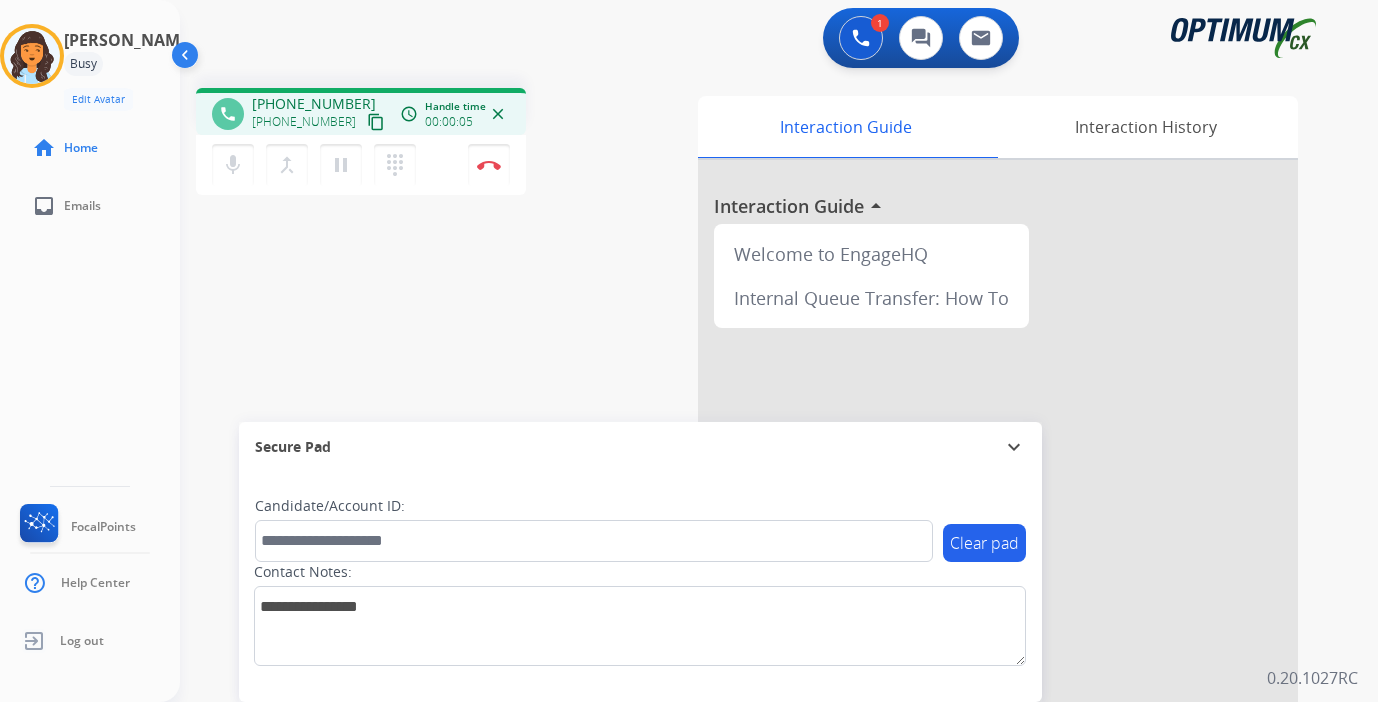 click on "content_copy" at bounding box center [376, 122] 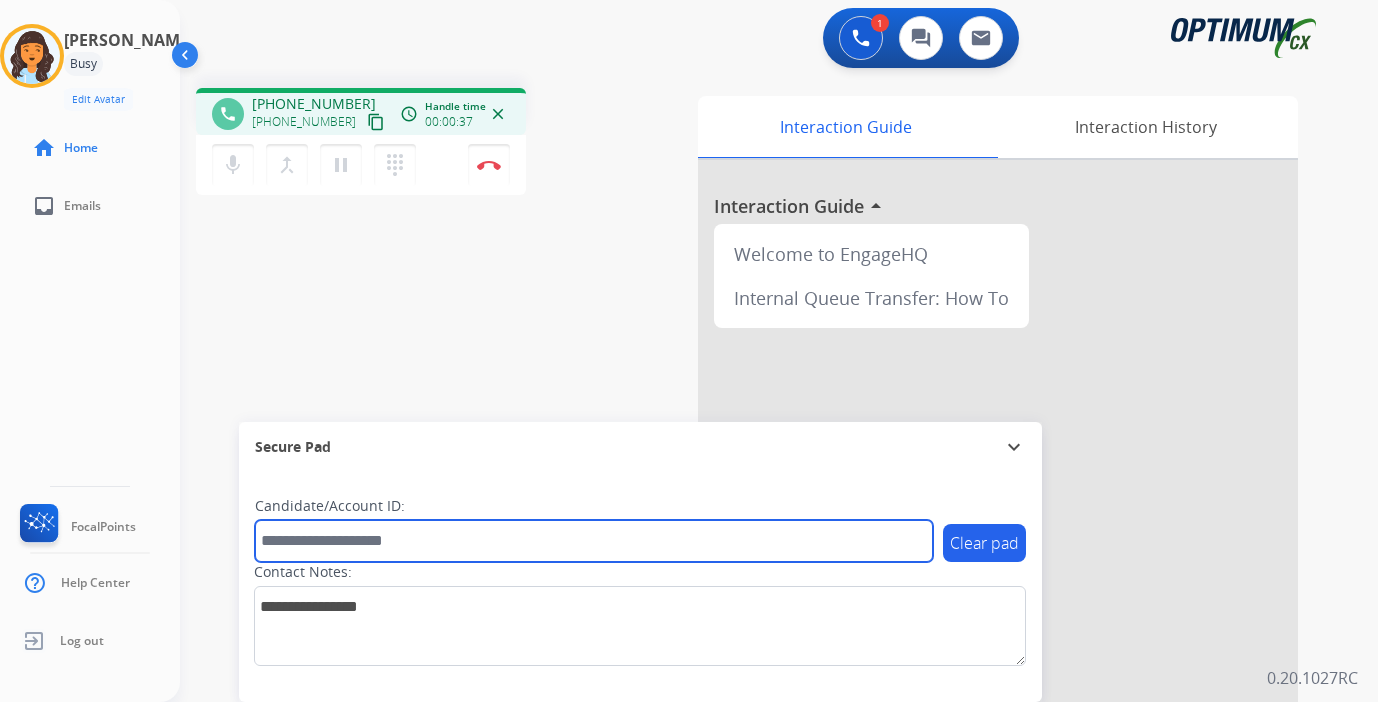 click at bounding box center (594, 541) 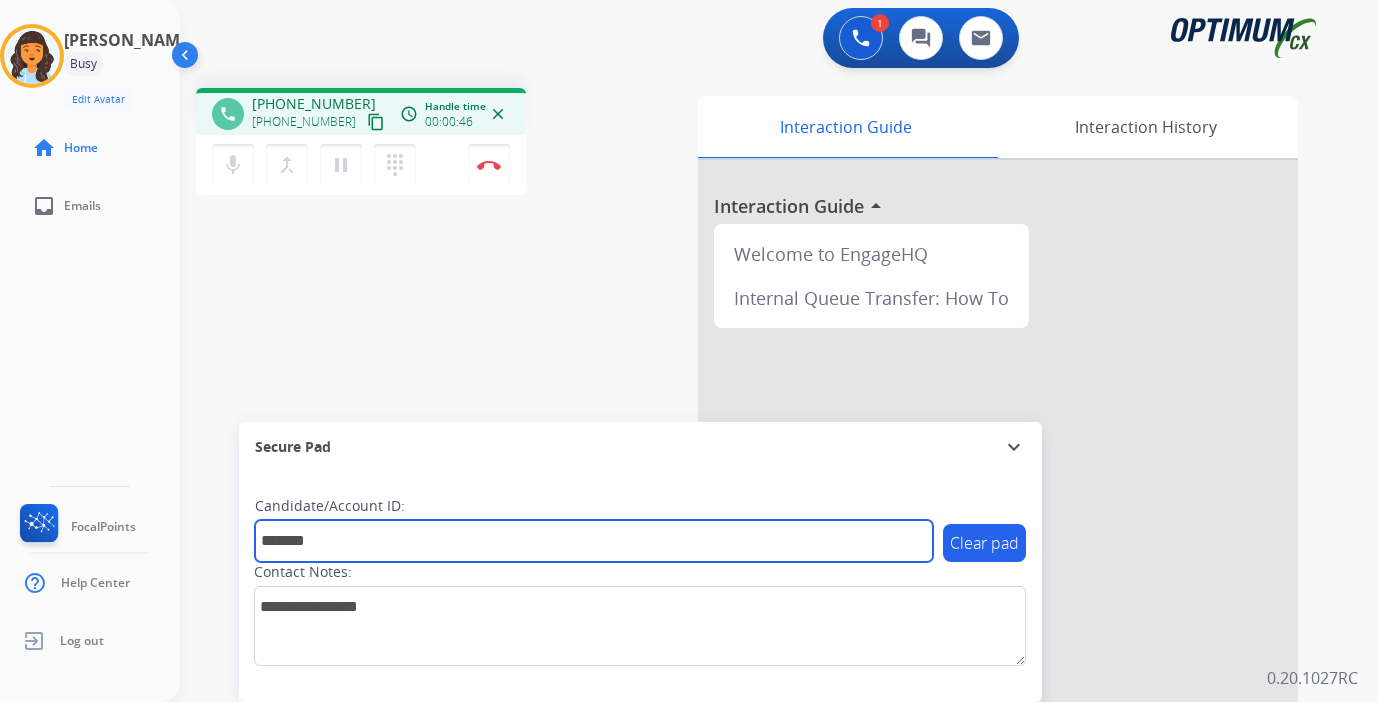 type on "*******" 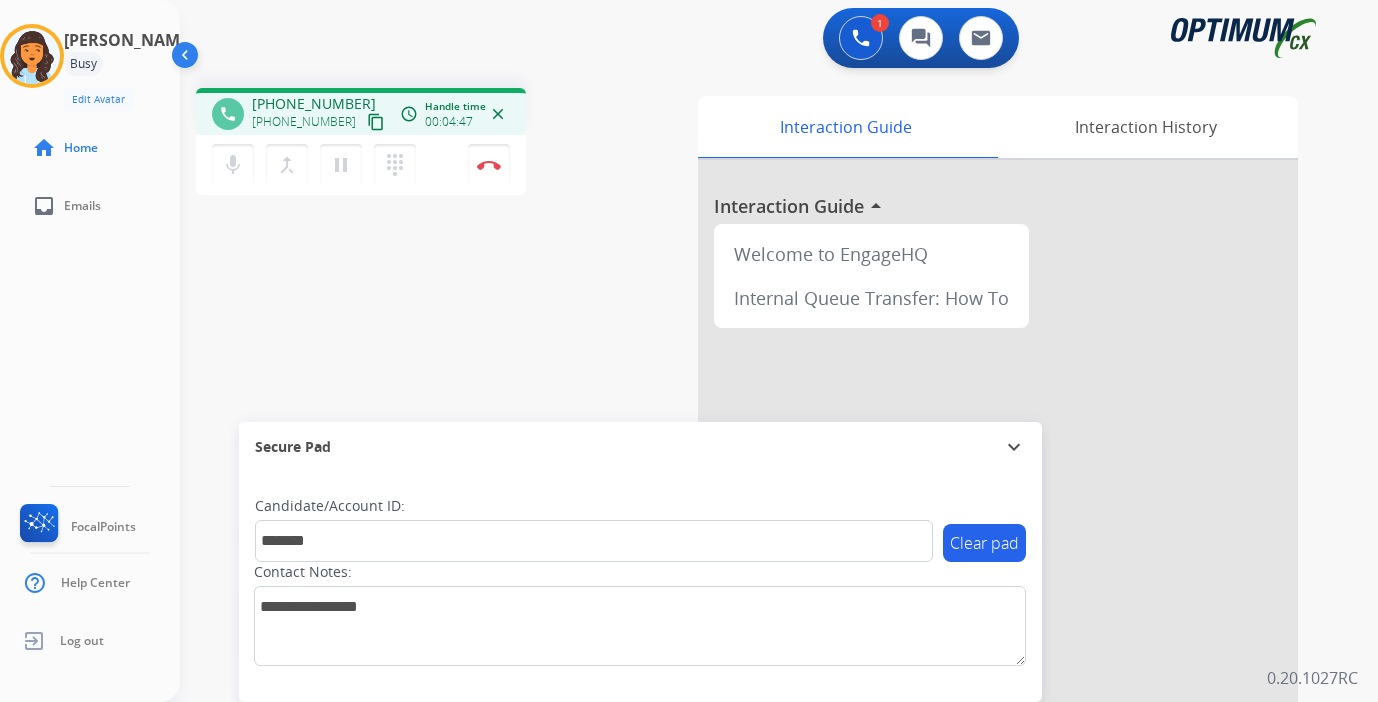 click at bounding box center [998, 533] 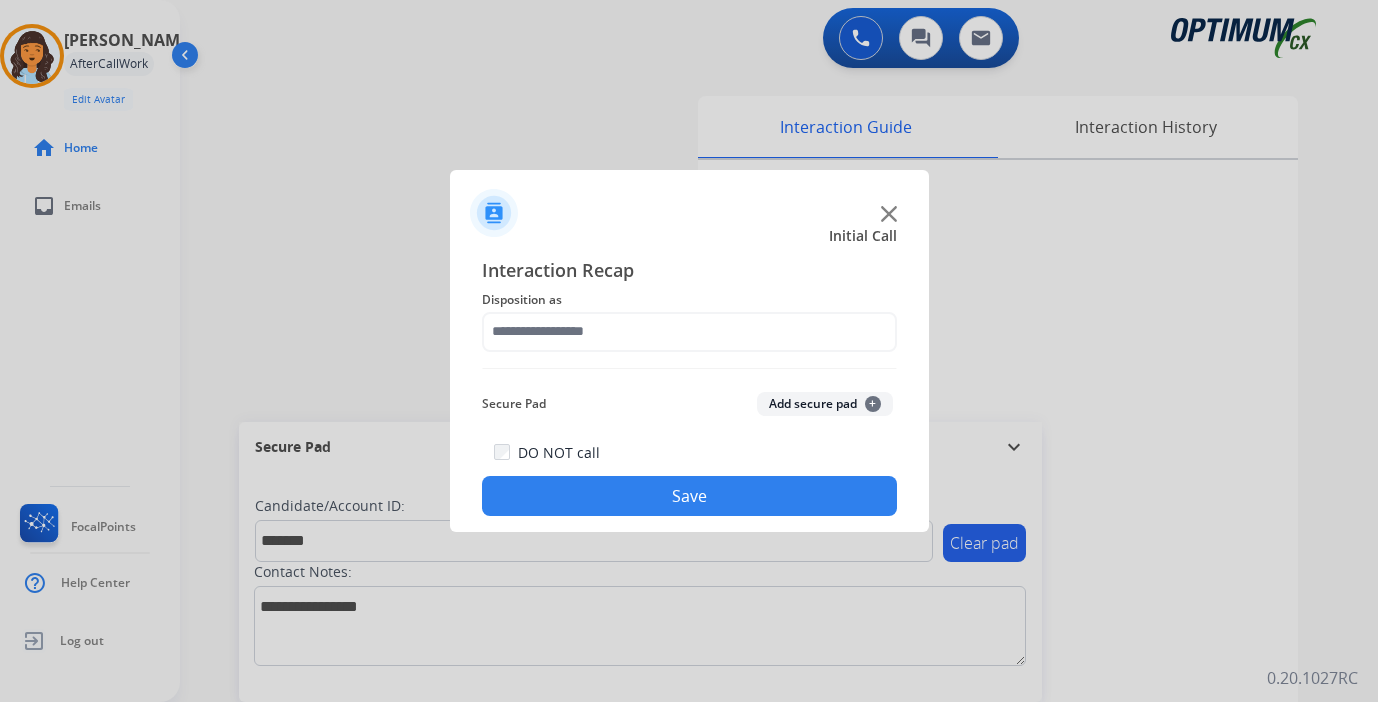 click on "Add secure pad  +" 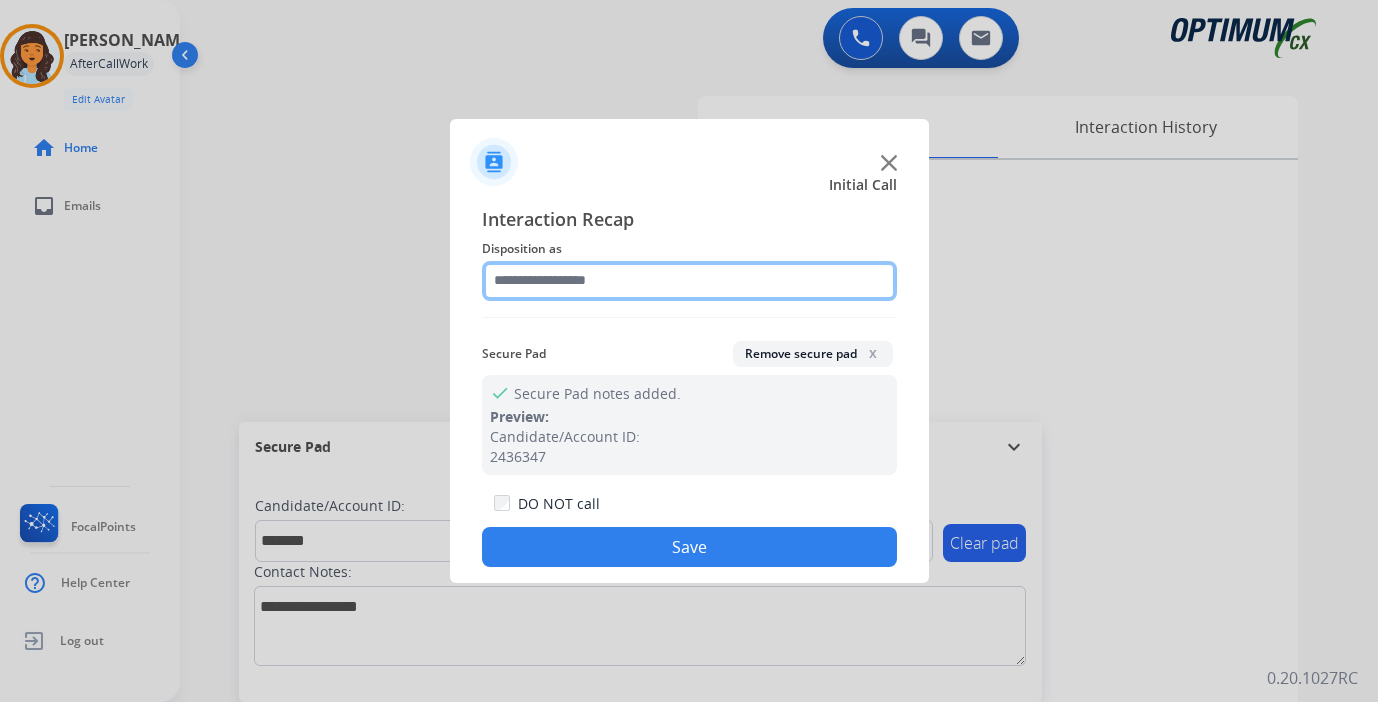 click 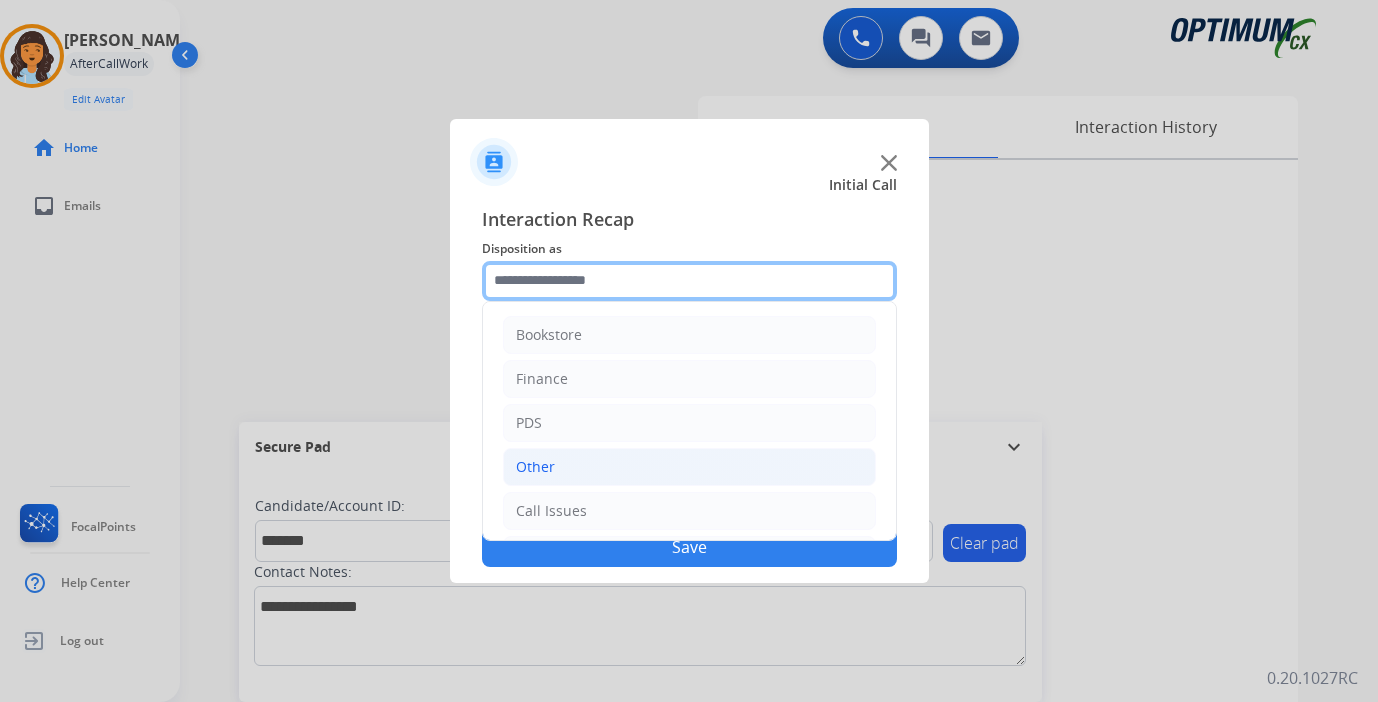 scroll, scrollTop: 136, scrollLeft: 0, axis: vertical 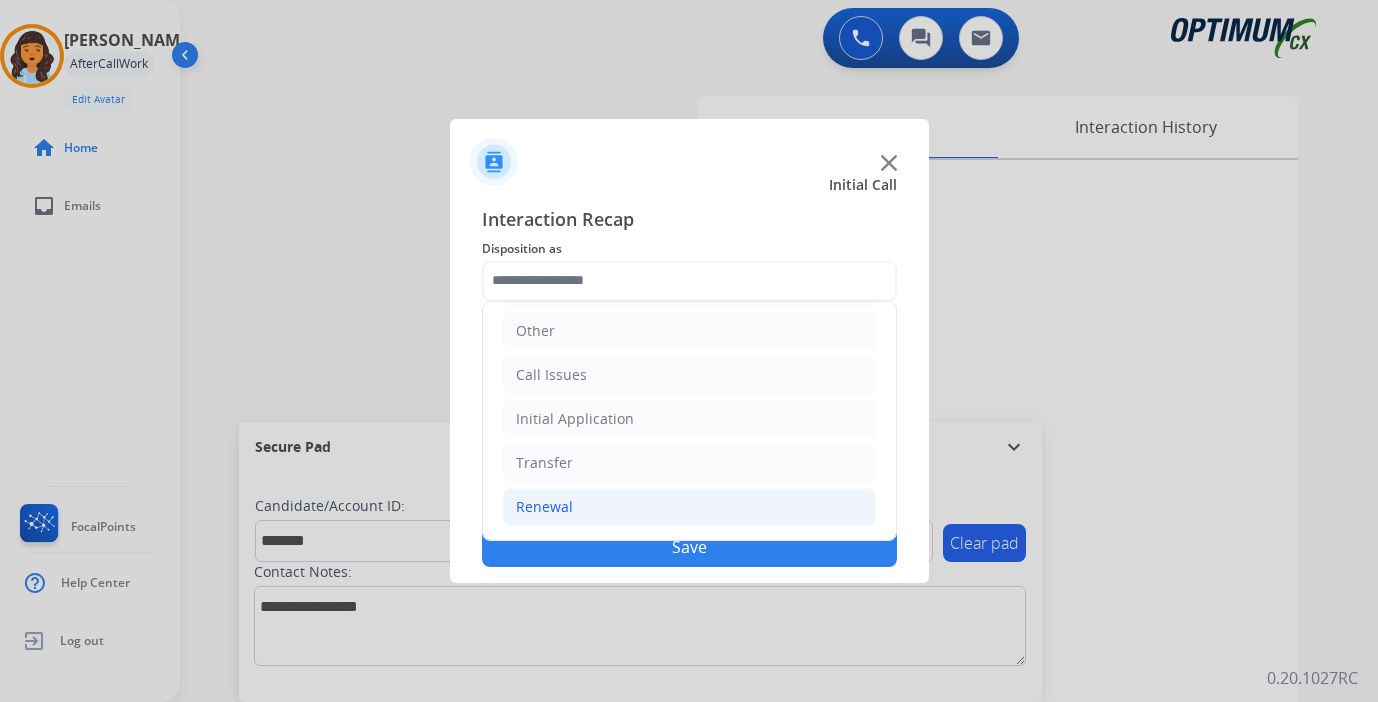 click on "Renewal" 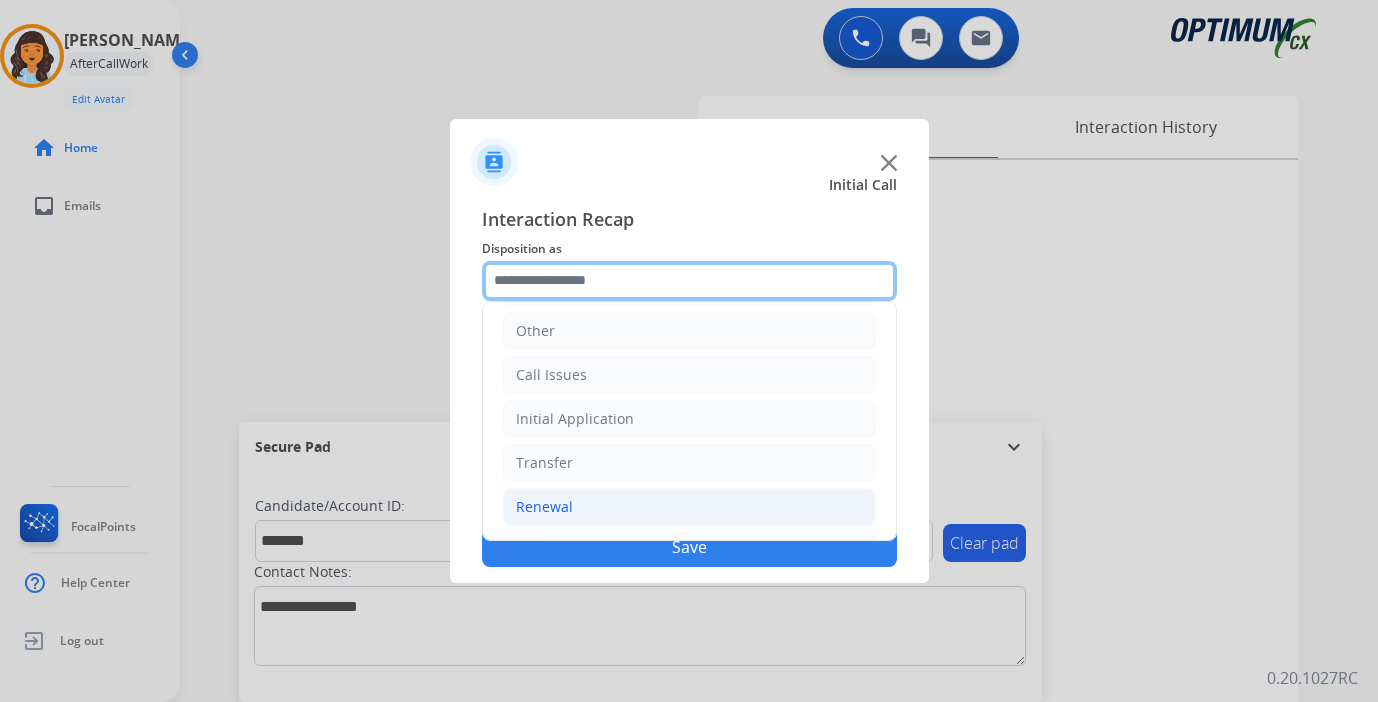 scroll, scrollTop: 469, scrollLeft: 0, axis: vertical 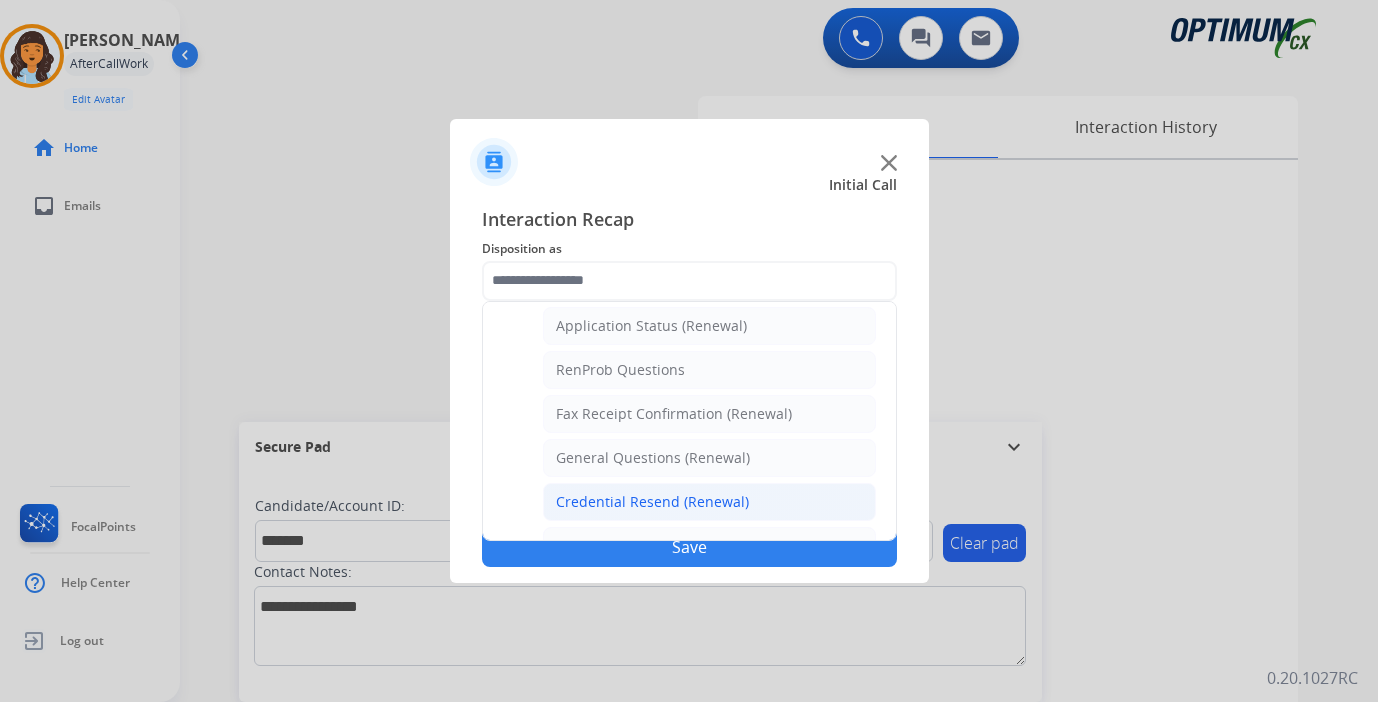 click on "Credential Resend (Renewal)" 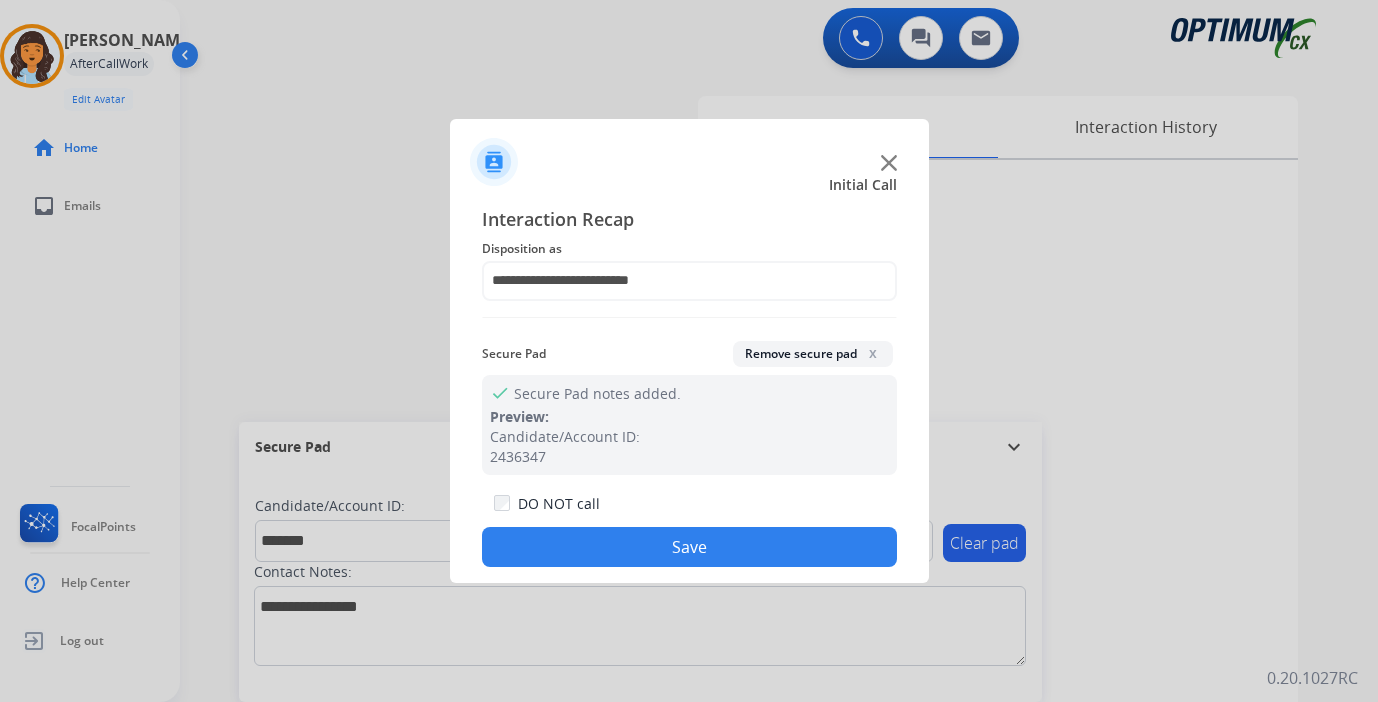 click on "Save" 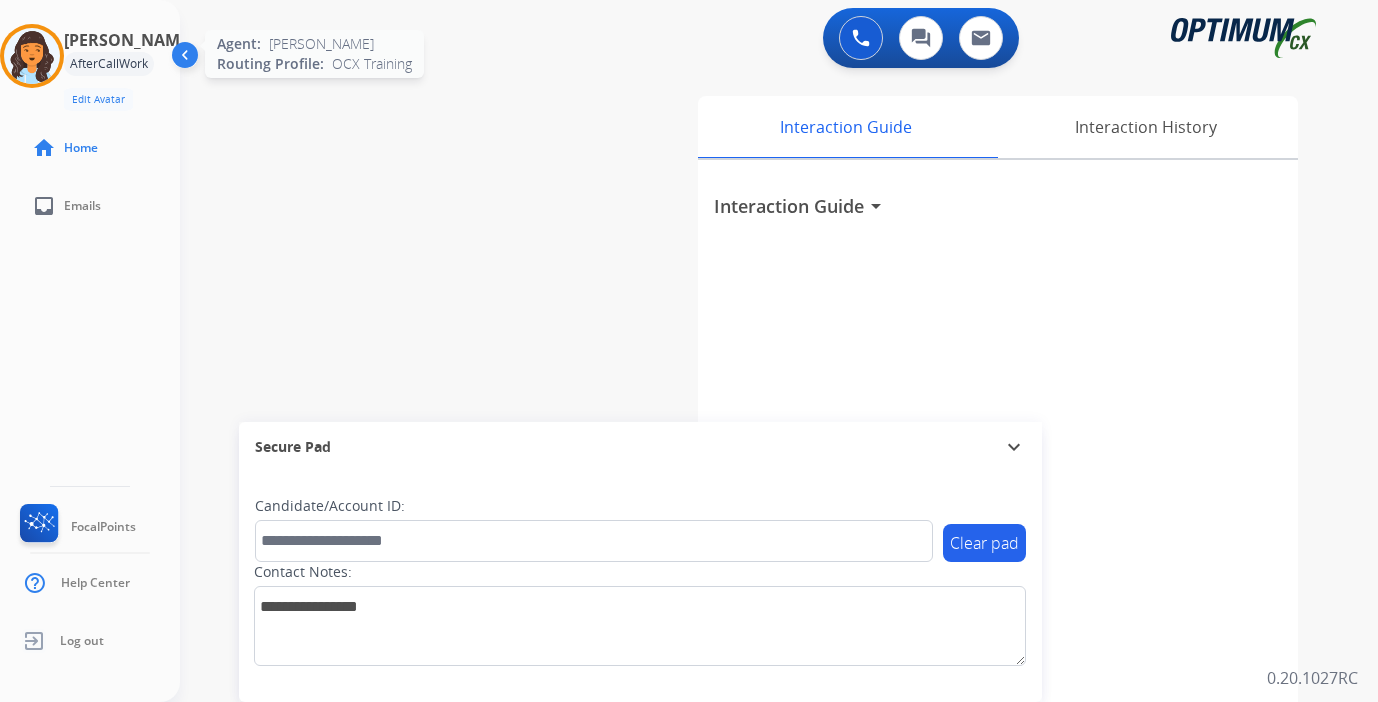click at bounding box center [32, 56] 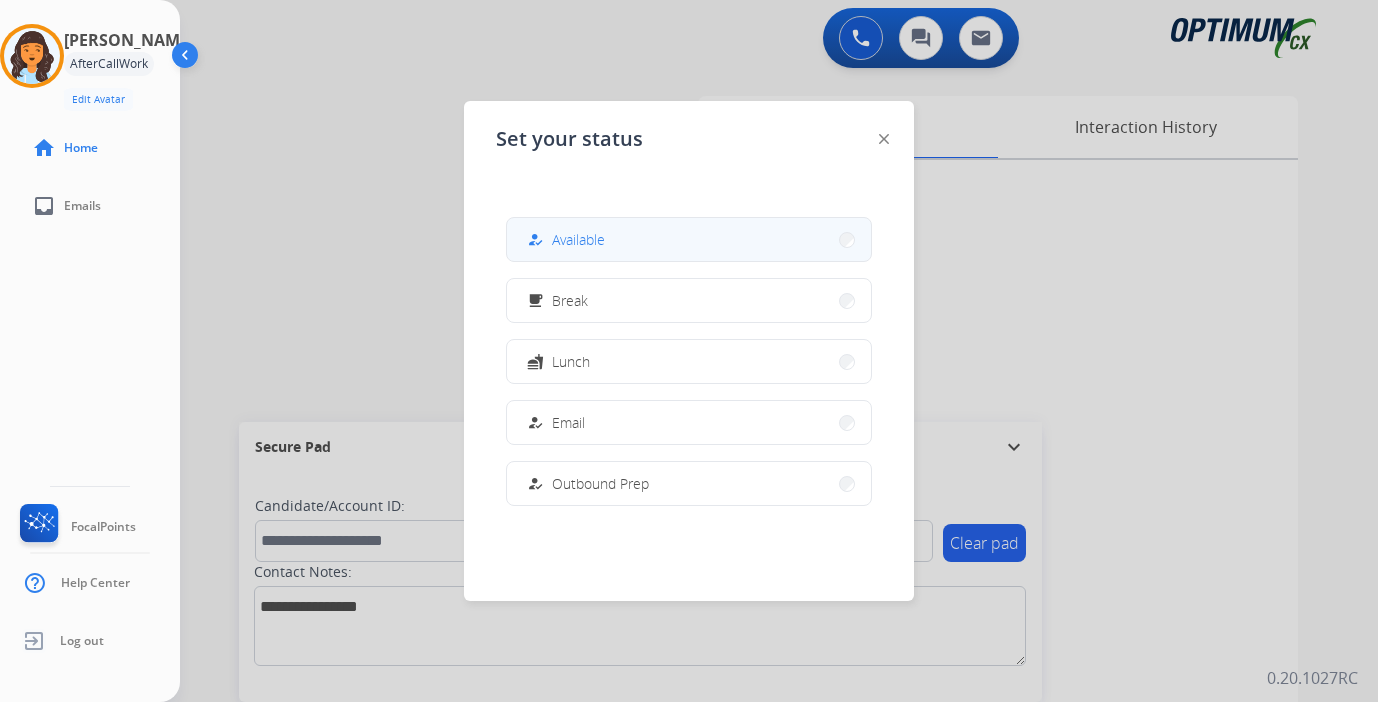 click on "how_to_reg" at bounding box center [535, 239] 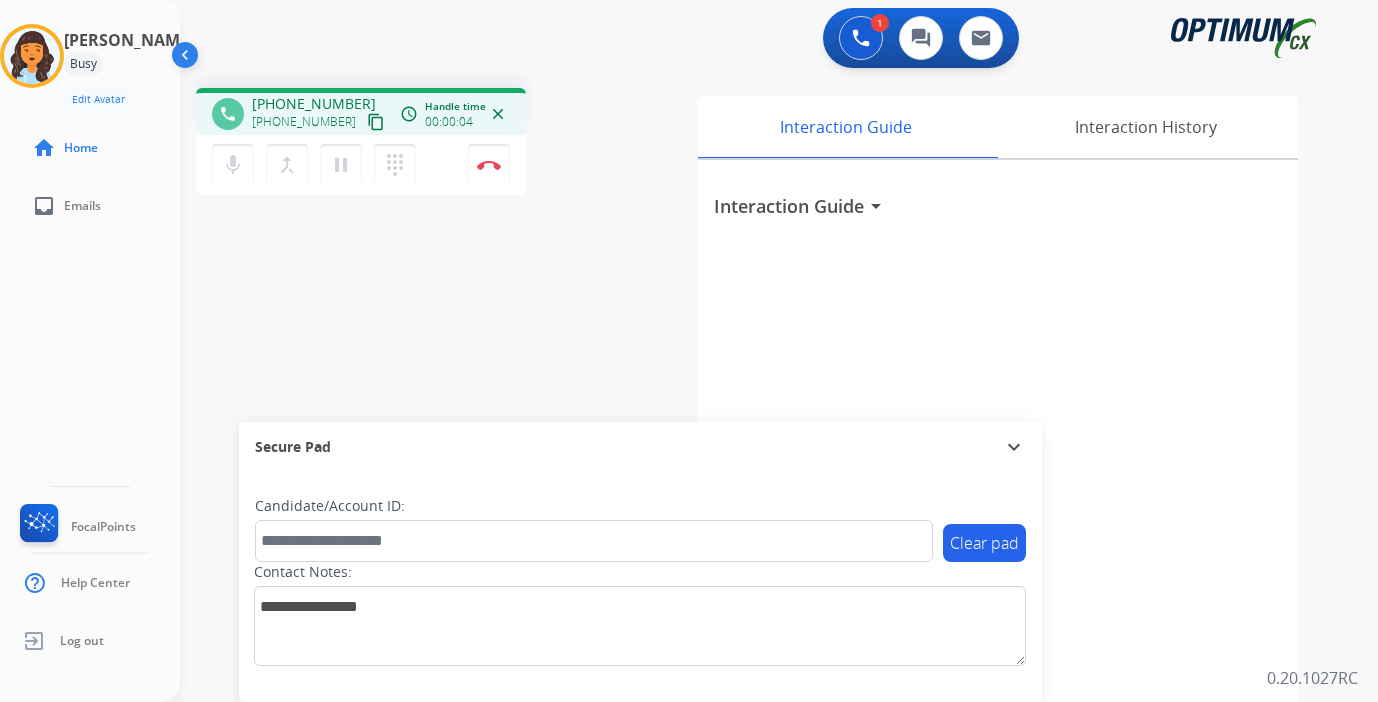 click on "content_copy" at bounding box center (376, 122) 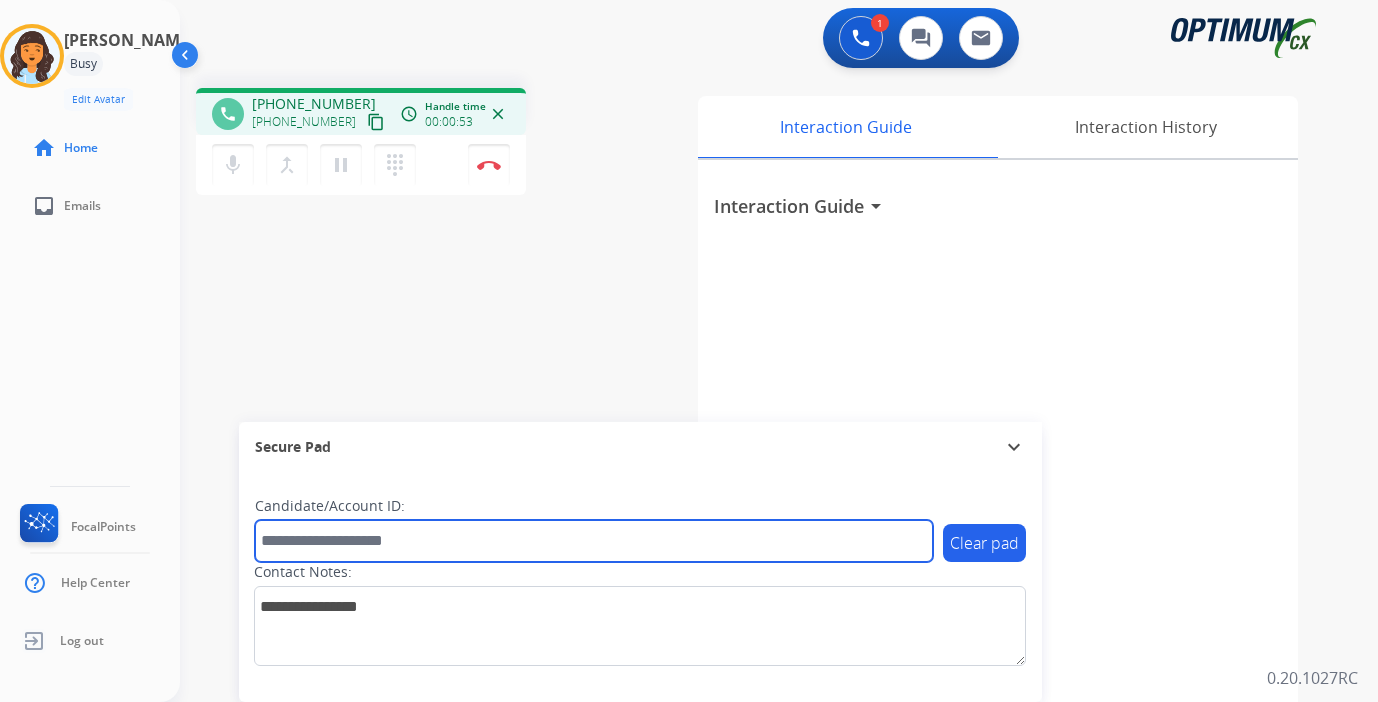 click at bounding box center [594, 541] 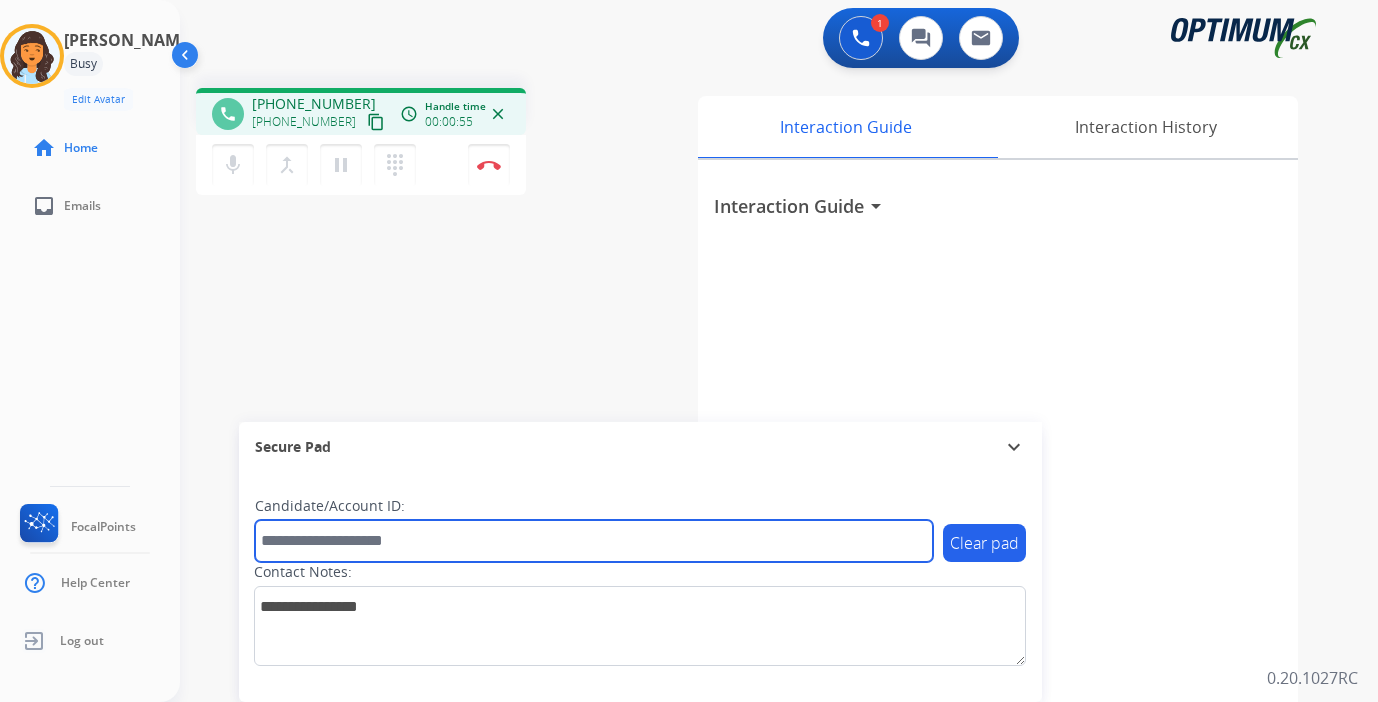 click at bounding box center (594, 541) 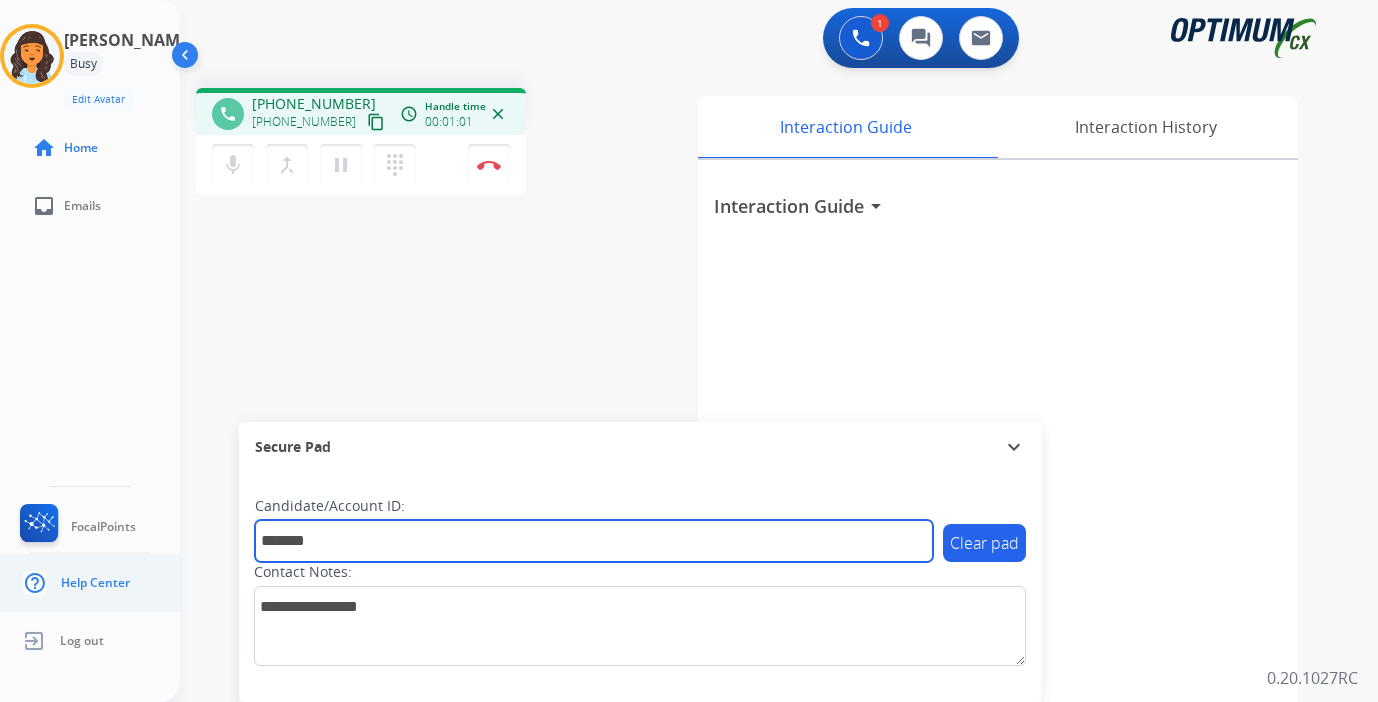 type on "*******" 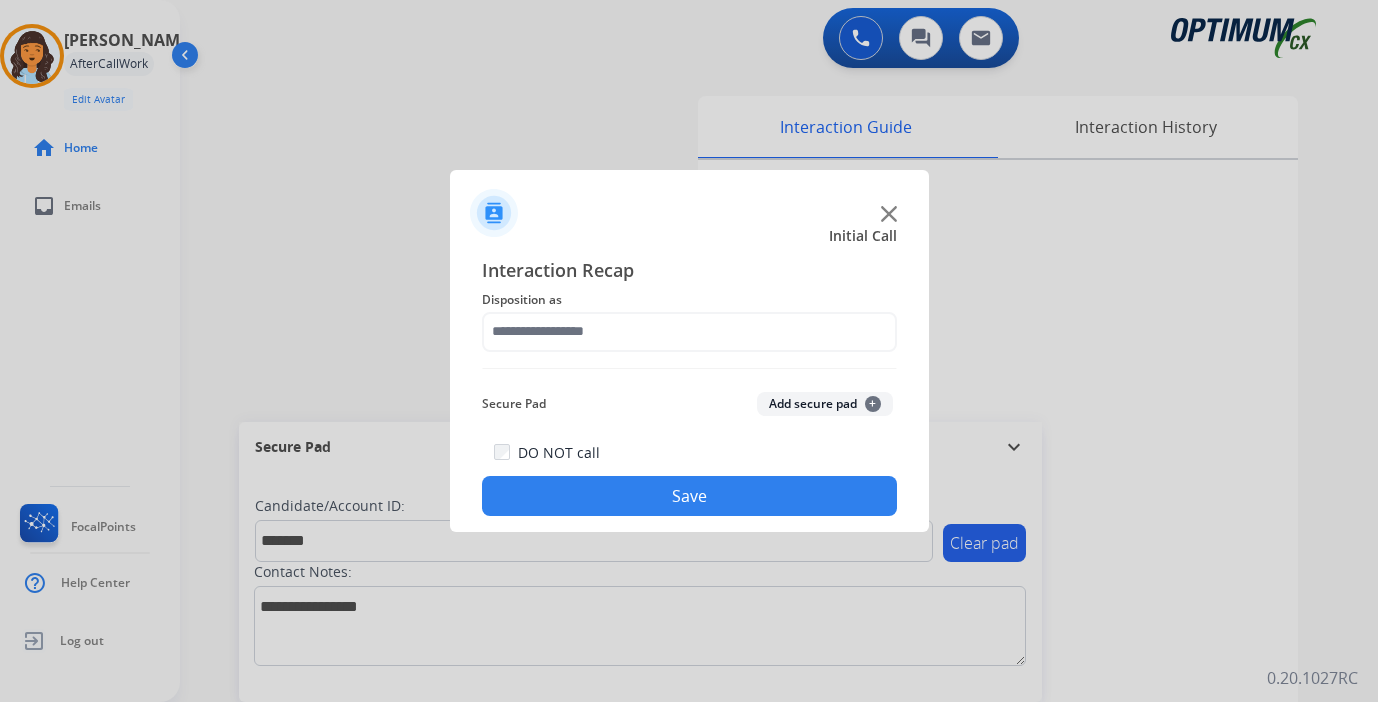 click on "Add secure pad  +" 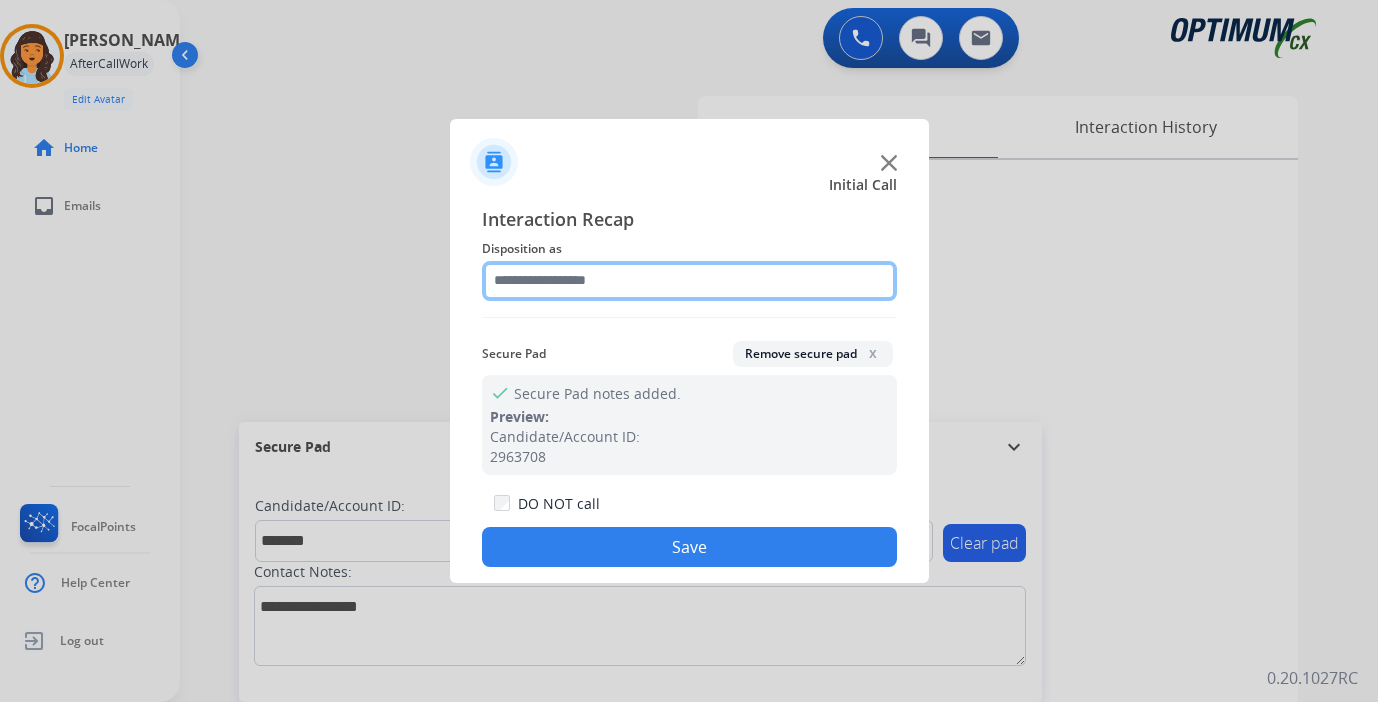 click 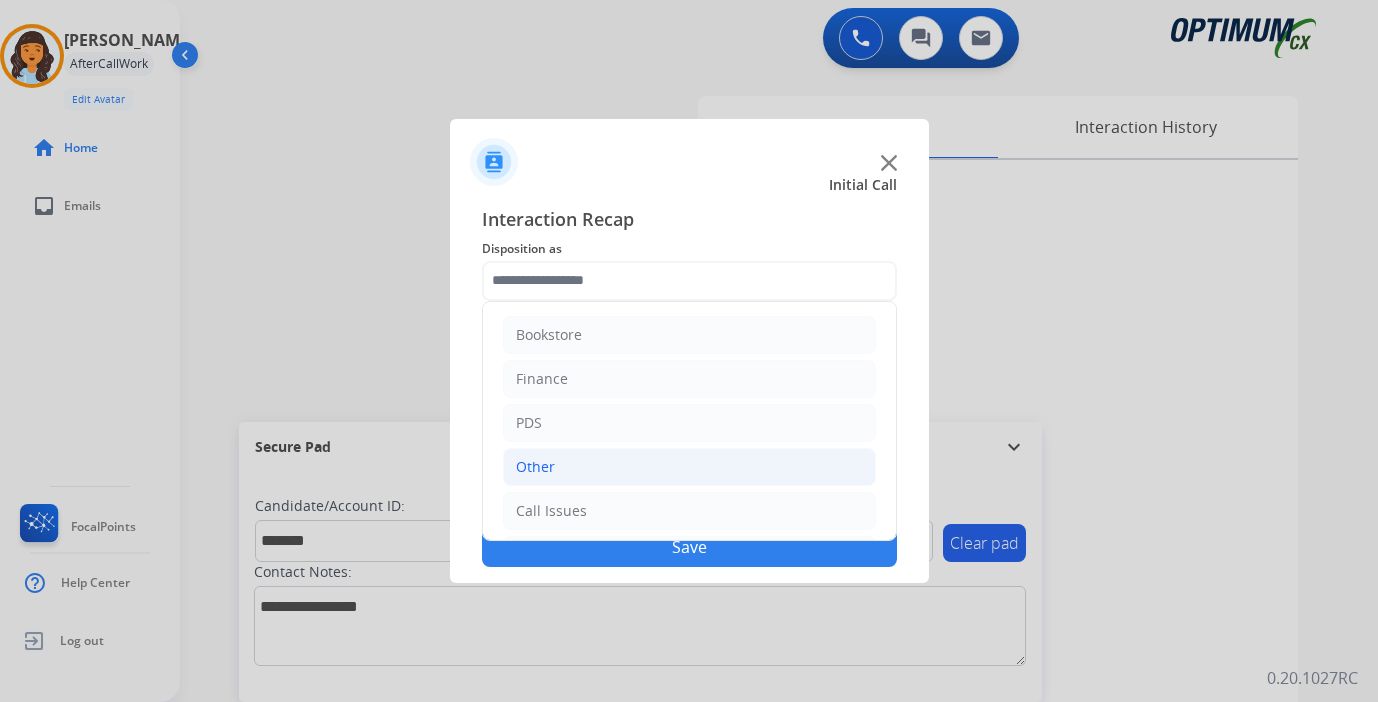click on "Other" 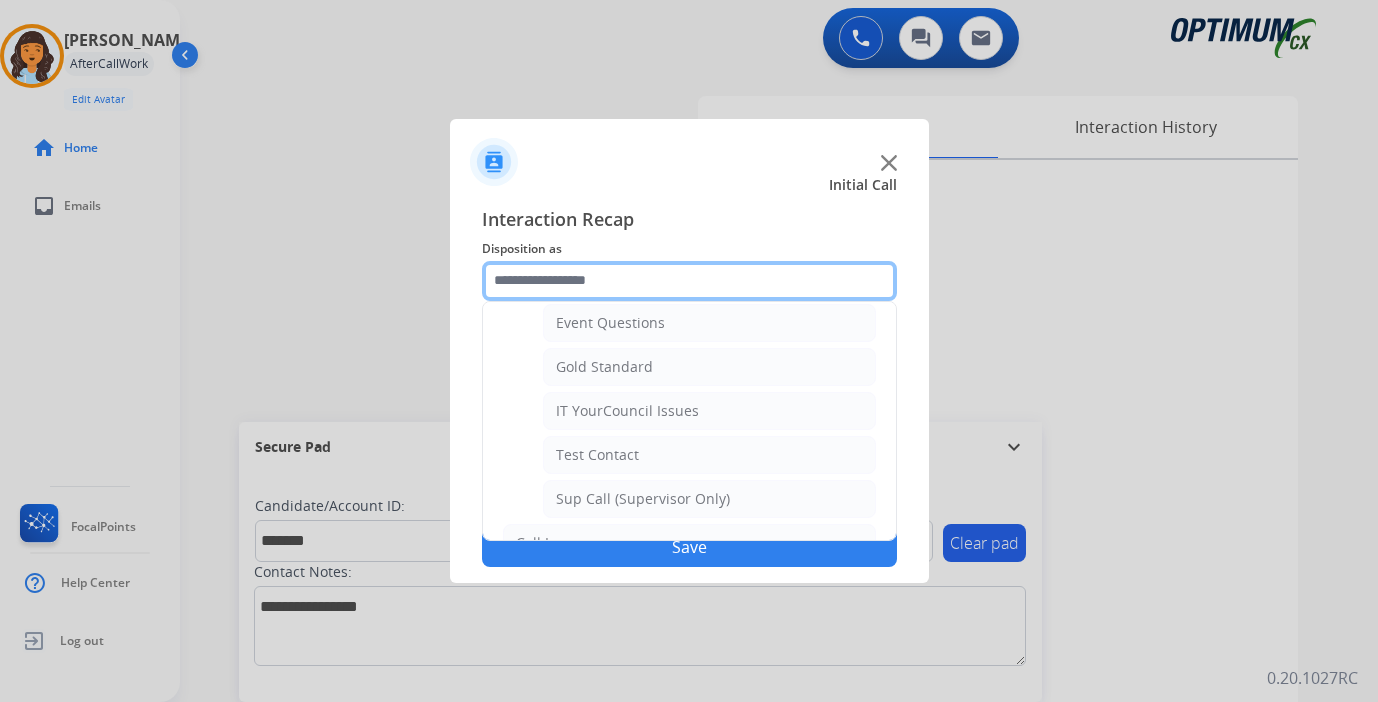 scroll, scrollTop: 323, scrollLeft: 0, axis: vertical 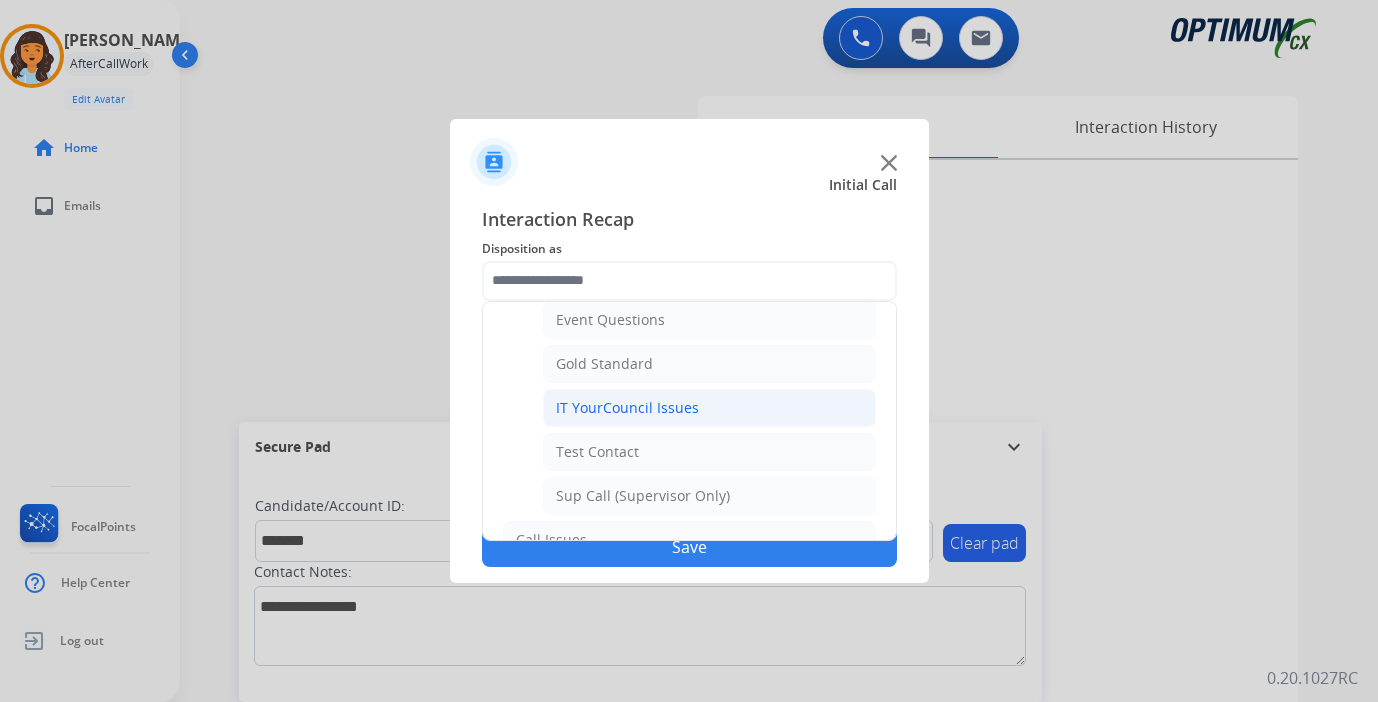 click on "IT YourCouncil Issues" 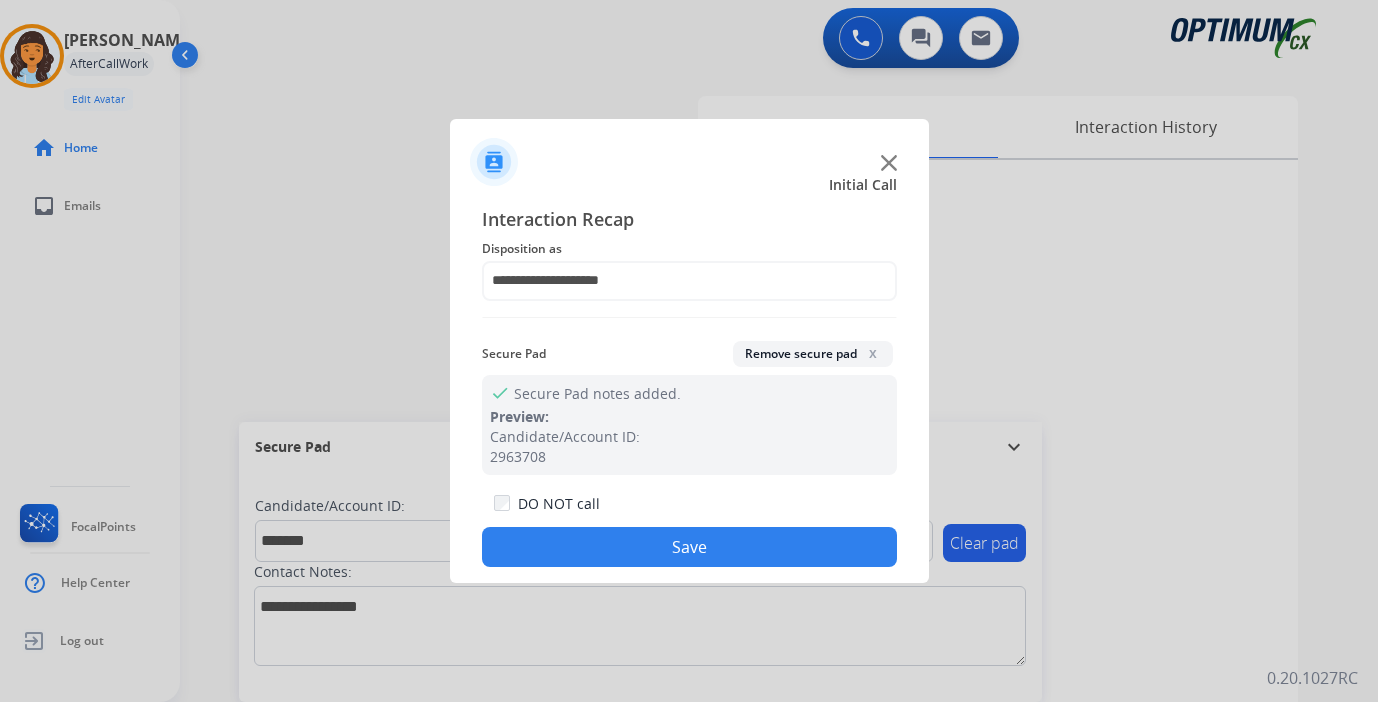click on "Save" 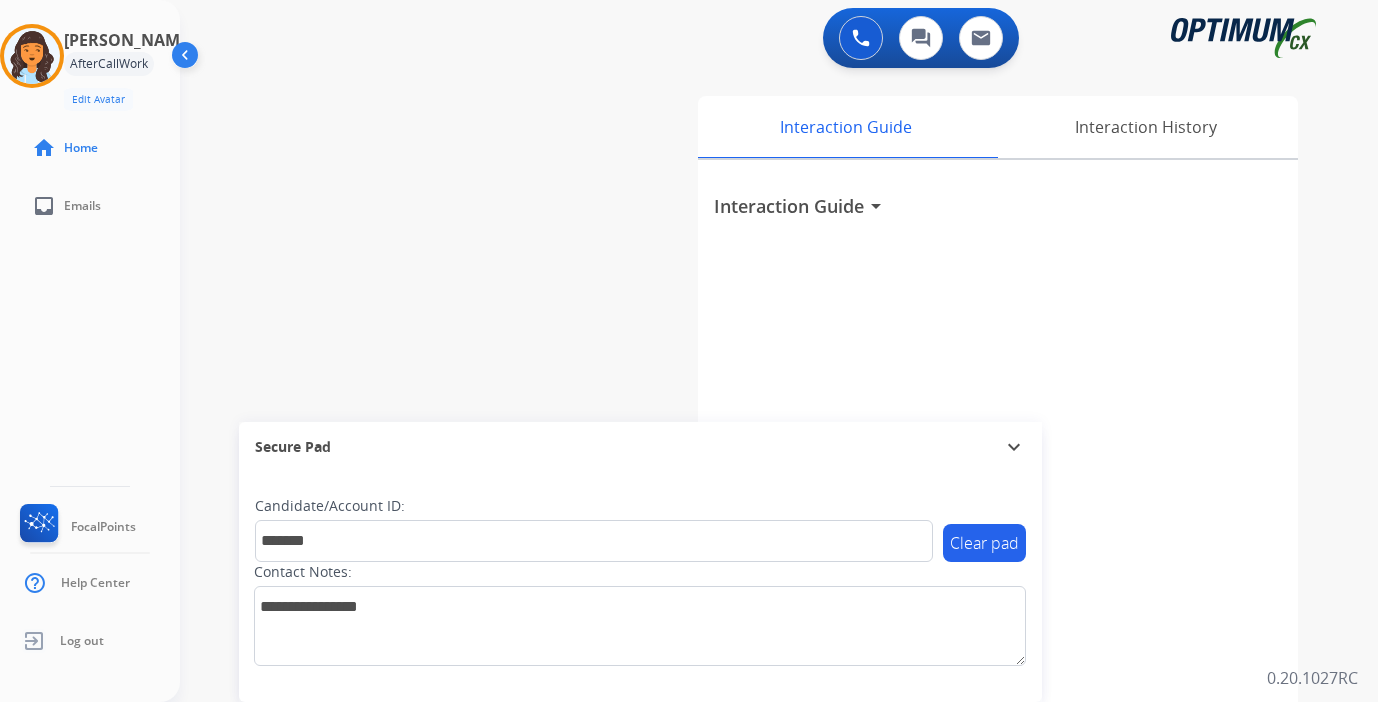 type 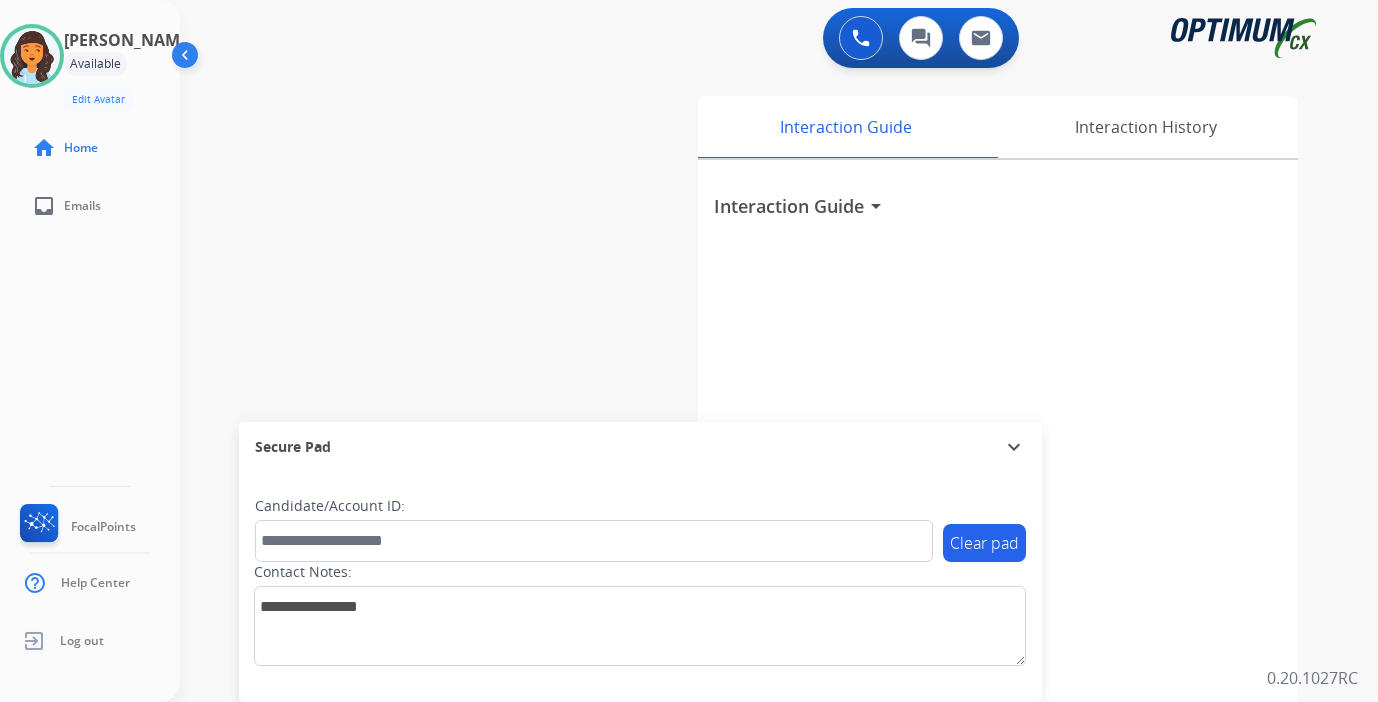 click on "Interaction Guide   Interaction History  Interaction Guide arrow_drop_down" at bounding box center (1005, 497) 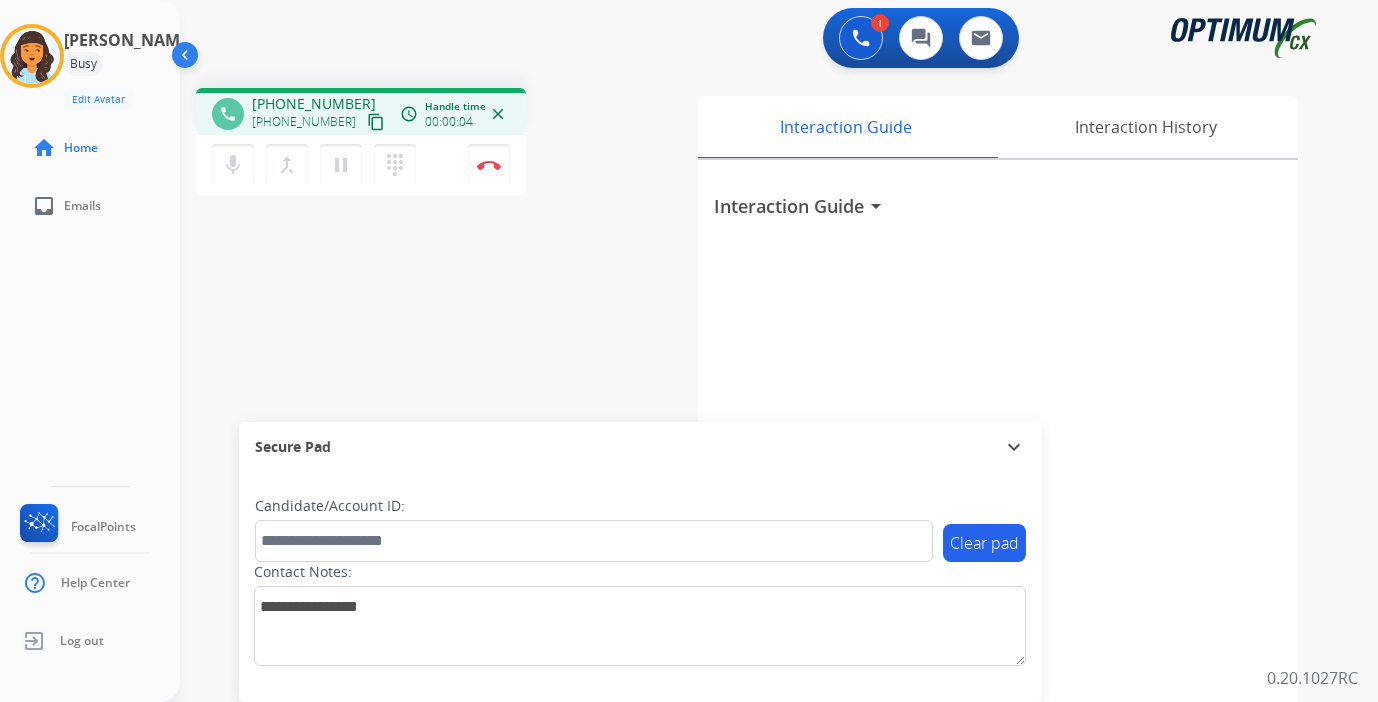 click on "content_copy" at bounding box center (376, 122) 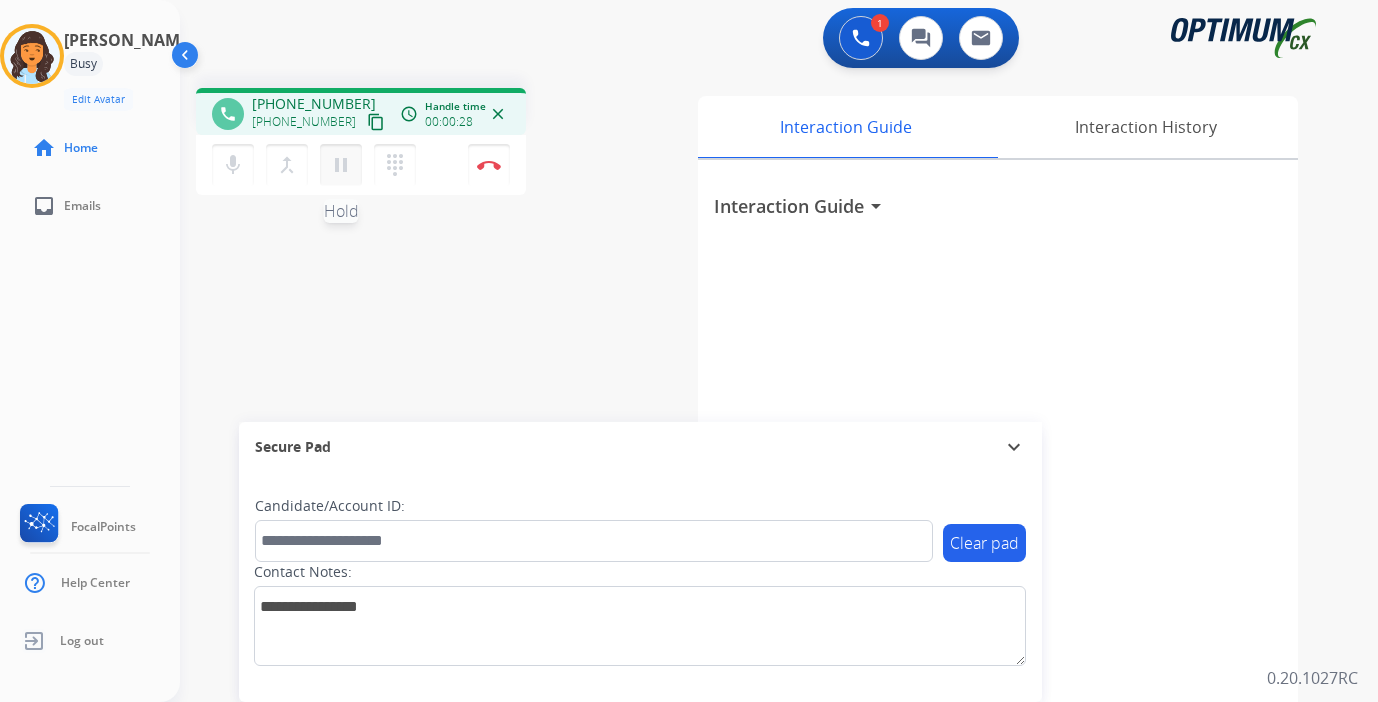 click on "pause Hold" at bounding box center [341, 165] 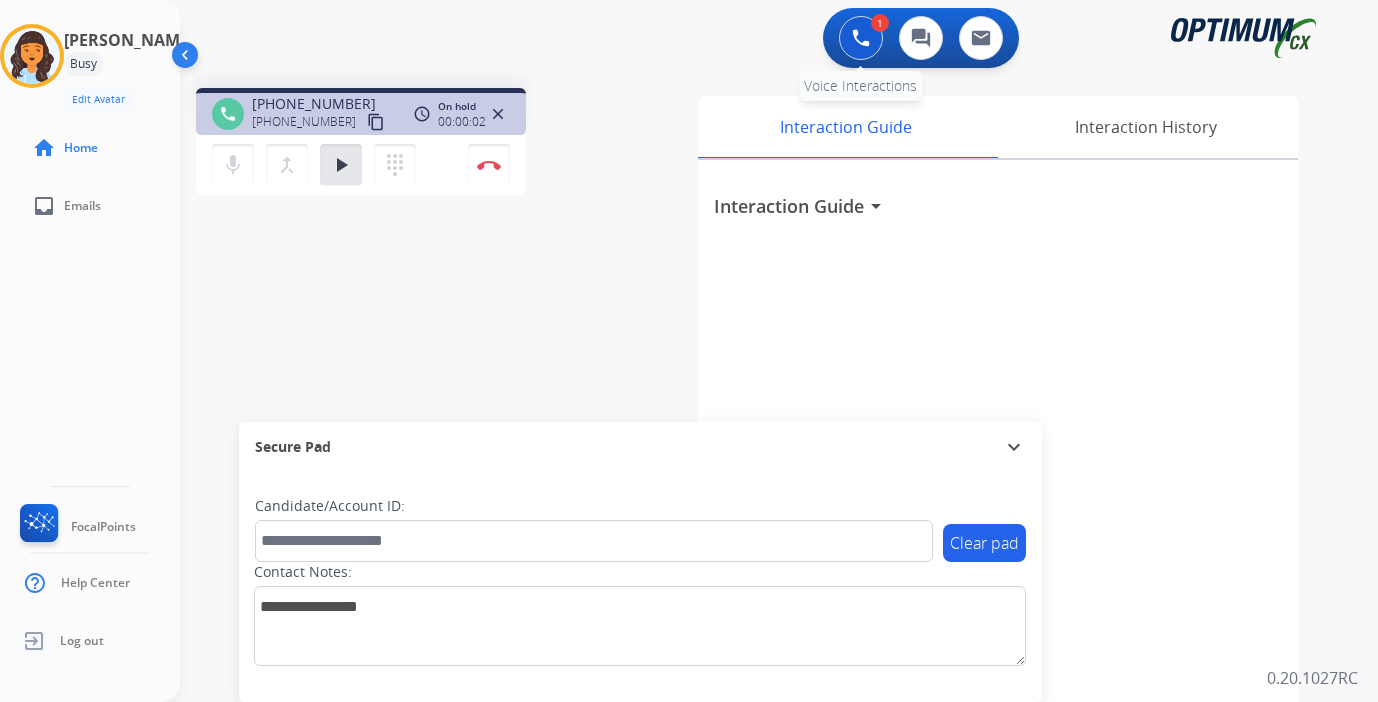 click at bounding box center [861, 38] 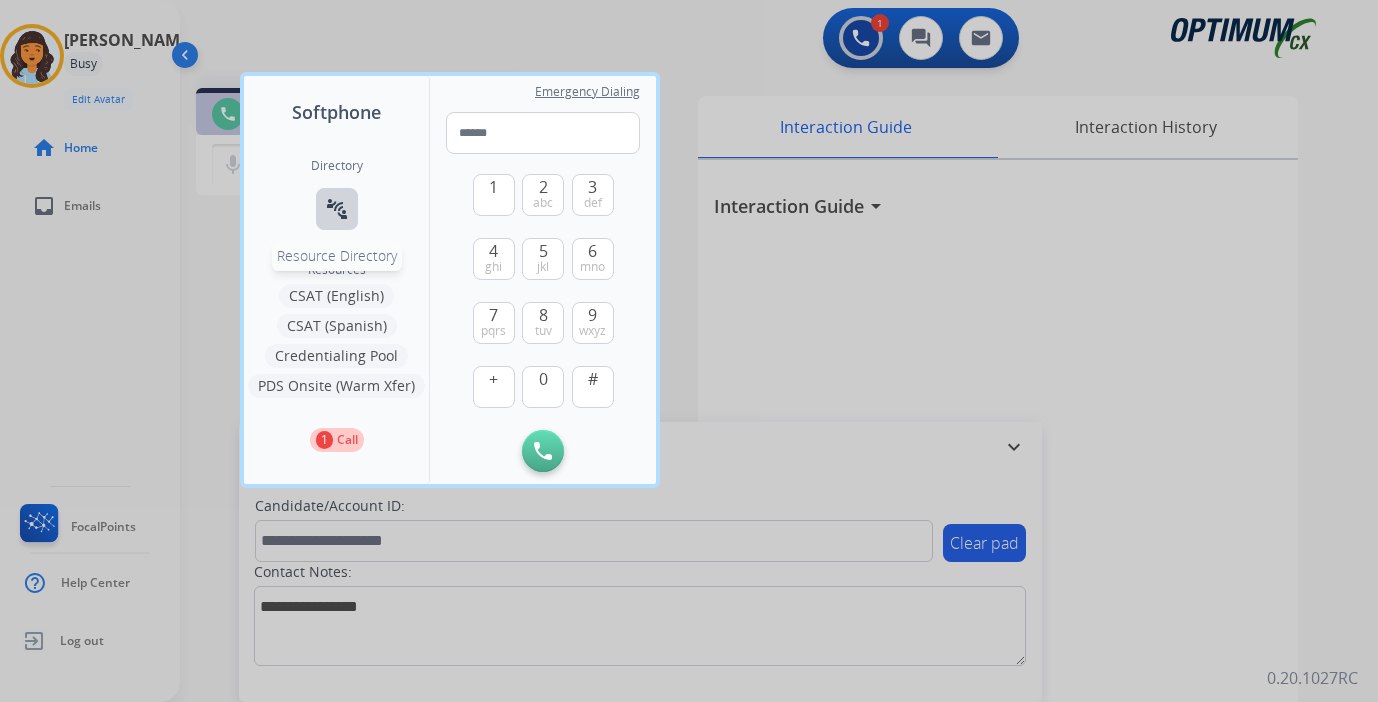 click on "connect_without_contact Resource Directory" at bounding box center [337, 209] 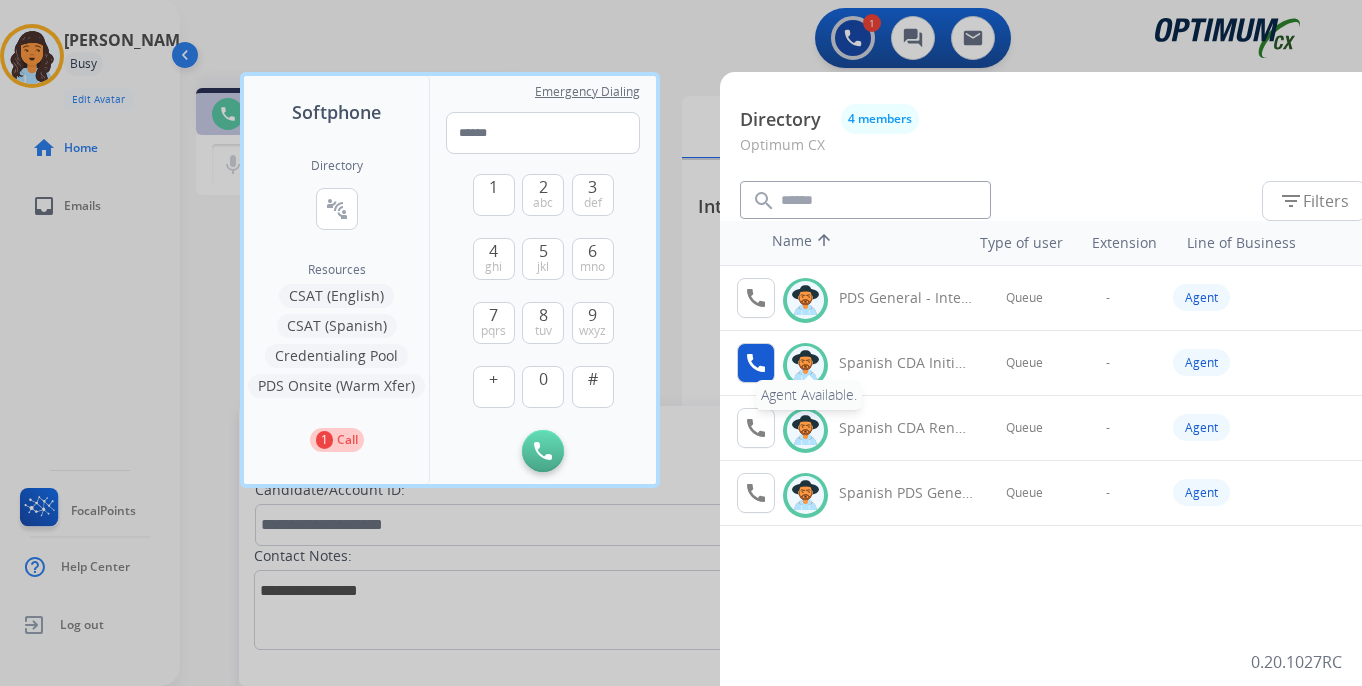 click on "call" at bounding box center [756, 363] 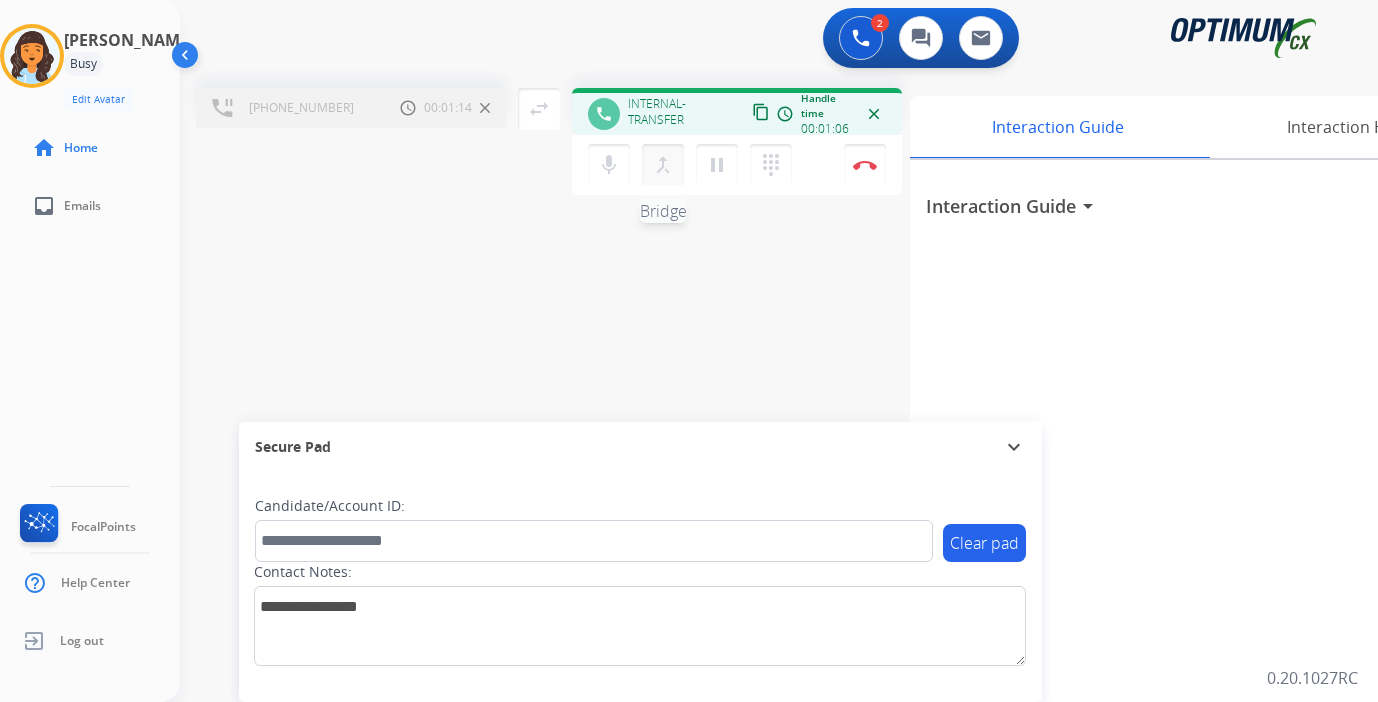 click on "merge_type Bridge" at bounding box center [663, 165] 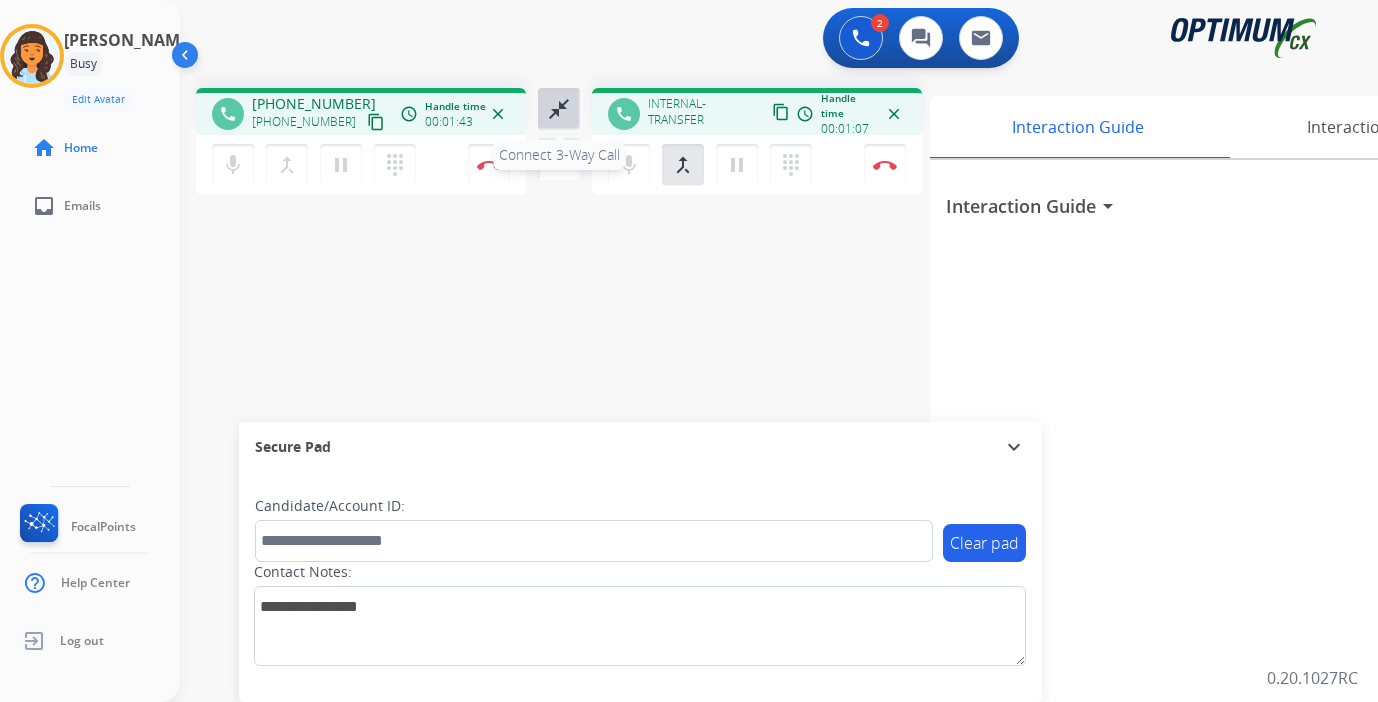 click on "close_fullscreen" at bounding box center [559, 109] 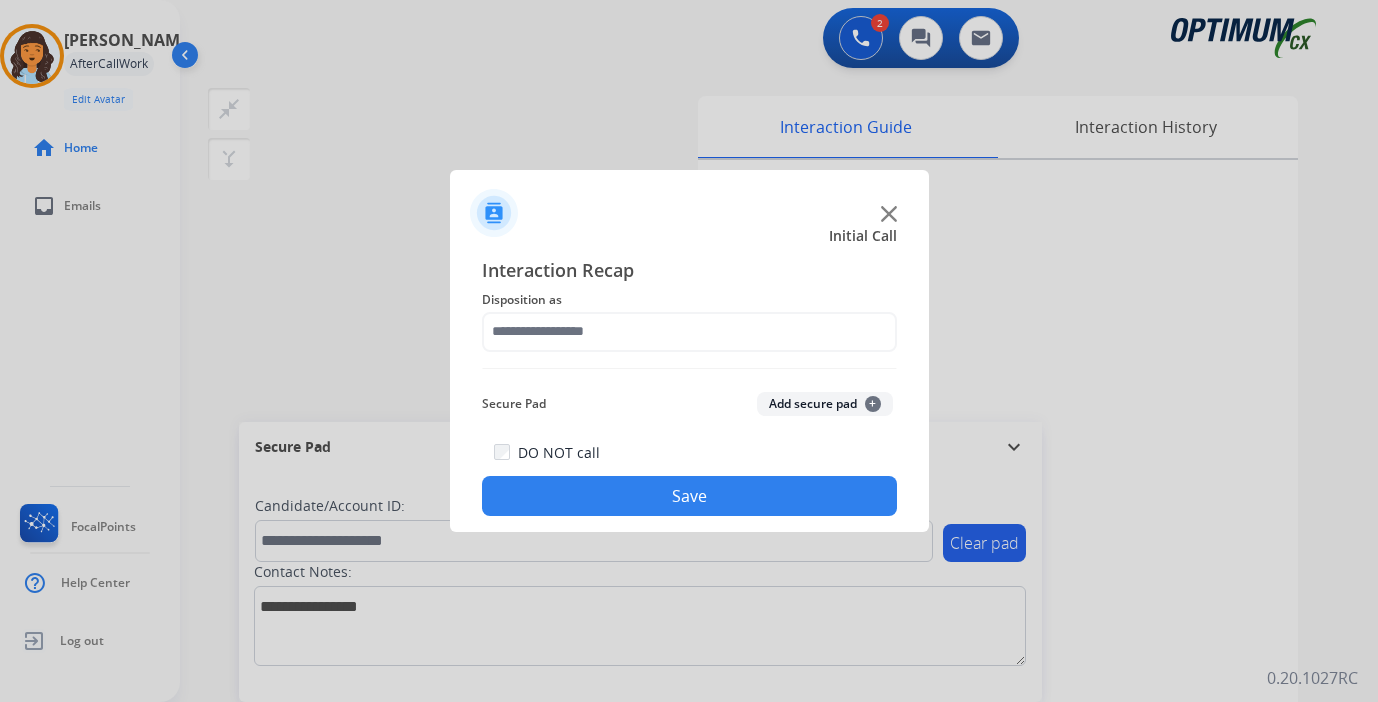 click on "Add secure pad  +" 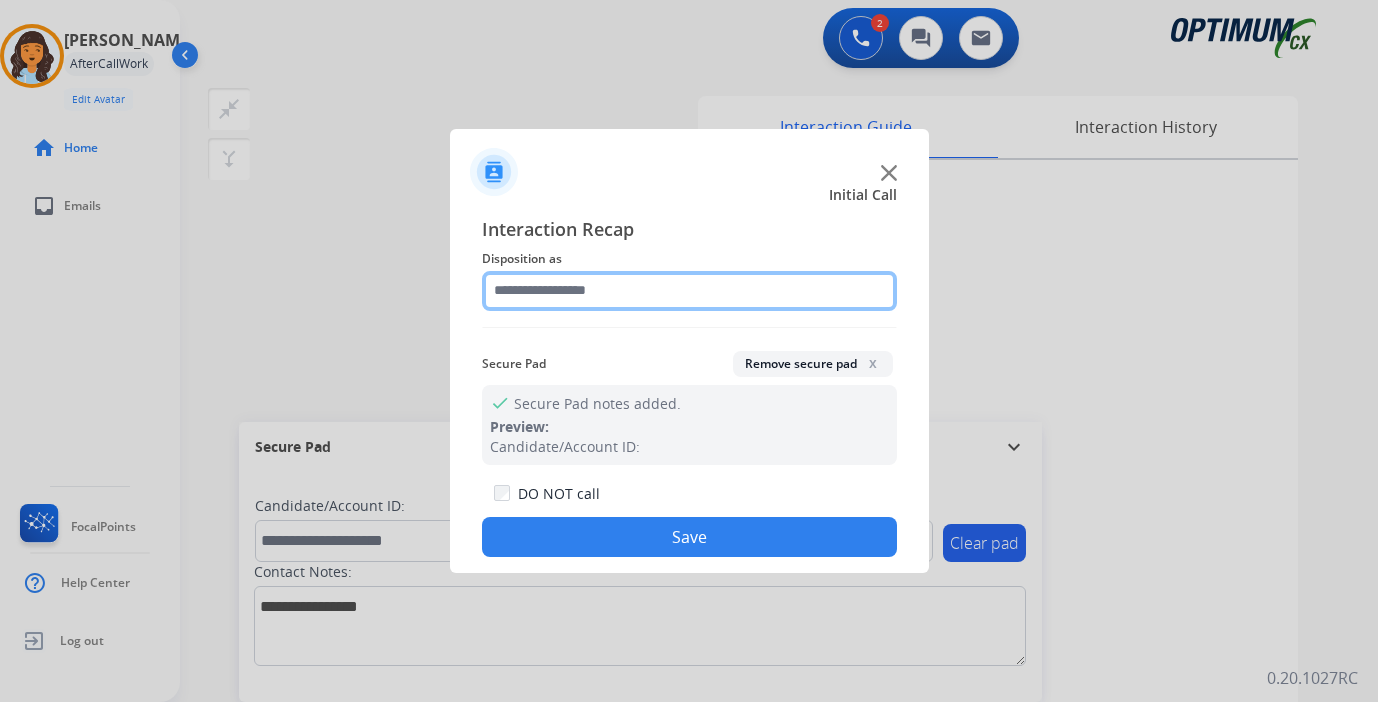 click 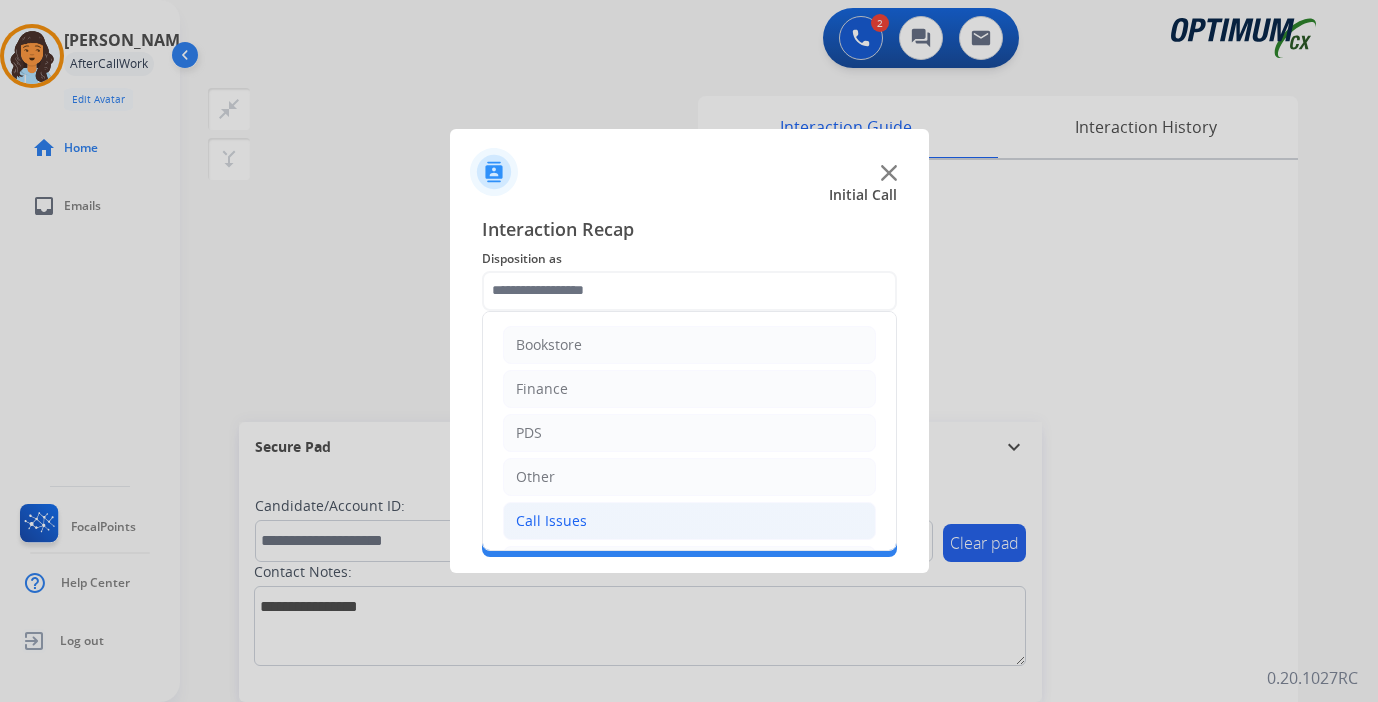 click on "Call Issues" 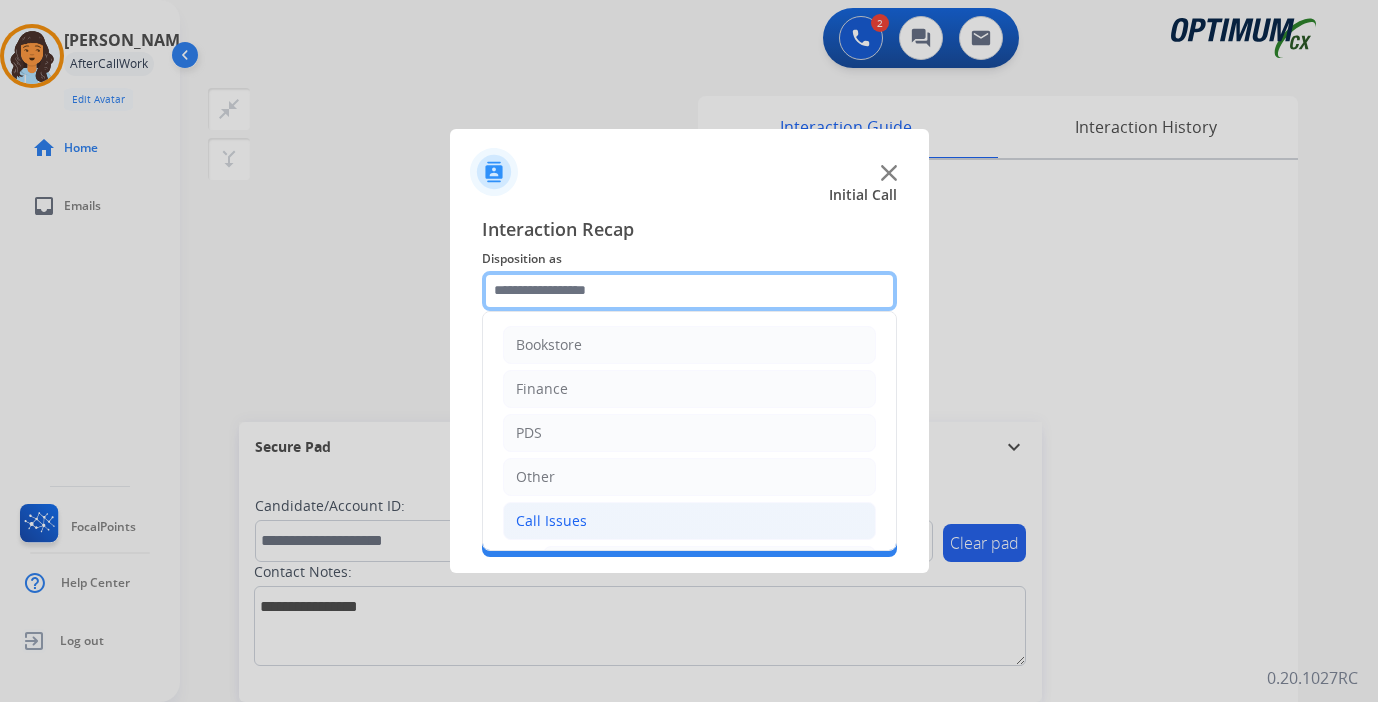 scroll, scrollTop: 333, scrollLeft: 0, axis: vertical 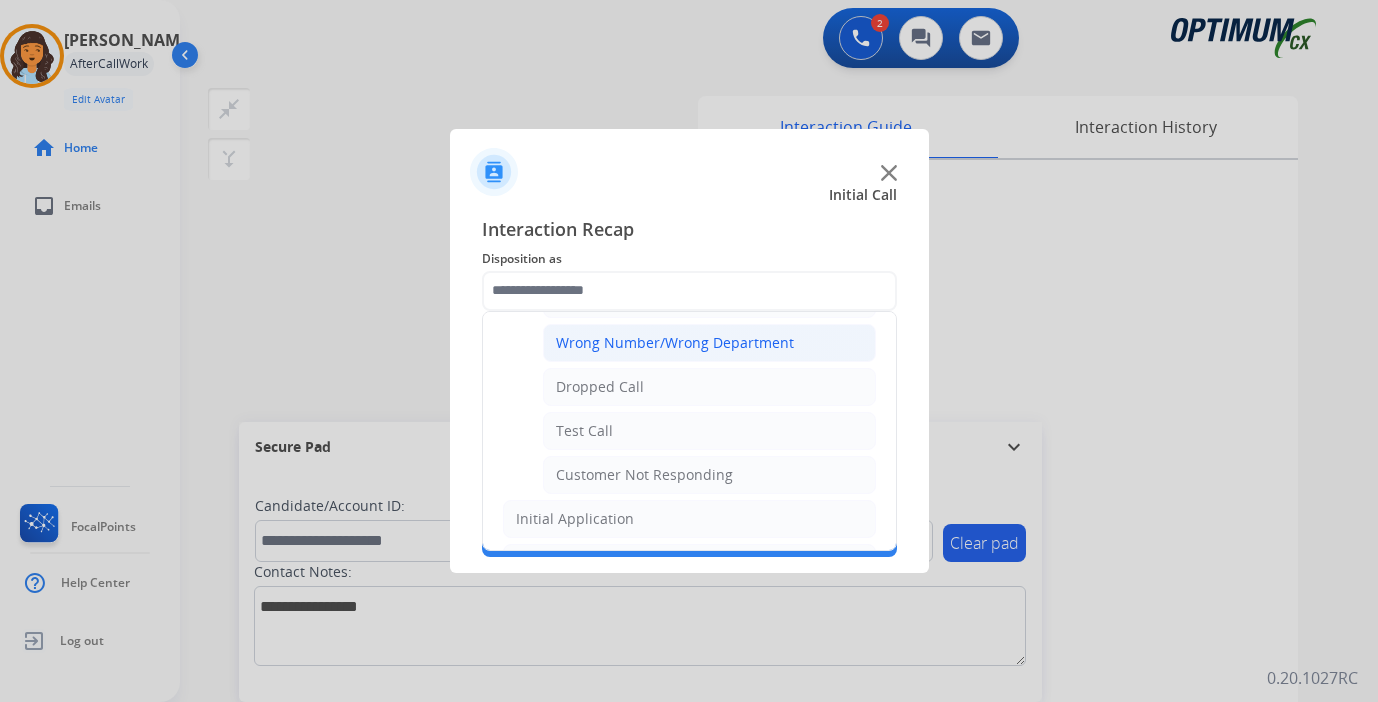 click on "Wrong Number/Wrong Department" 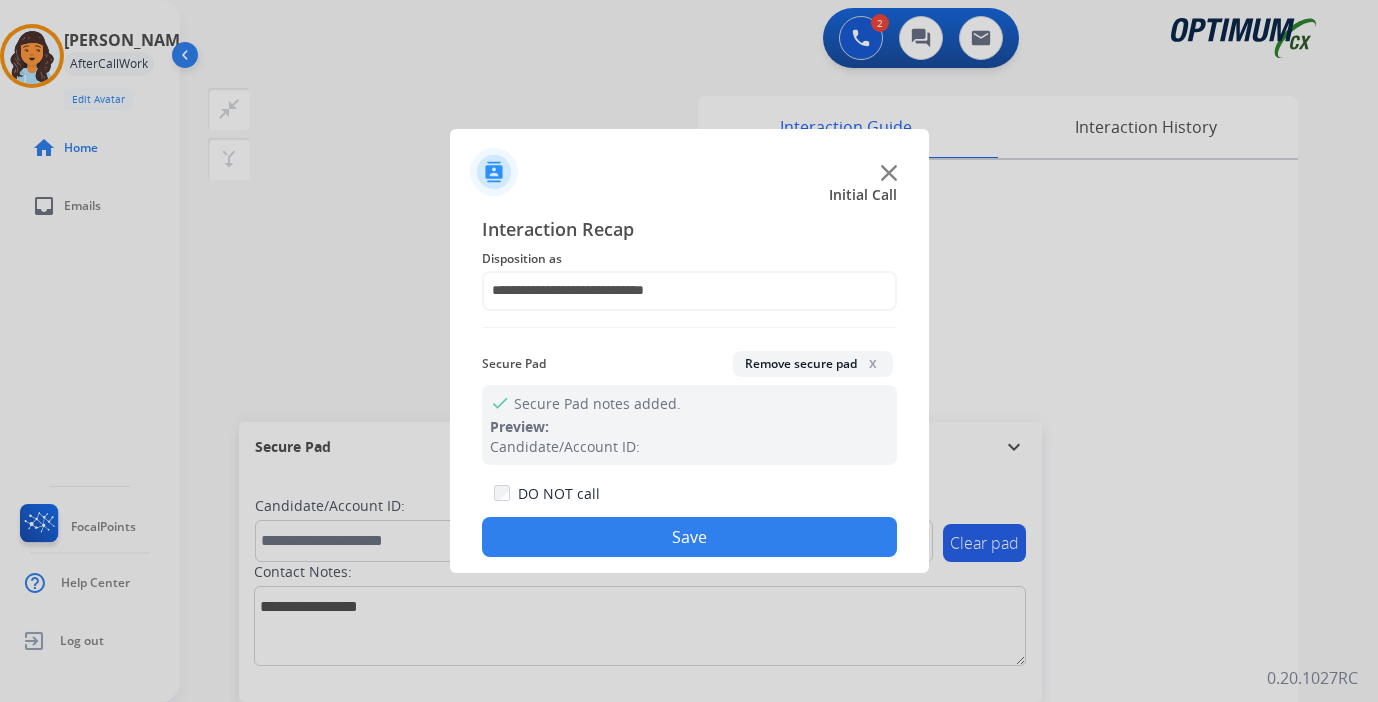 click on "Save" 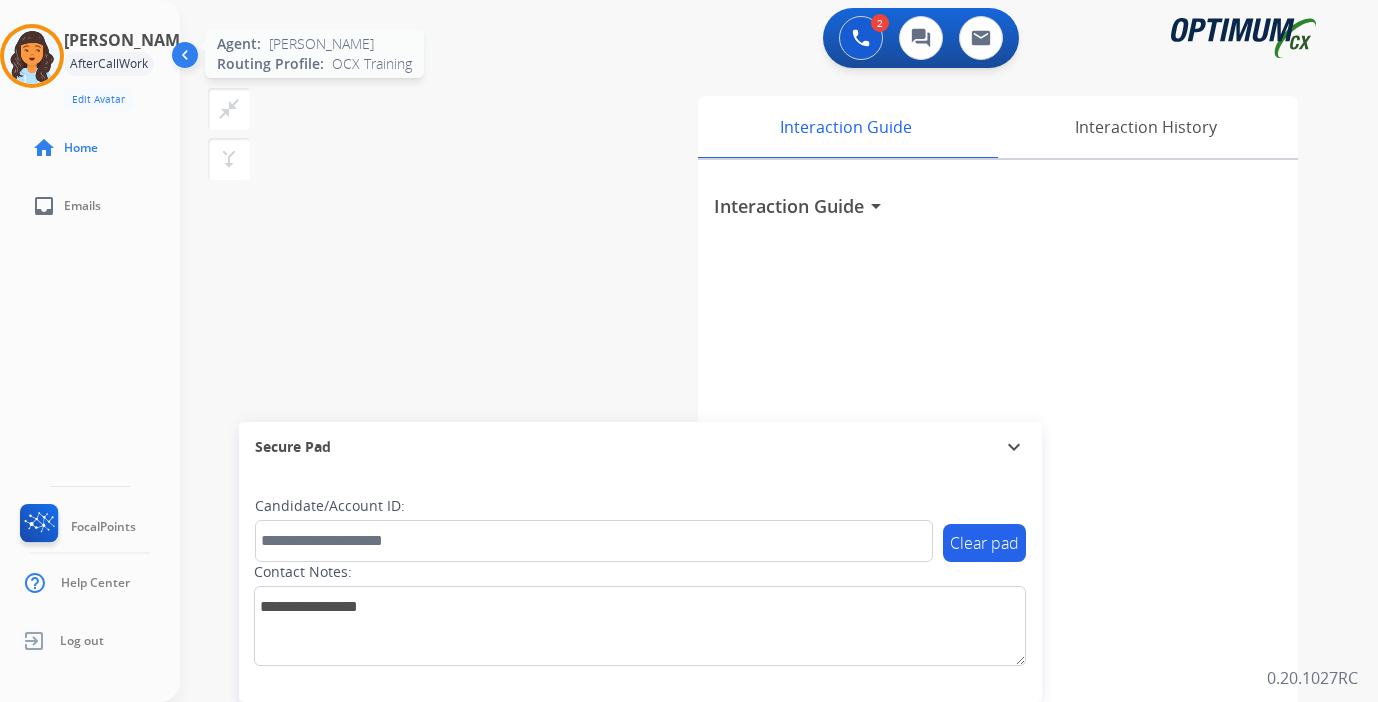 click at bounding box center (32, 56) 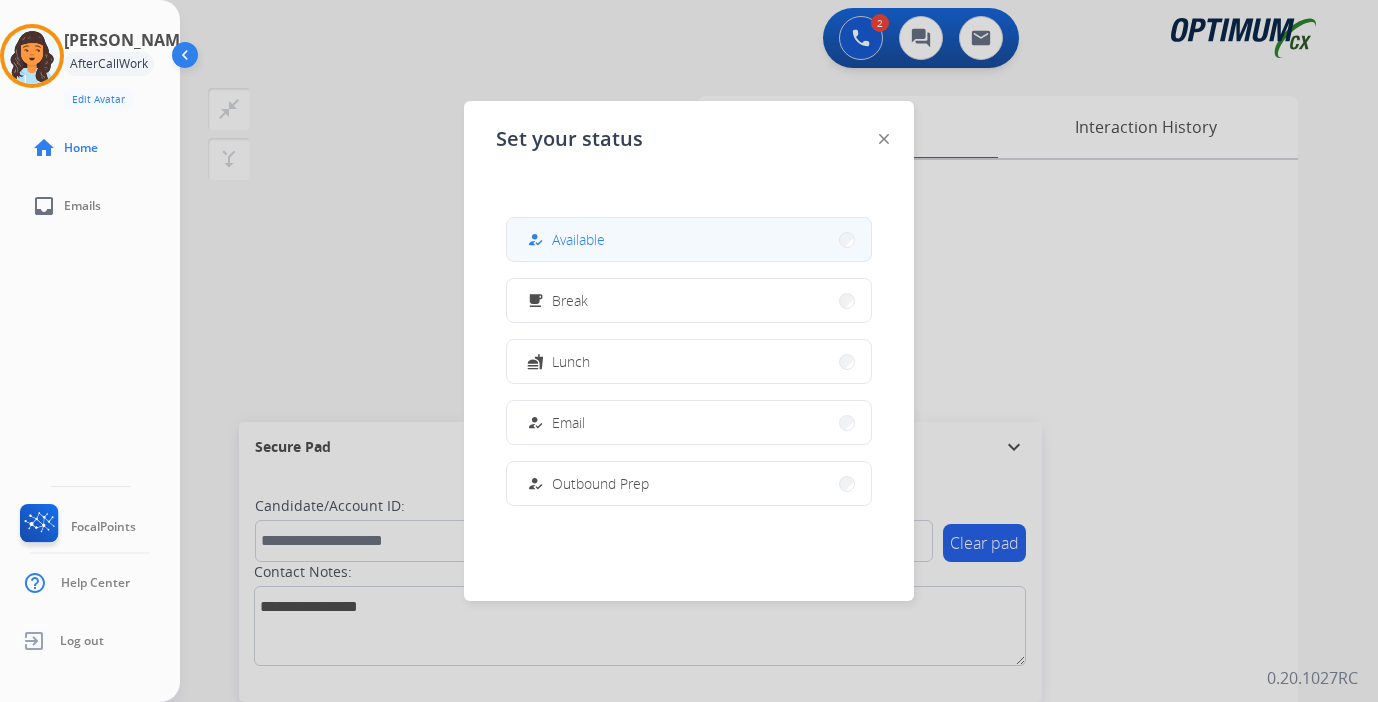 click on "how_to_reg" at bounding box center (537, 240) 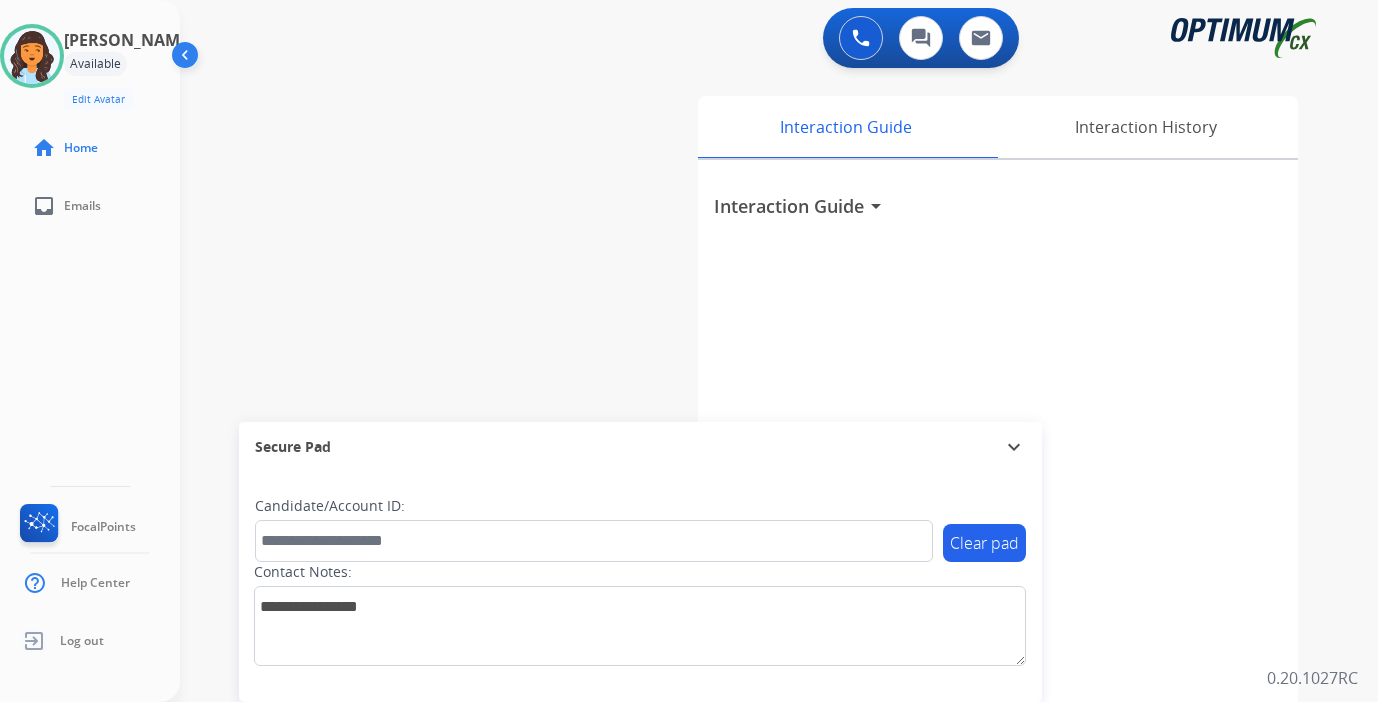 click on "Interaction Guide arrow_drop_down" at bounding box center [998, 533] 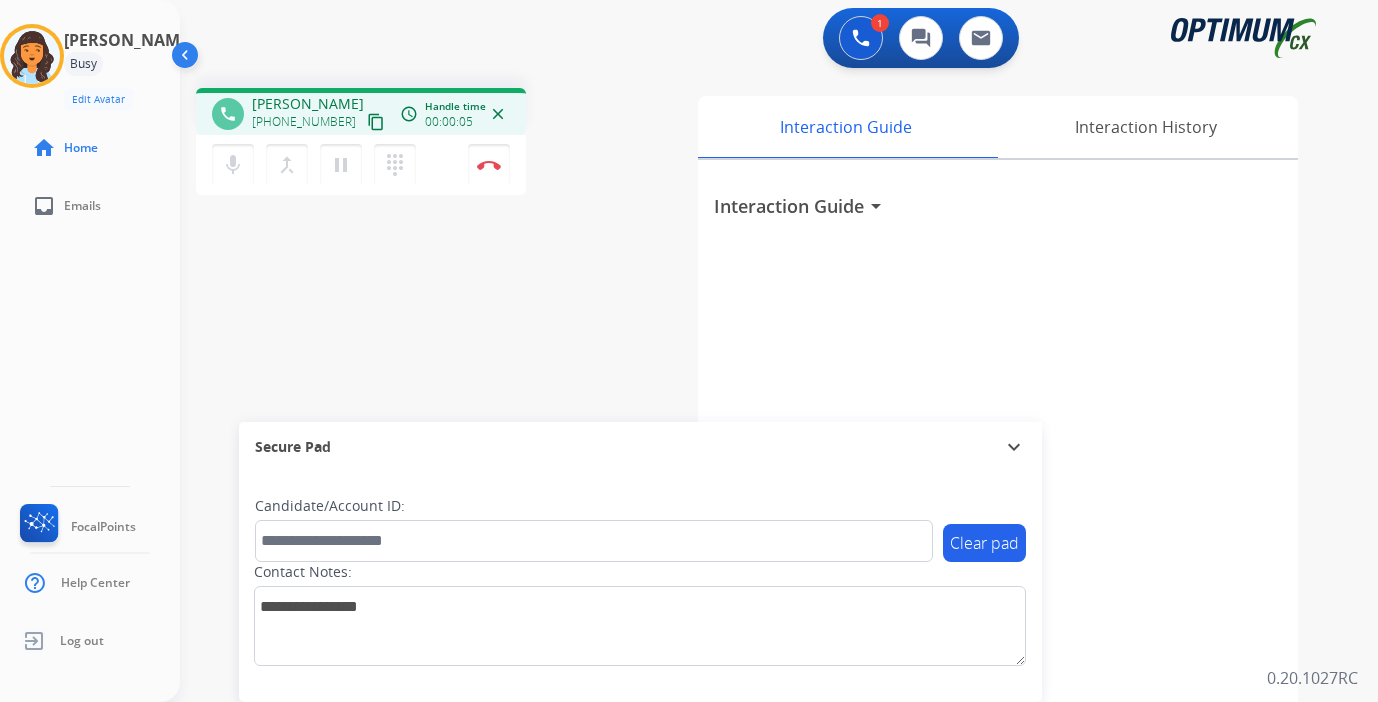 click on "content_copy" at bounding box center (376, 122) 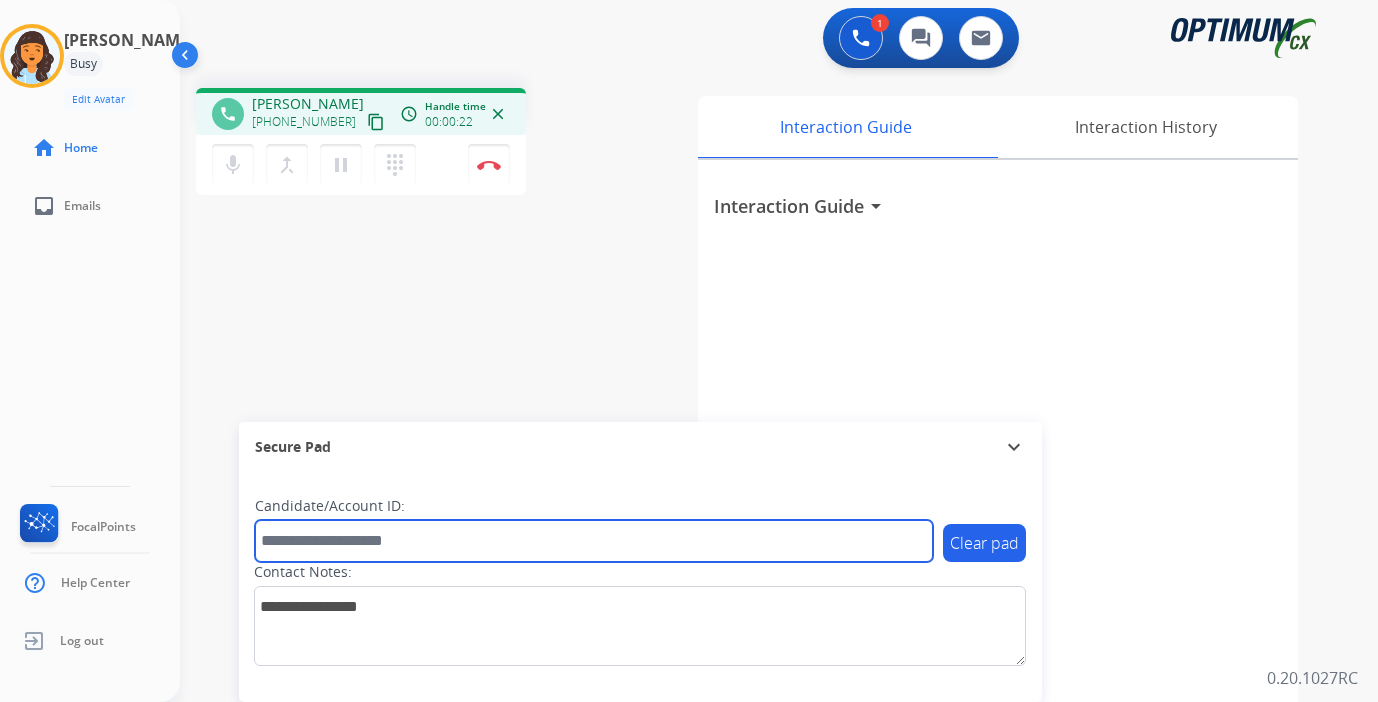click at bounding box center [594, 541] 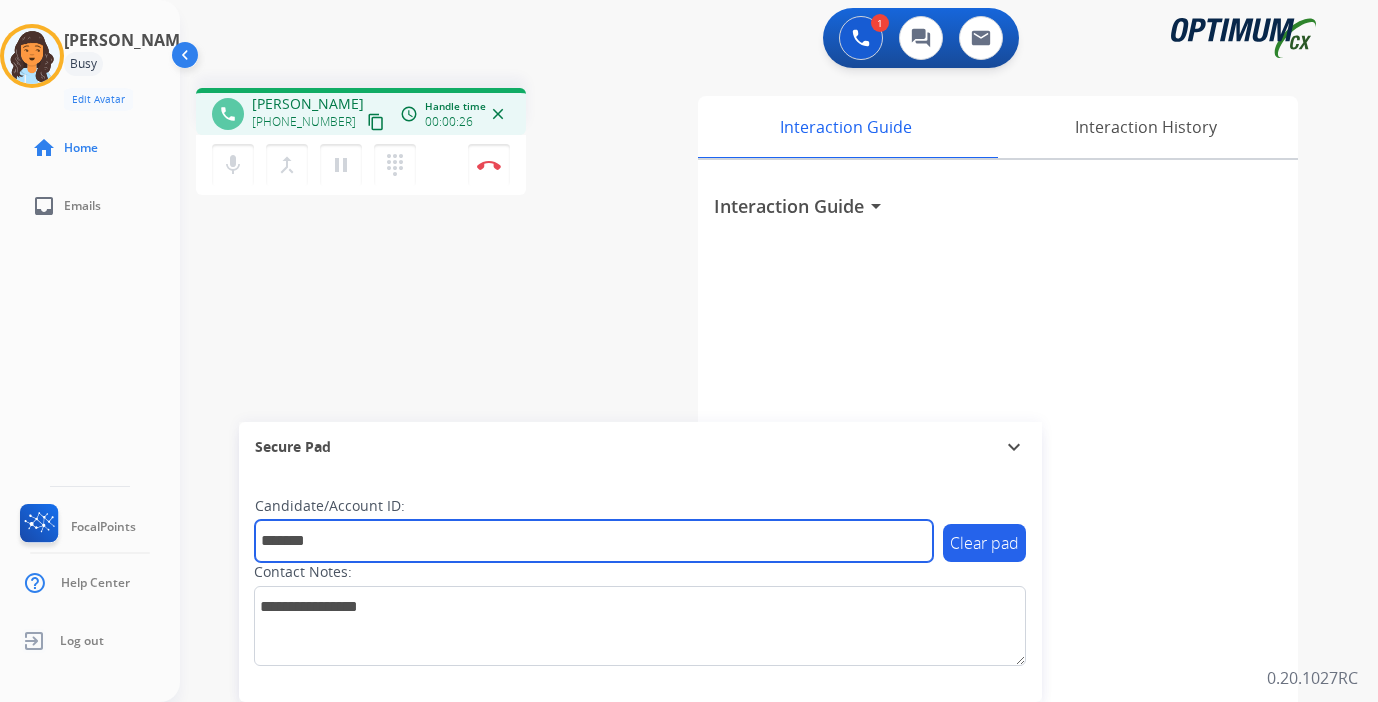 type on "*******" 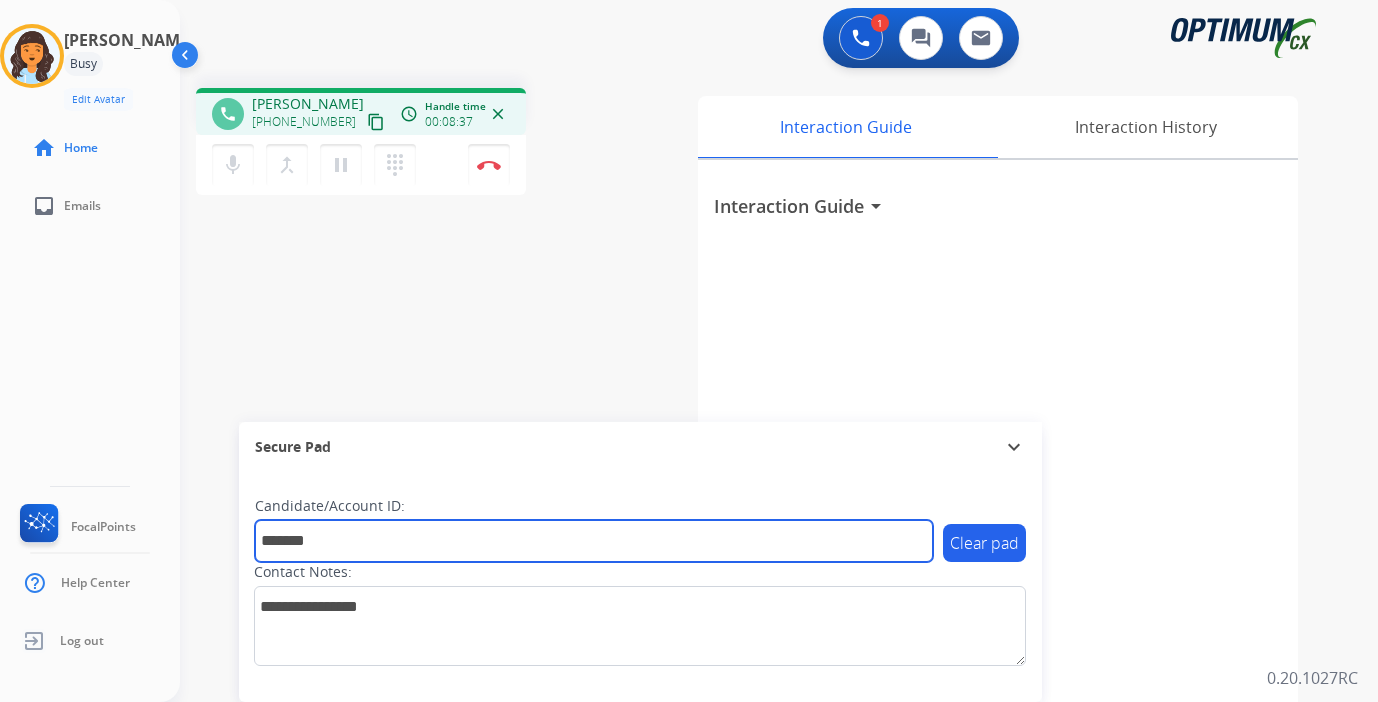 click on "*******" at bounding box center (594, 541) 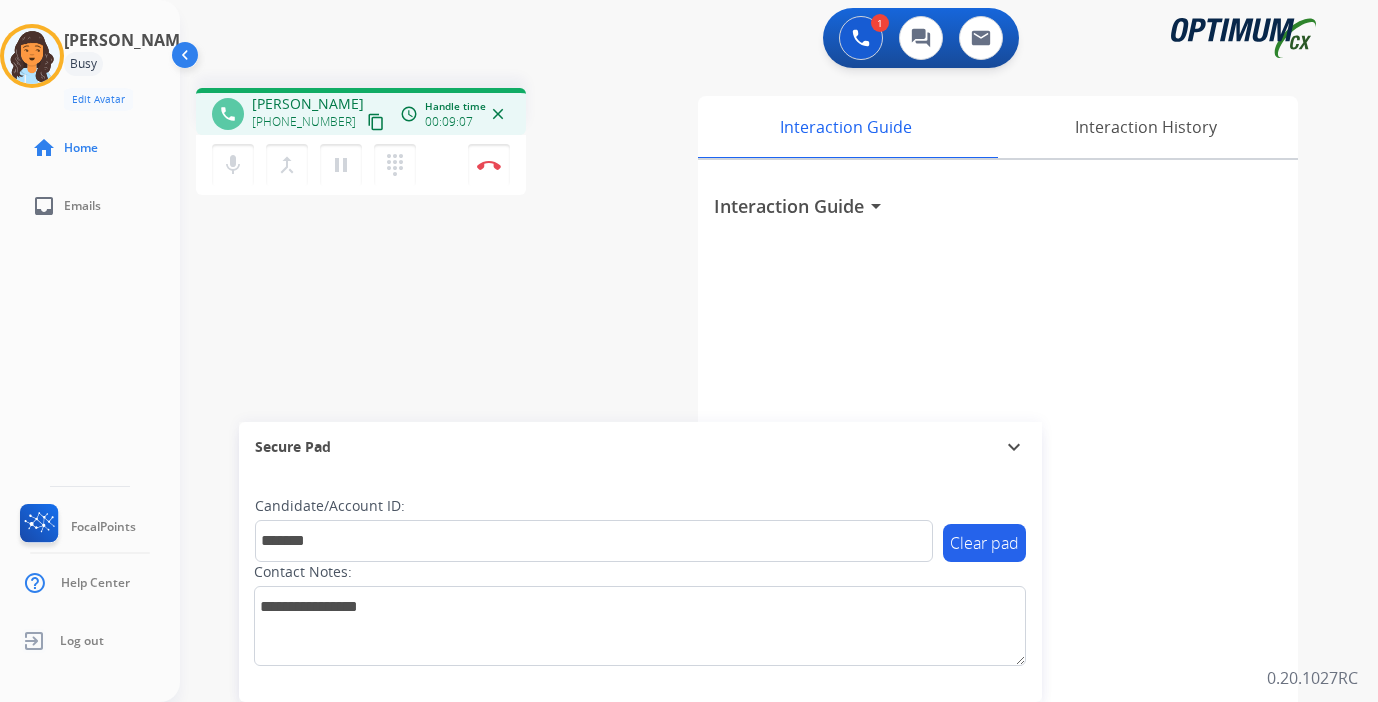 click on "Interaction Guide   Interaction History  Interaction Guide arrow_drop_down" at bounding box center (989, 501) 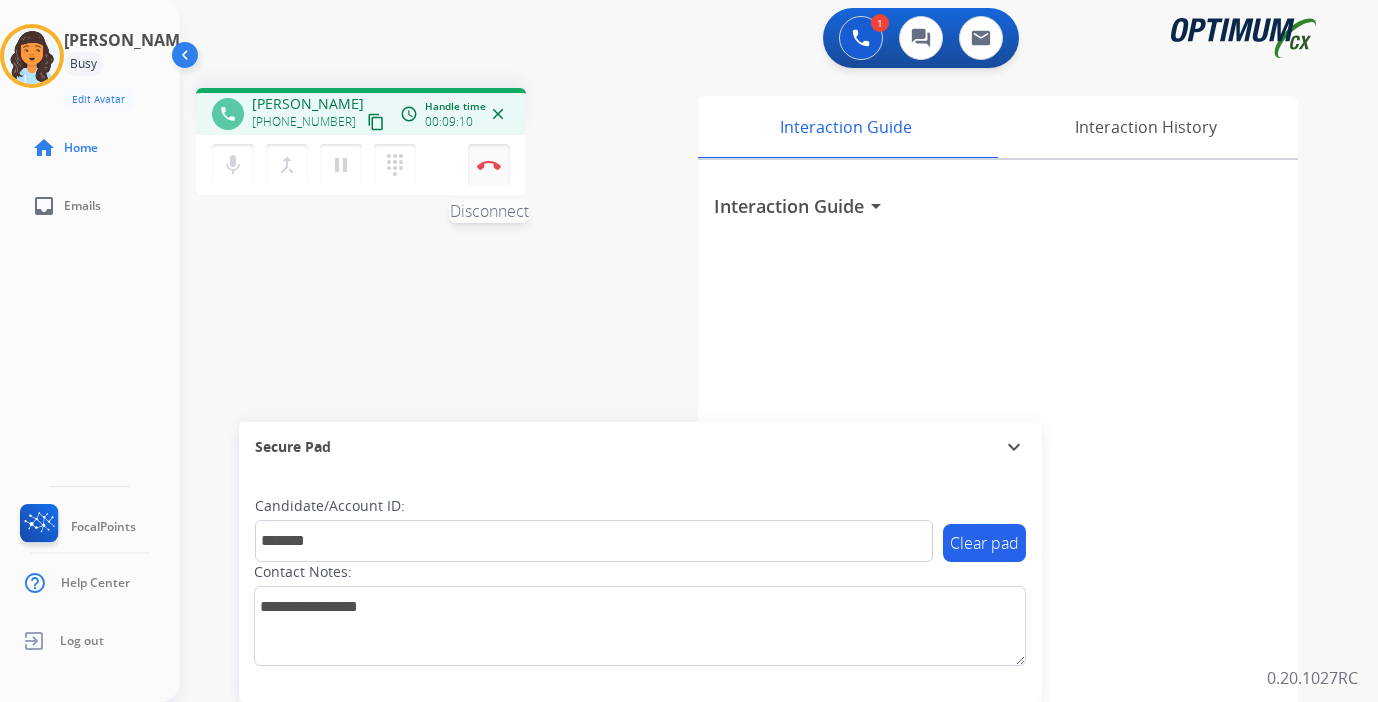 click at bounding box center [489, 165] 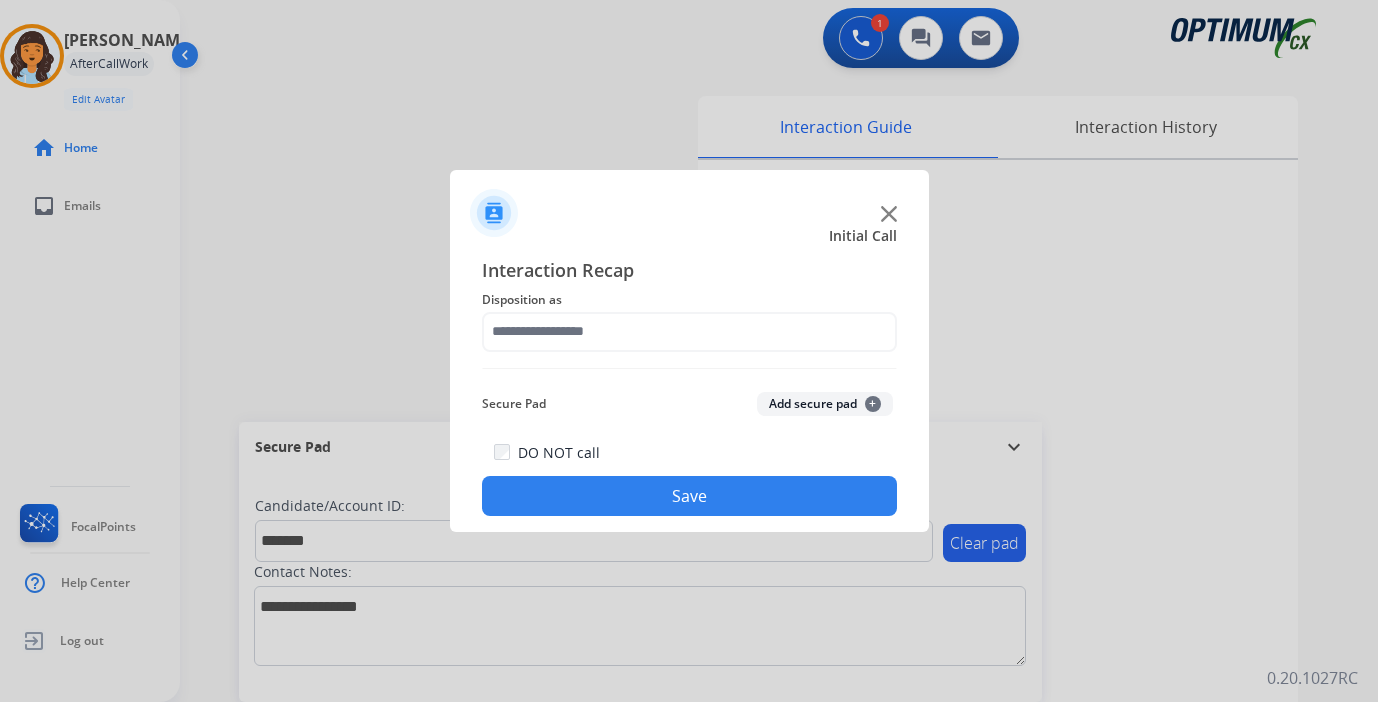 click on "Add secure pad  +" 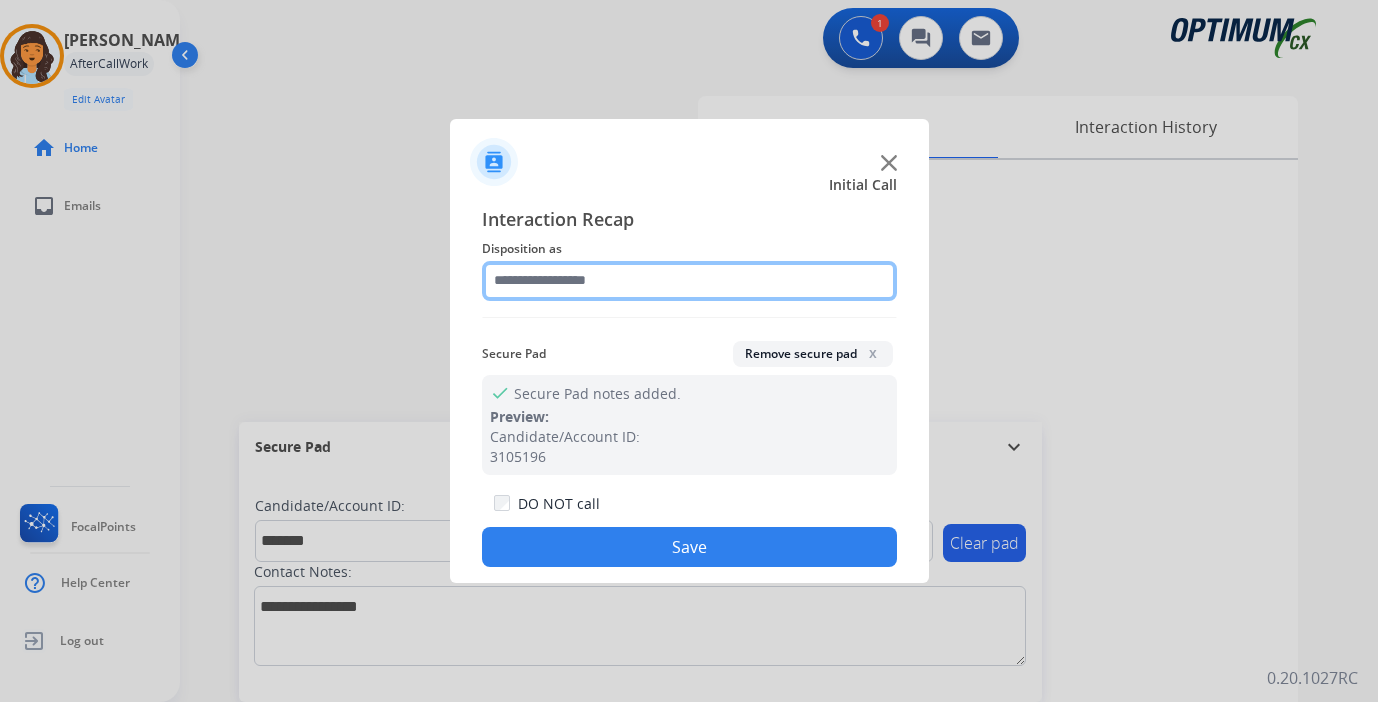 click 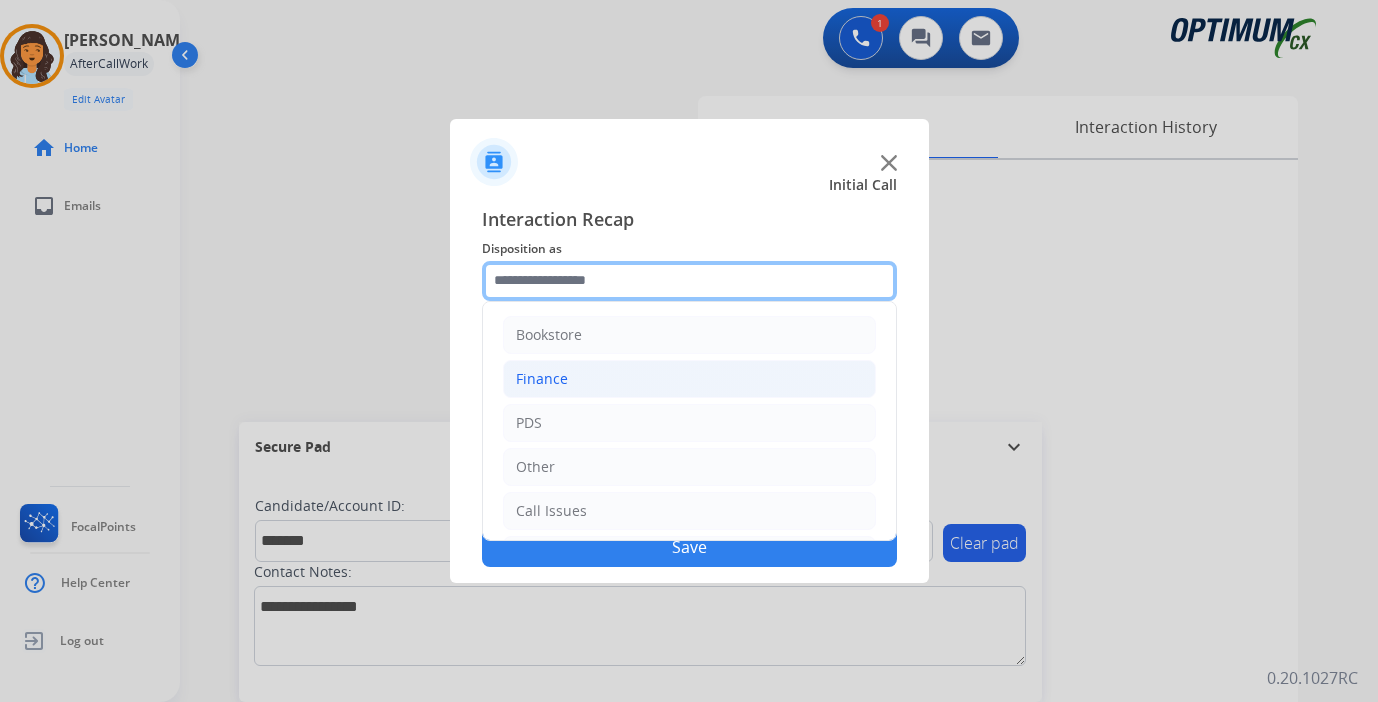 scroll, scrollTop: 136, scrollLeft: 0, axis: vertical 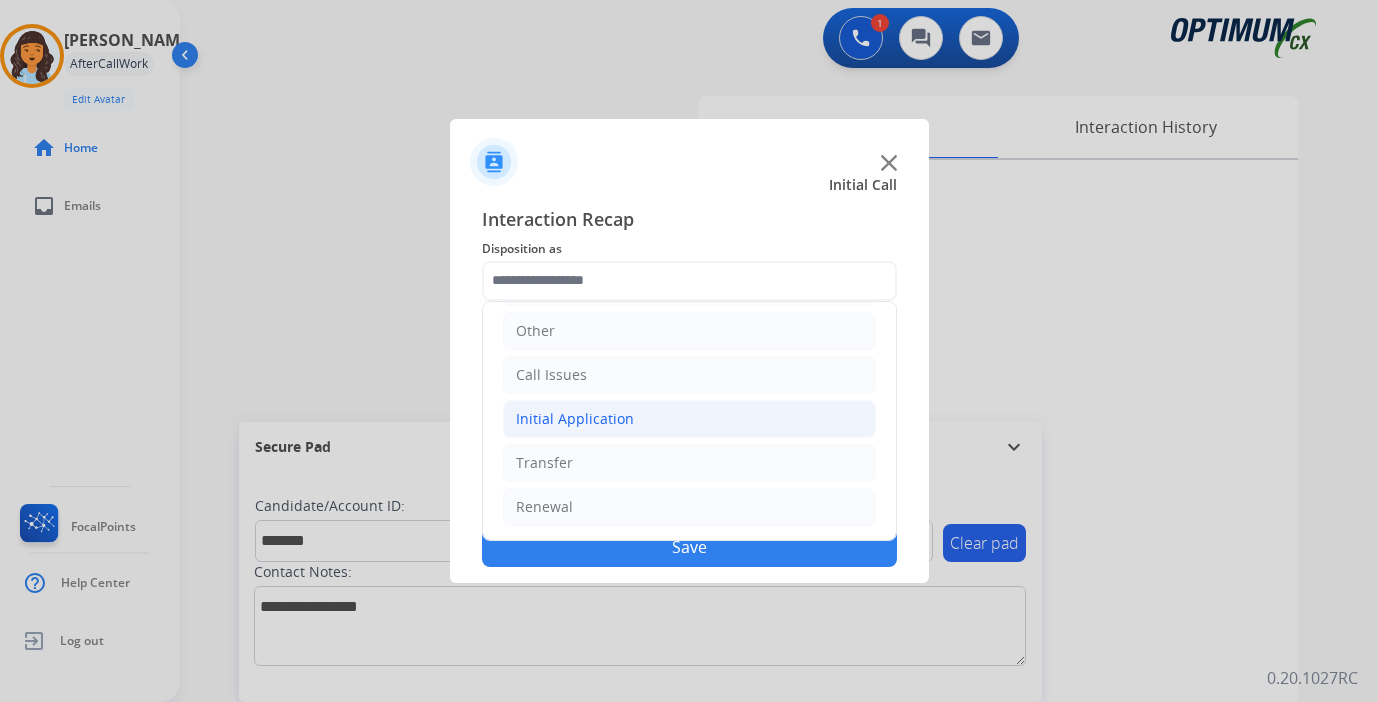click on "Initial Application" 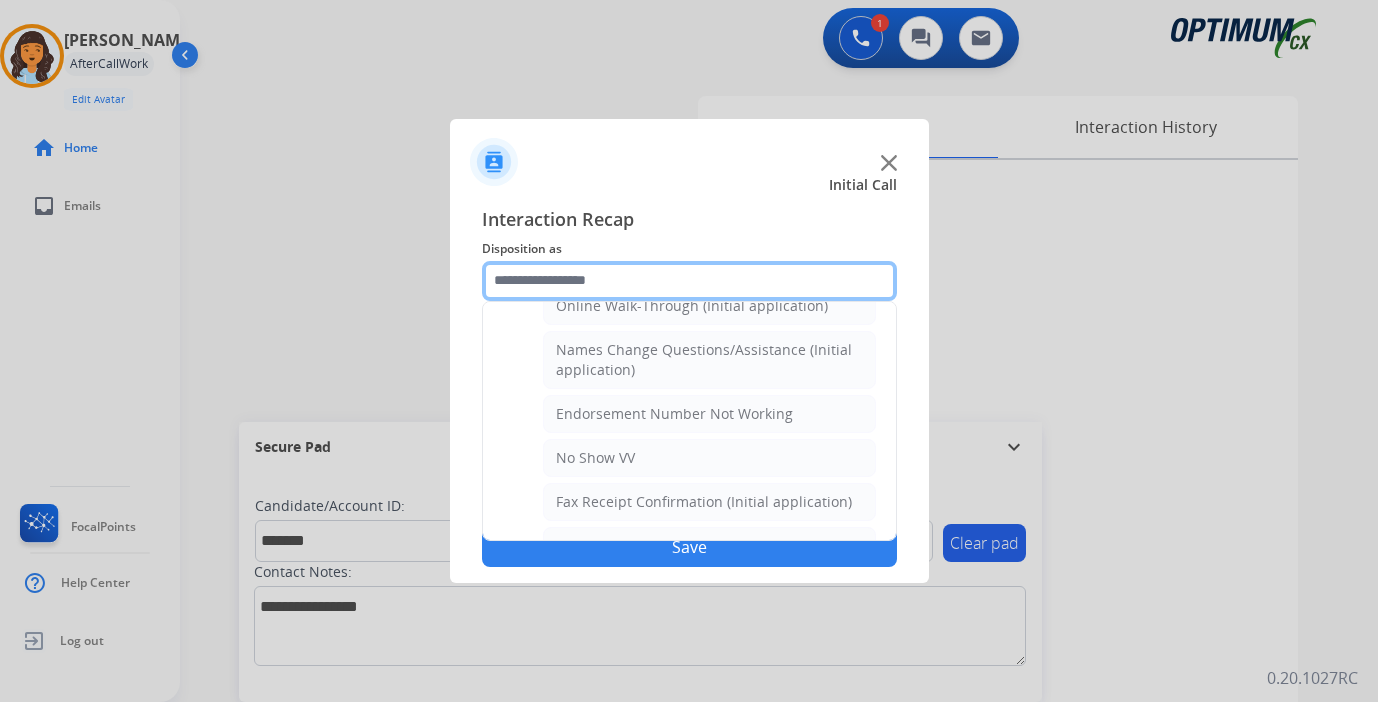scroll, scrollTop: 803, scrollLeft: 0, axis: vertical 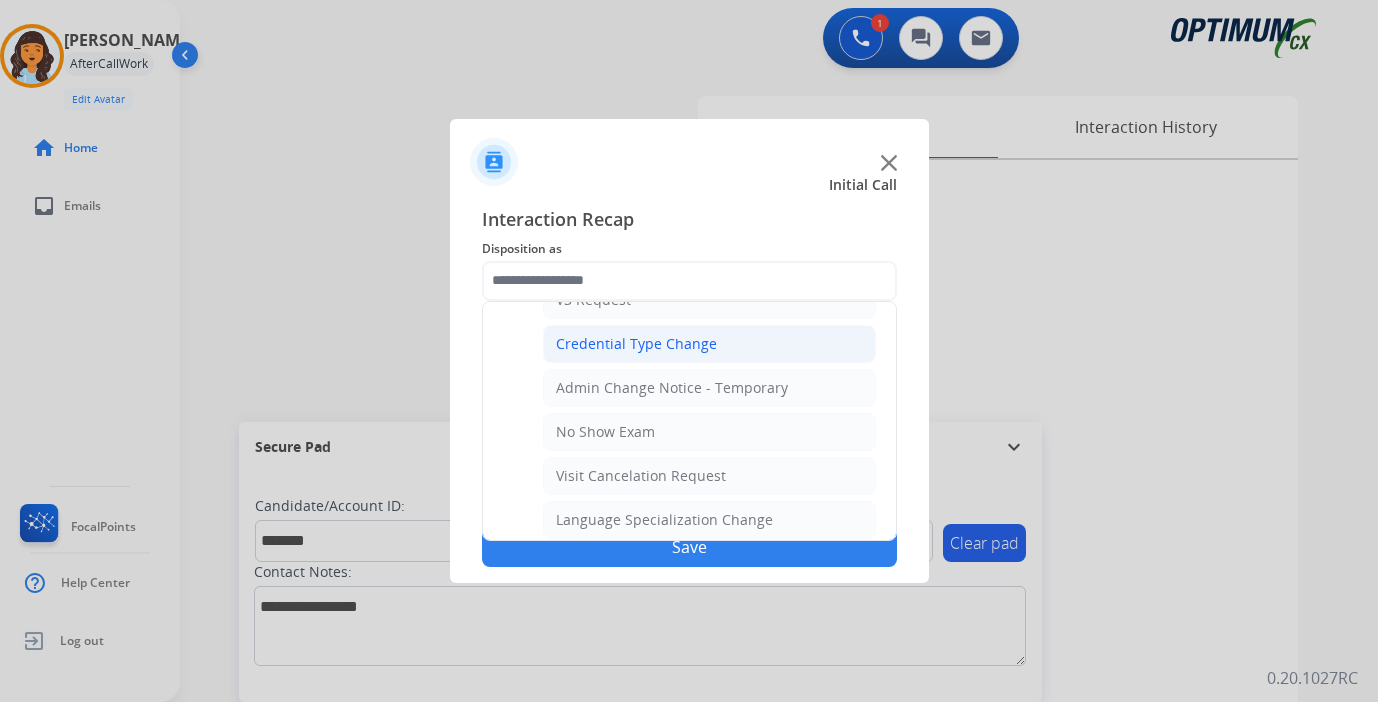 click on "Credential Type Change" 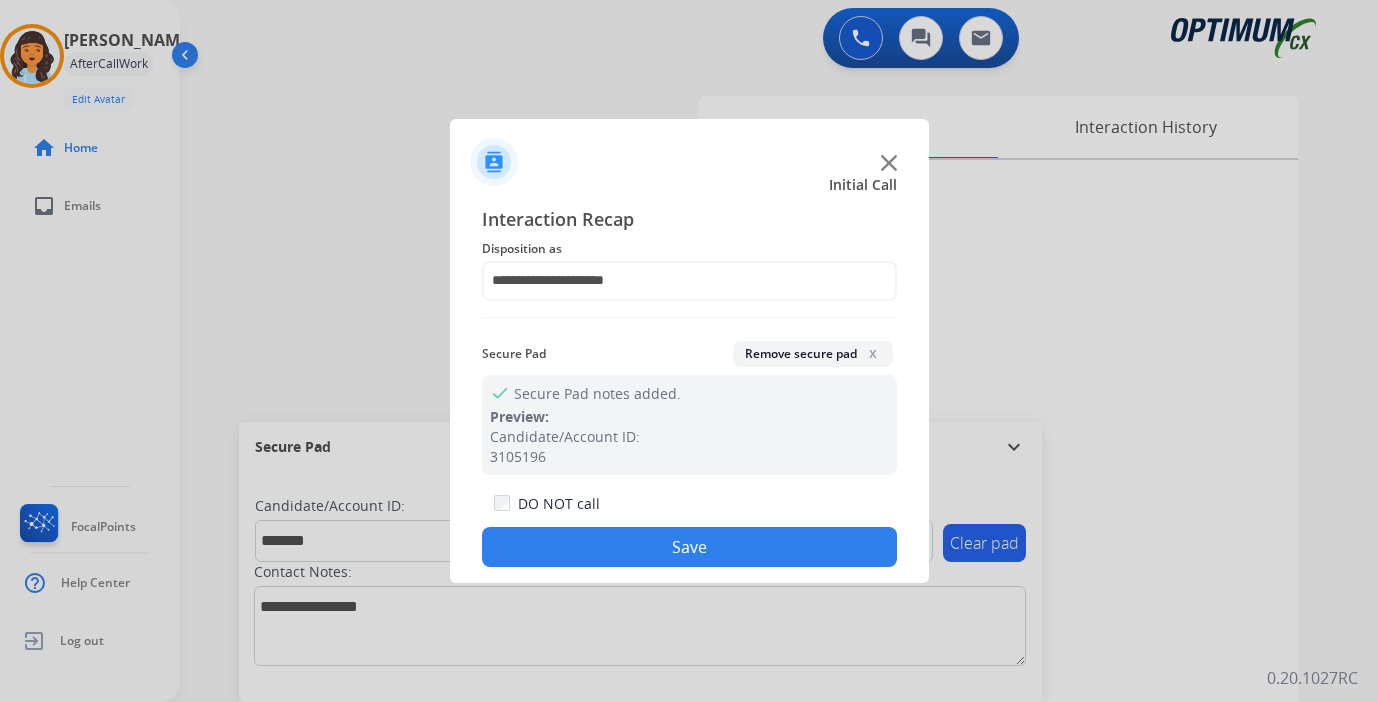 click on "Save" 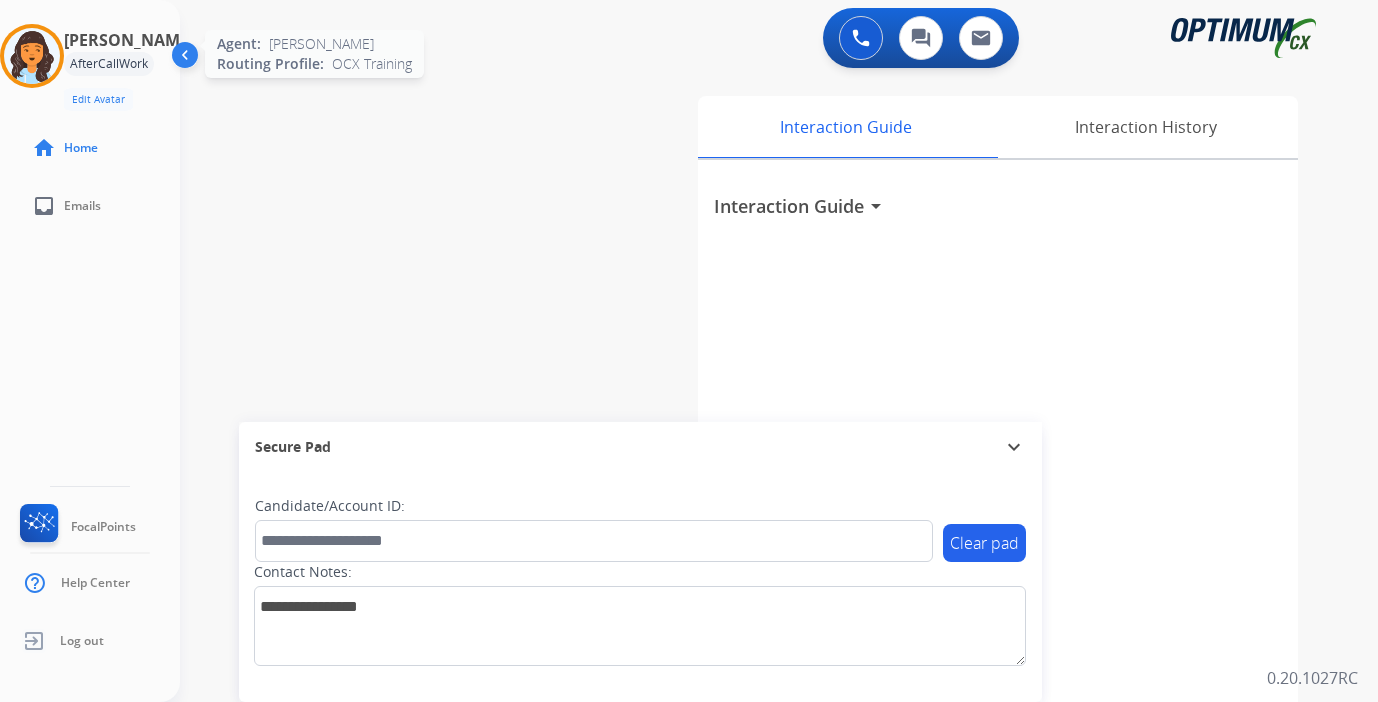click at bounding box center (32, 56) 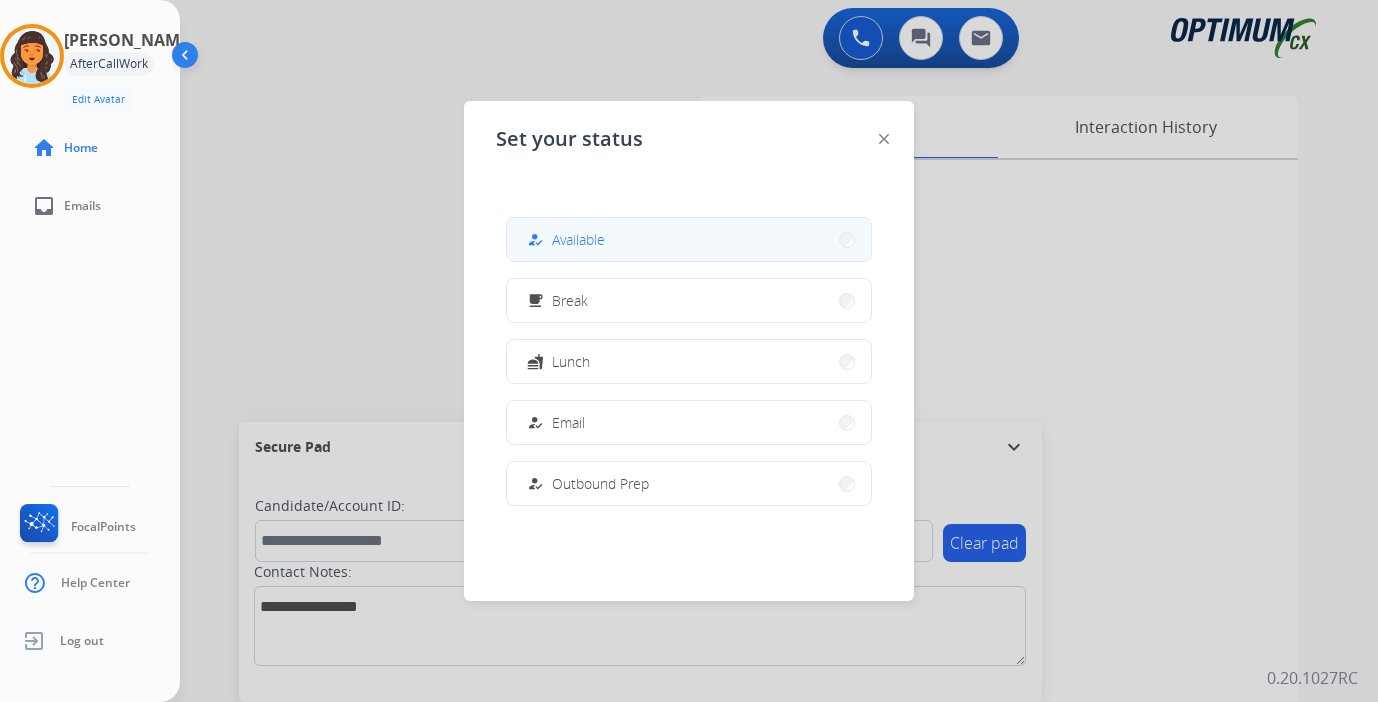 click on "Available" at bounding box center (578, 239) 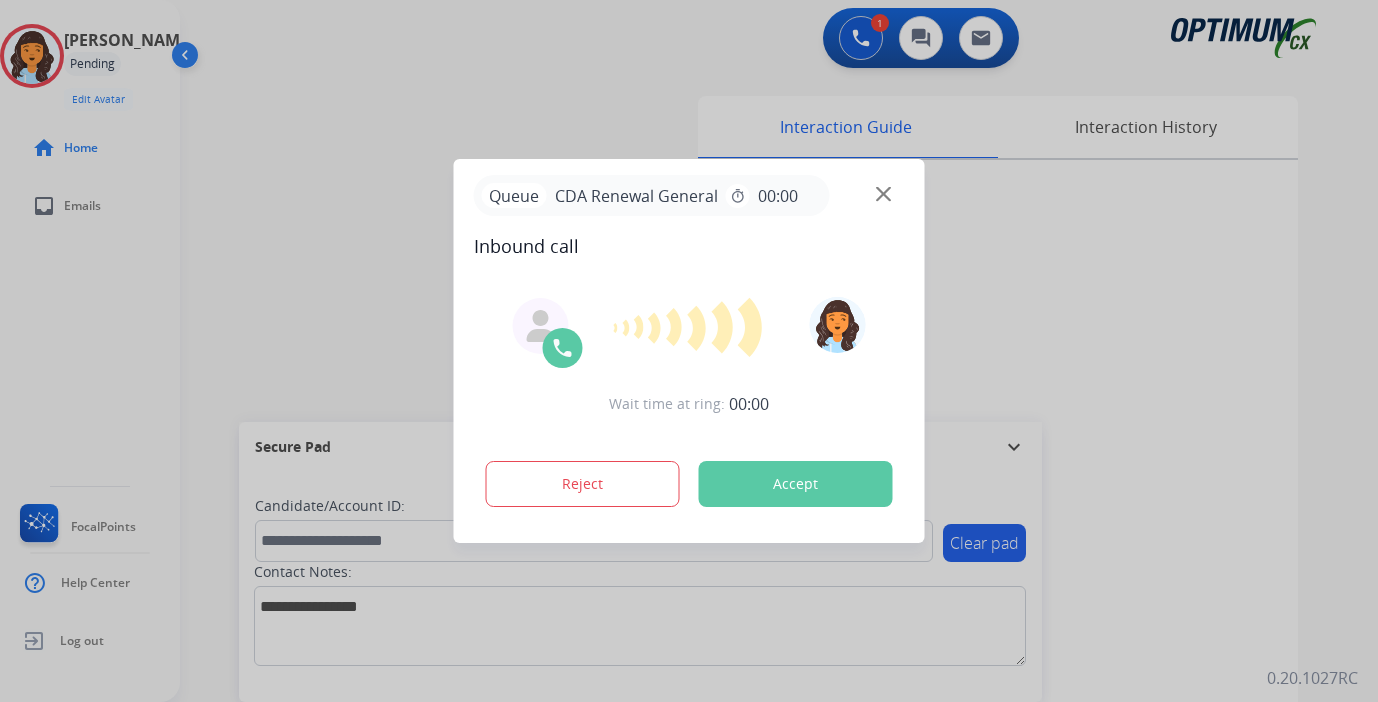 click on "Accept" at bounding box center [796, 484] 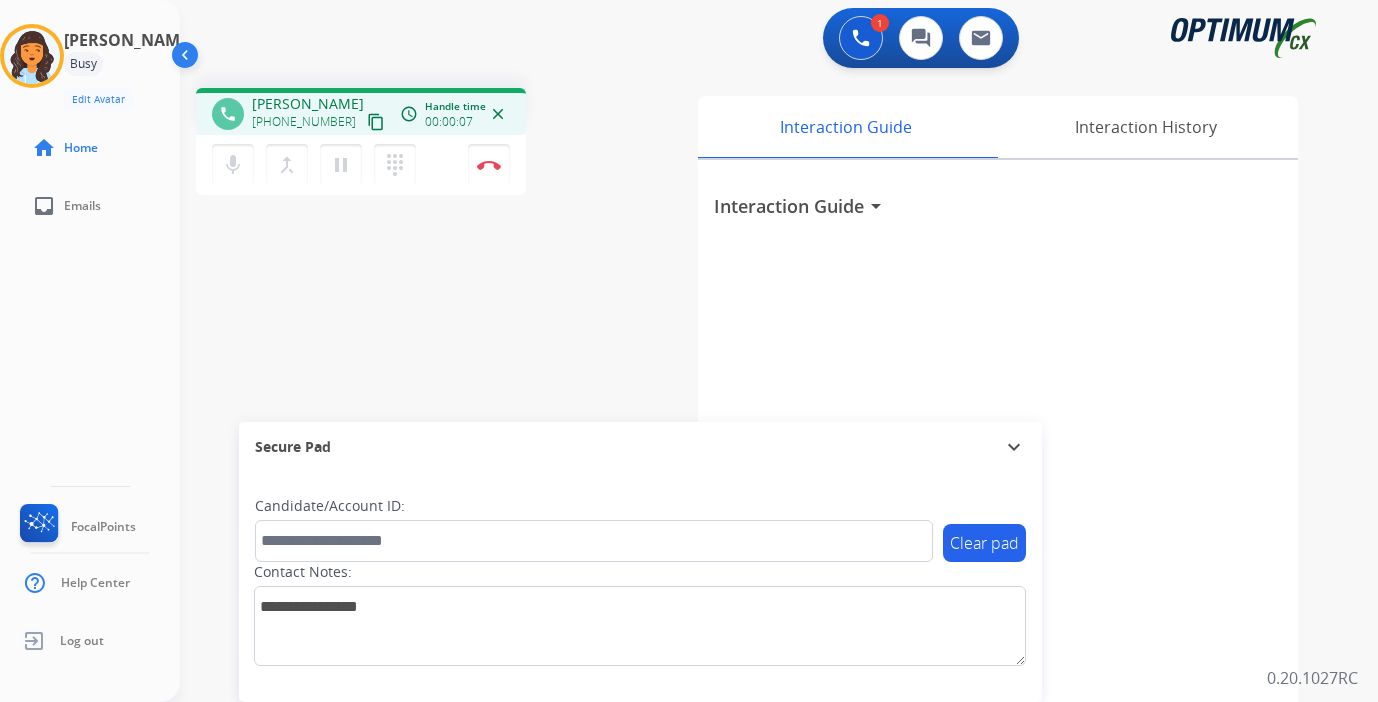 click on "content_copy" at bounding box center [376, 122] 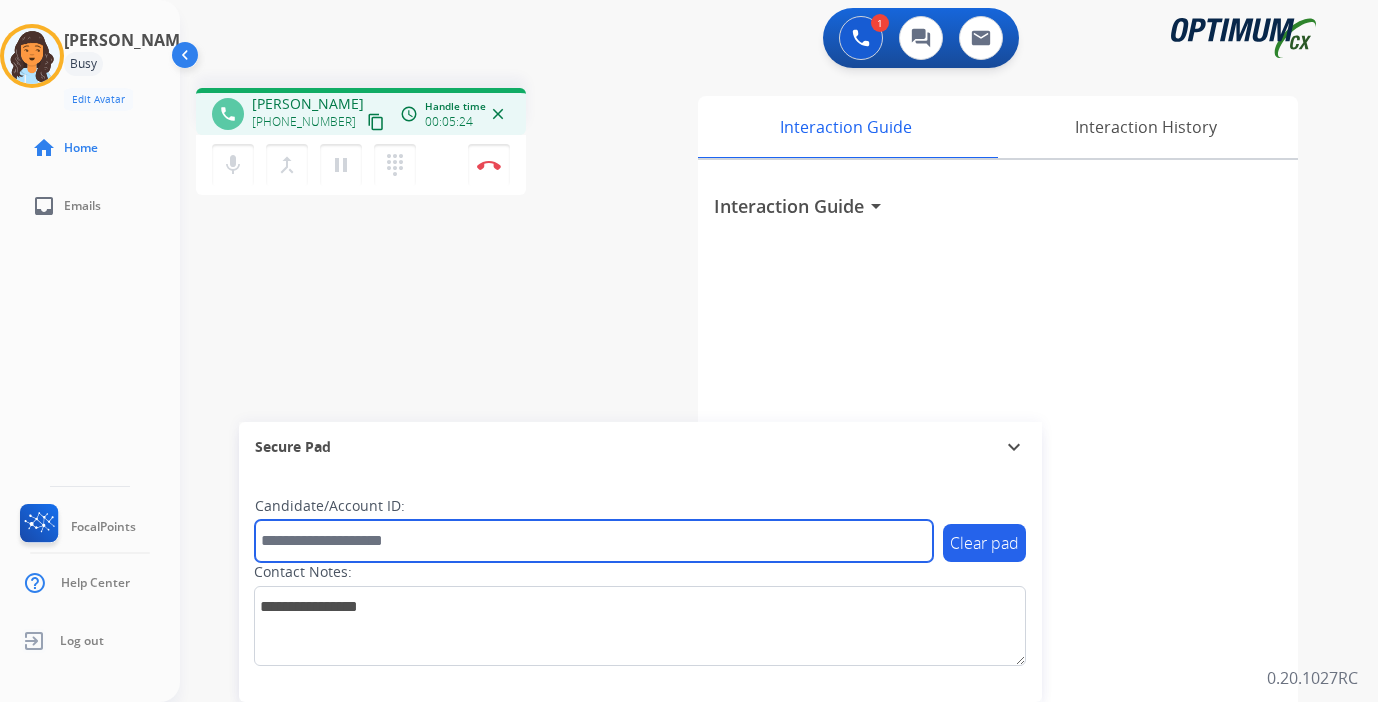click at bounding box center [594, 541] 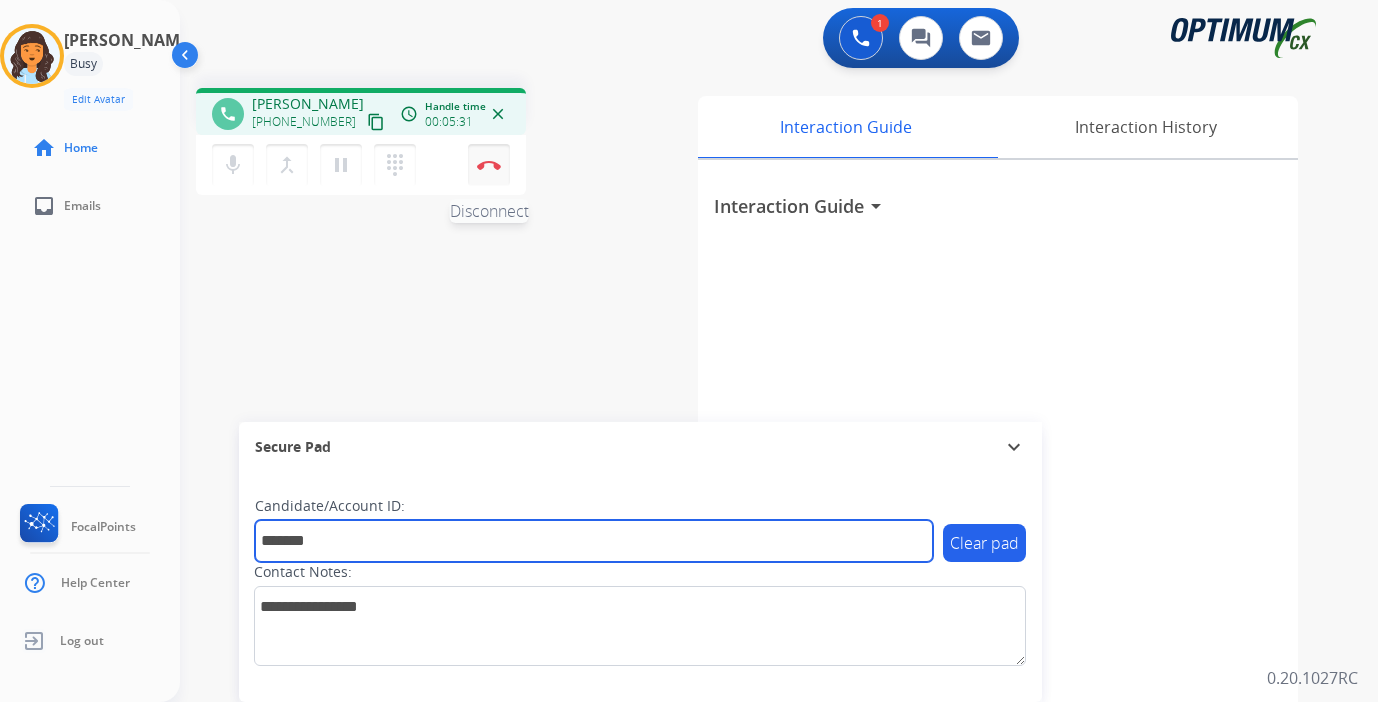 type on "*******" 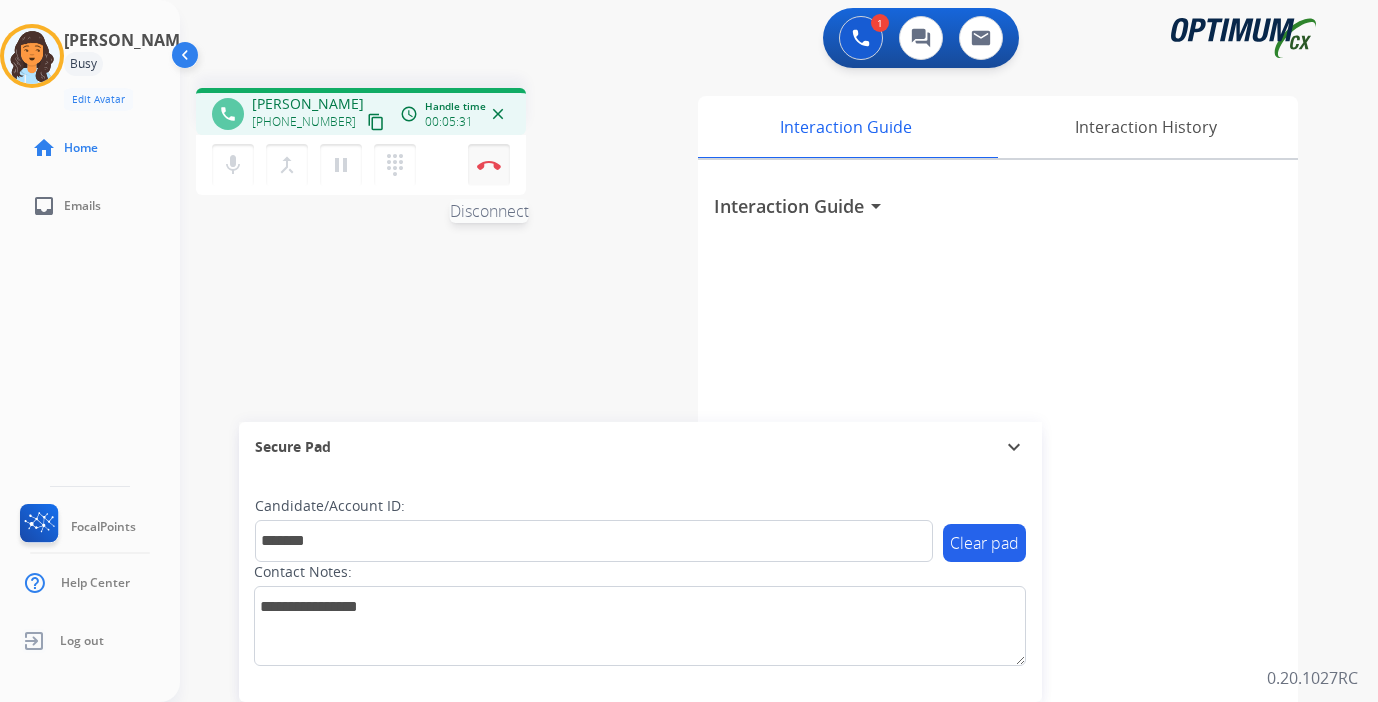 click on "Disconnect" at bounding box center [489, 165] 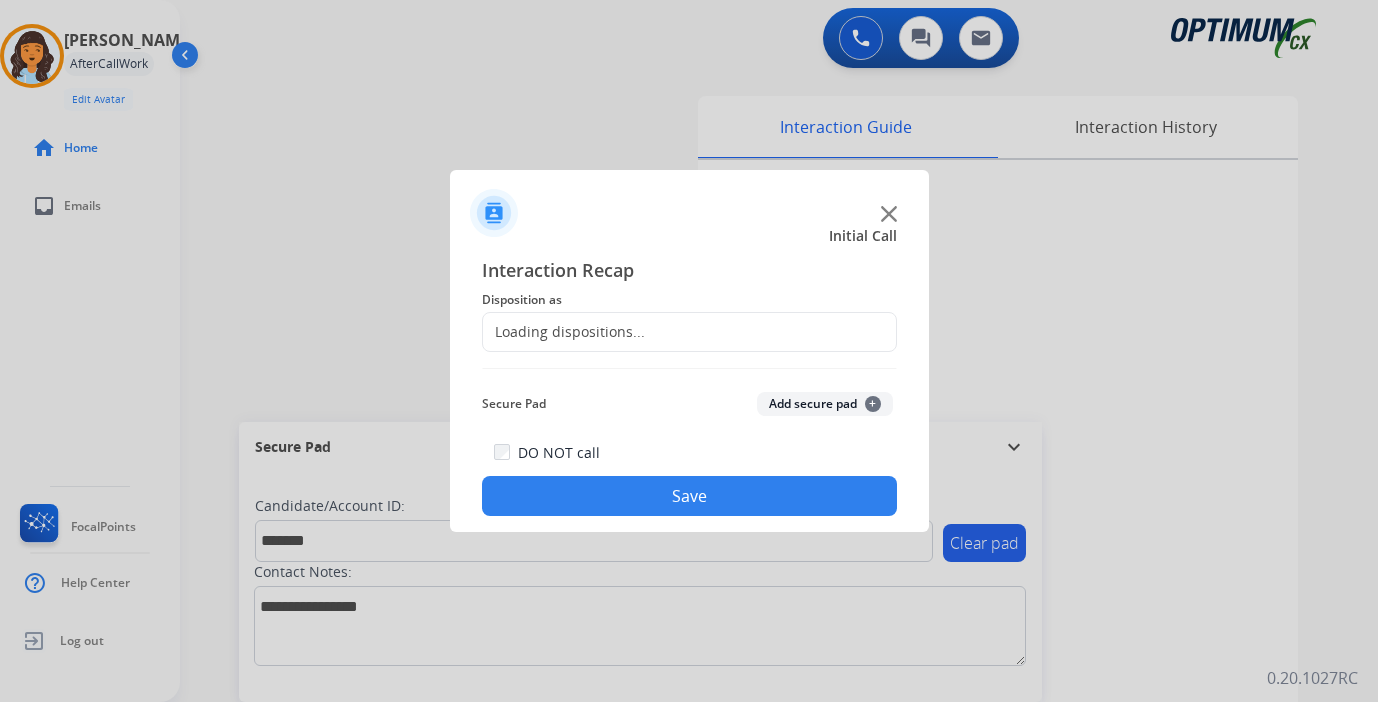click on "Add secure pad  +" 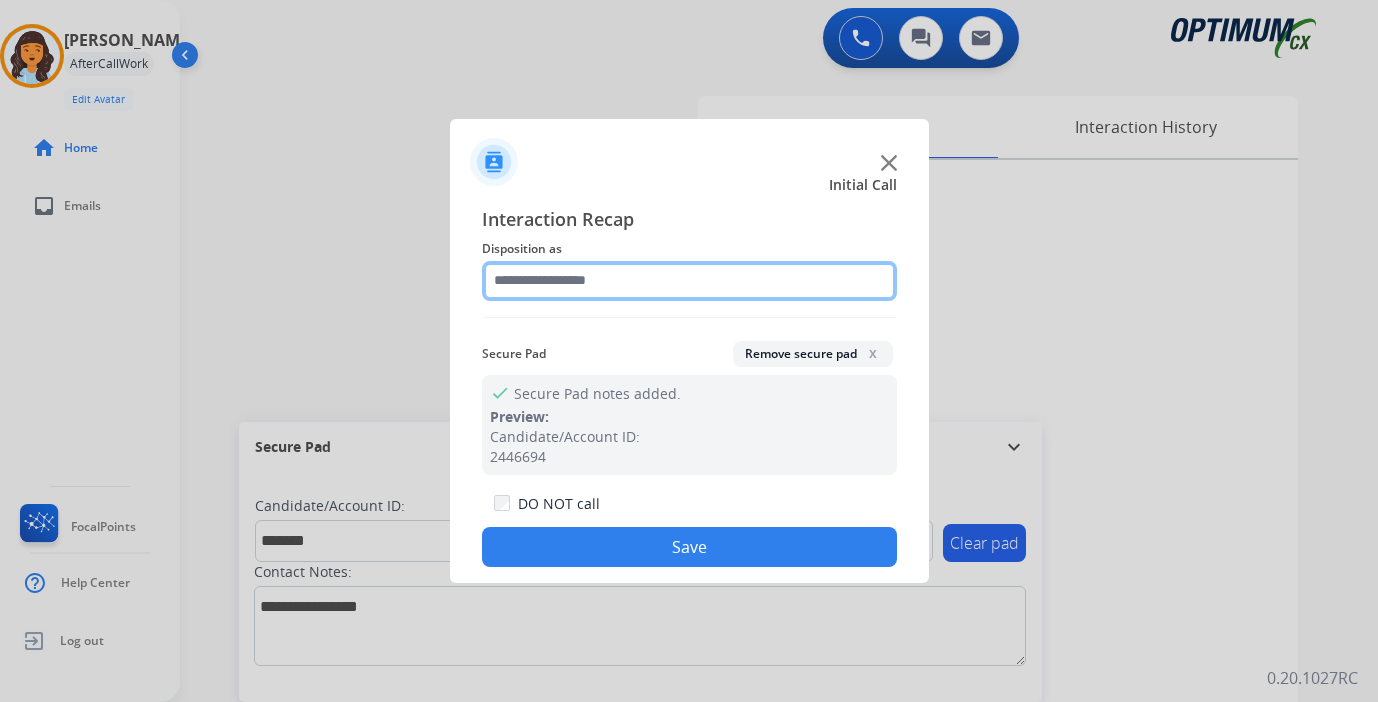click 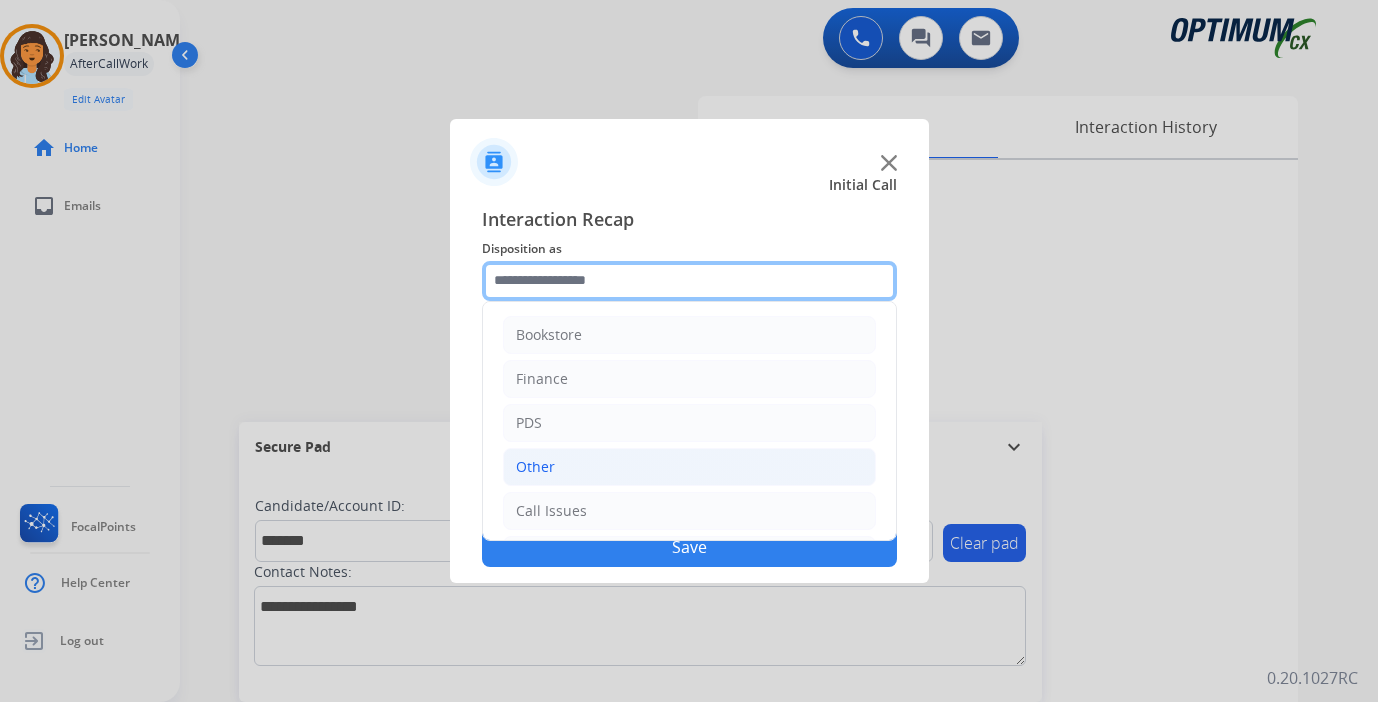 scroll, scrollTop: 136, scrollLeft: 0, axis: vertical 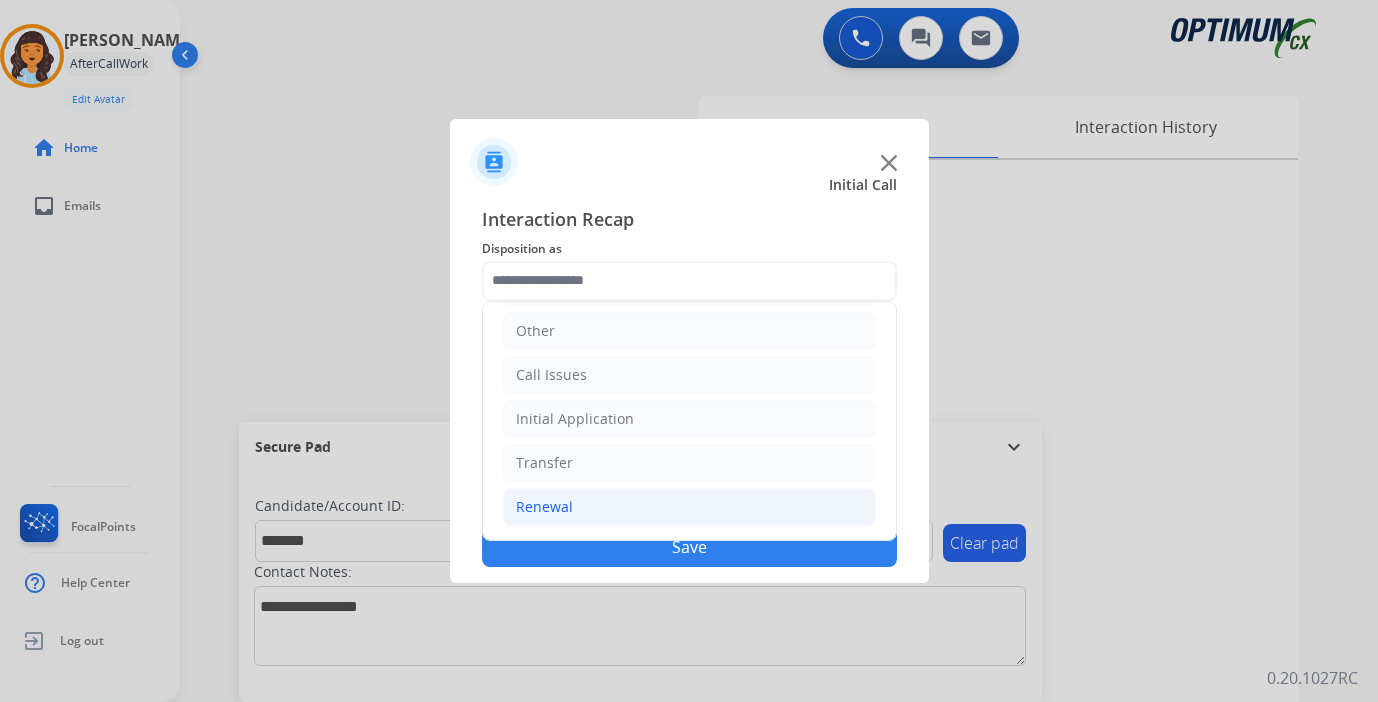 click on "Renewal" 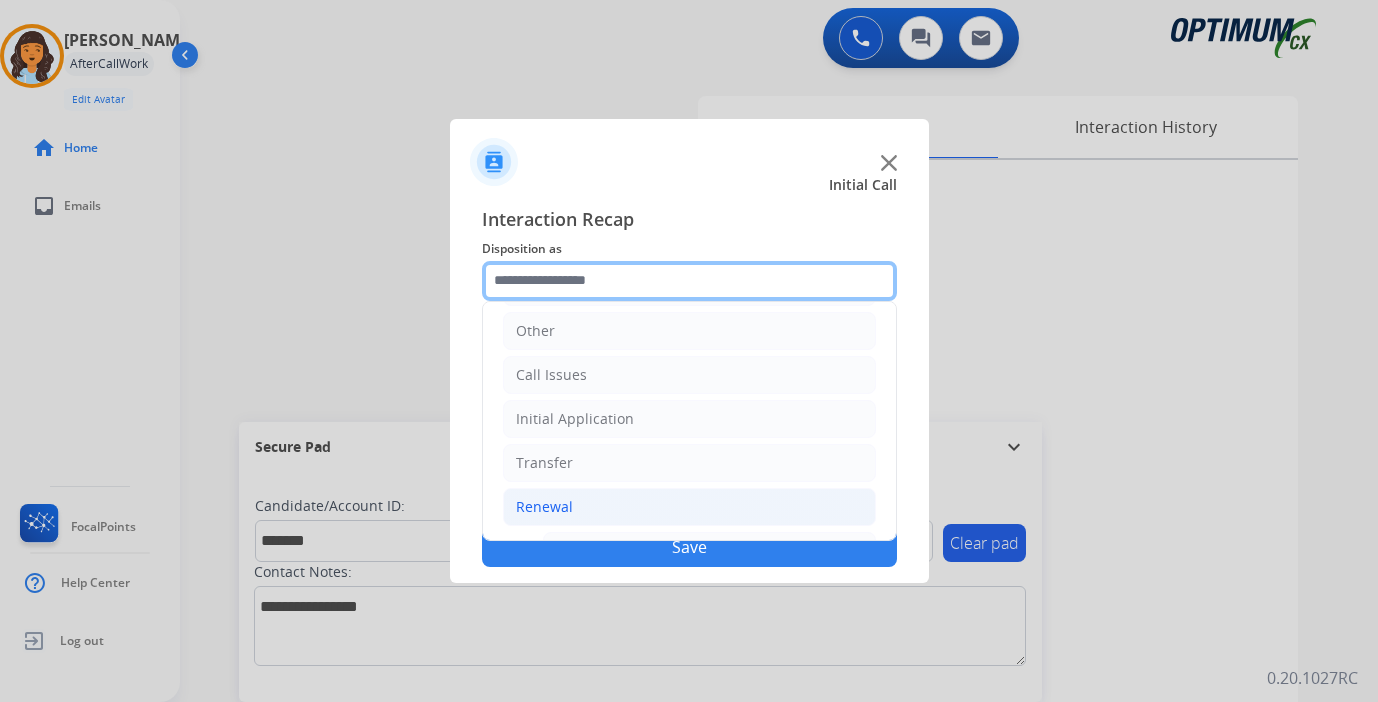 scroll, scrollTop: 469, scrollLeft: 0, axis: vertical 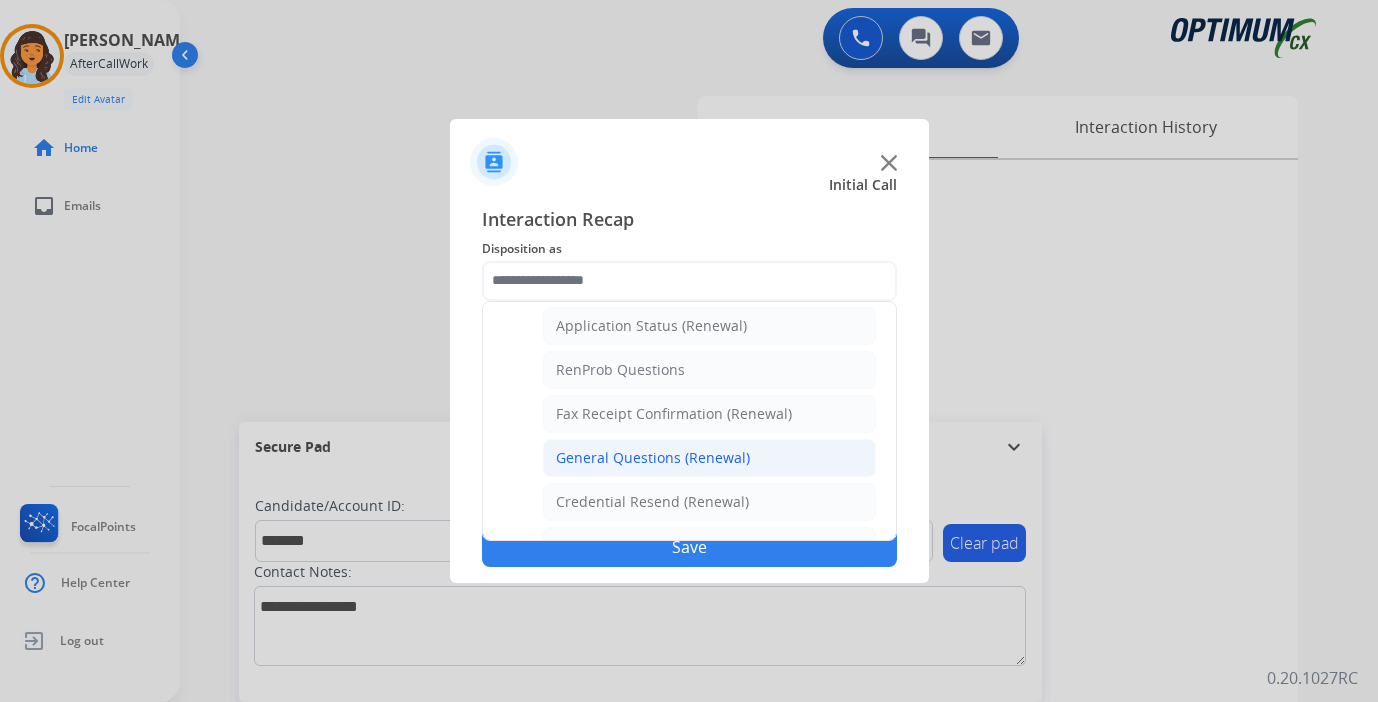 click on "General Questions (Renewal)" 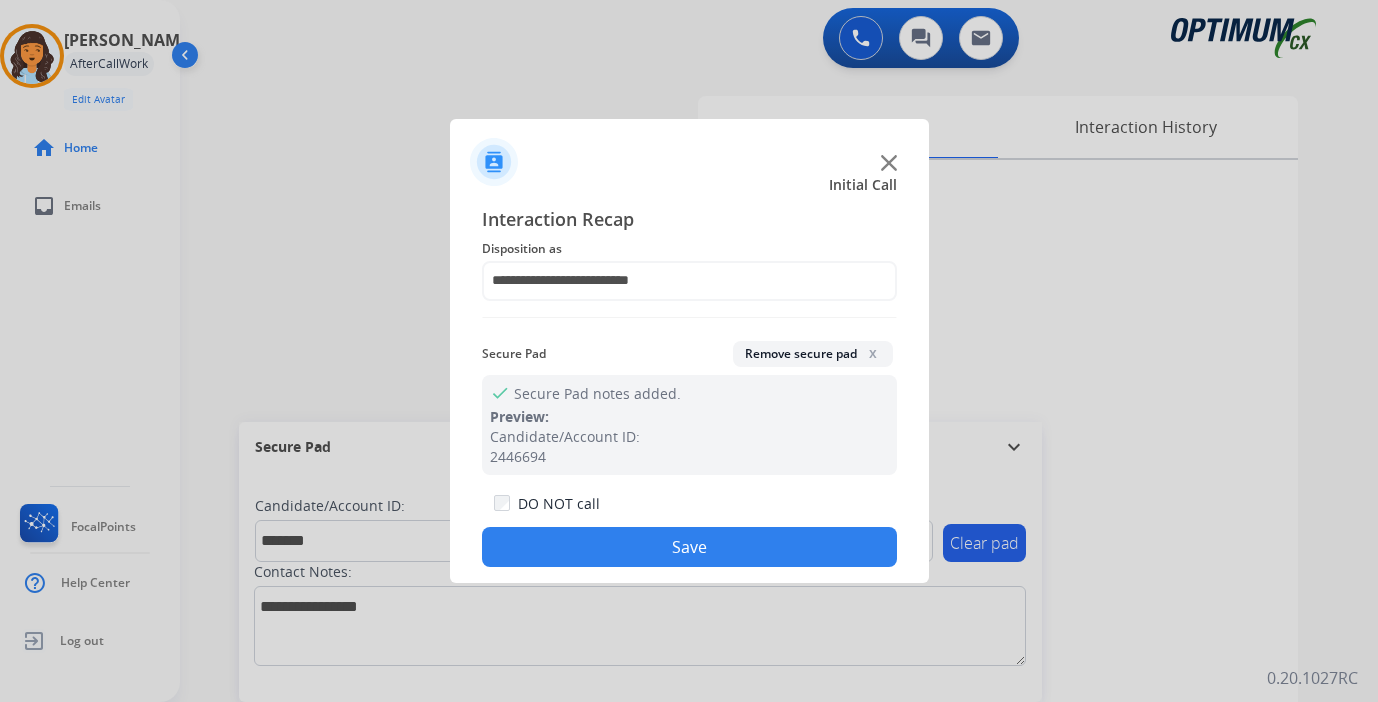 click on "Save" 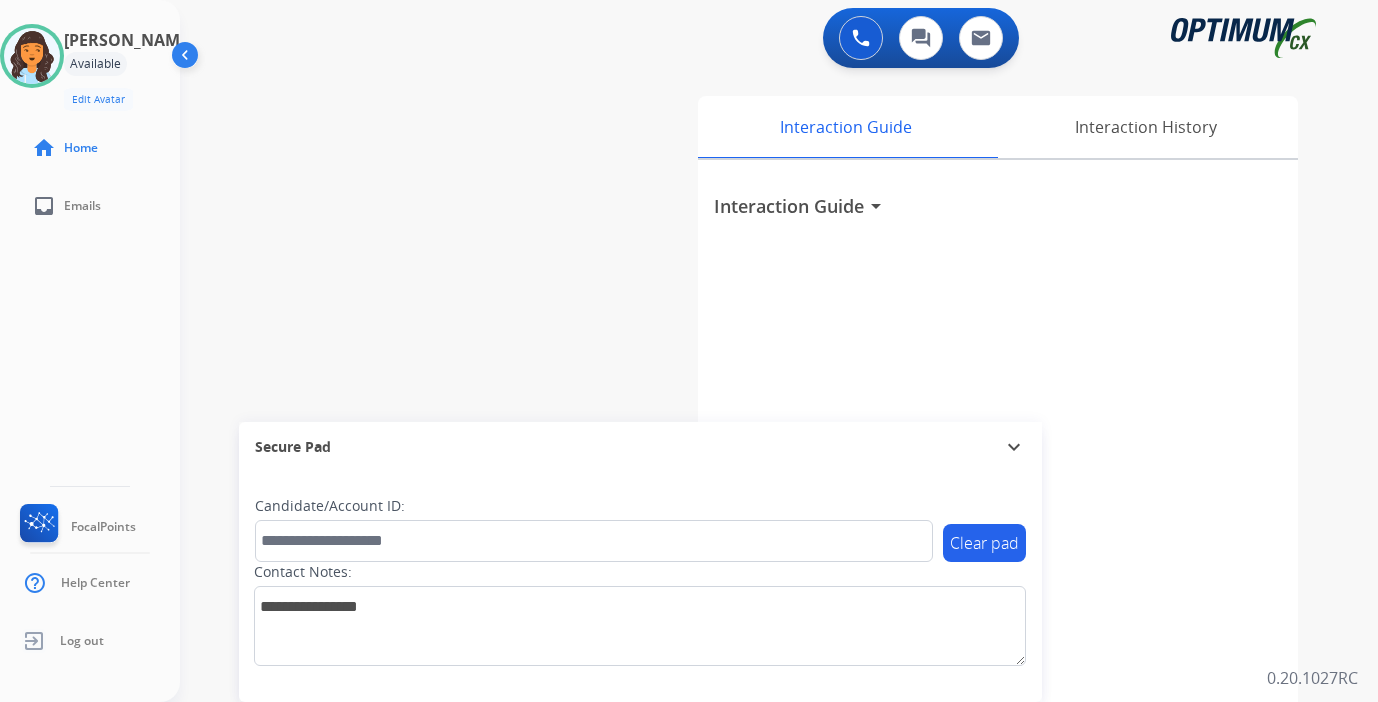 click on "Interaction Guide arrow_drop_down" at bounding box center (998, 533) 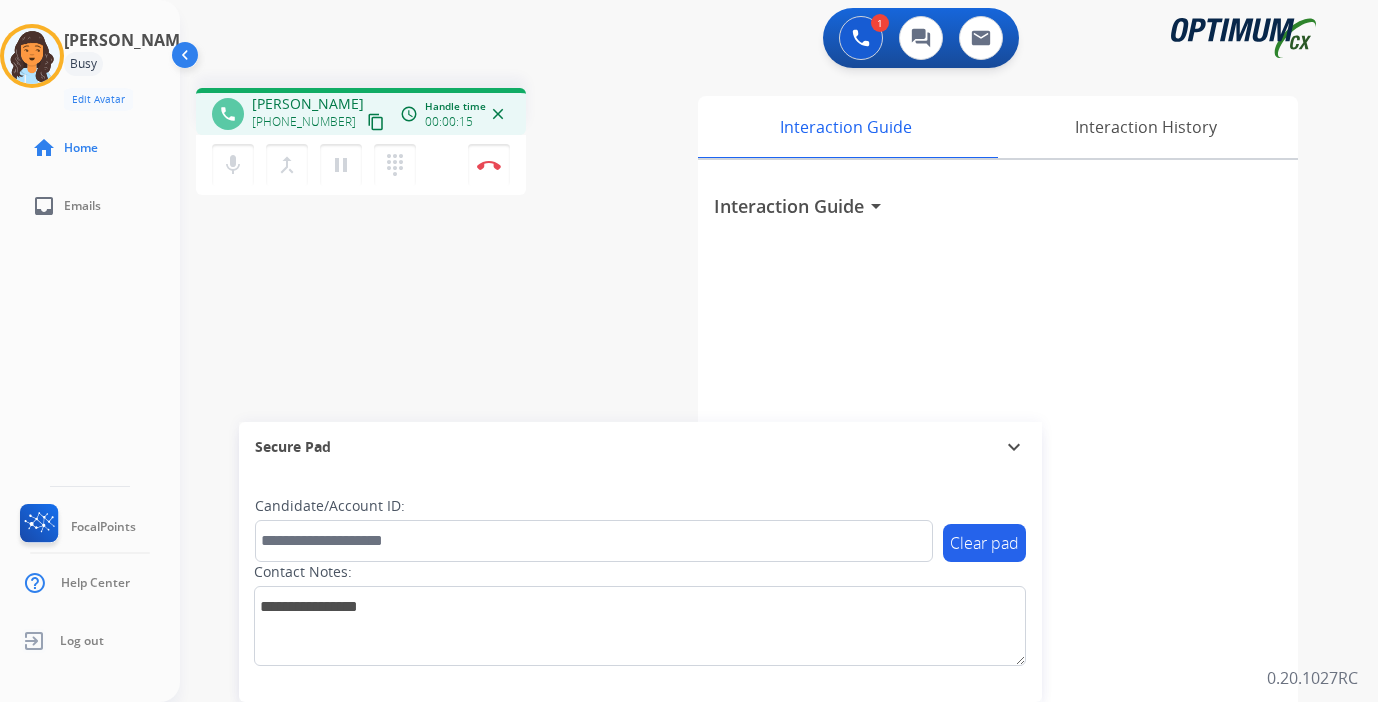 click on "content_copy" at bounding box center (376, 122) 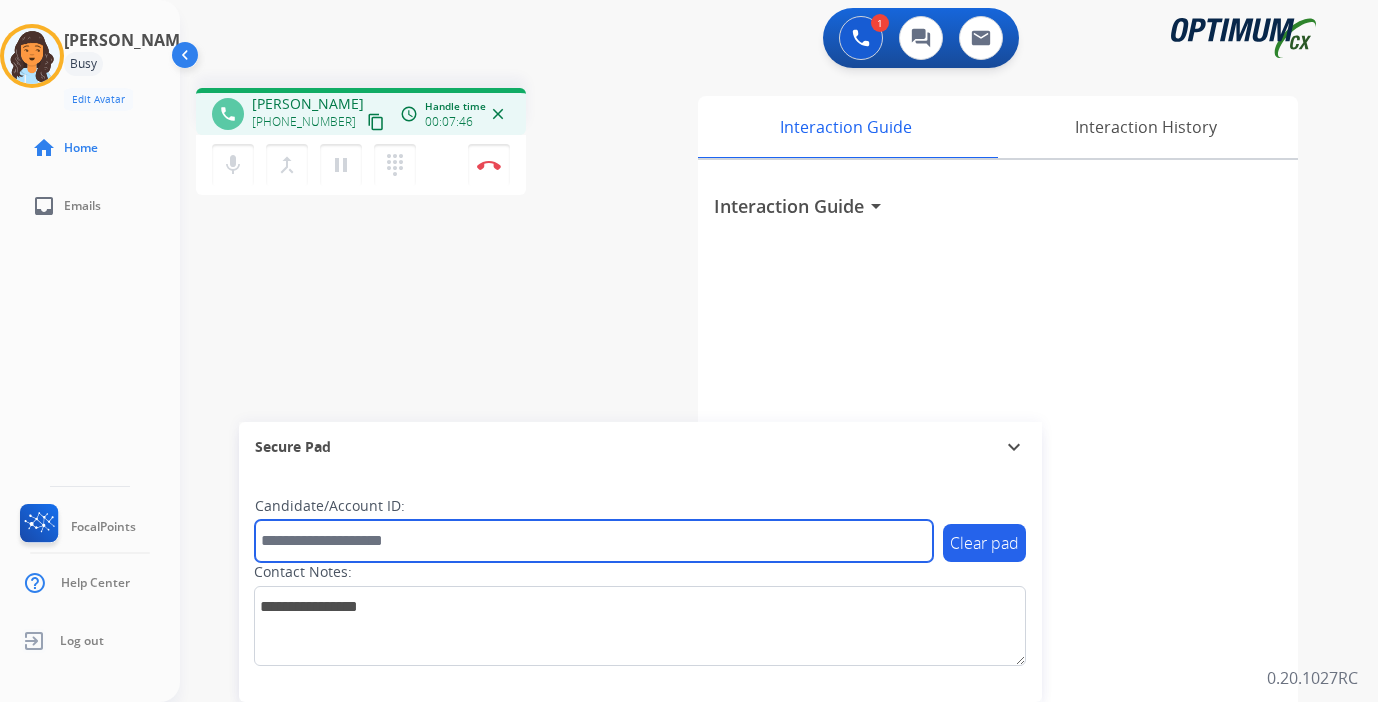 click at bounding box center (594, 541) 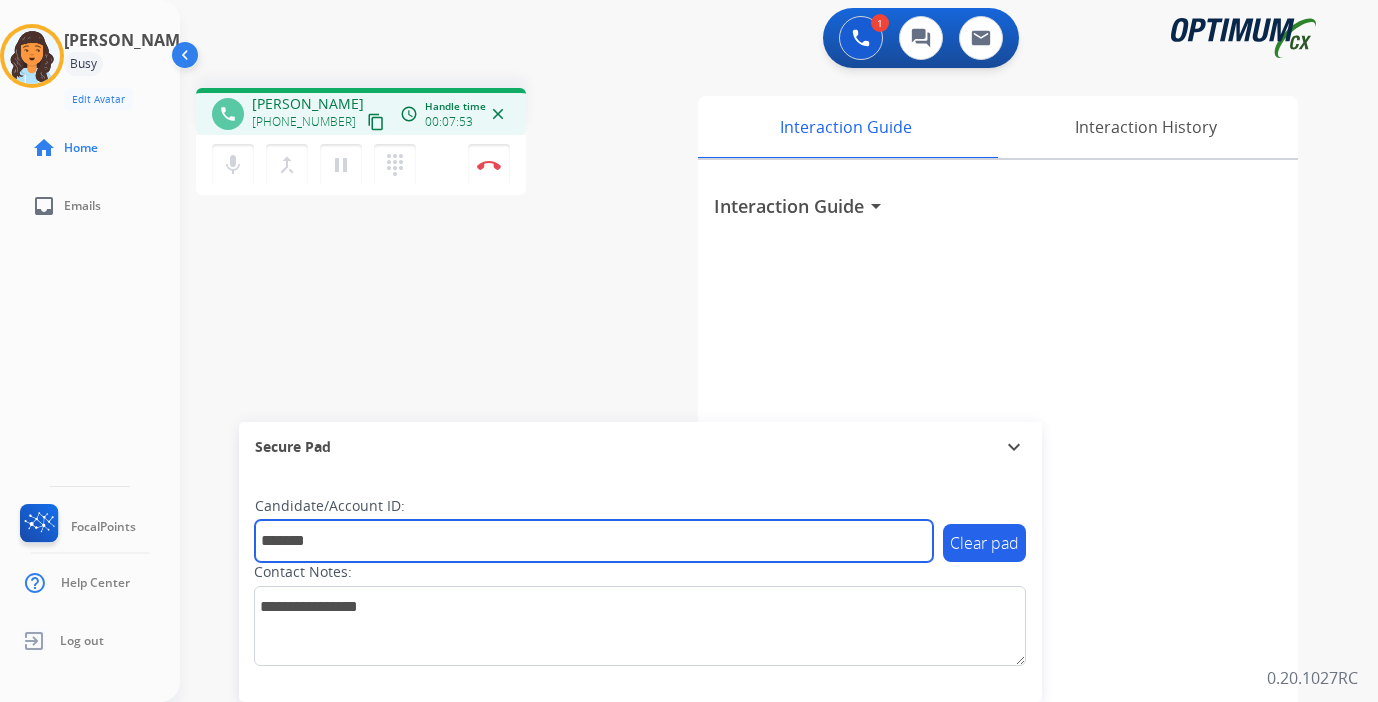 type on "*******" 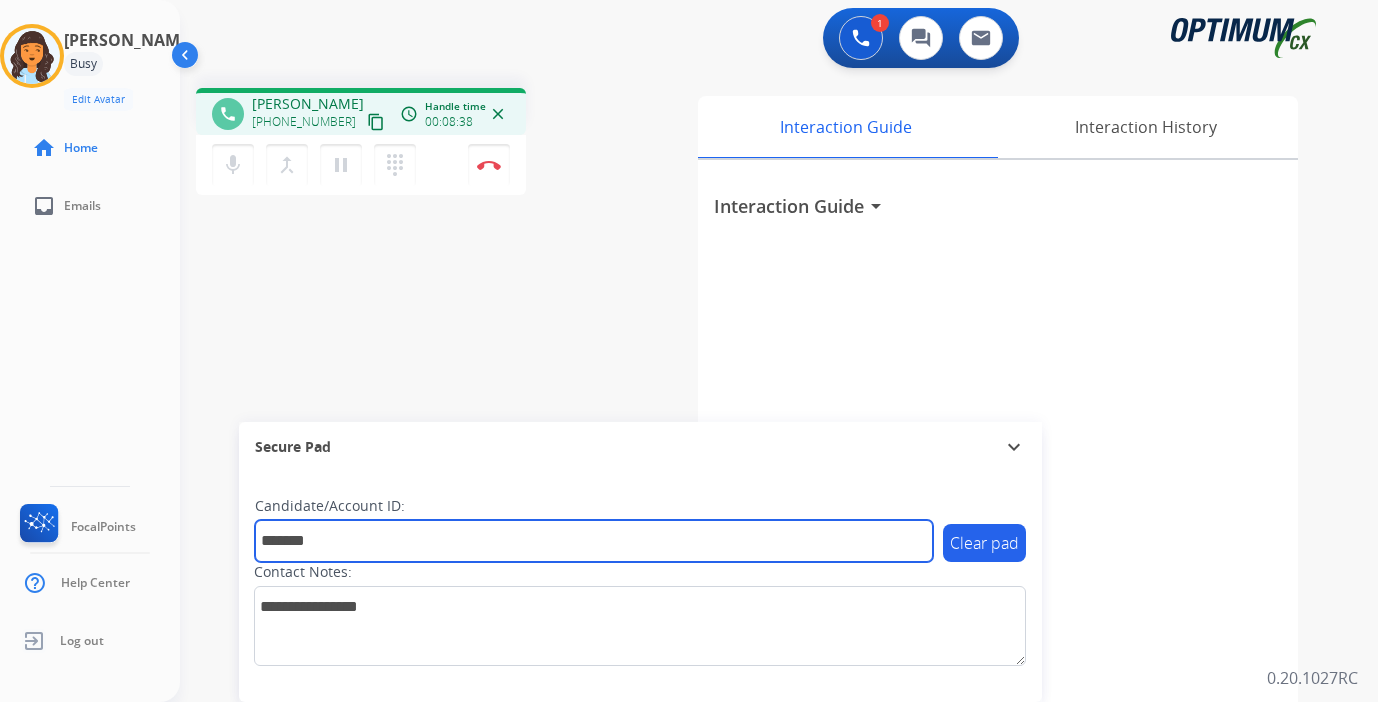 click on "*******" at bounding box center (594, 541) 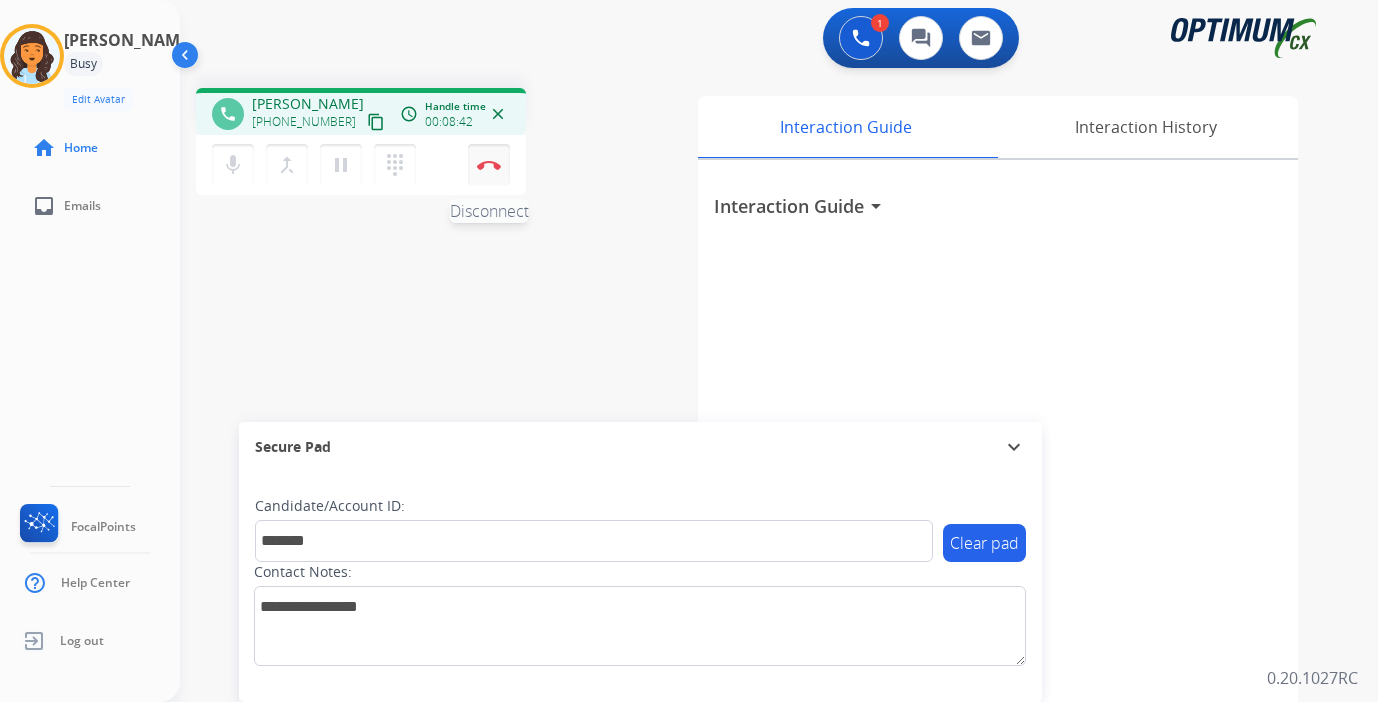click at bounding box center [489, 165] 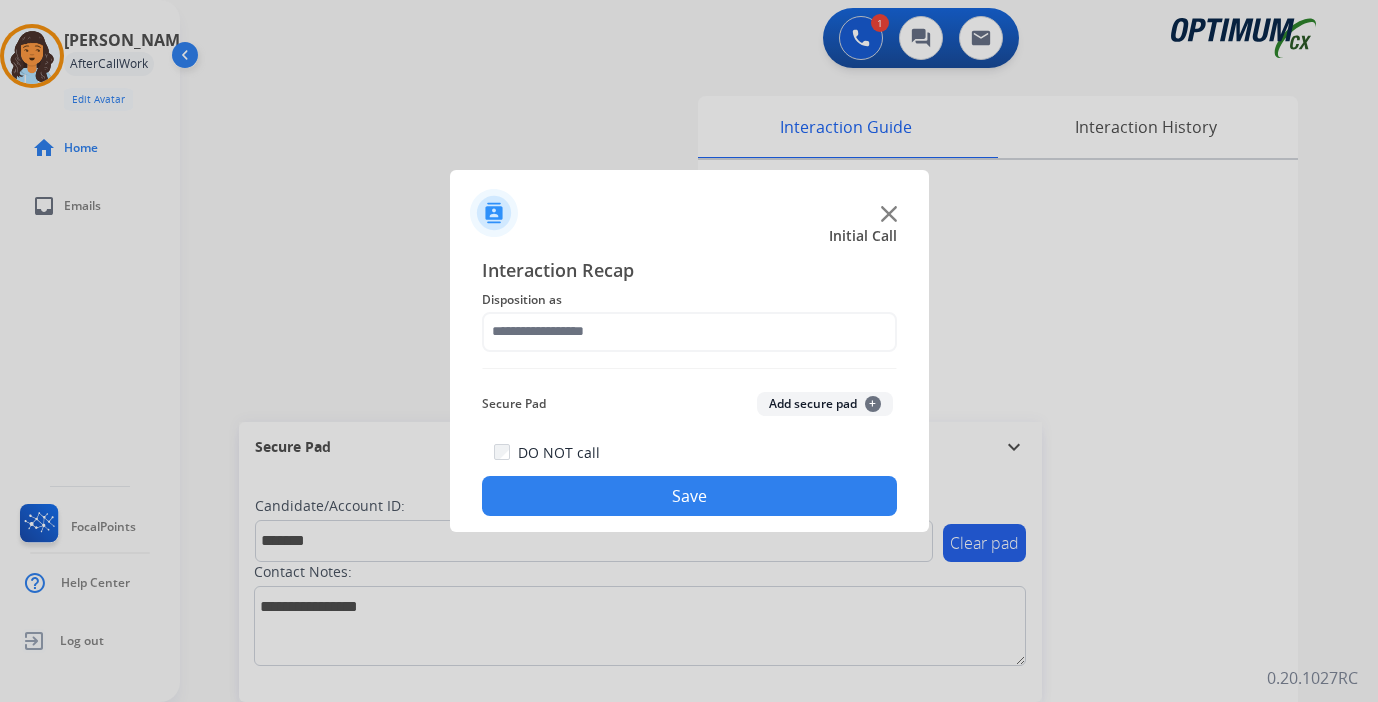 click on "Add secure pad  +" 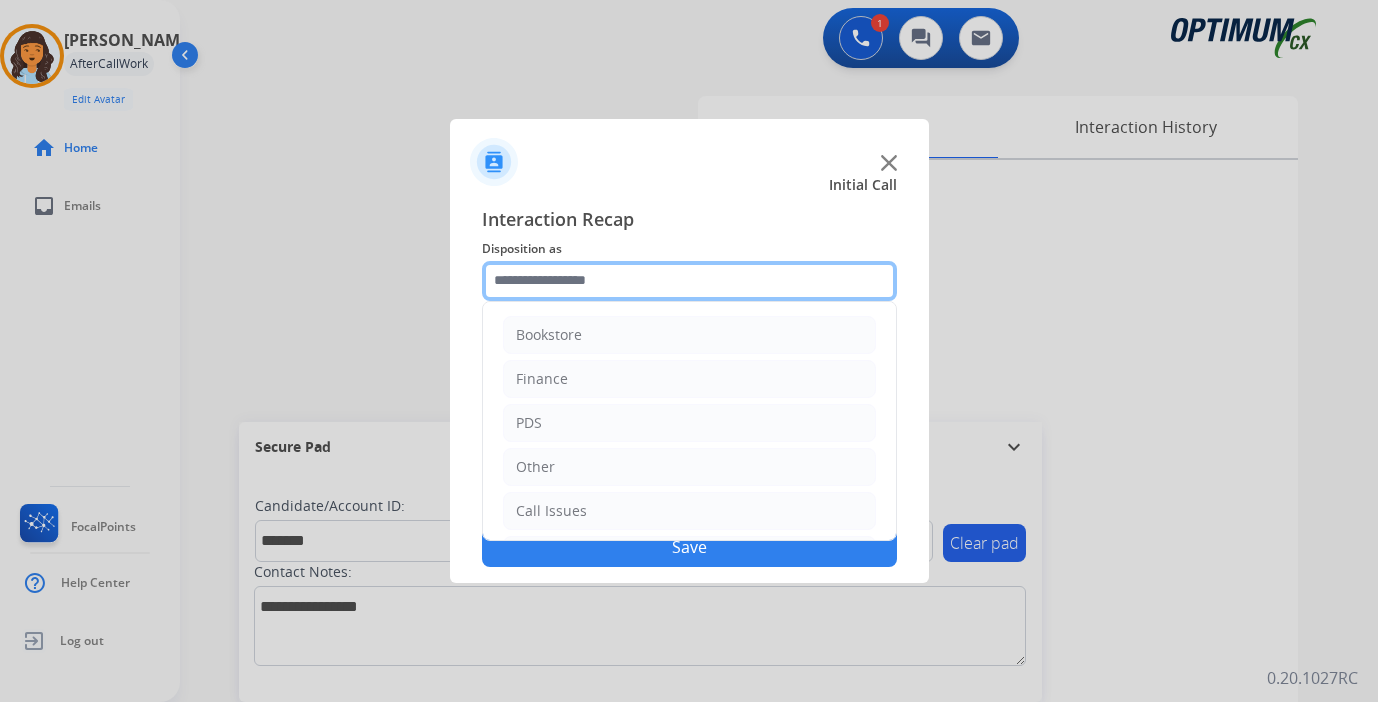 click 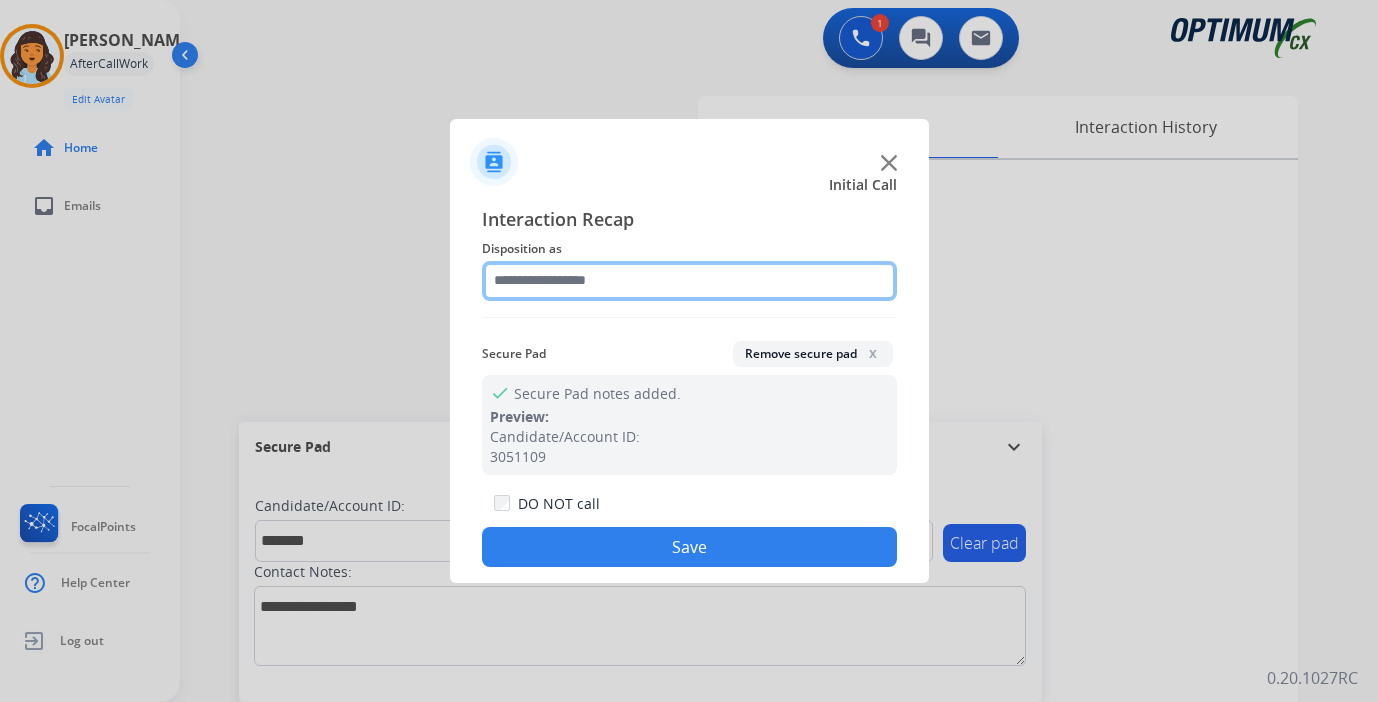 click 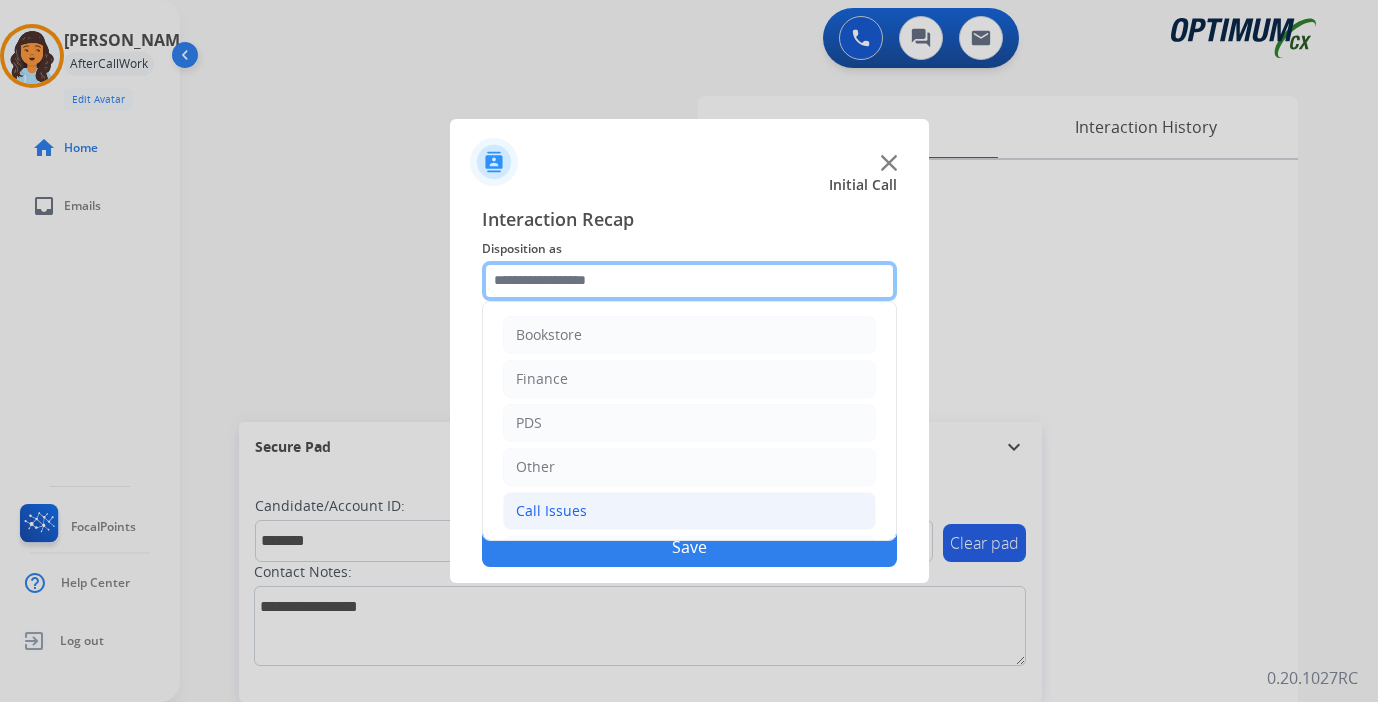 scroll, scrollTop: 136, scrollLeft: 0, axis: vertical 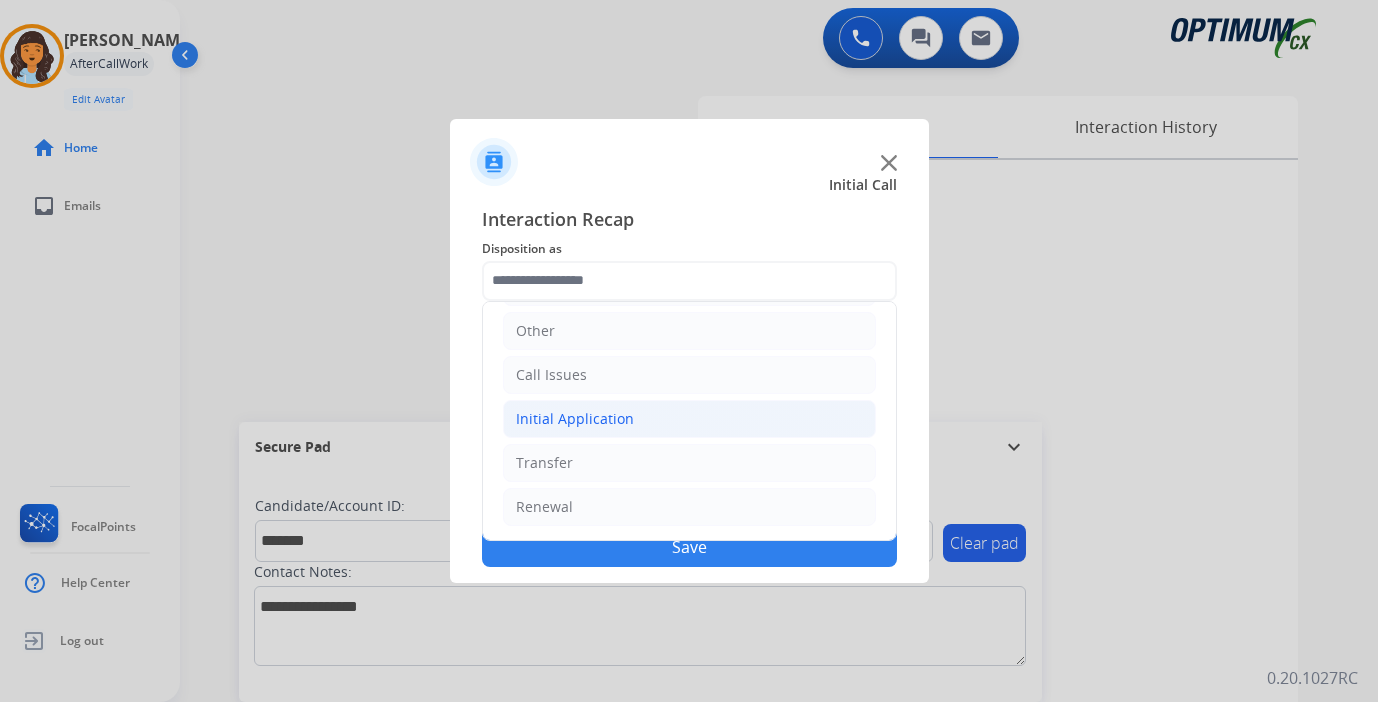 click on "Initial Application" 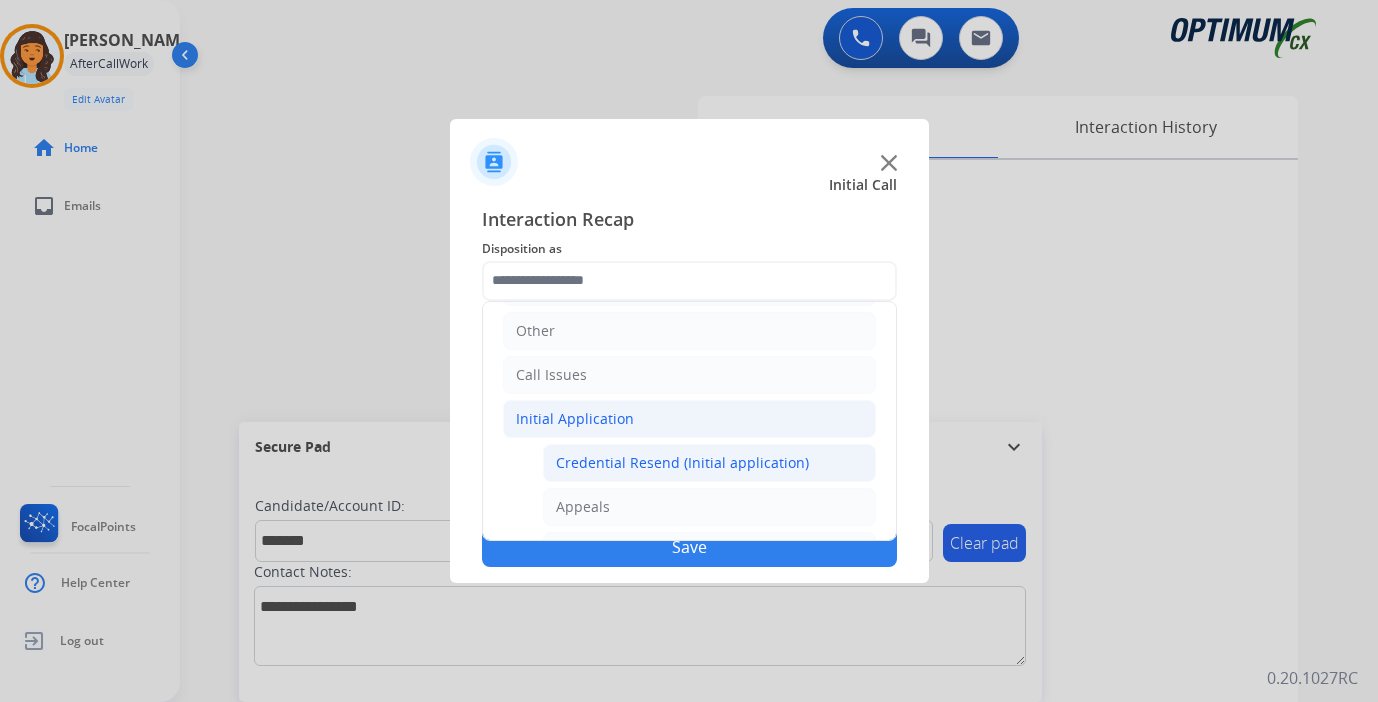 click on "Credential Resend (Initial application)" 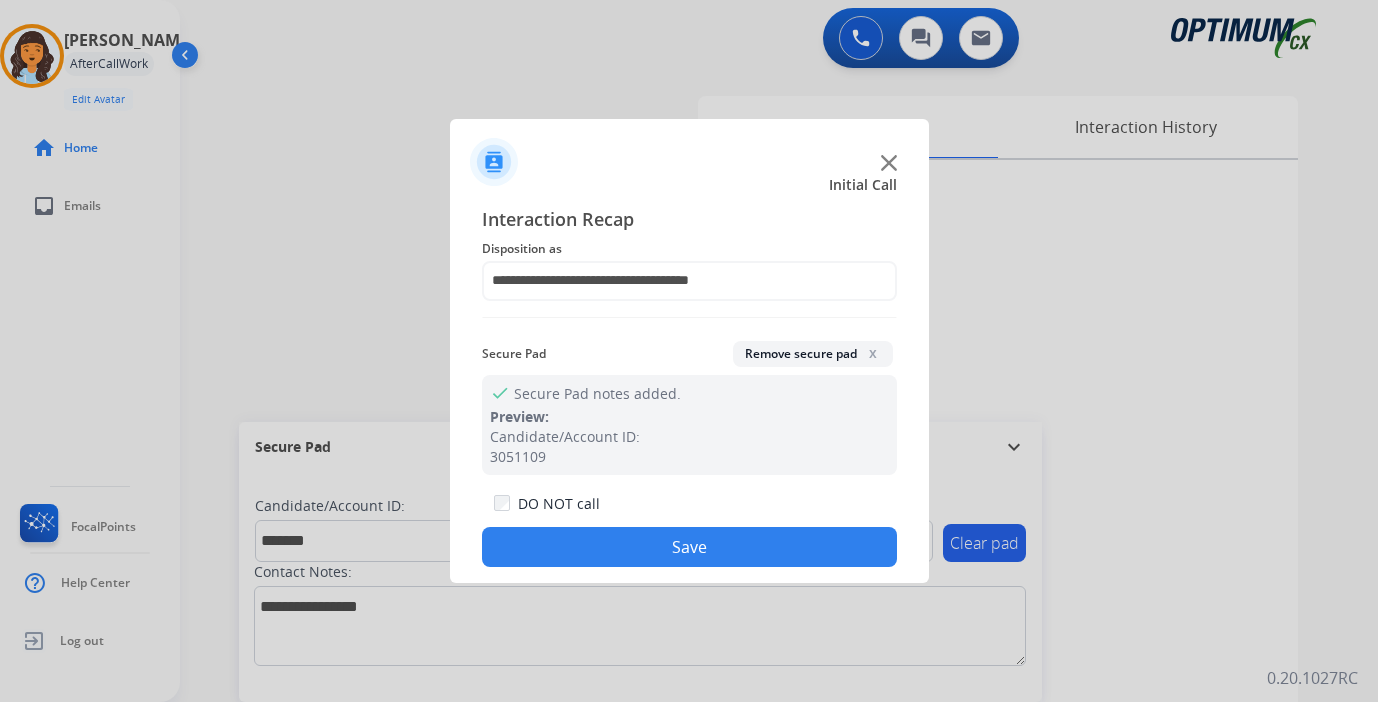 click on "Save" 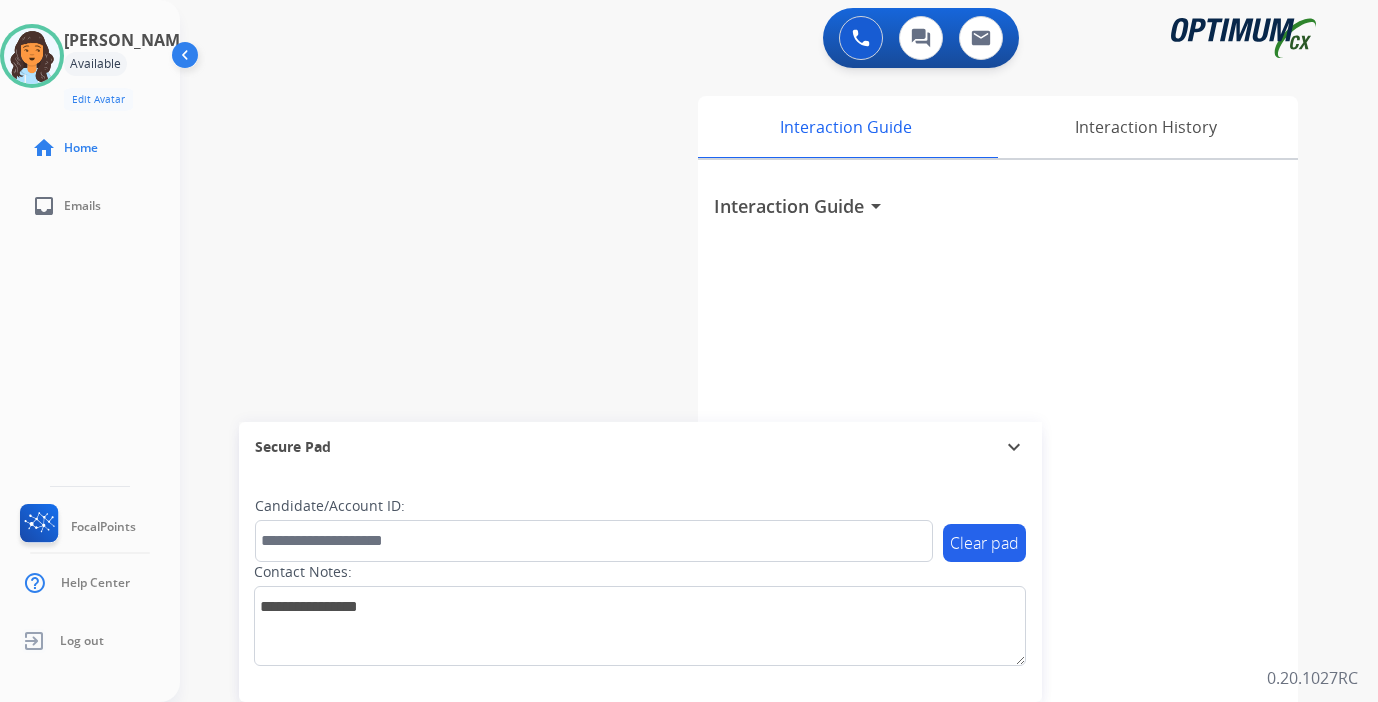 click on "Interaction Guide arrow_drop_down" at bounding box center (998, 533) 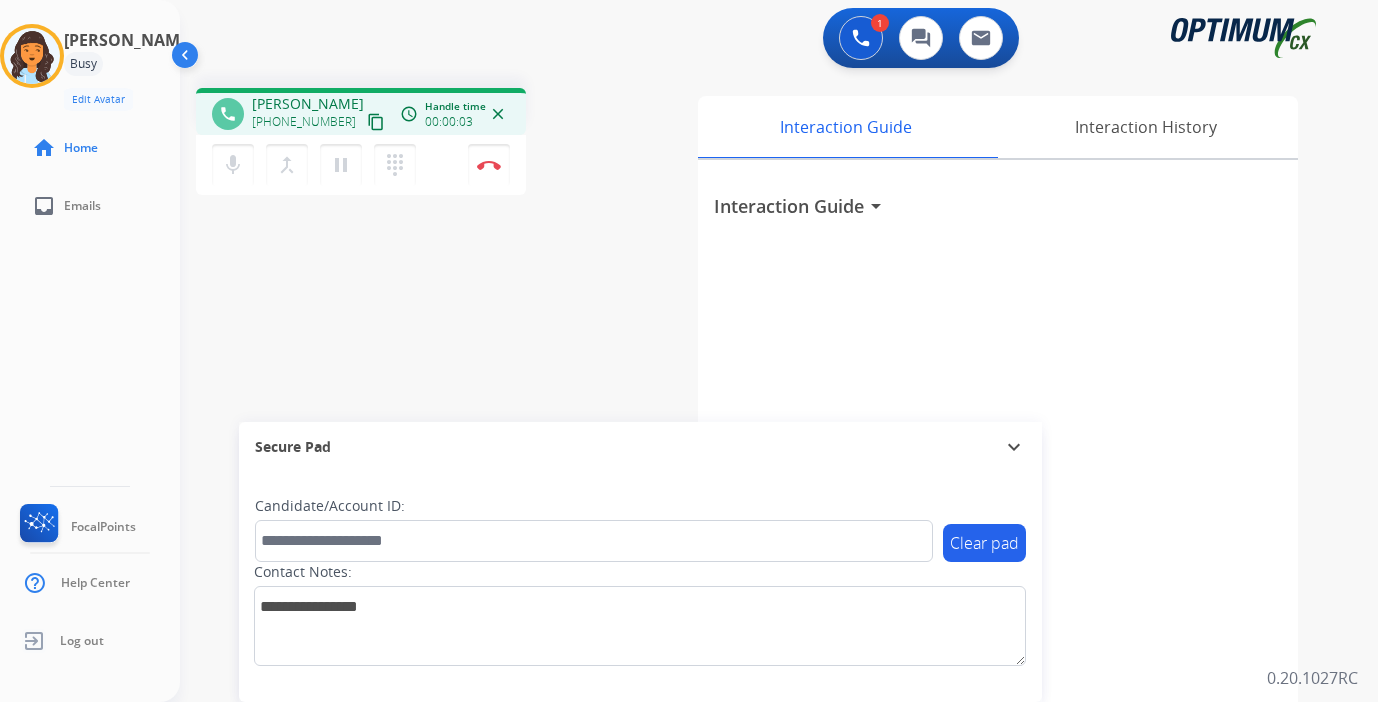 click on "phone [PERSON_NAME] [PHONE_NUMBER] content_copy access_time Call metrics Queue   00:12 Hold   00:00 Talk   00:01 Total   00:12 Handle time 00:00:03 close" at bounding box center (361, 111) 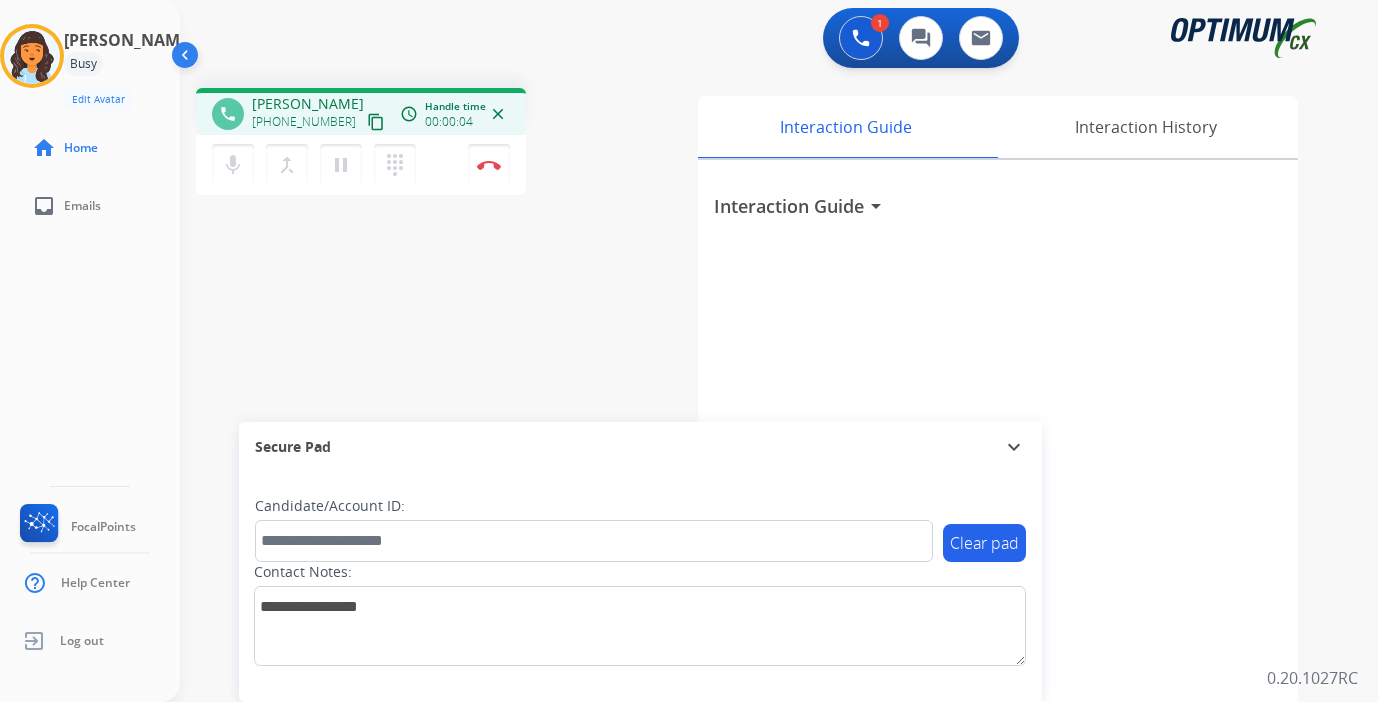 click on "content_copy" at bounding box center (376, 122) 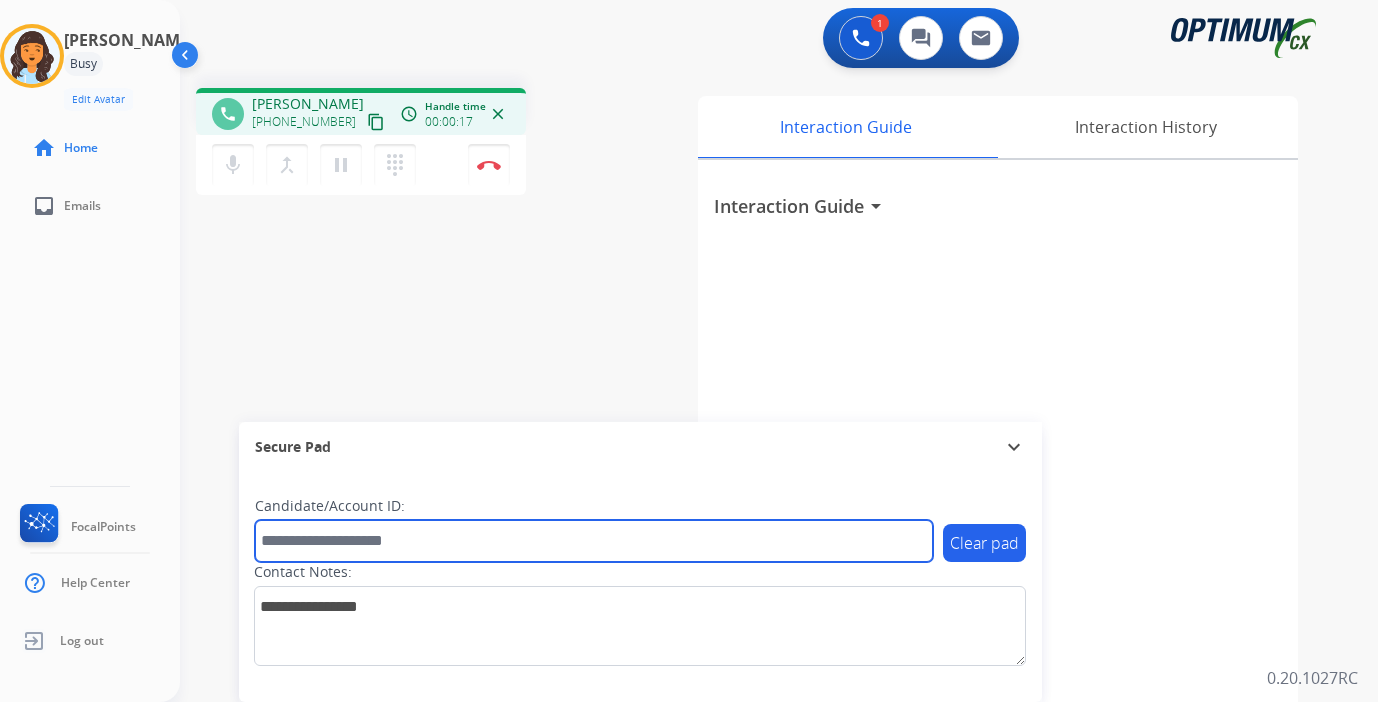 click at bounding box center [594, 541] 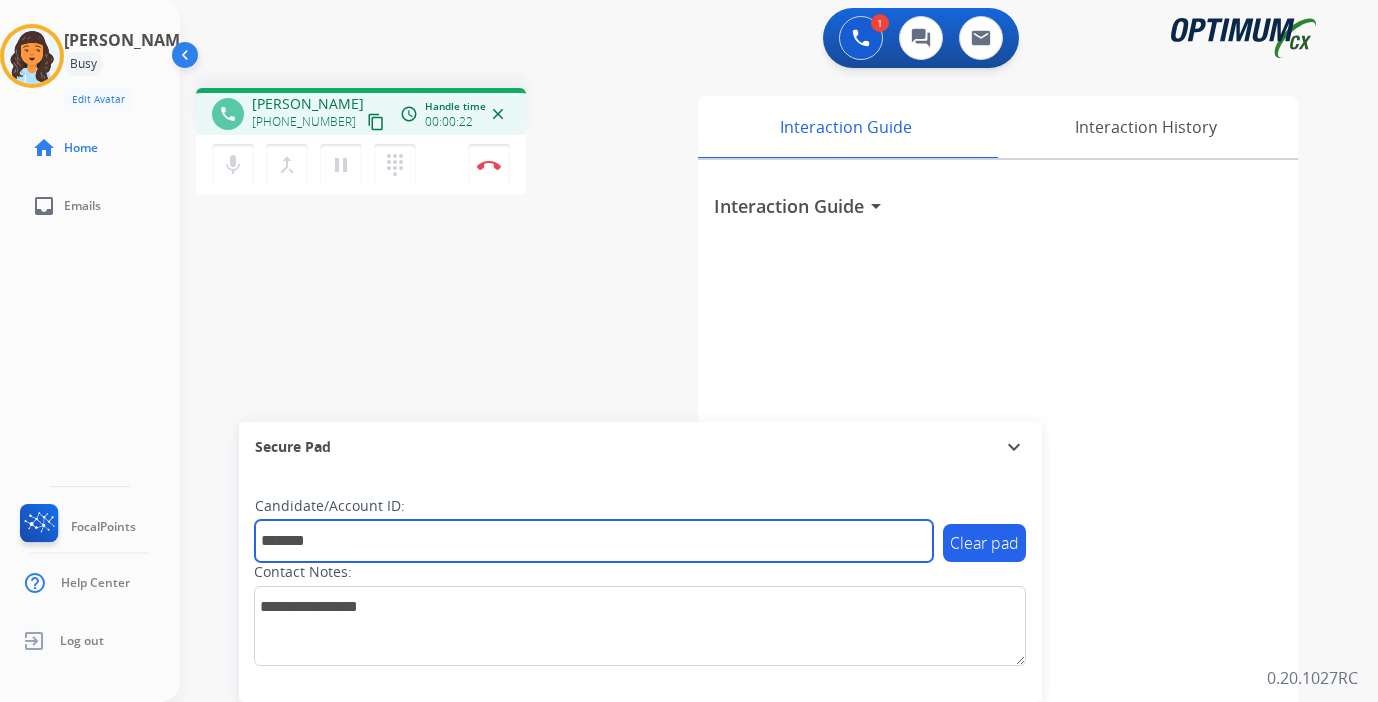 type on "*******" 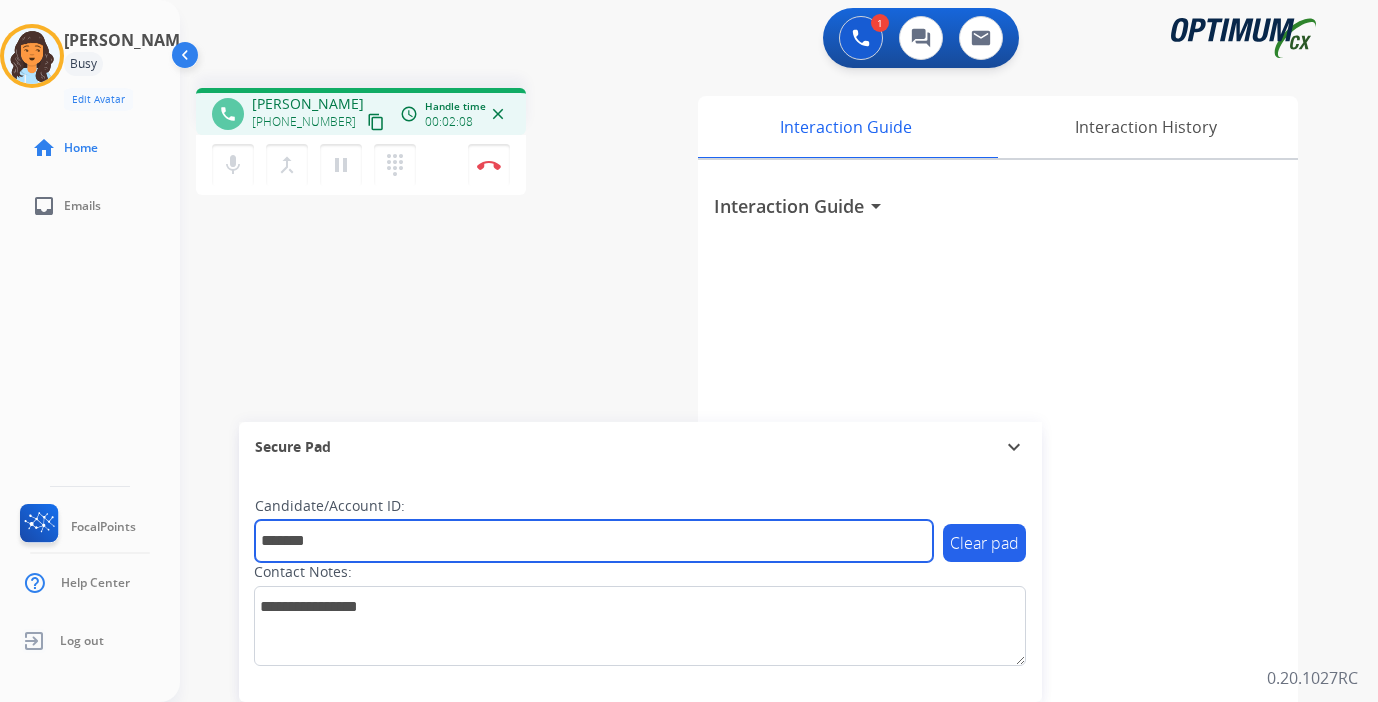 click on "*******" at bounding box center (594, 541) 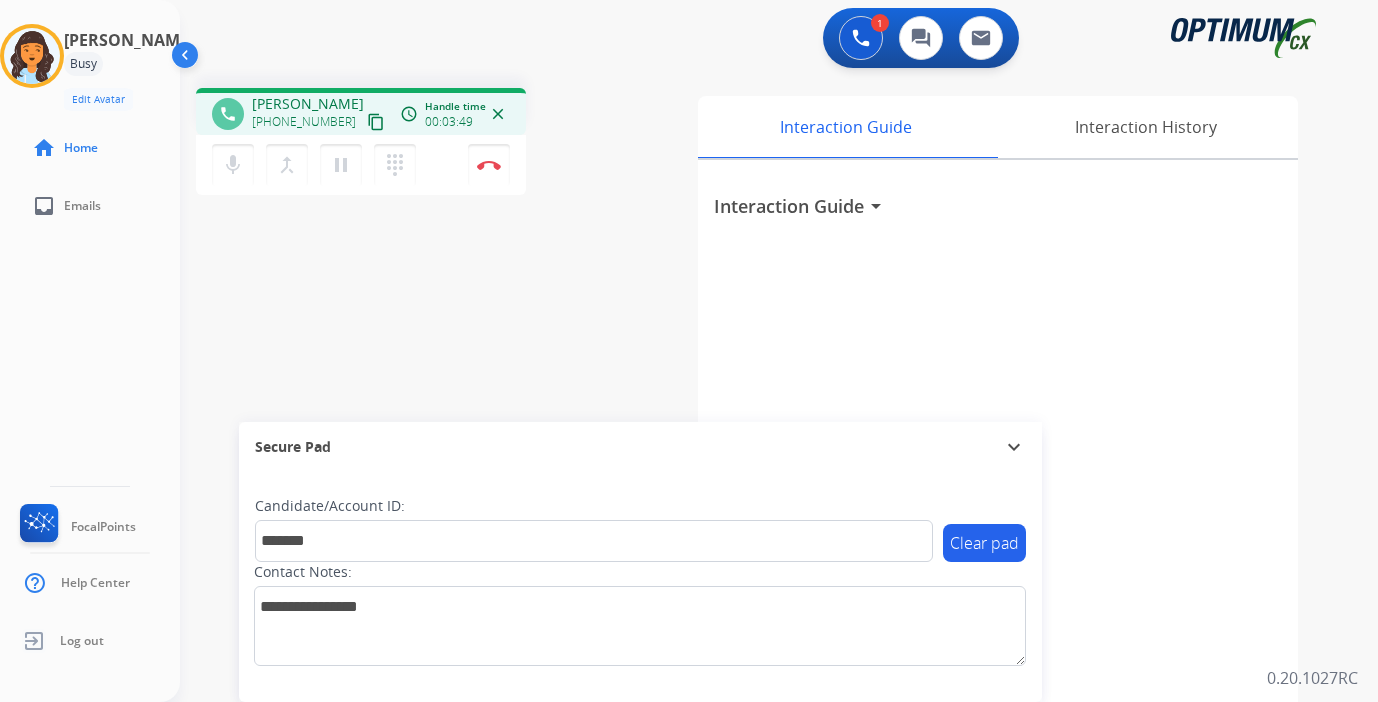 click on "Candidate/Account ID: *******" at bounding box center [594, 529] 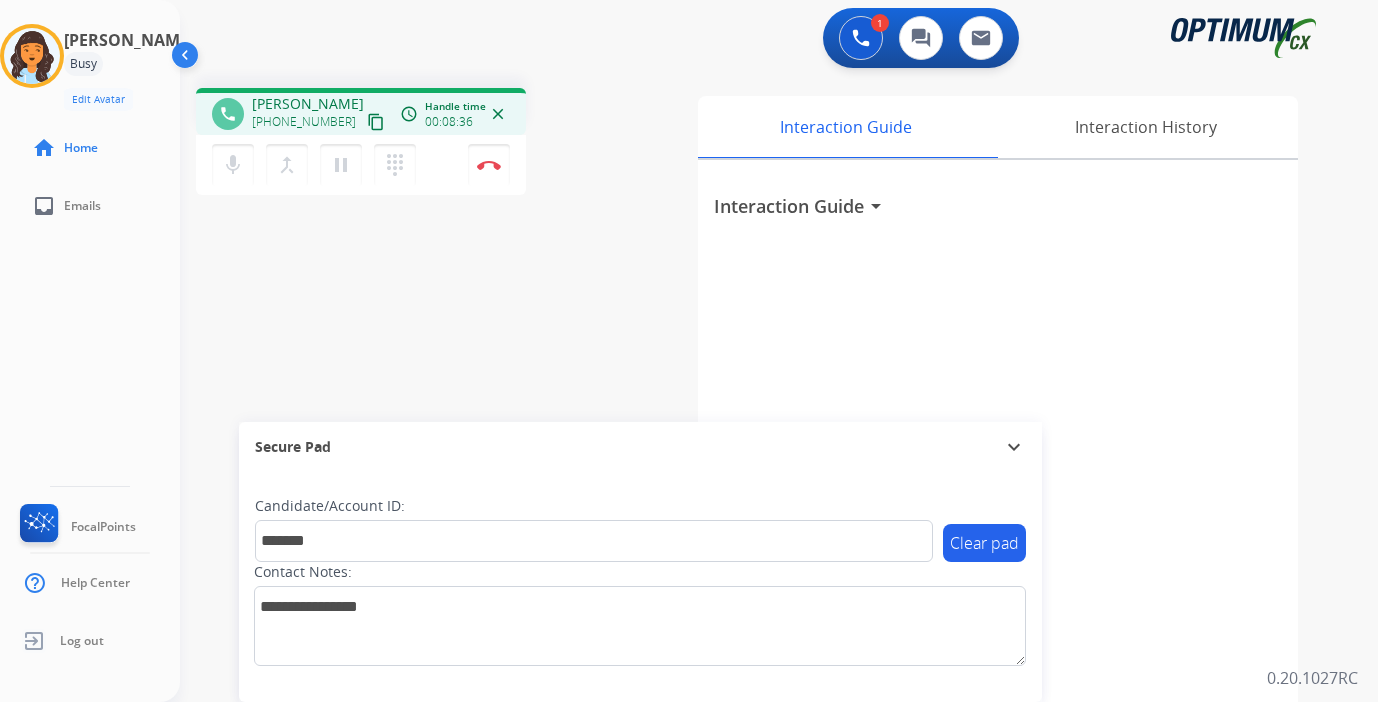 click on "phone [PERSON_NAME] [PHONE_NUMBER] content_copy access_time Call metrics Queue   00:12 Hold   00:00 Talk   08:34 Total   08:45 Handle time 00:08:36 close mic Mute merge_type Bridge pause Hold dialpad Dialpad Disconnect swap_horiz Break voice bridge close_fullscreen Connect 3-Way Call merge_type Separate 3-Way Call  Interaction Guide   Interaction History  Interaction Guide arrow_drop_down Secure Pad expand_more Clear pad Candidate/Account ID: ******* Contact Notes:" at bounding box center (755, 489) 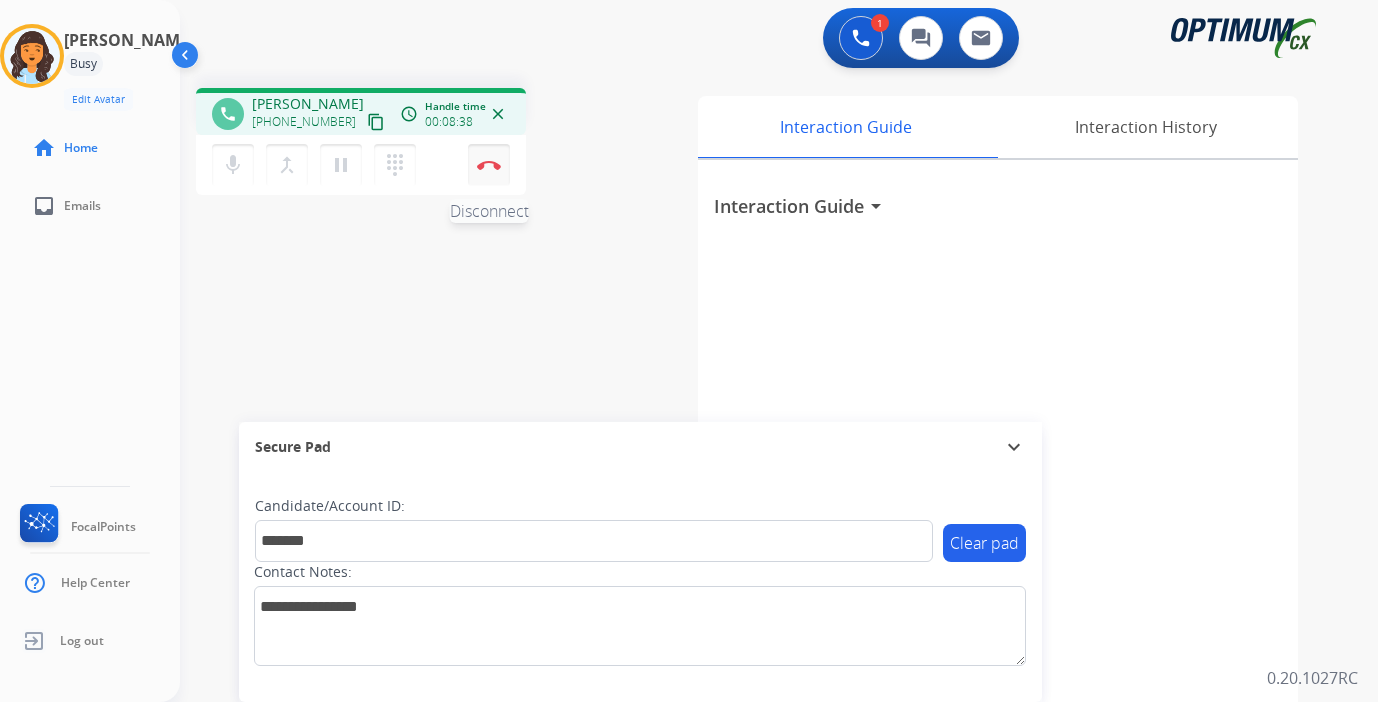 click on "Disconnect" at bounding box center [489, 165] 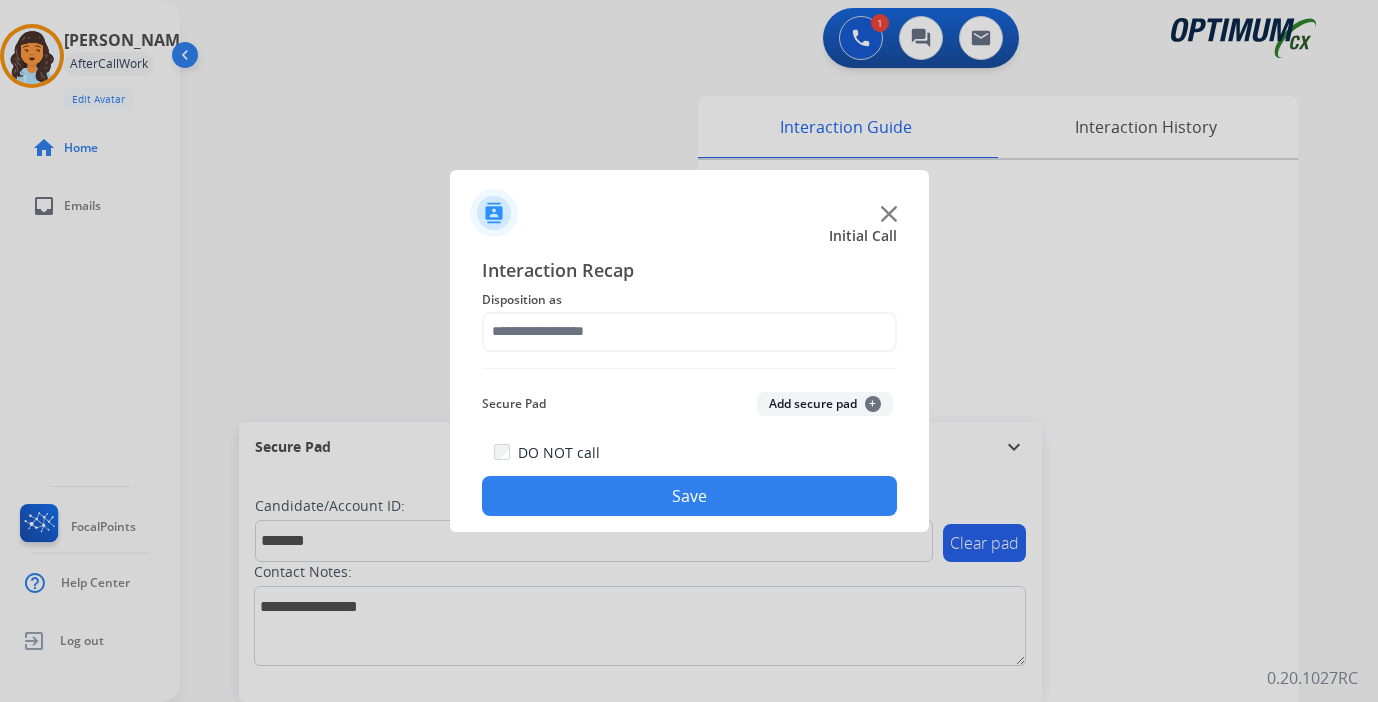 click on "Add secure pad  +" 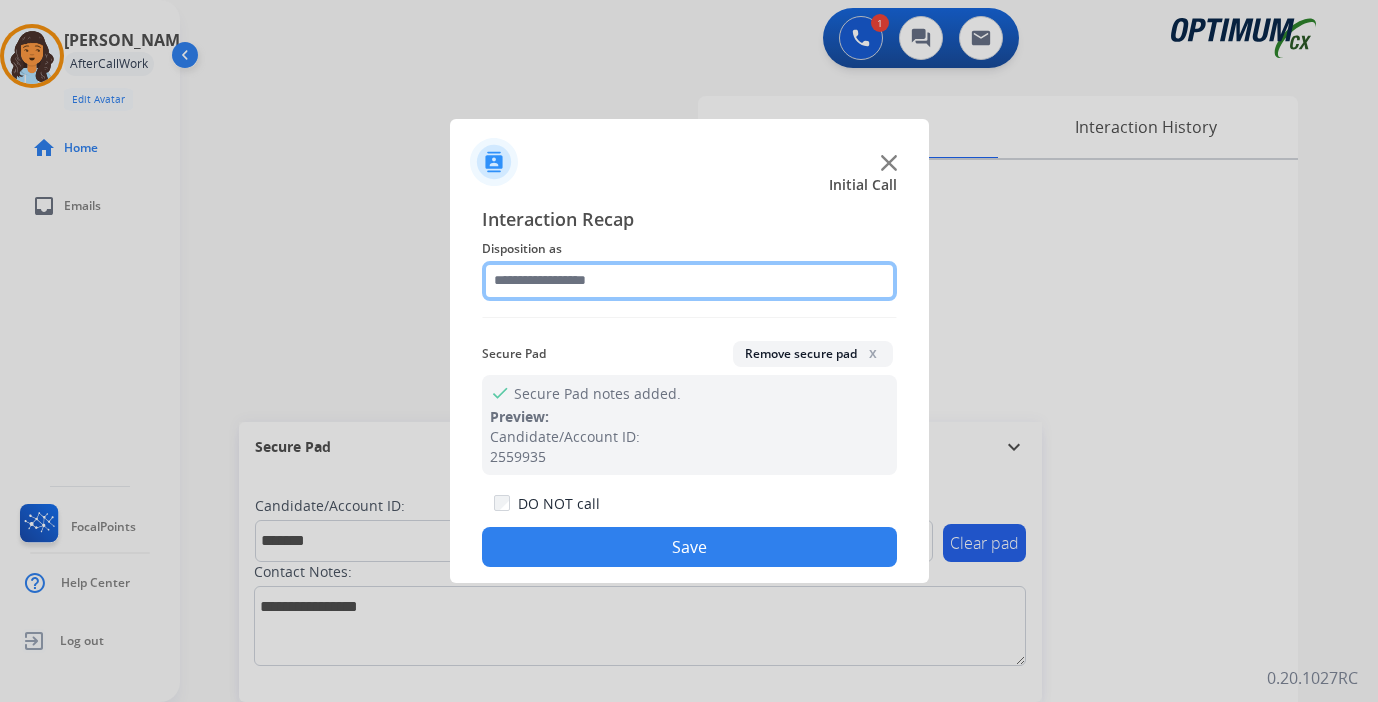 click 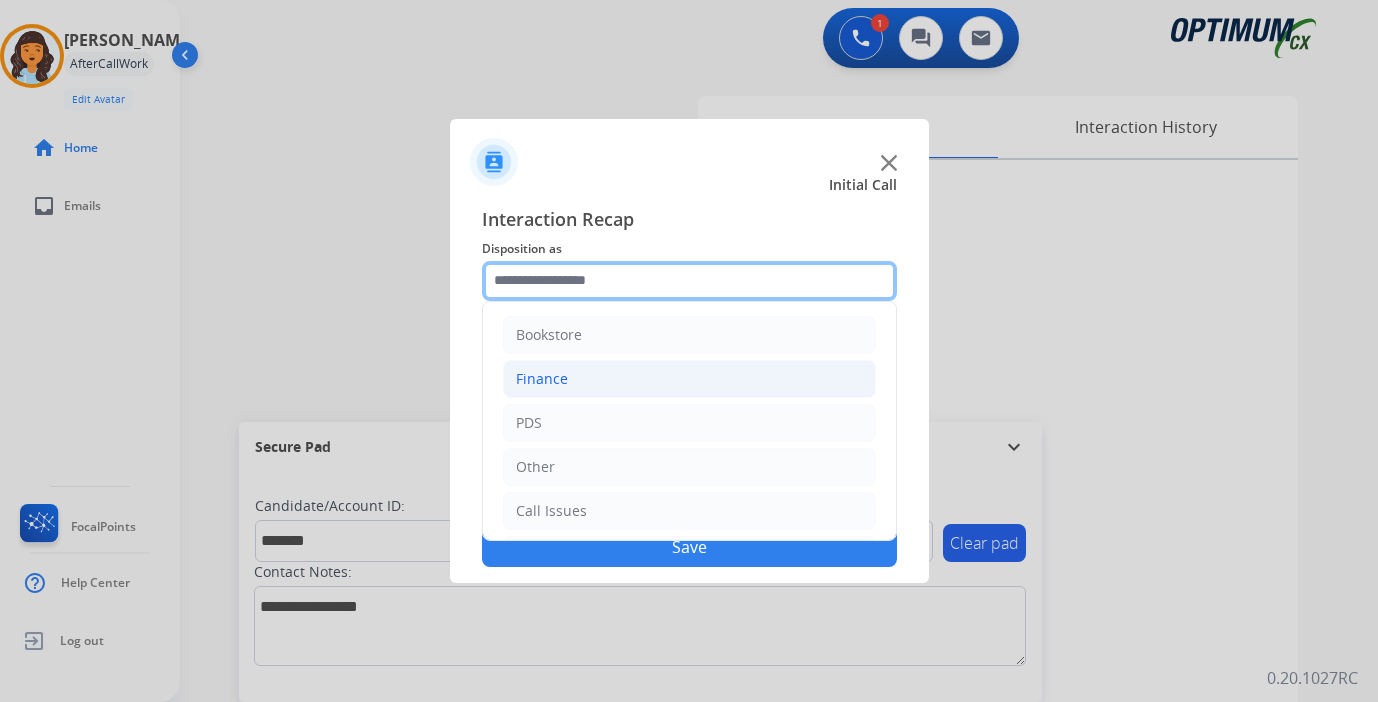scroll, scrollTop: 136, scrollLeft: 0, axis: vertical 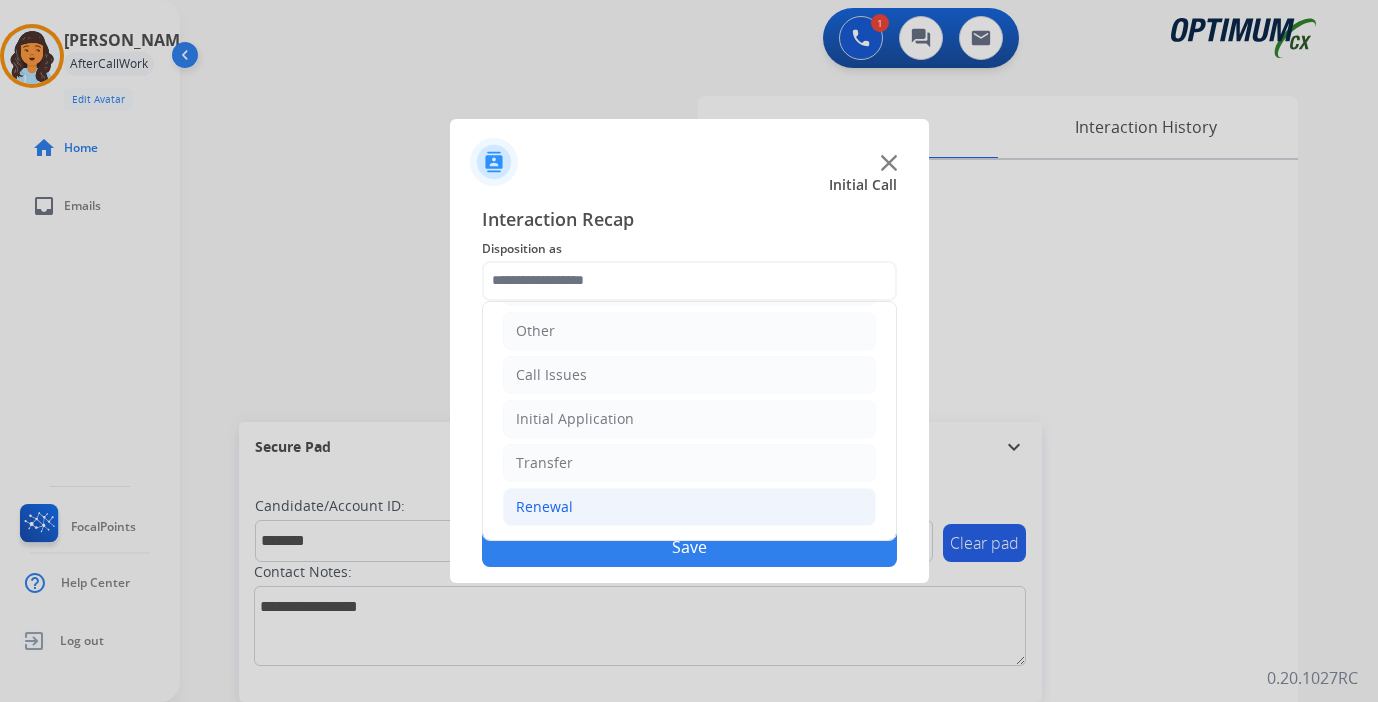 click on "Renewal" 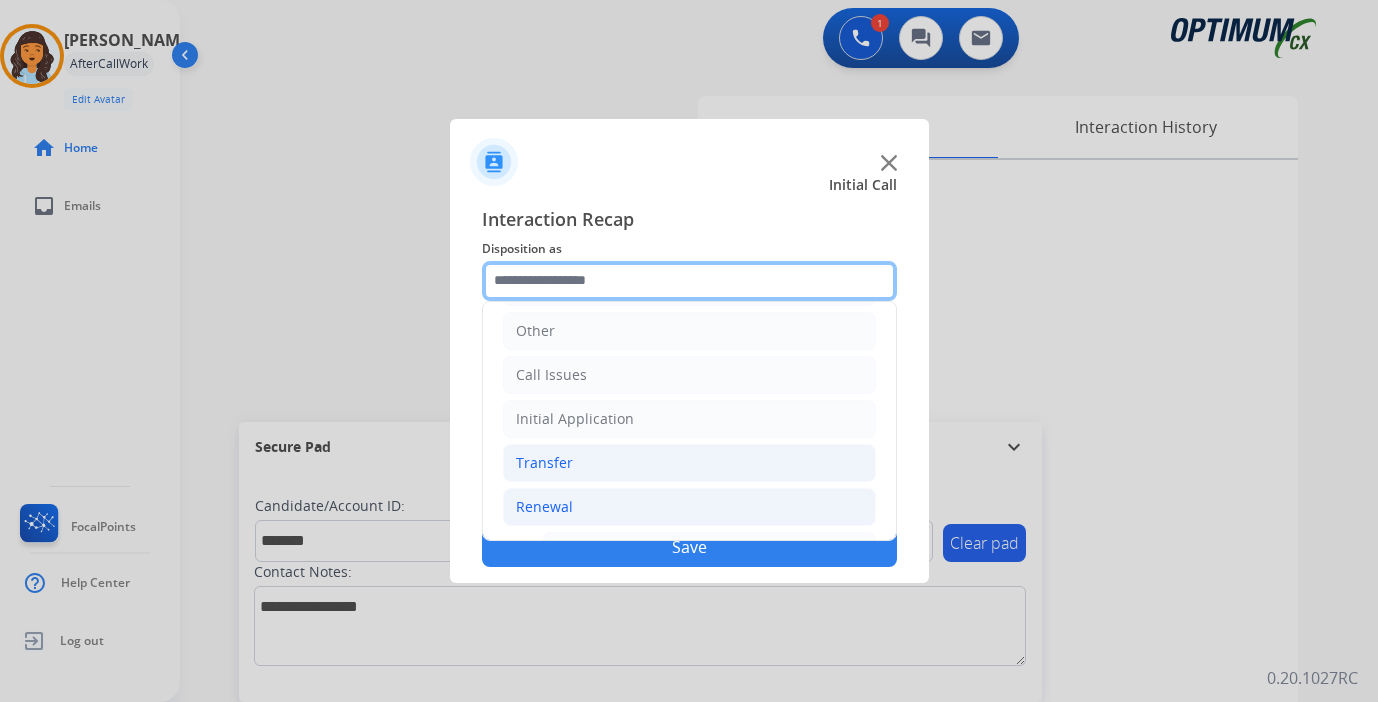 scroll, scrollTop: 469, scrollLeft: 0, axis: vertical 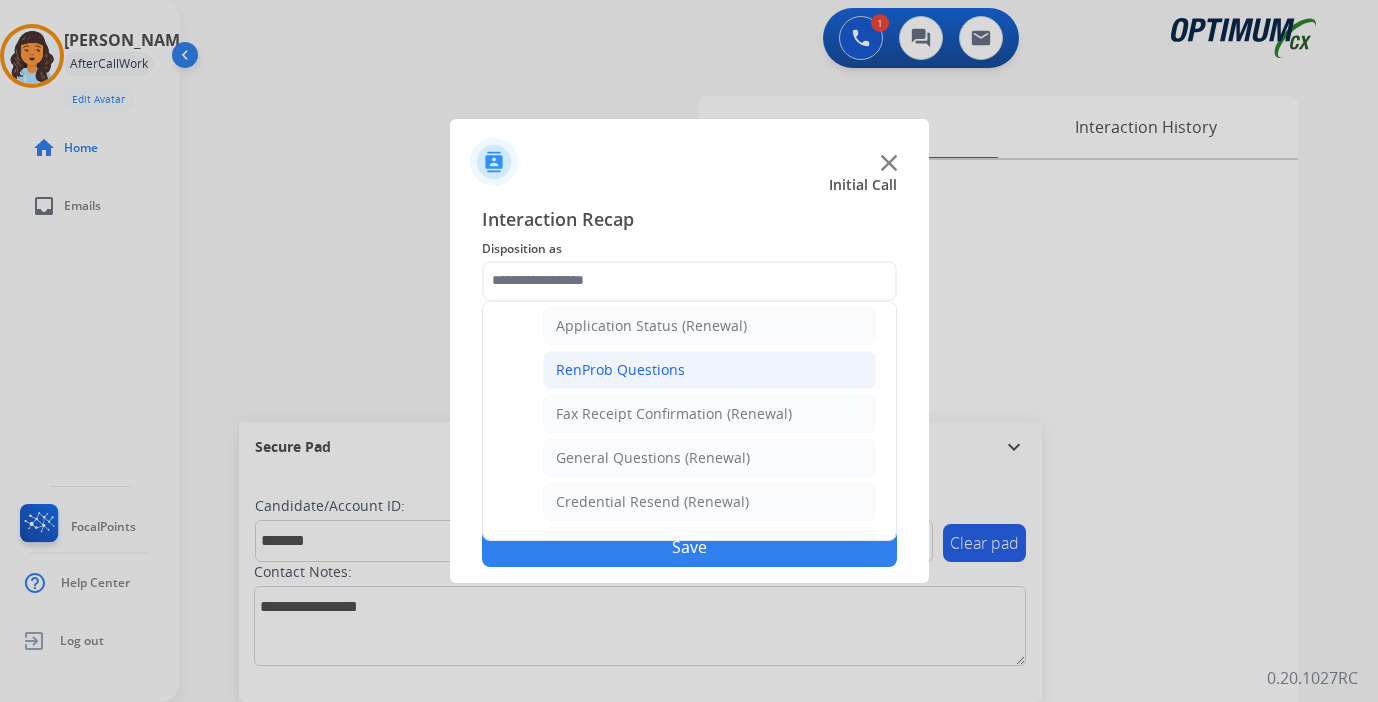 click on "RenProb Questions" 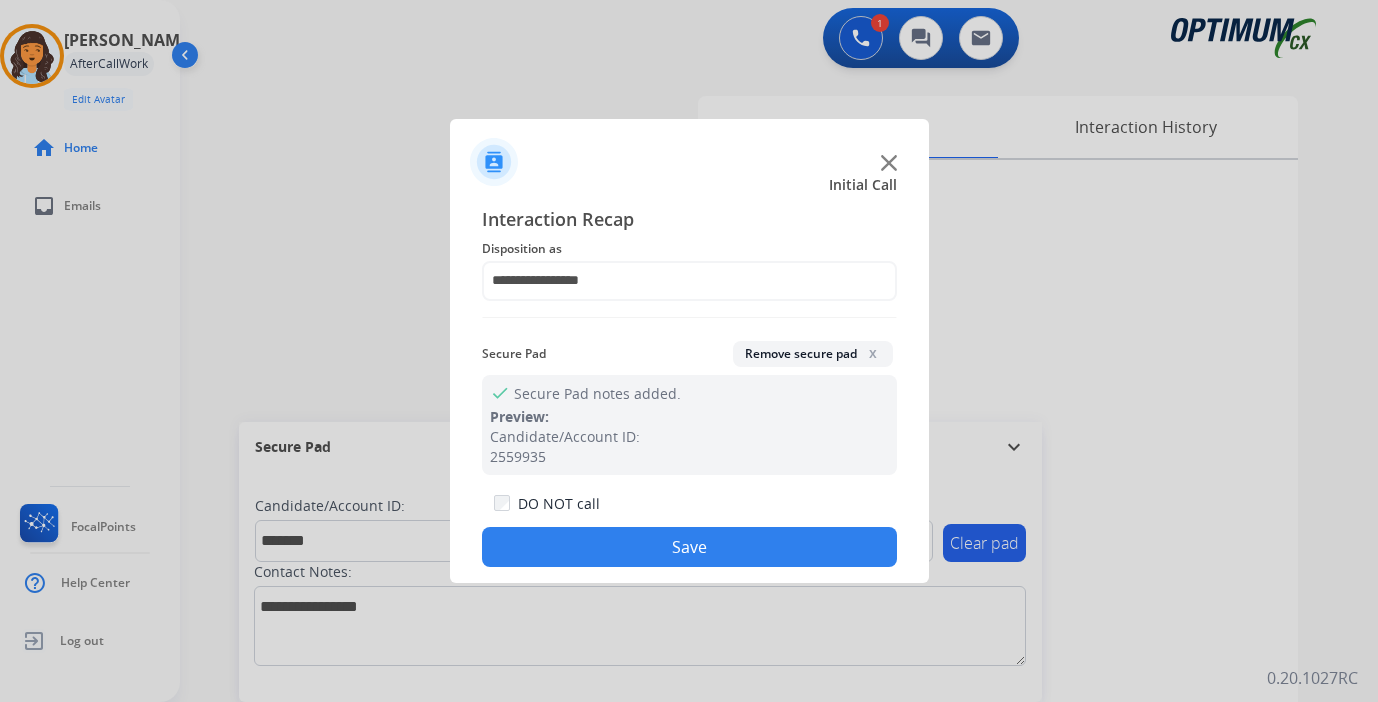 click on "Save" 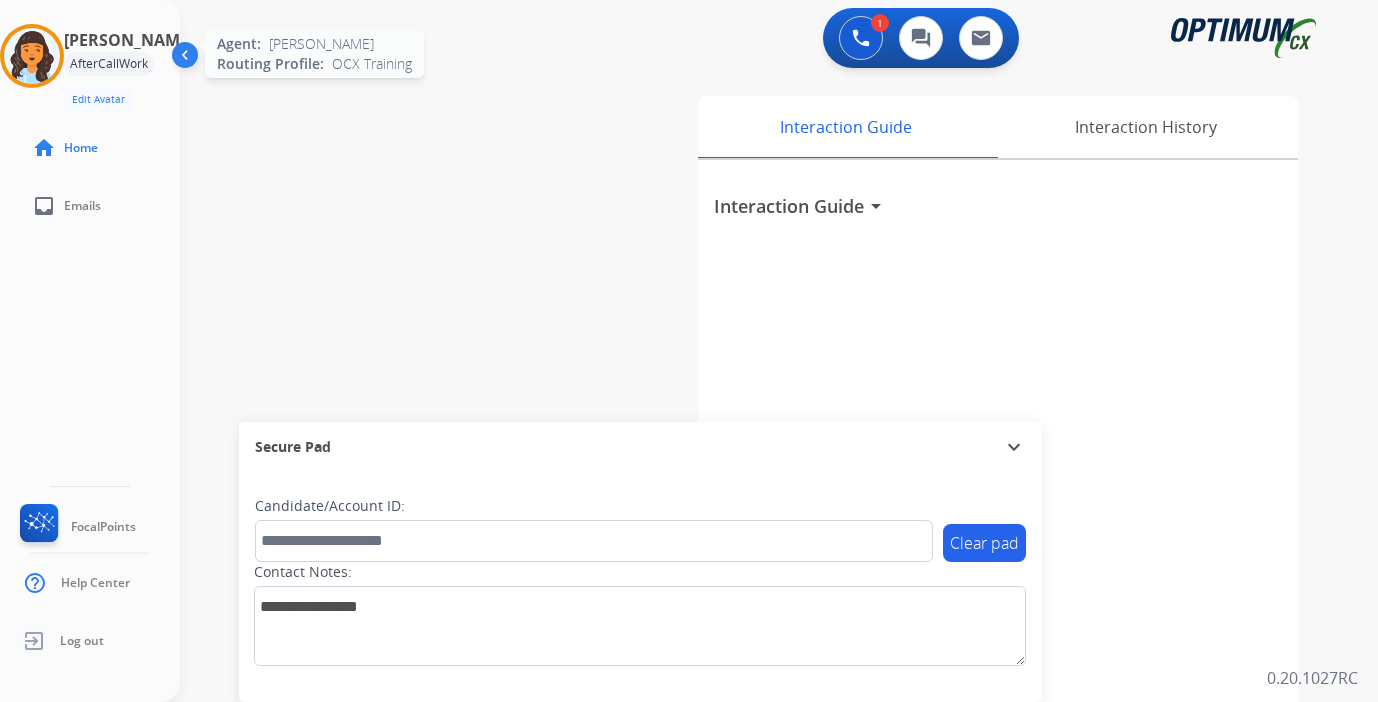 click at bounding box center (32, 56) 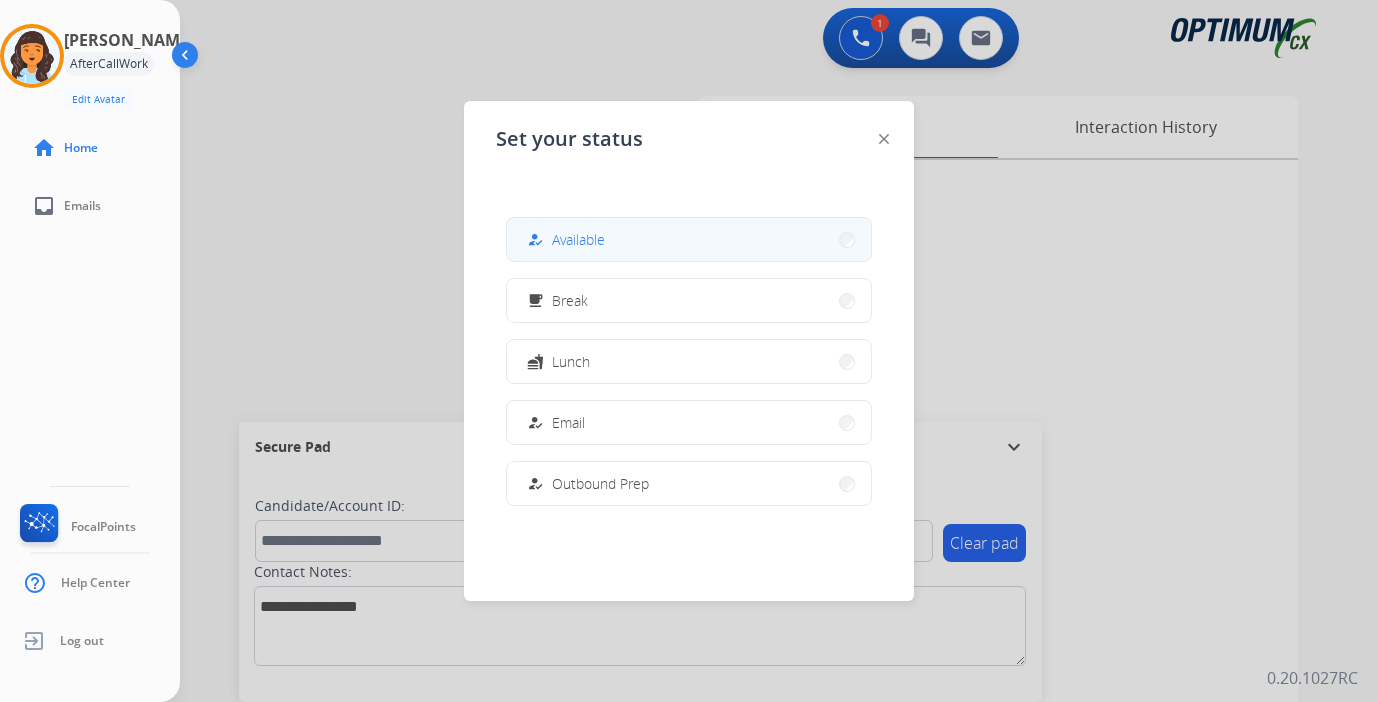 click on "how_to_reg Available" at bounding box center (689, 239) 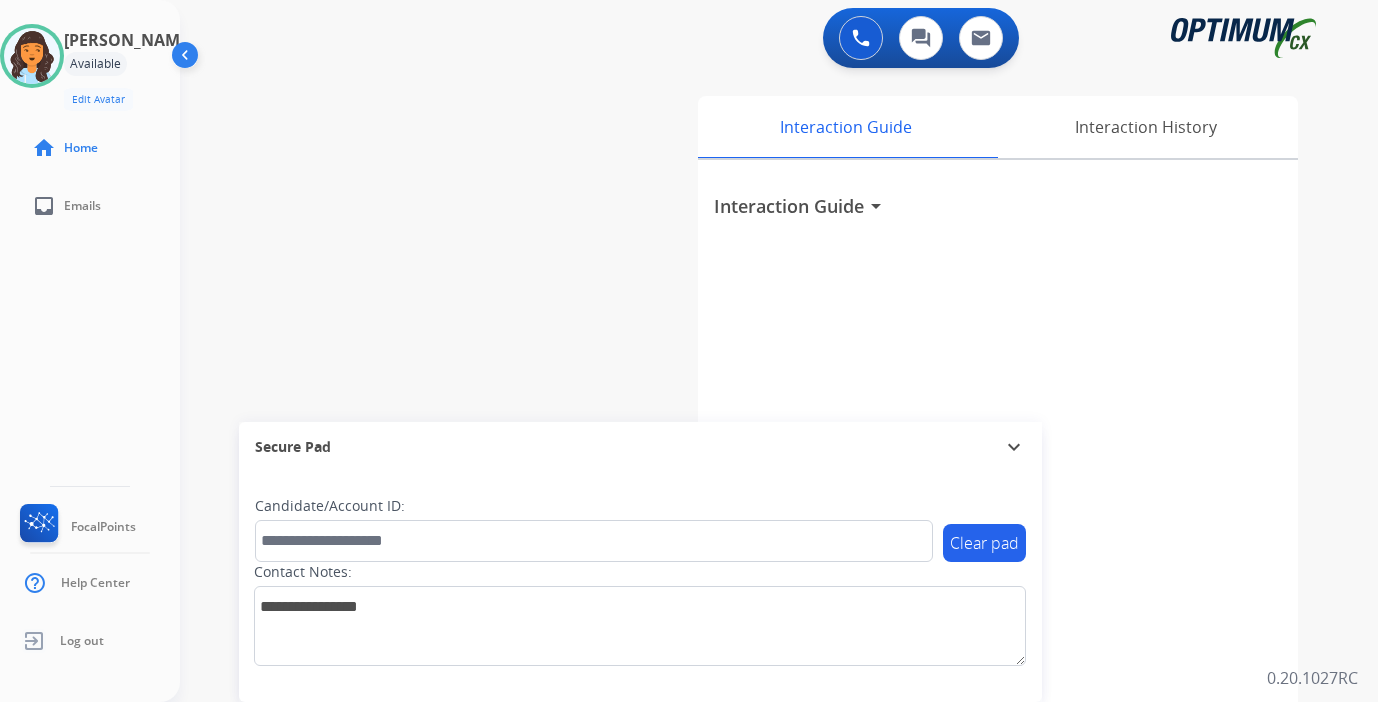 drag, startPoint x: 1158, startPoint y: 630, endPoint x: 1123, endPoint y: 613, distance: 38.910152 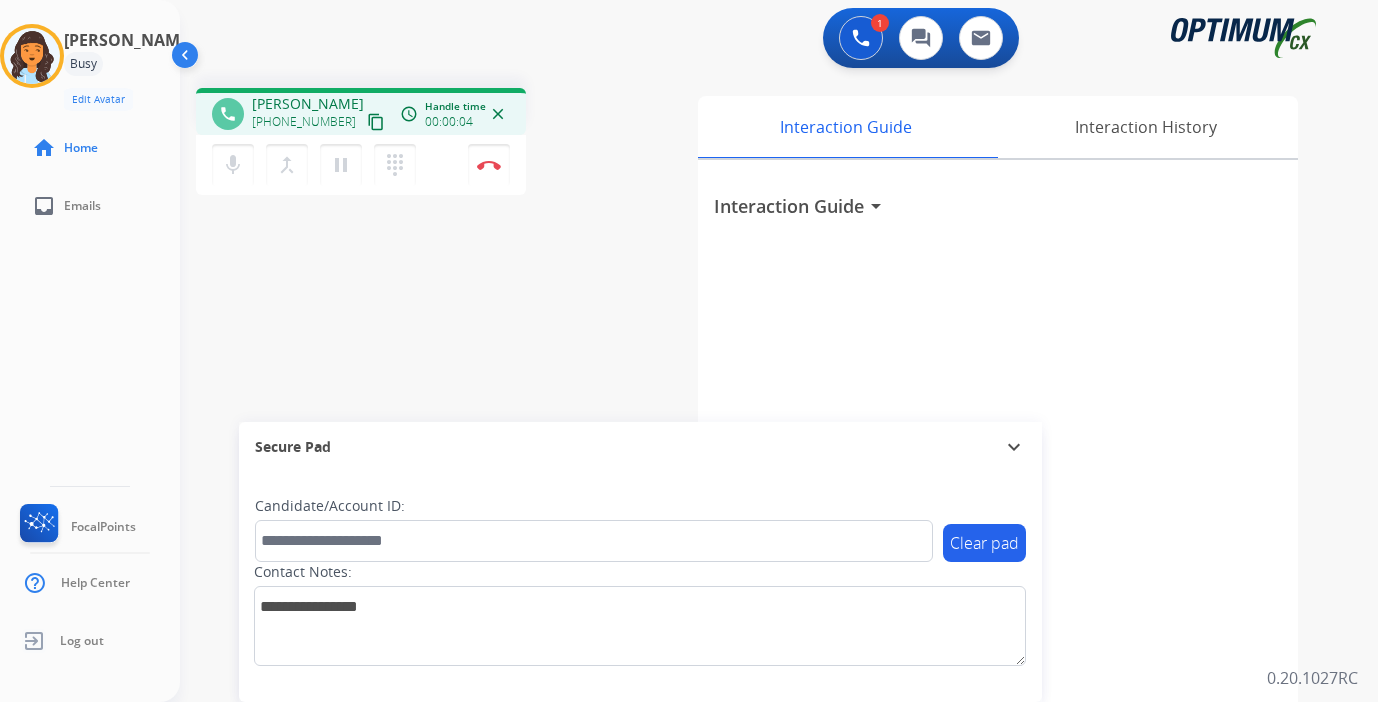 click on "Interaction Guide arrow_drop_down" at bounding box center (998, 533) 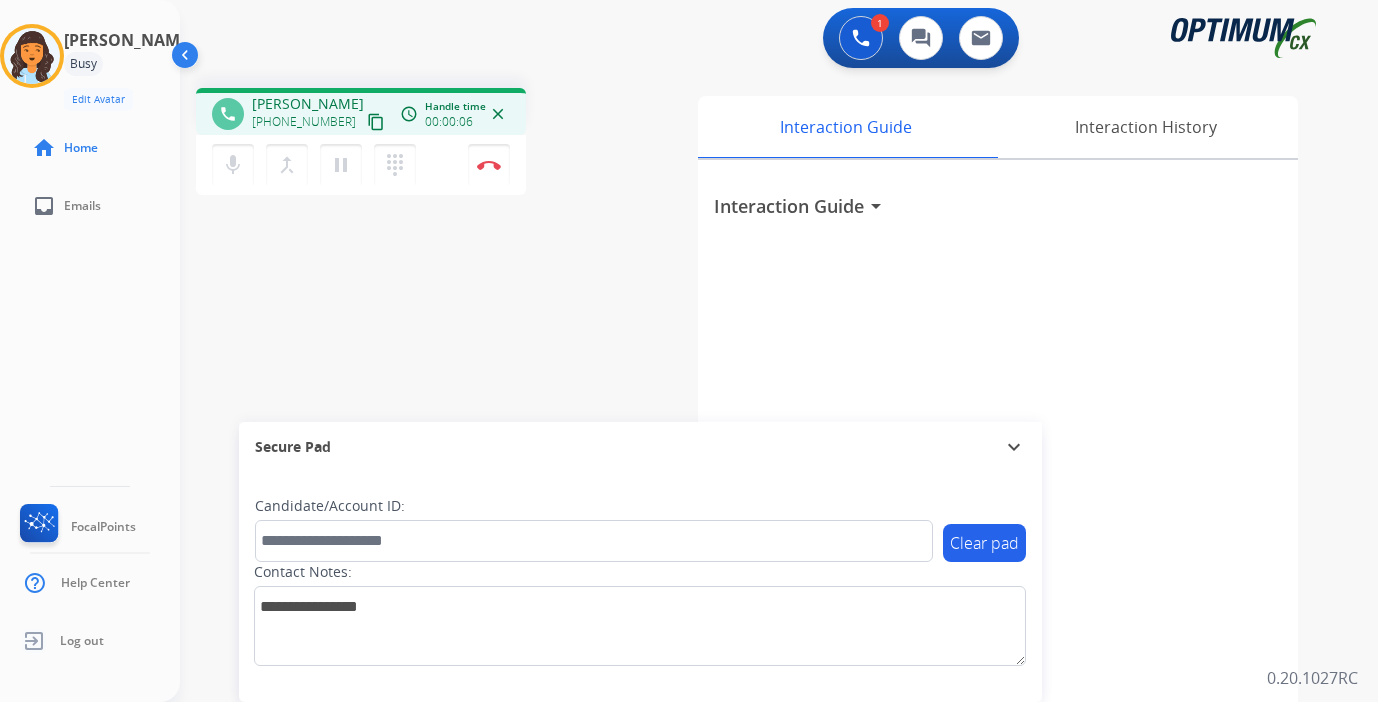 click on "content_copy" at bounding box center (376, 122) 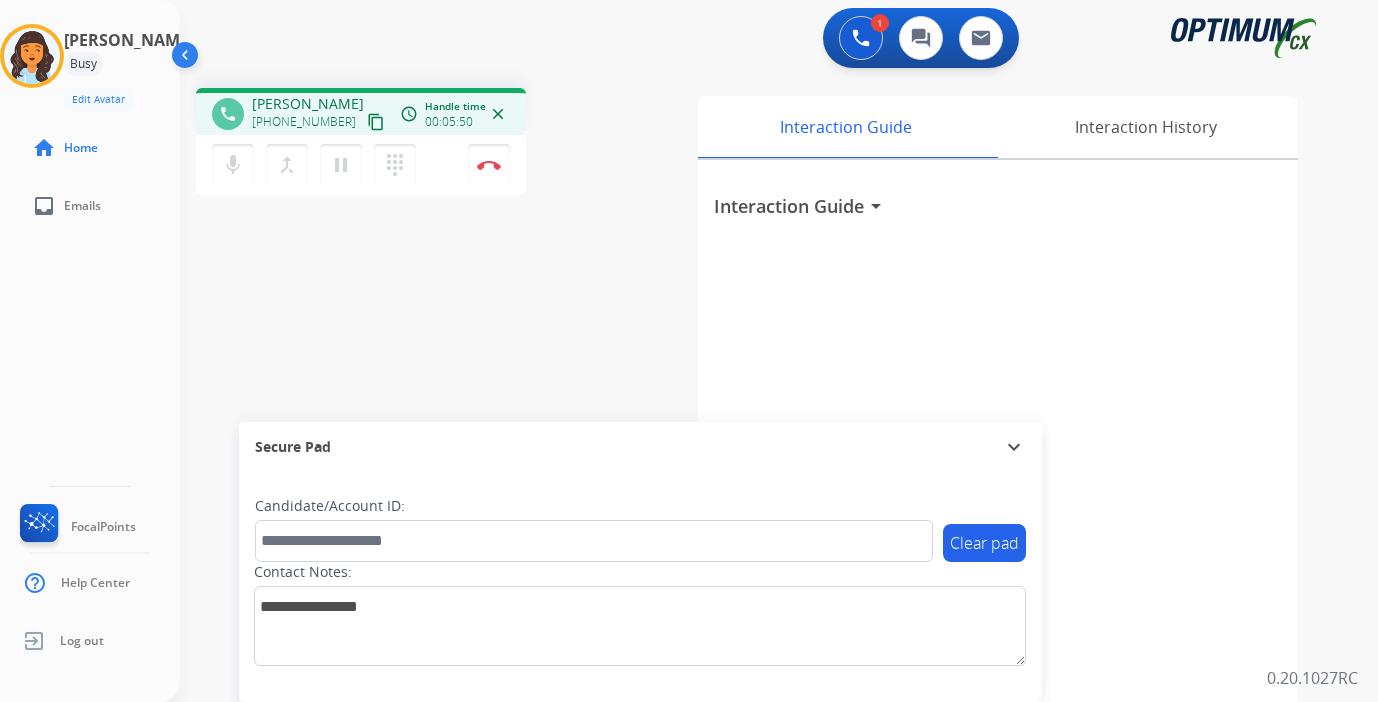 click on "Interaction Guide arrow_drop_down" at bounding box center [998, 533] 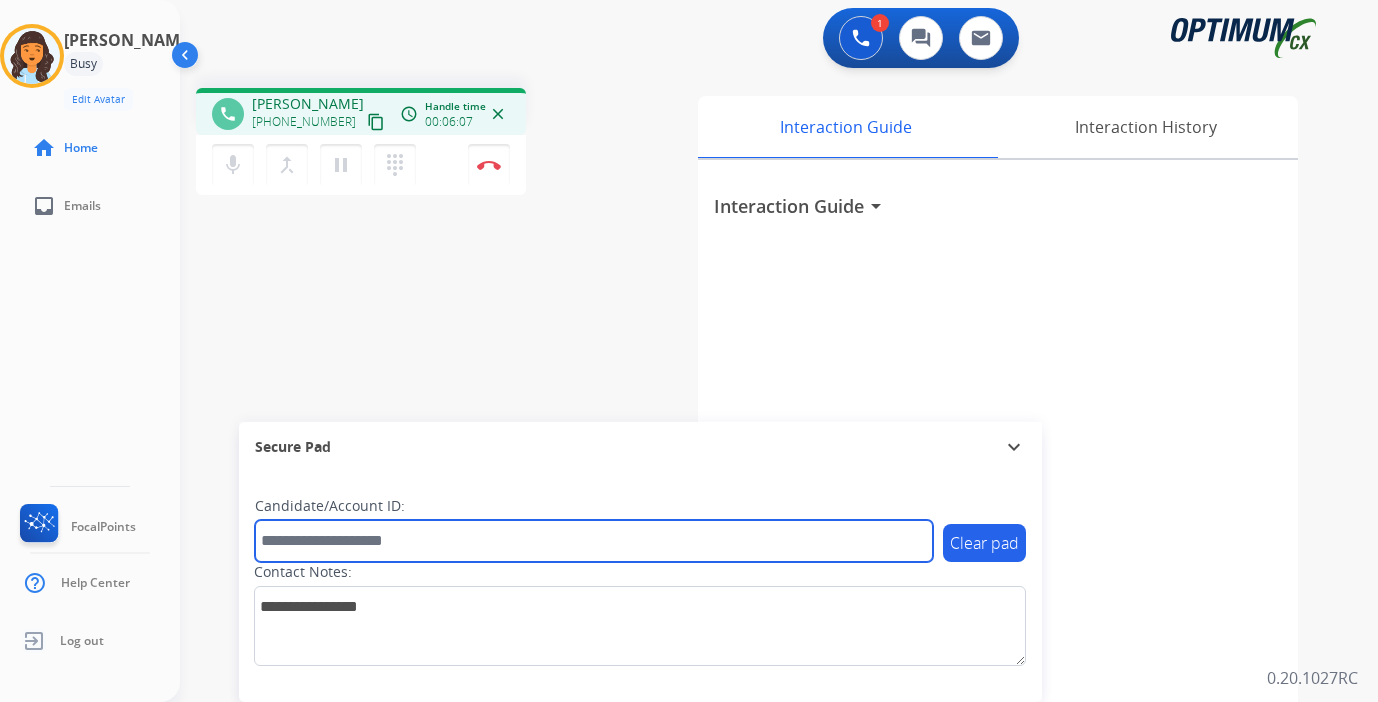 drag, startPoint x: 445, startPoint y: 526, endPoint x: 442, endPoint y: 541, distance: 15.297058 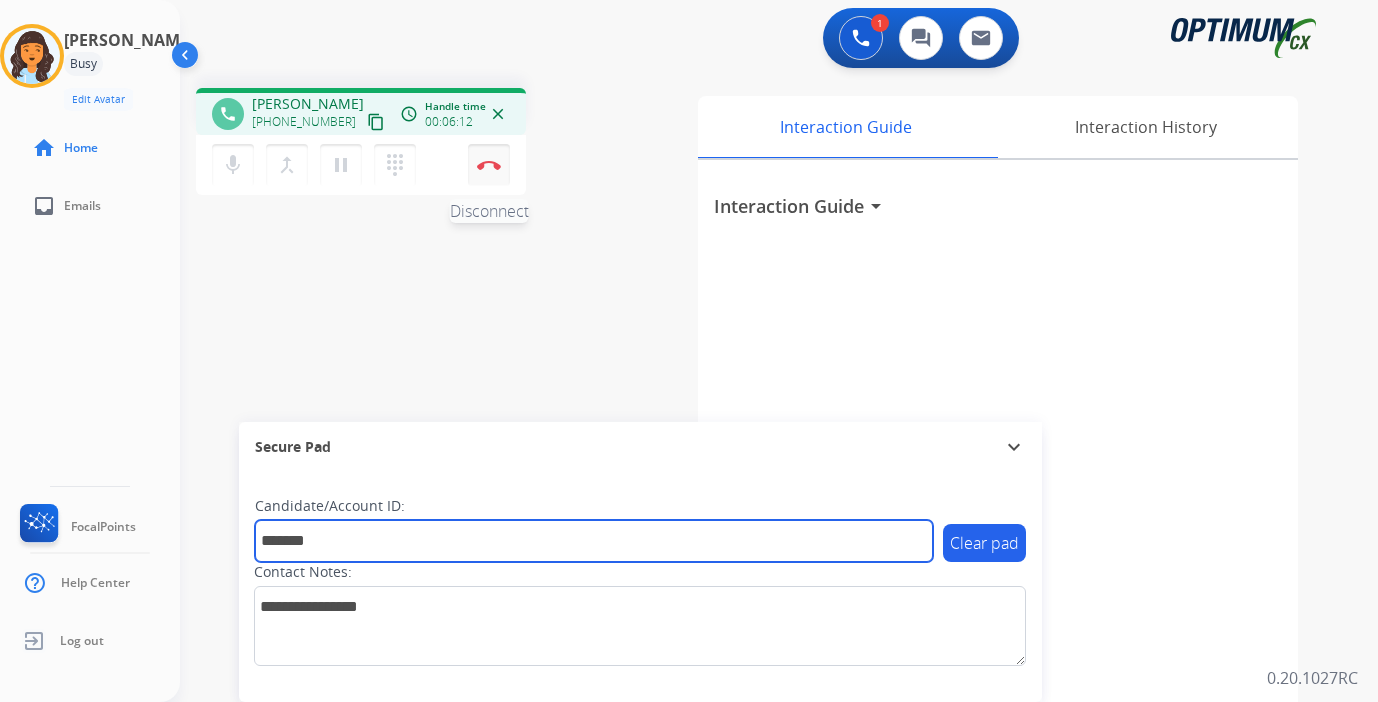 type on "*******" 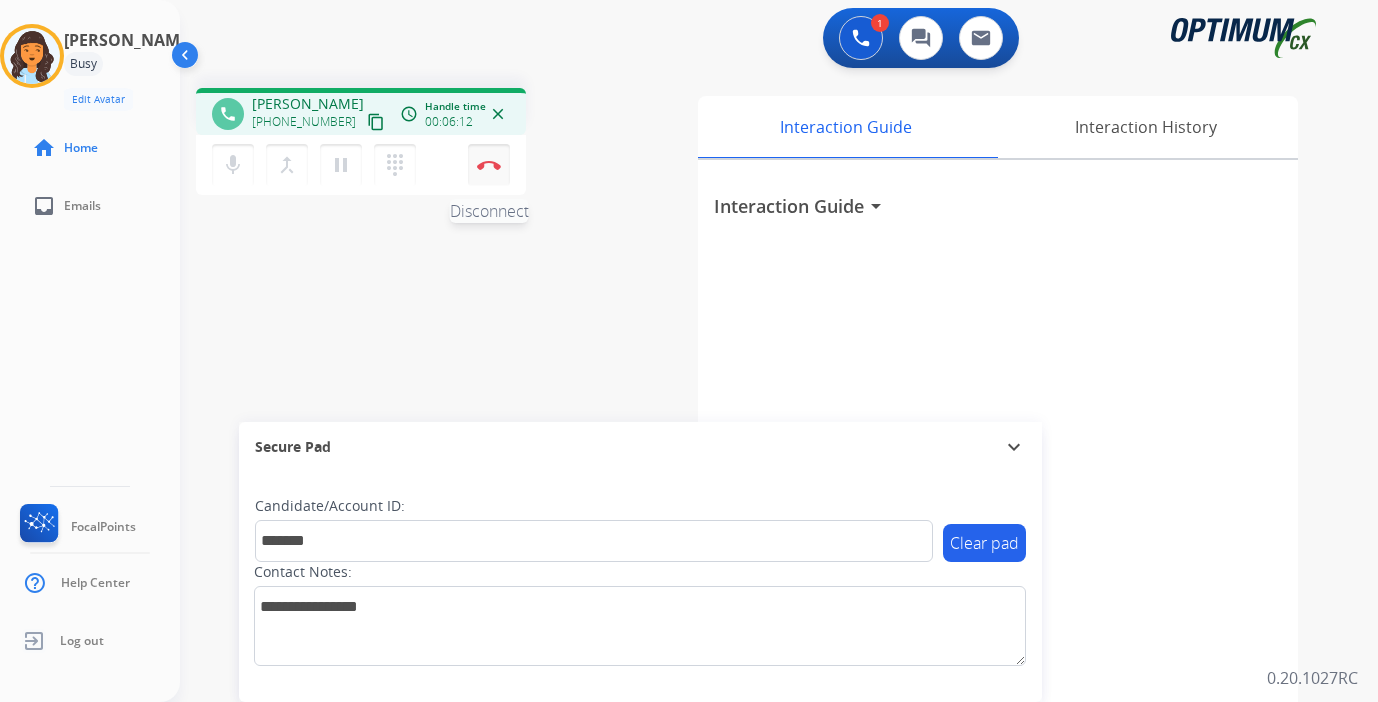 click at bounding box center (489, 165) 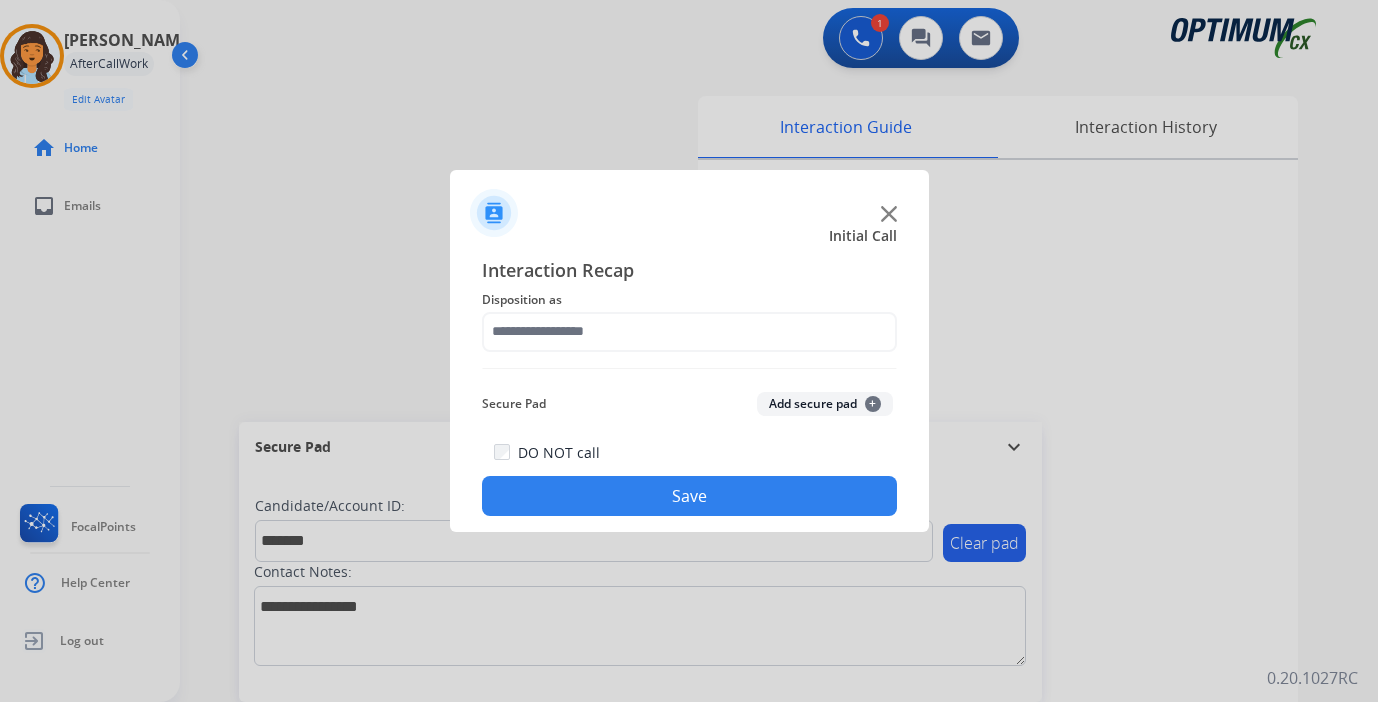 click on "Add secure pad  +" 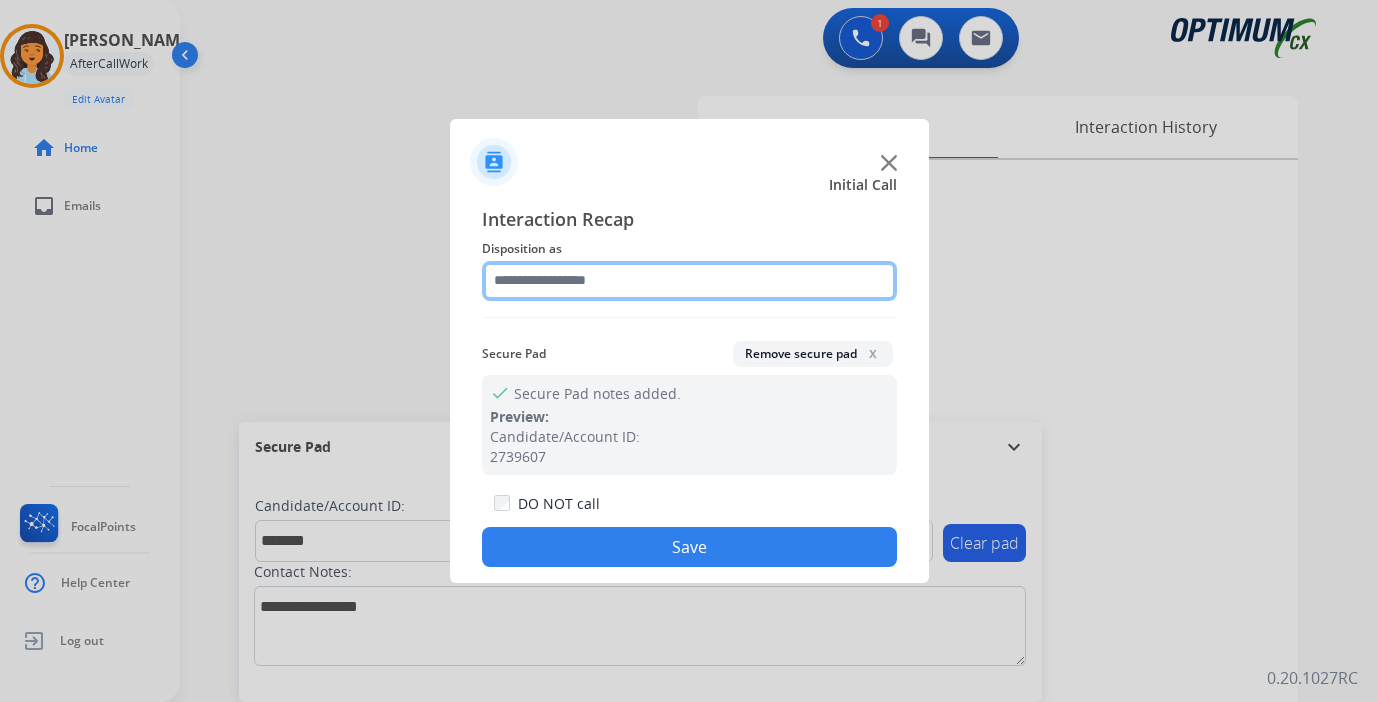 click 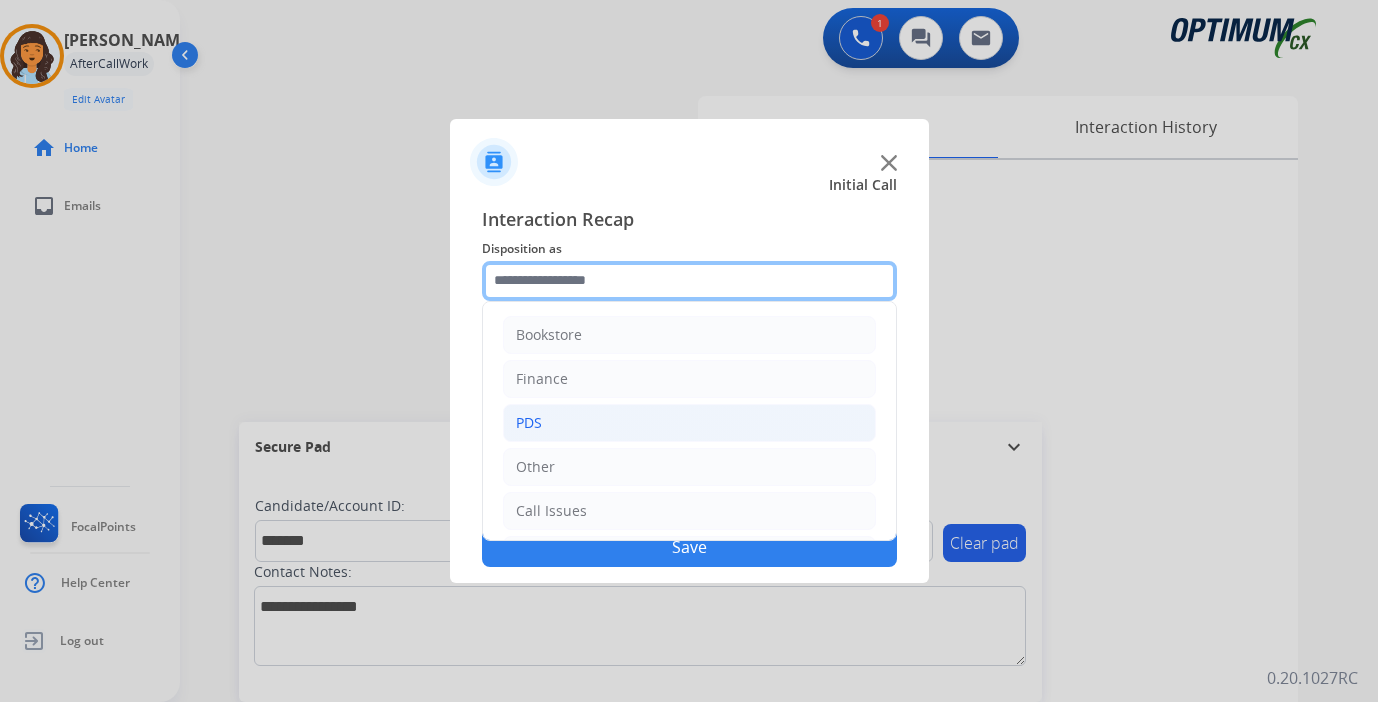 scroll, scrollTop: 136, scrollLeft: 0, axis: vertical 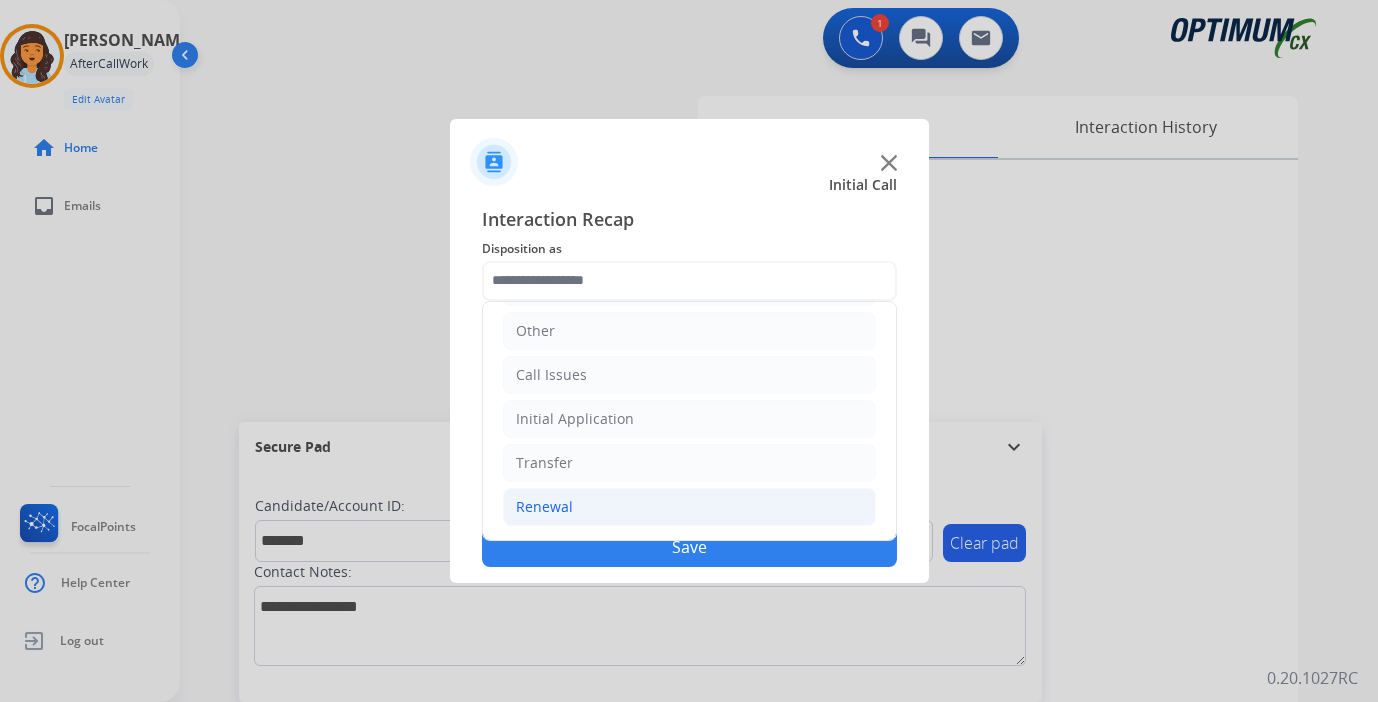 click on "Renewal" 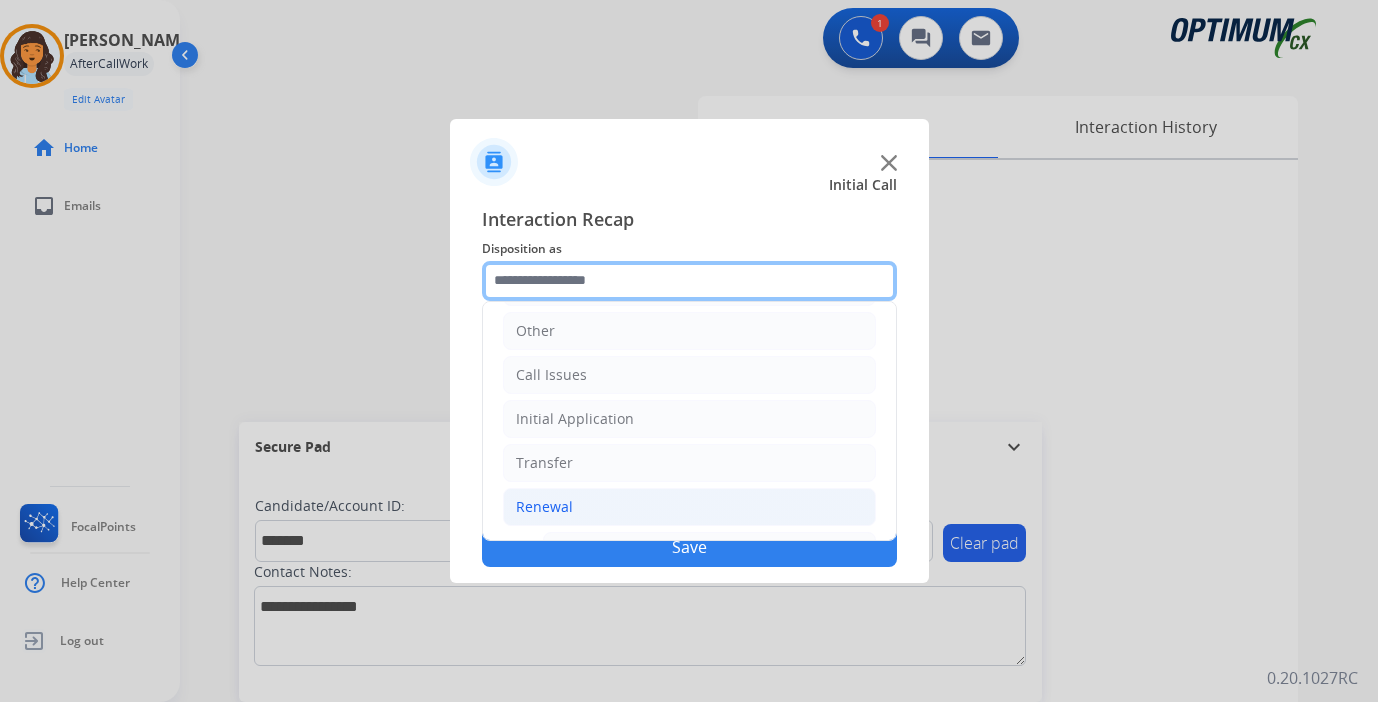 scroll, scrollTop: 469, scrollLeft: 0, axis: vertical 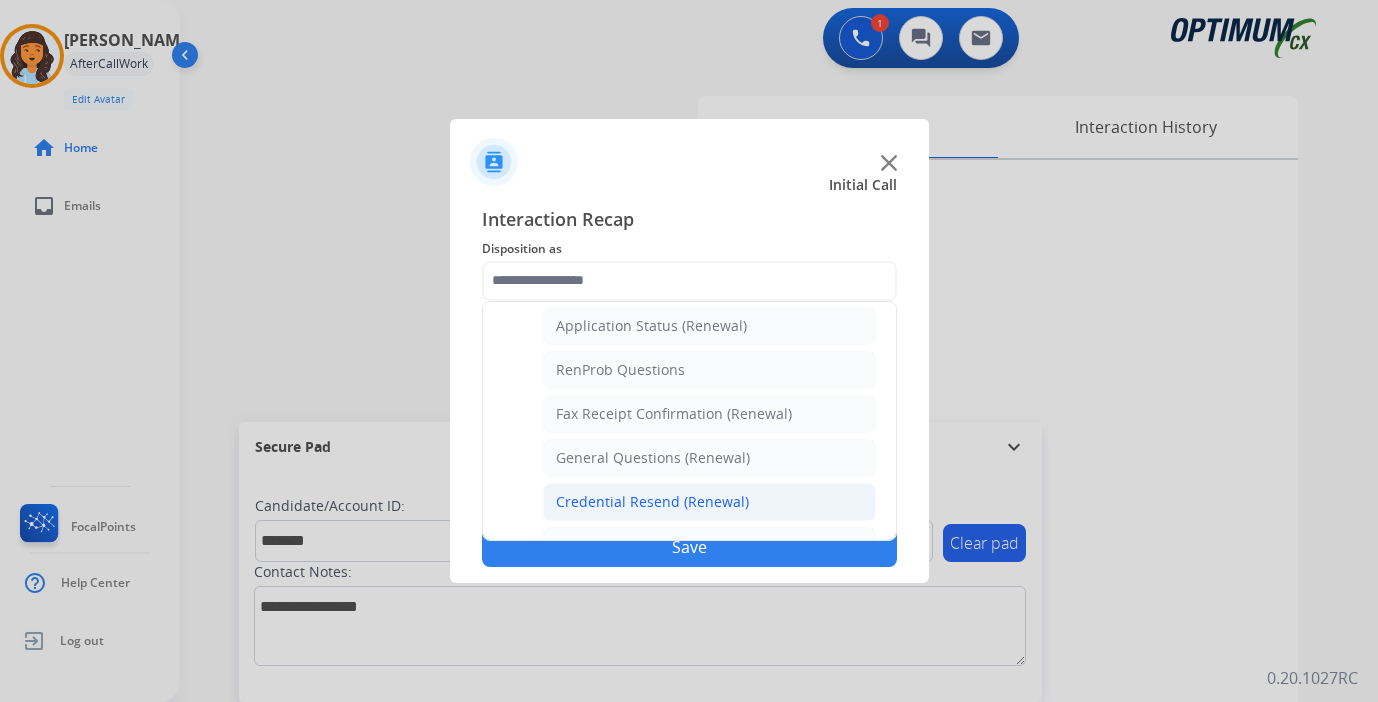 click on "Credential Resend (Renewal)" 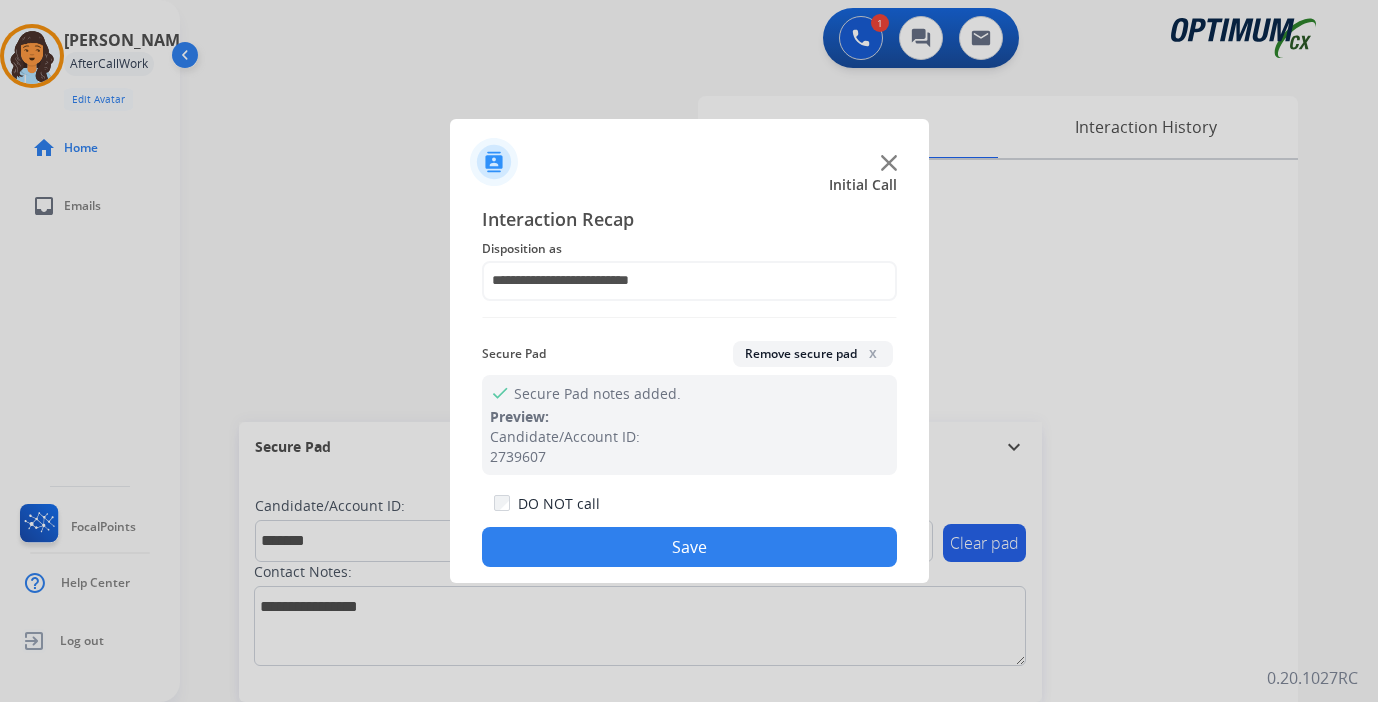 click on "Save" 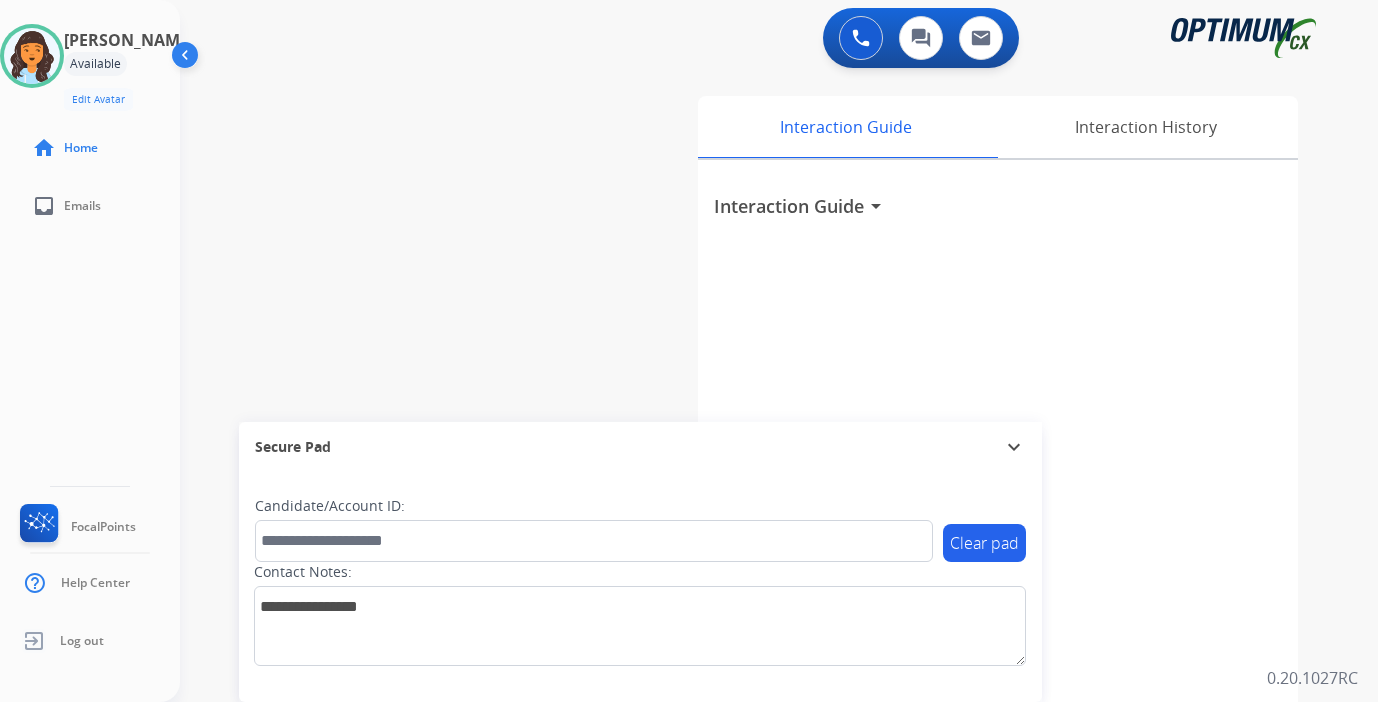 click on "Interaction Guide arrow_drop_down" at bounding box center [998, 533] 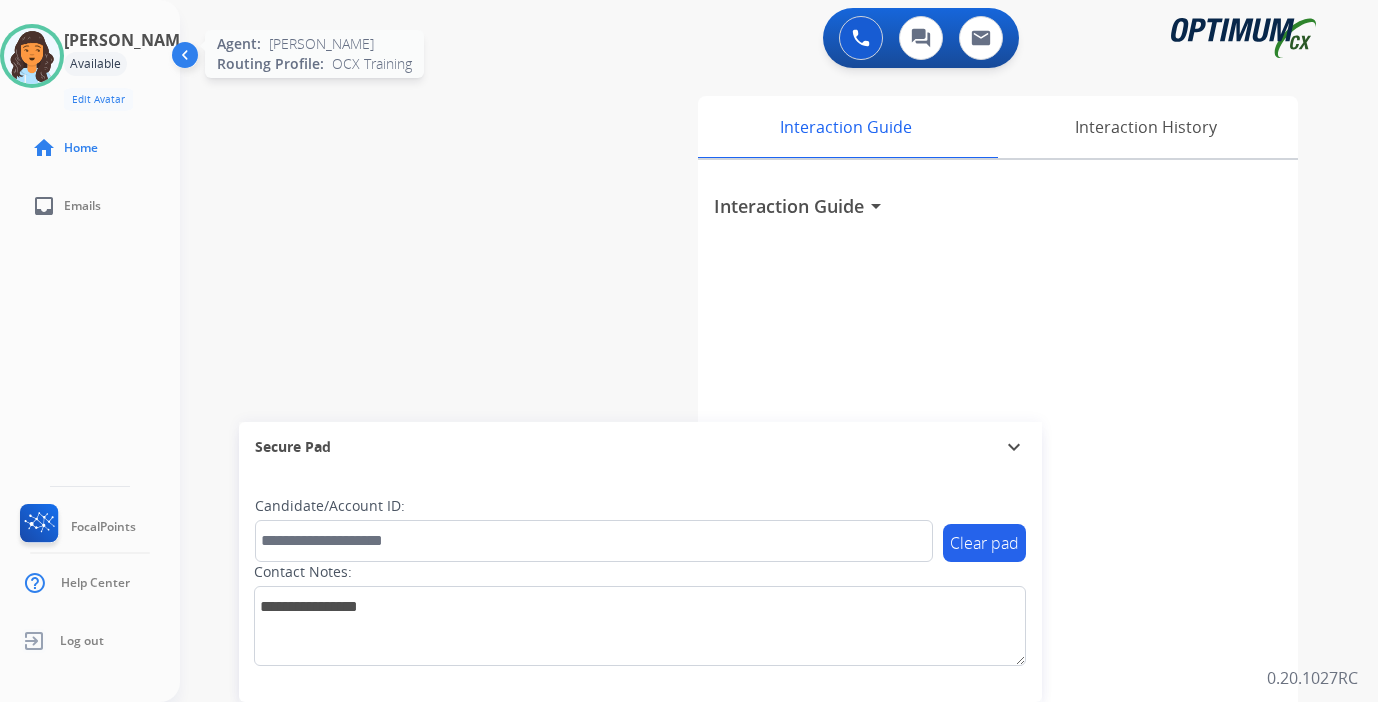 click at bounding box center [32, 56] 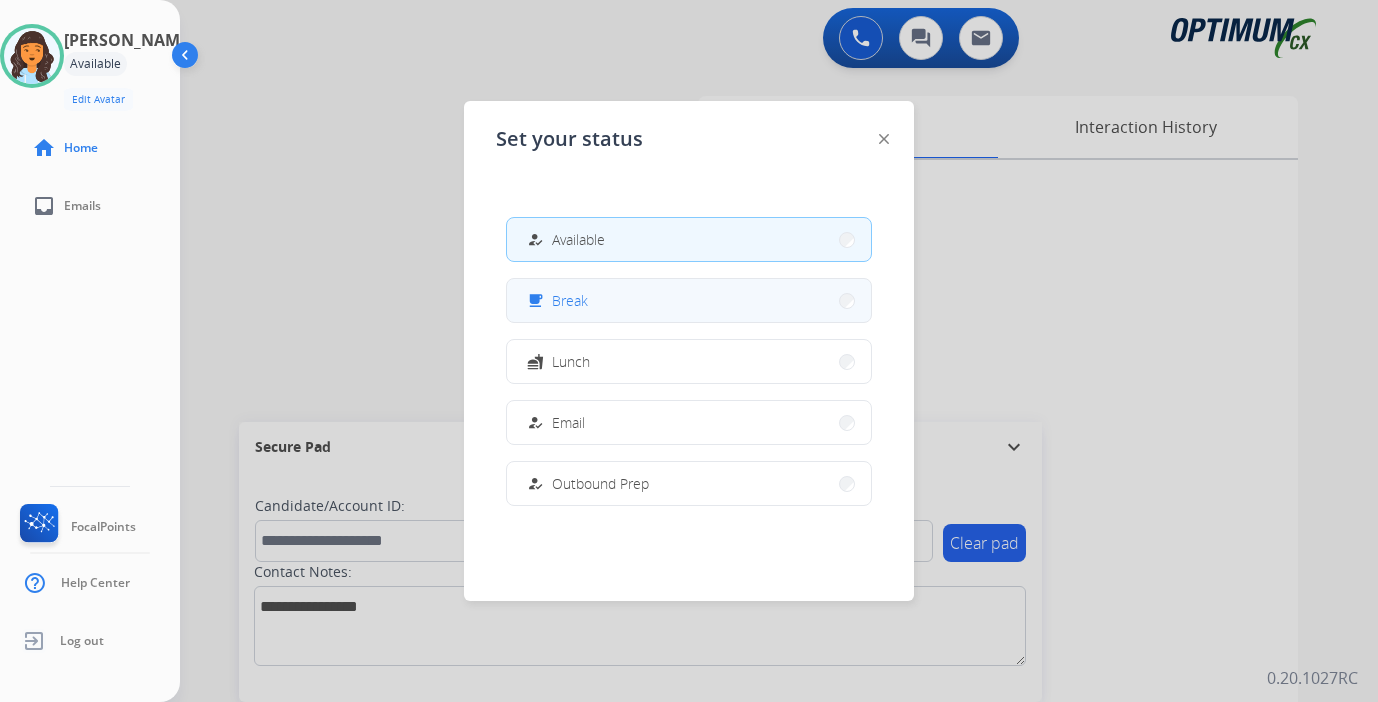 click on "free_breakfast" at bounding box center [537, 301] 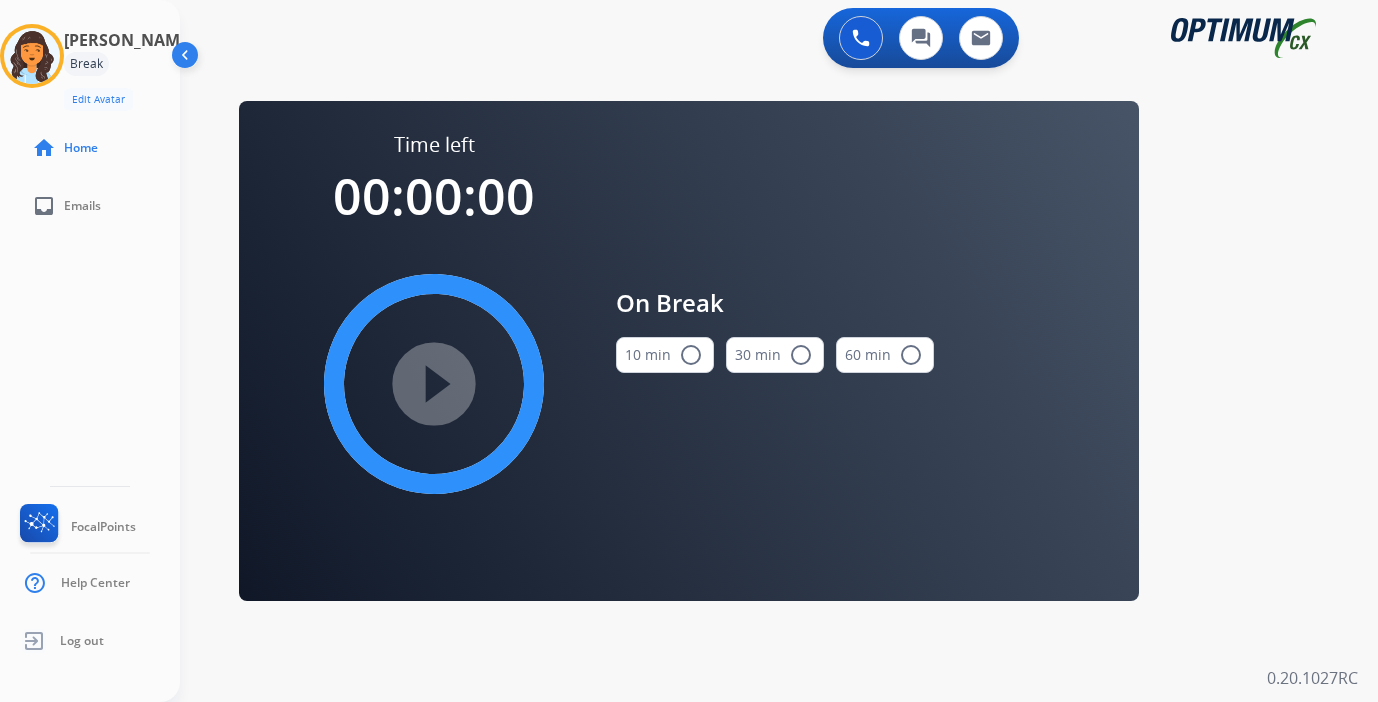 click on "0 Voice Interactions  0  Chat Interactions   0  Email Interactions swap_horiz Break voice bridge close_fullscreen Connect 3-Way Call merge_type Separate 3-Way Call Time left 00:00:00 play_circle_filled On Break  10 min  radio_button_unchecked  30 min  radio_button_unchecked  60 min  radio_button_unchecked  Interaction Guide   Interaction History  Interaction Guide arrow_drop_down Secure Pad expand_more Clear pad Candidate/Account ID: Contact Notes:                  0.20.1027RC" at bounding box center (779, 351) 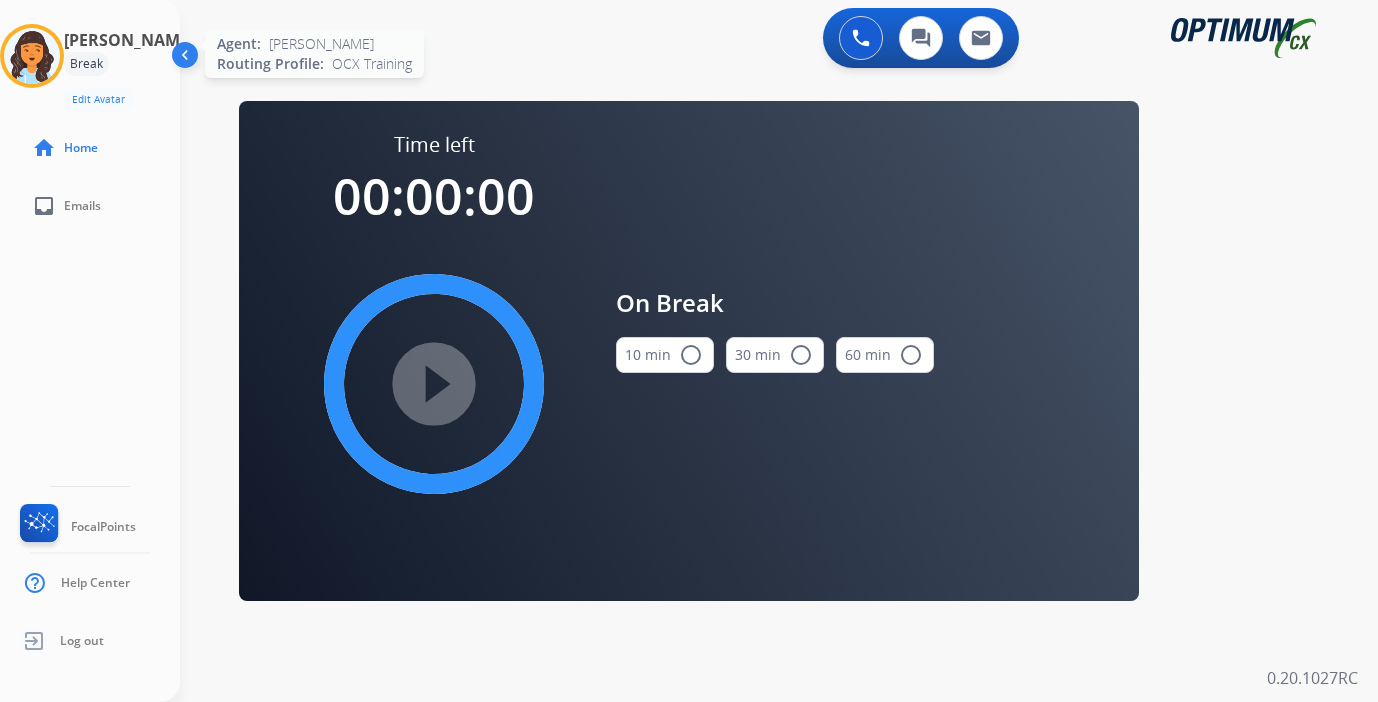 click at bounding box center [32, 56] 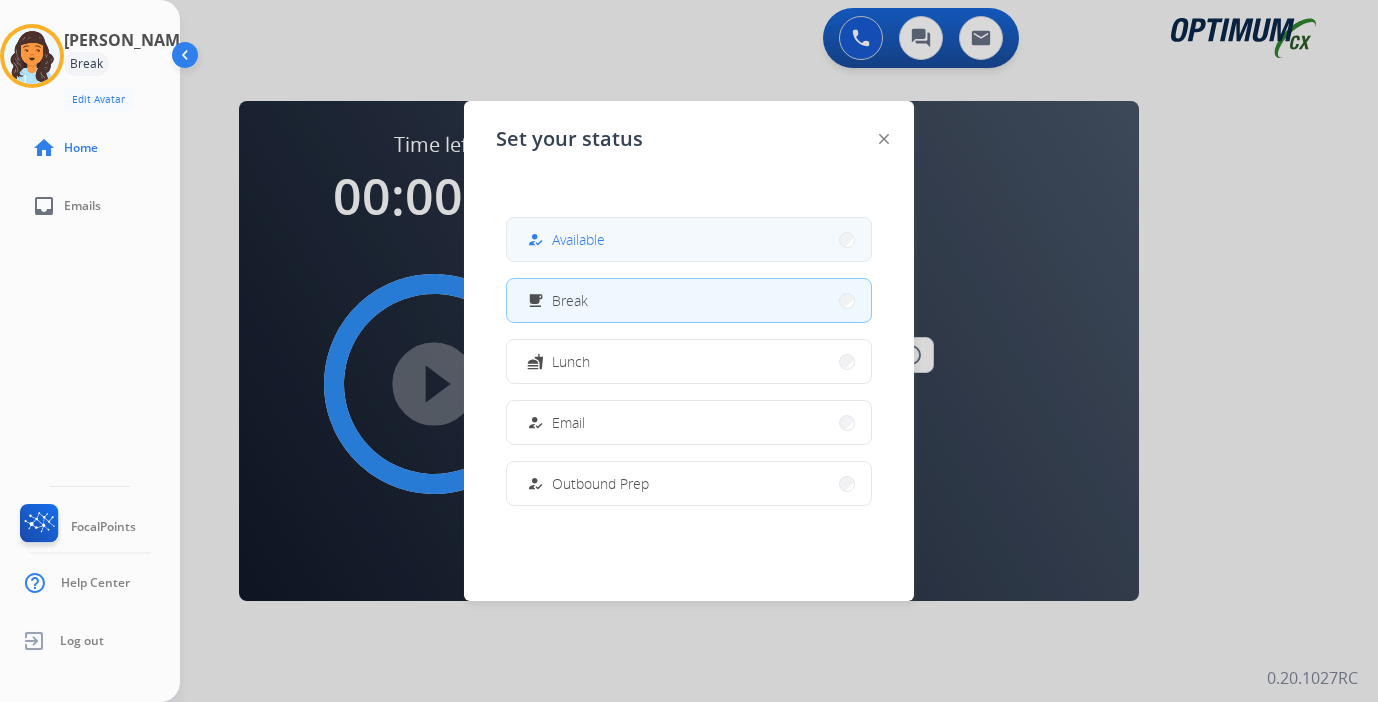 click on "how_to_reg Available" at bounding box center [689, 239] 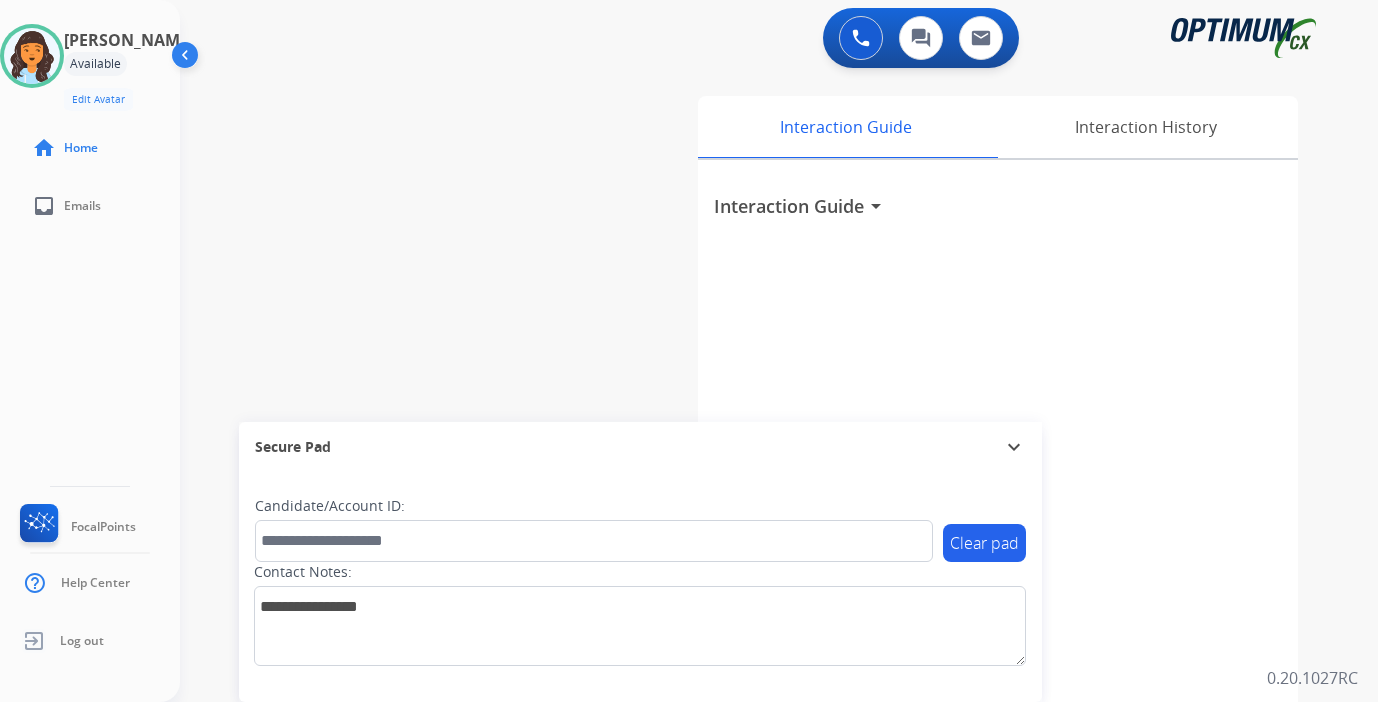 click on "Interaction Guide arrow_drop_down" at bounding box center [998, 533] 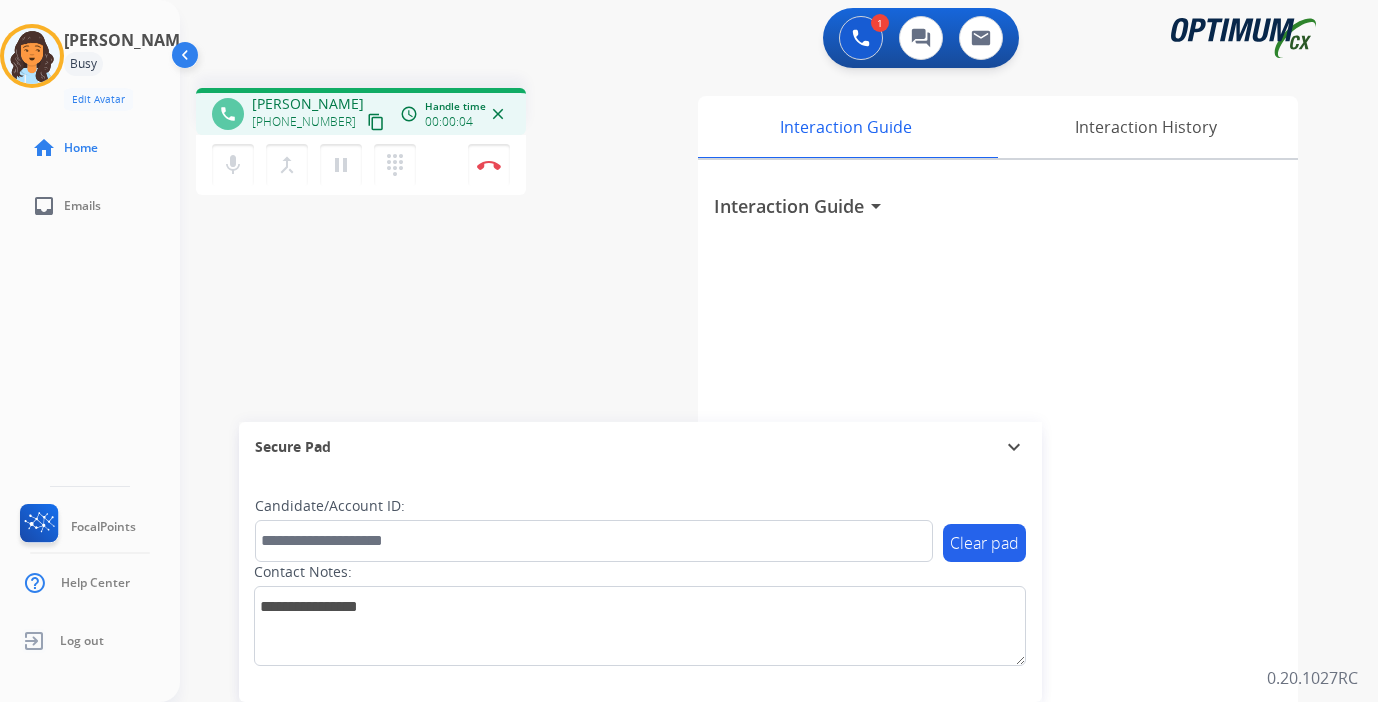 click on "content_copy" at bounding box center (376, 122) 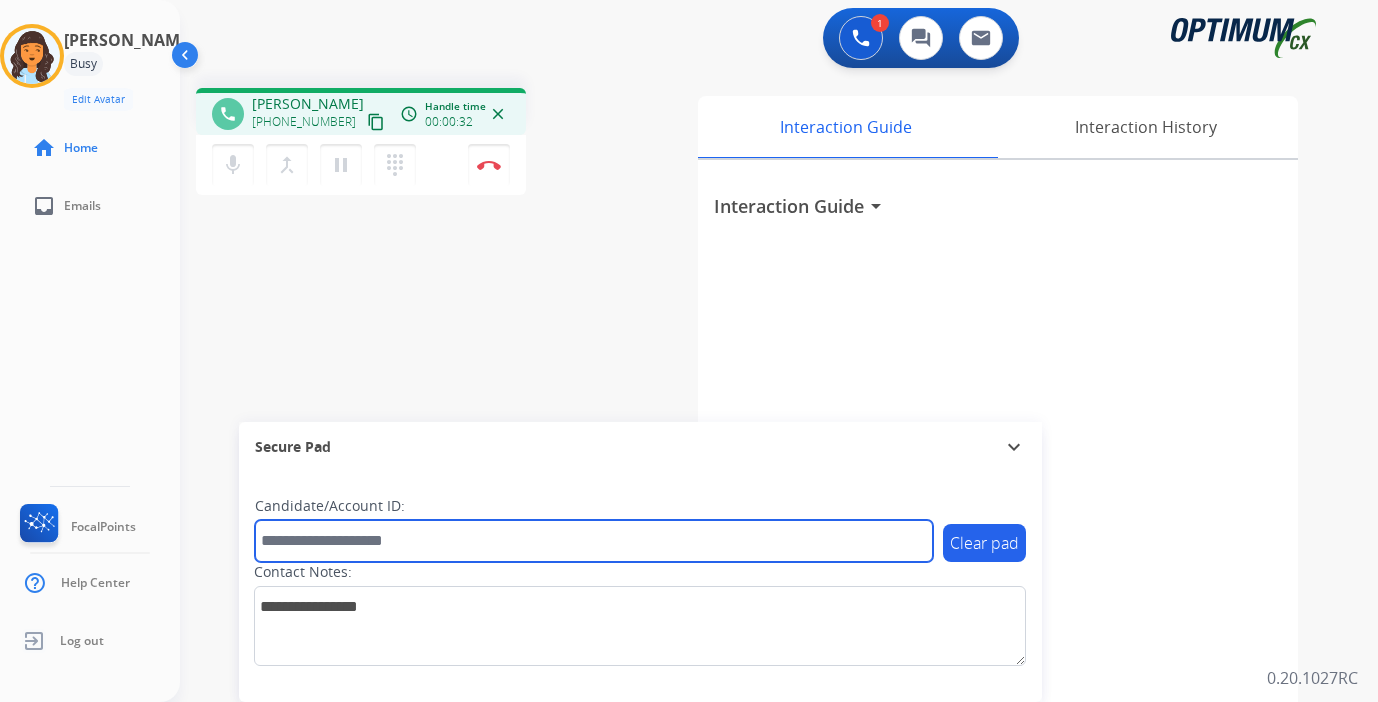 click at bounding box center (594, 541) 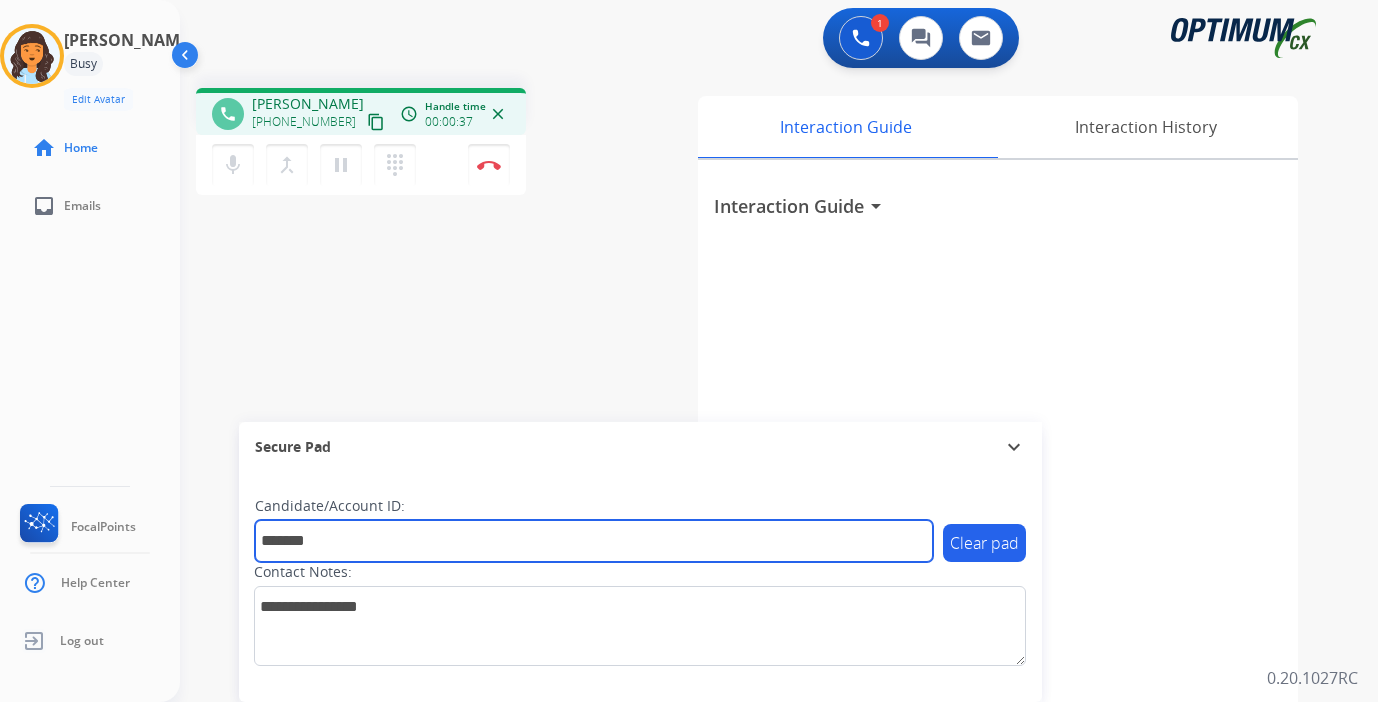 type on "*******" 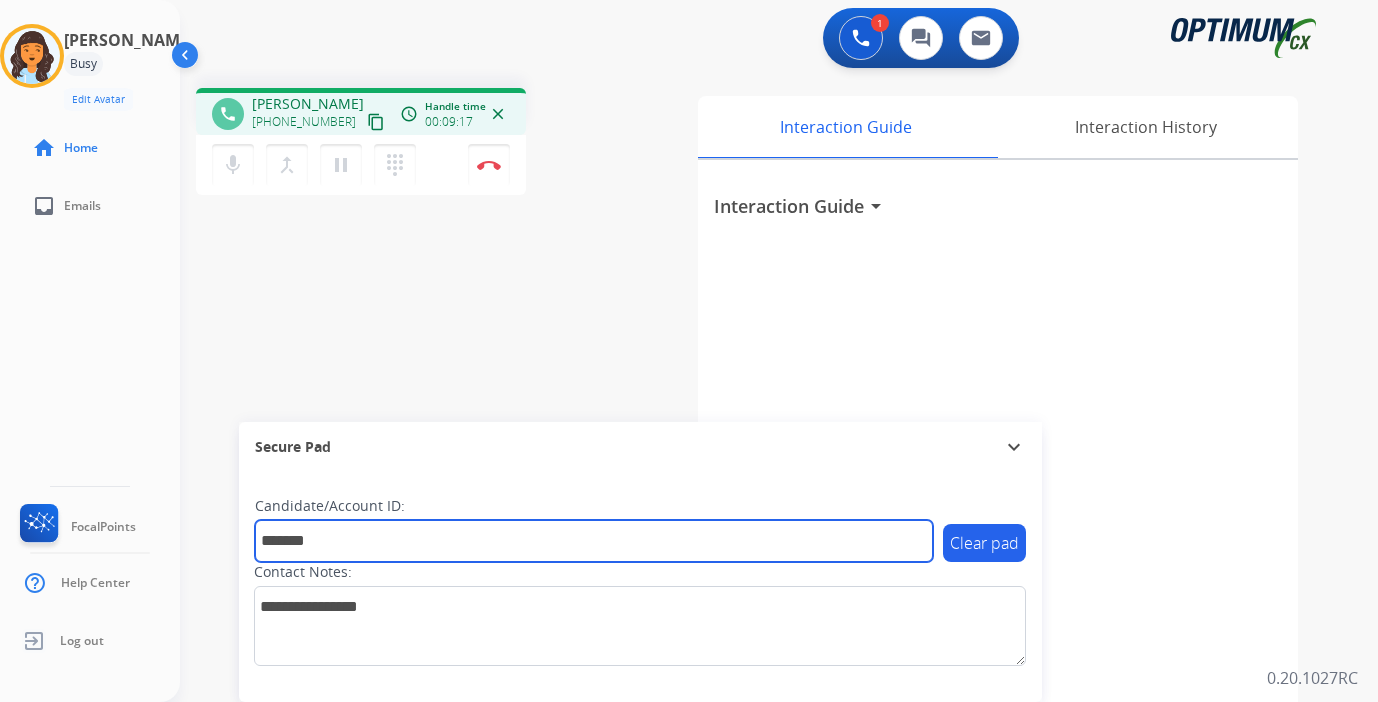 click on "*******" at bounding box center (594, 541) 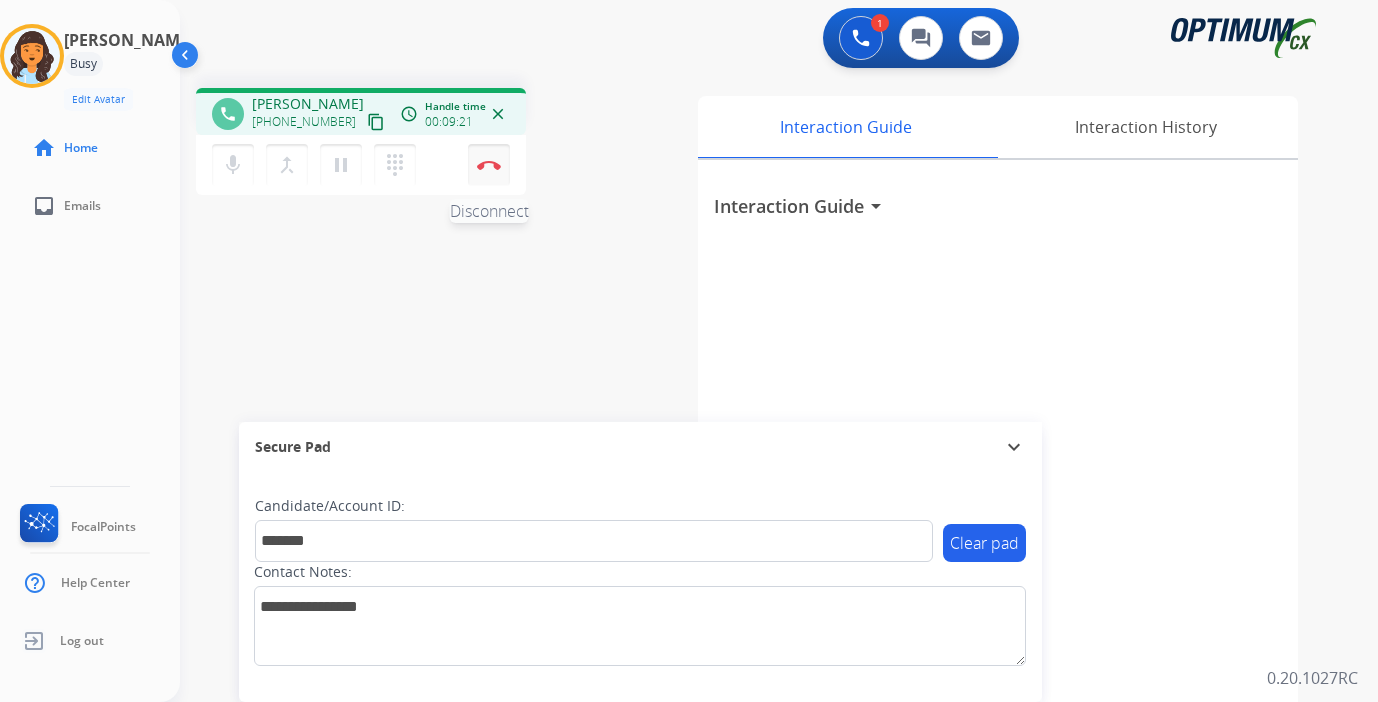 click on "Disconnect" at bounding box center (489, 165) 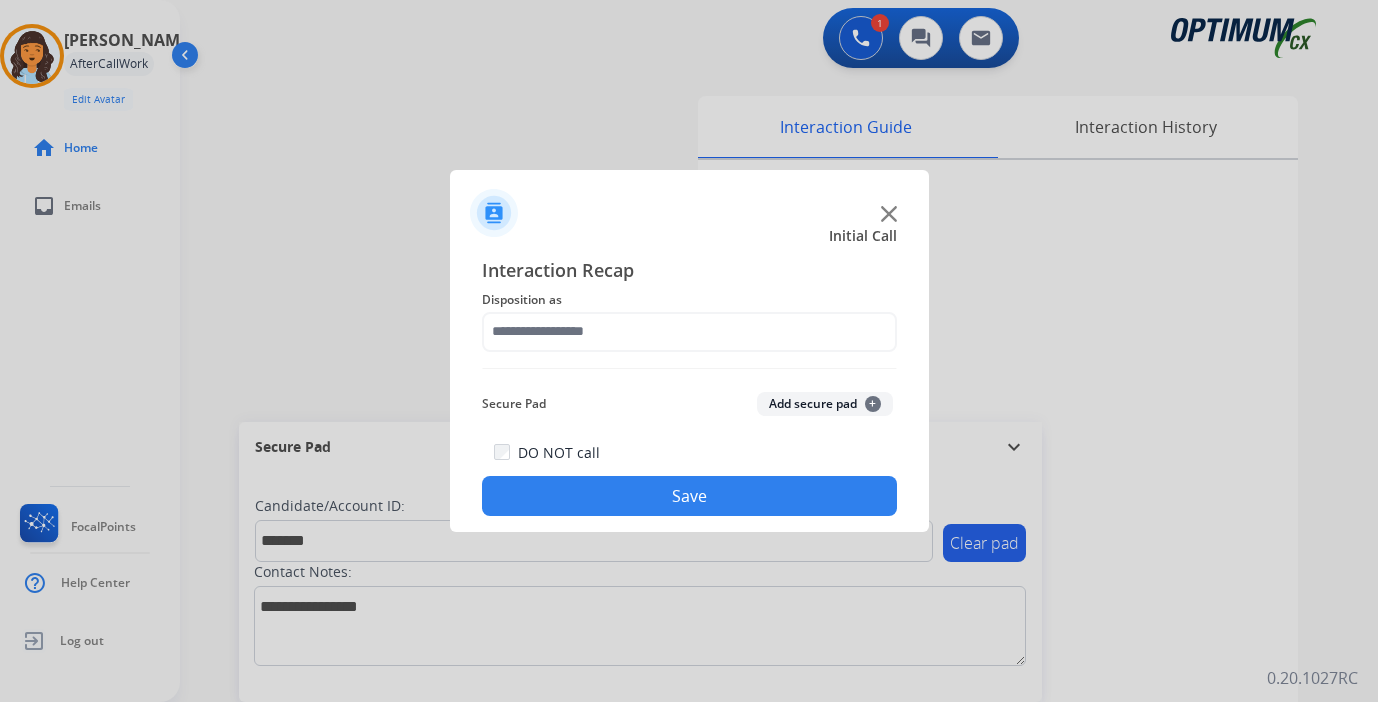 click on "Secure Pad  Add secure pad  +" 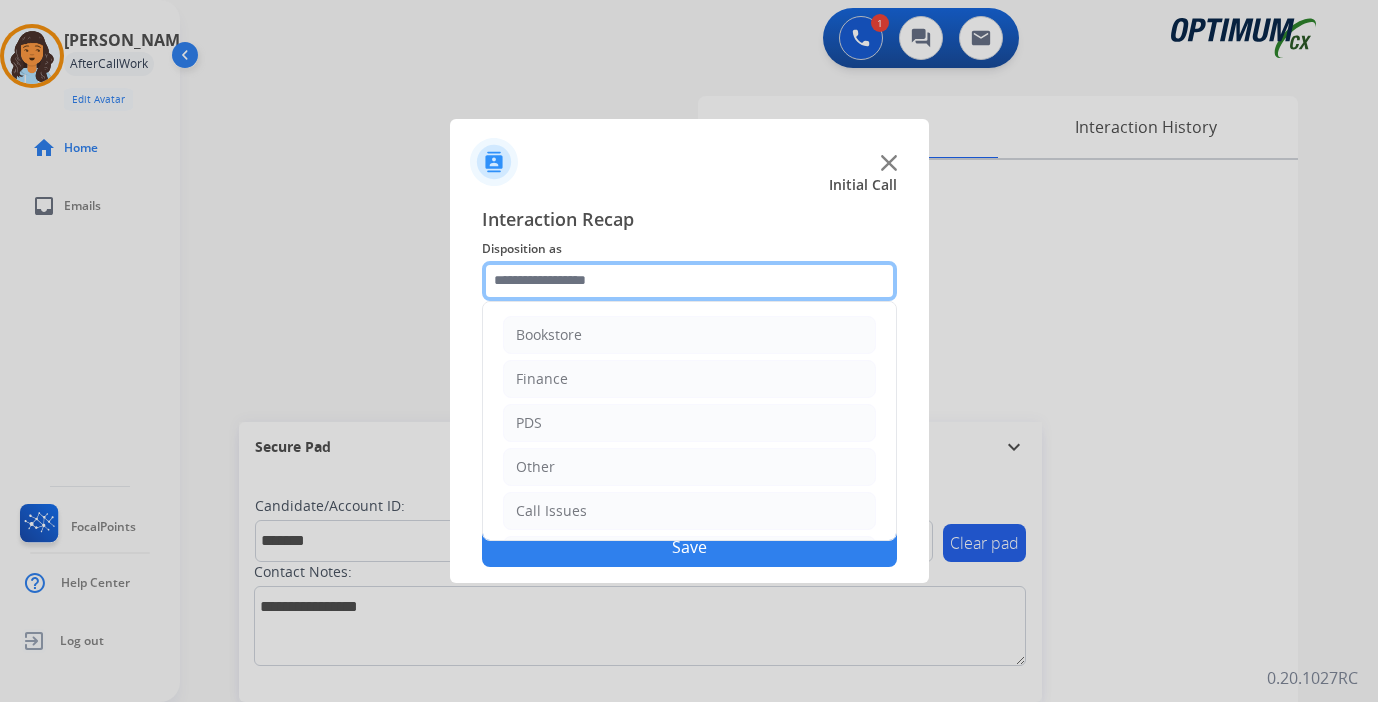 click 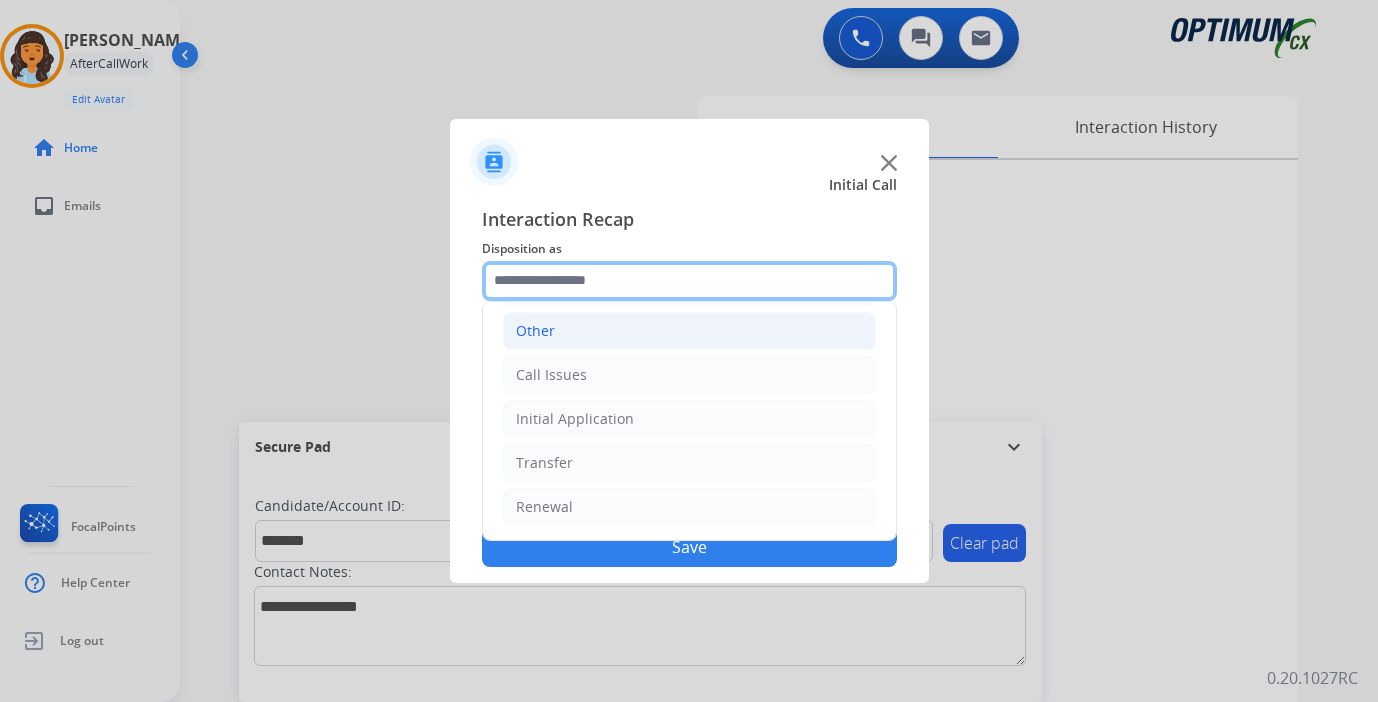scroll, scrollTop: 0, scrollLeft: 0, axis: both 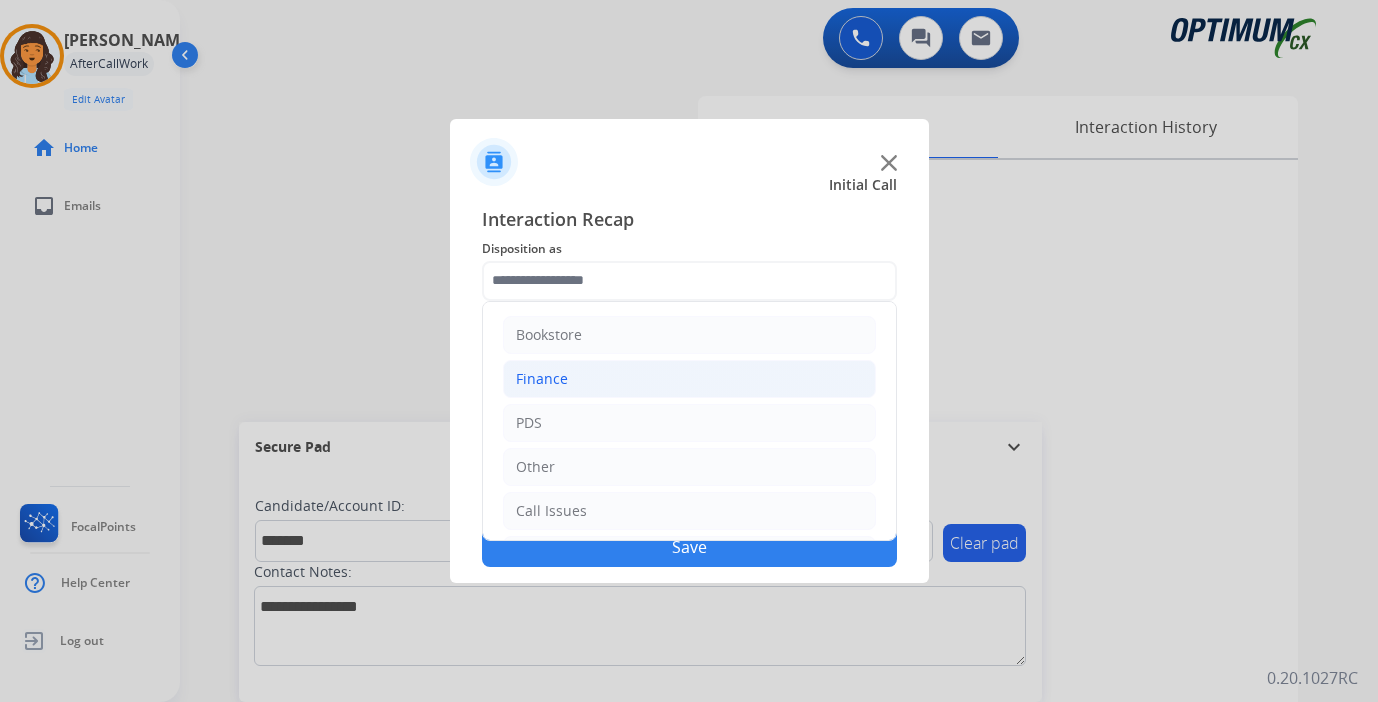 click on "Finance" 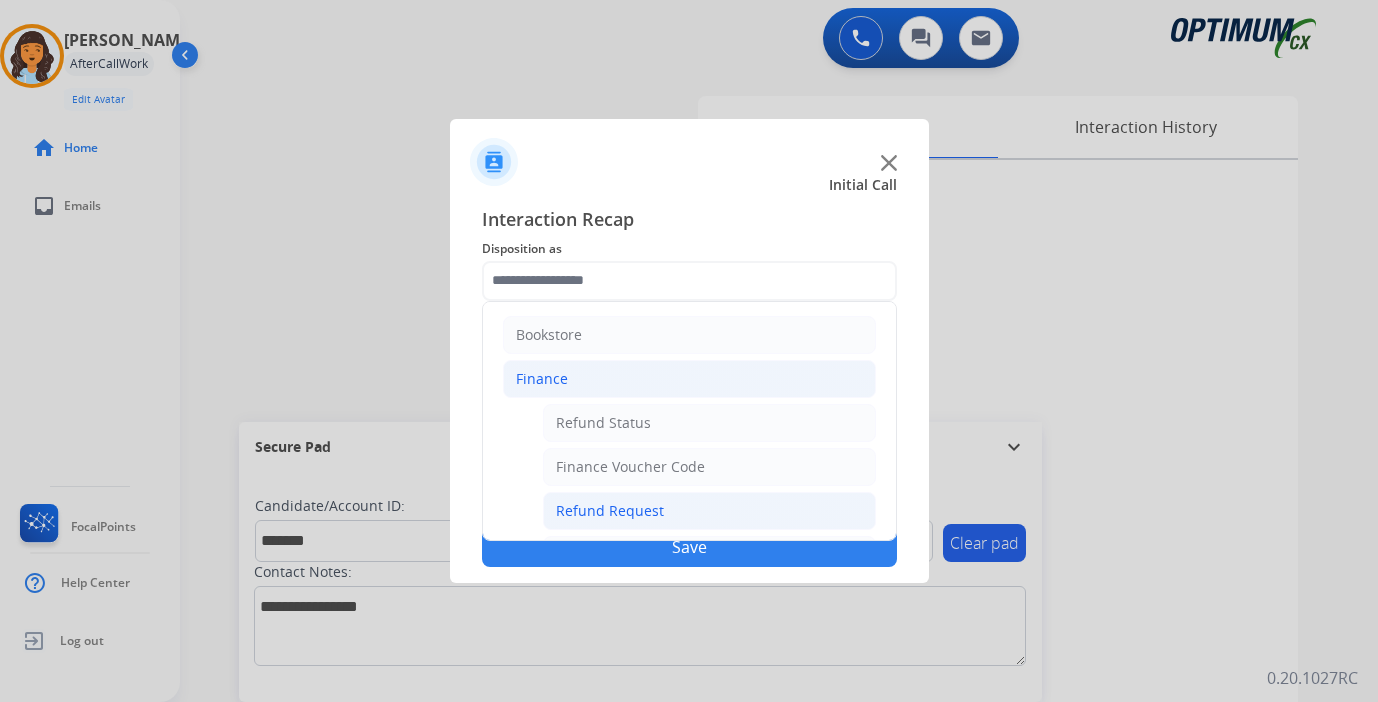 click on "Refund Request" 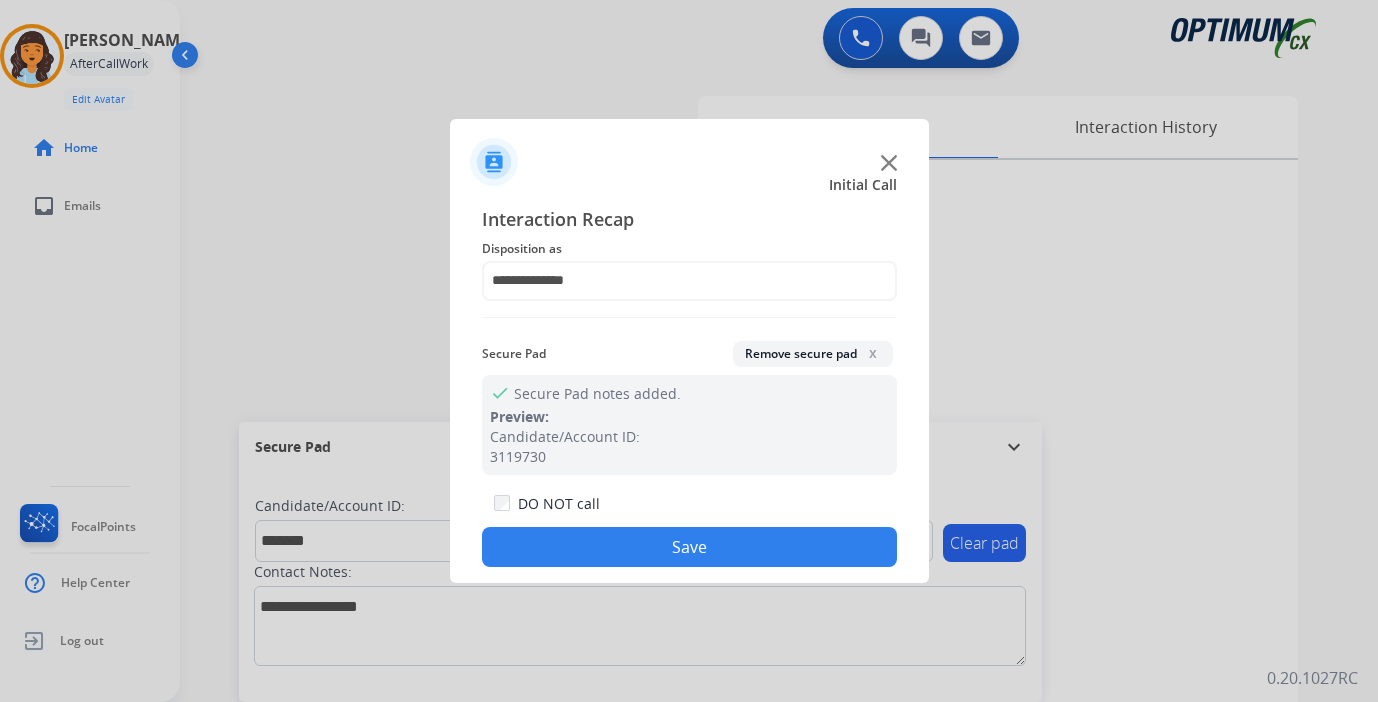click on "Save" 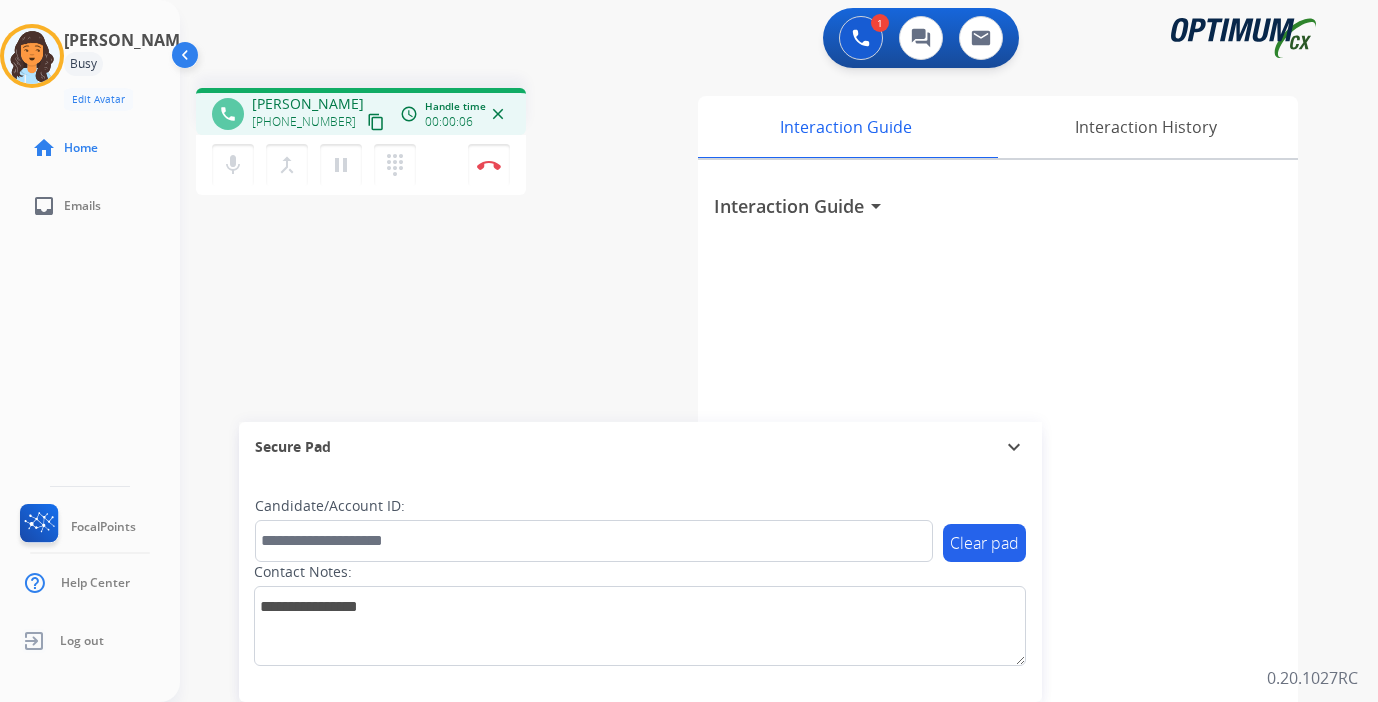 click on "Interaction Guide arrow_drop_down" at bounding box center (998, 533) 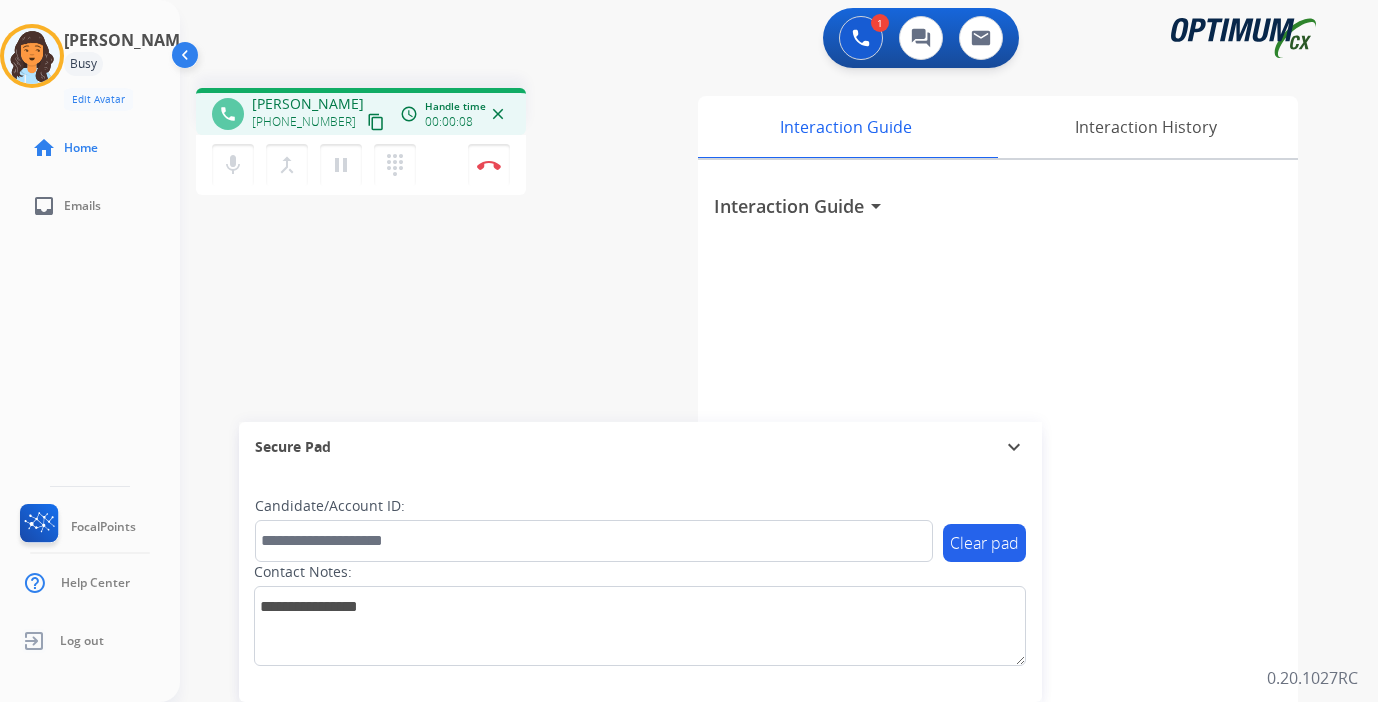click on "content_copy" at bounding box center (376, 122) 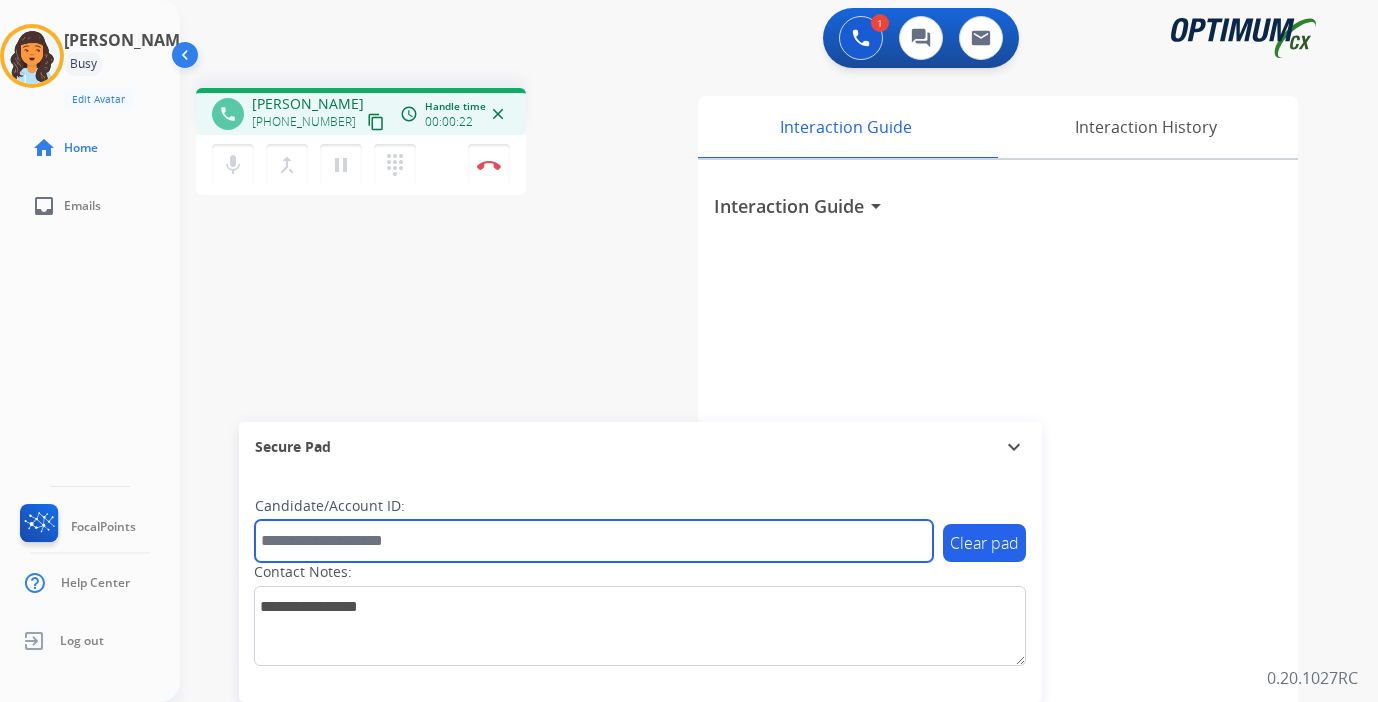 click at bounding box center (594, 541) 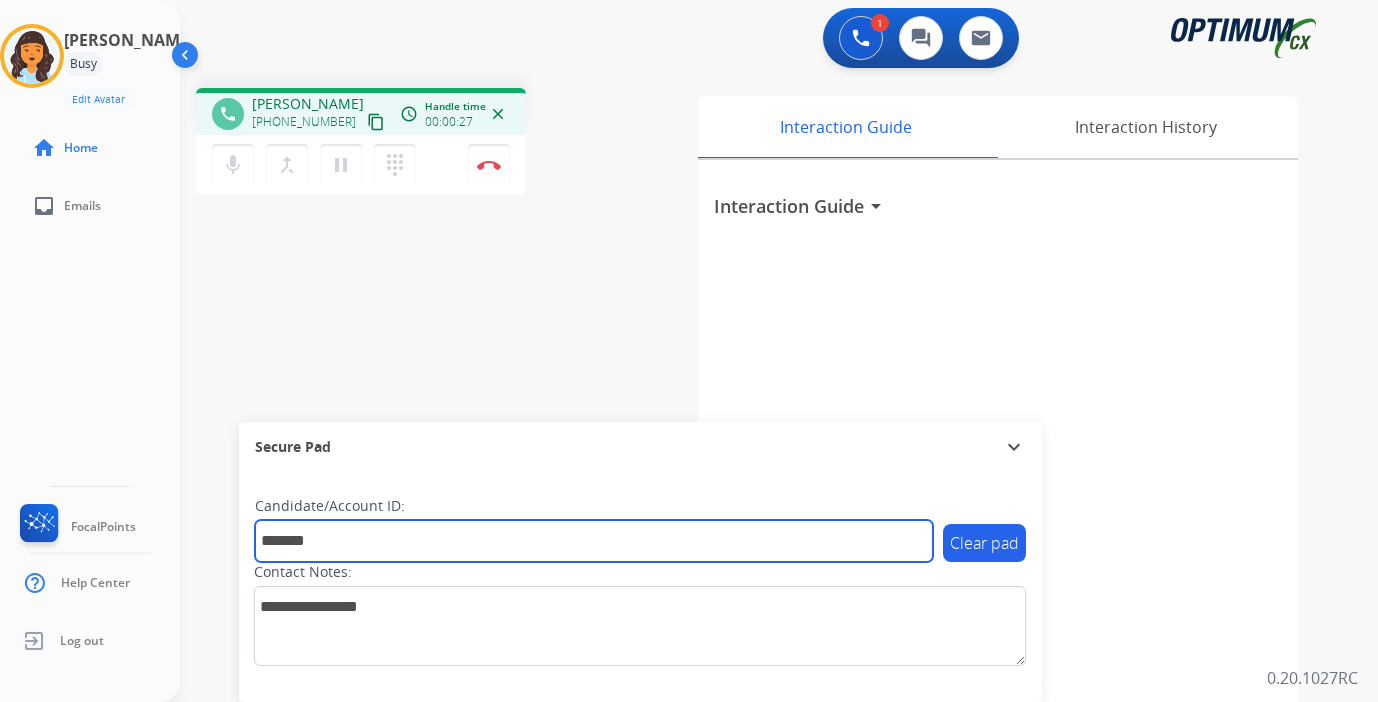 type on "*******" 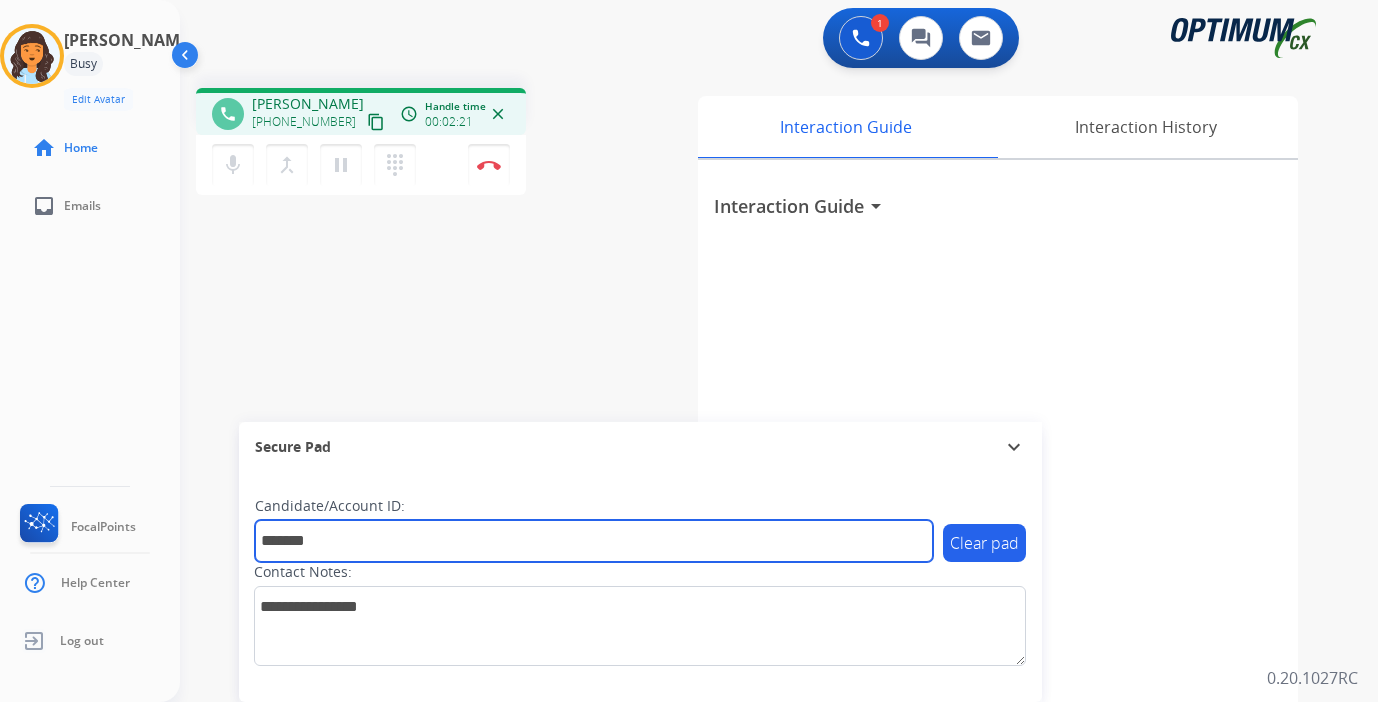 click on "*******" at bounding box center (594, 541) 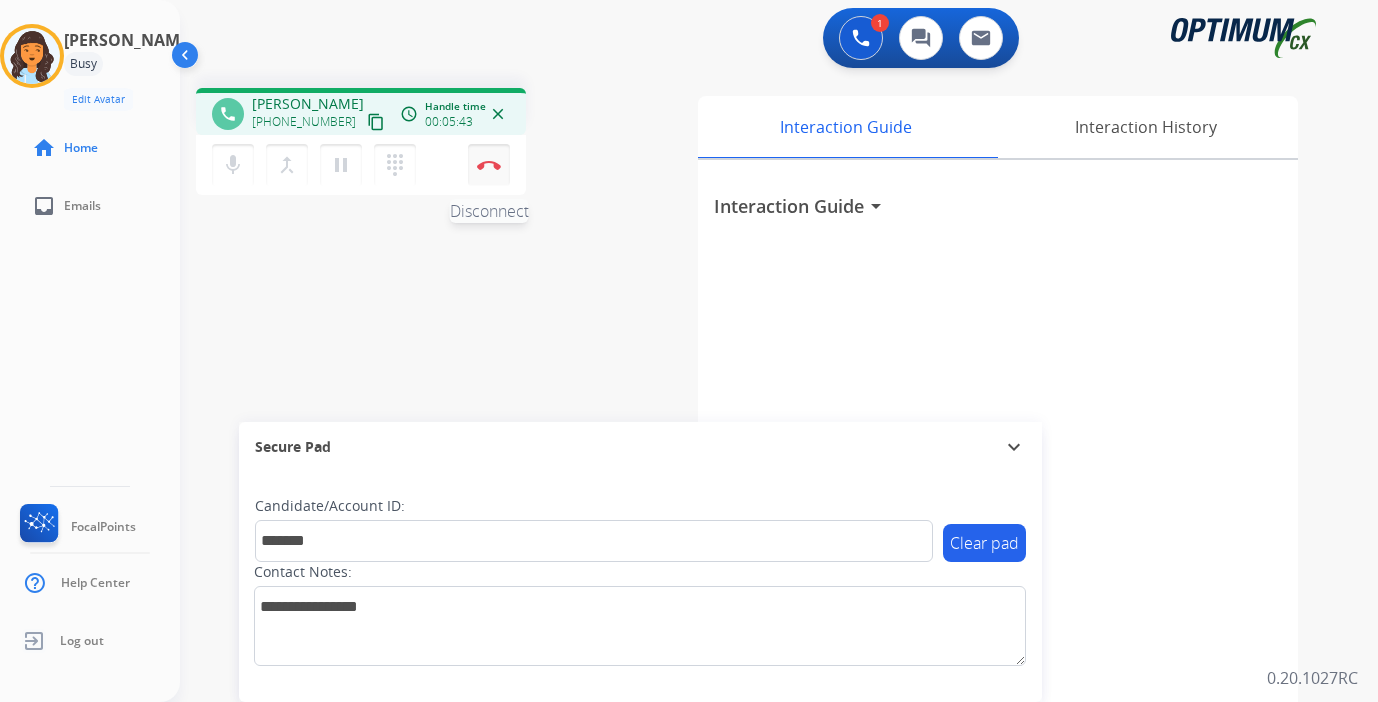 click on "Disconnect" at bounding box center [489, 165] 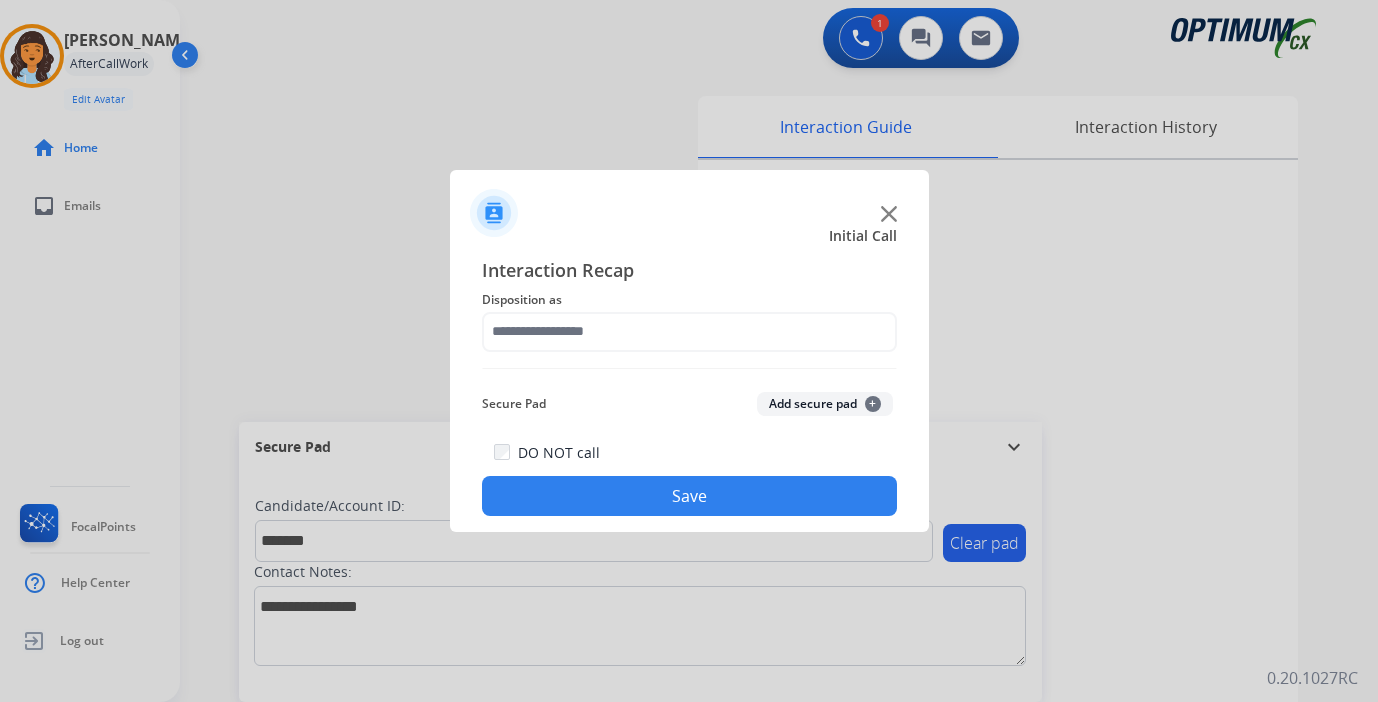 click on "Add secure pad  +" 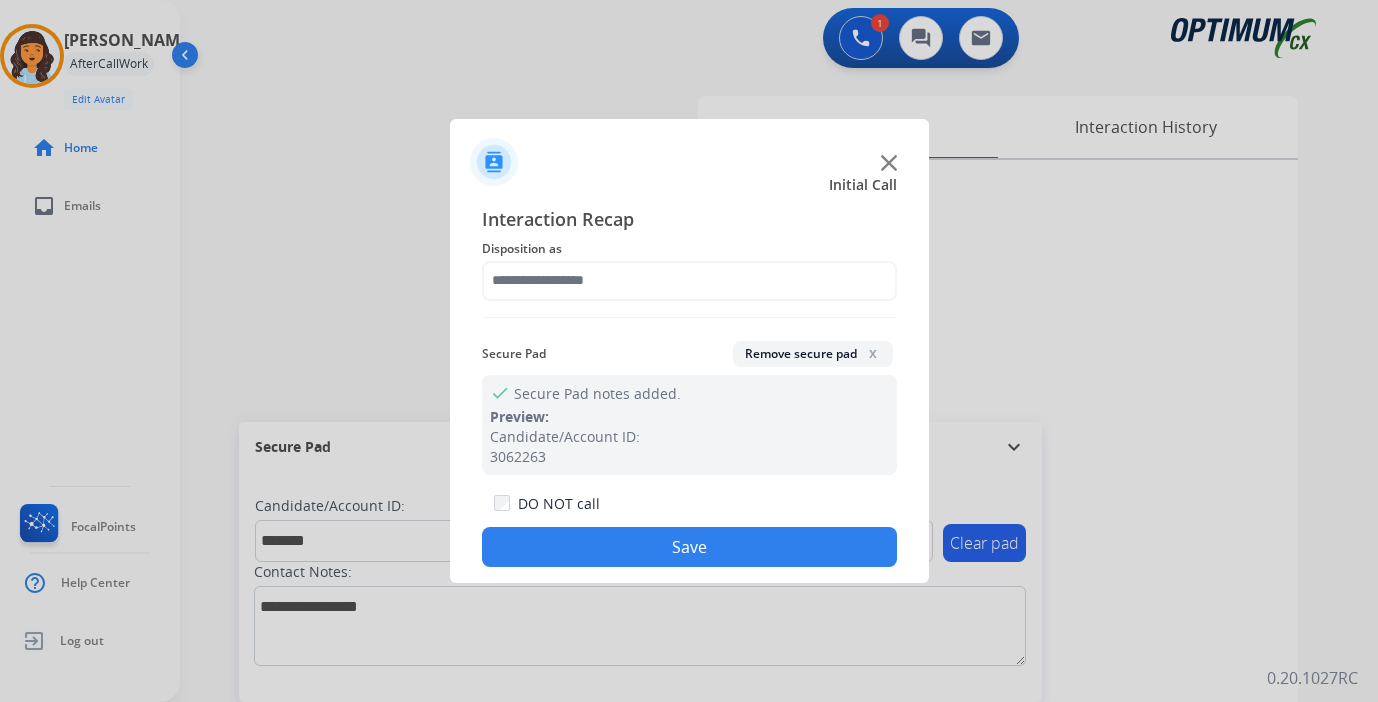 click on "Disposition as" 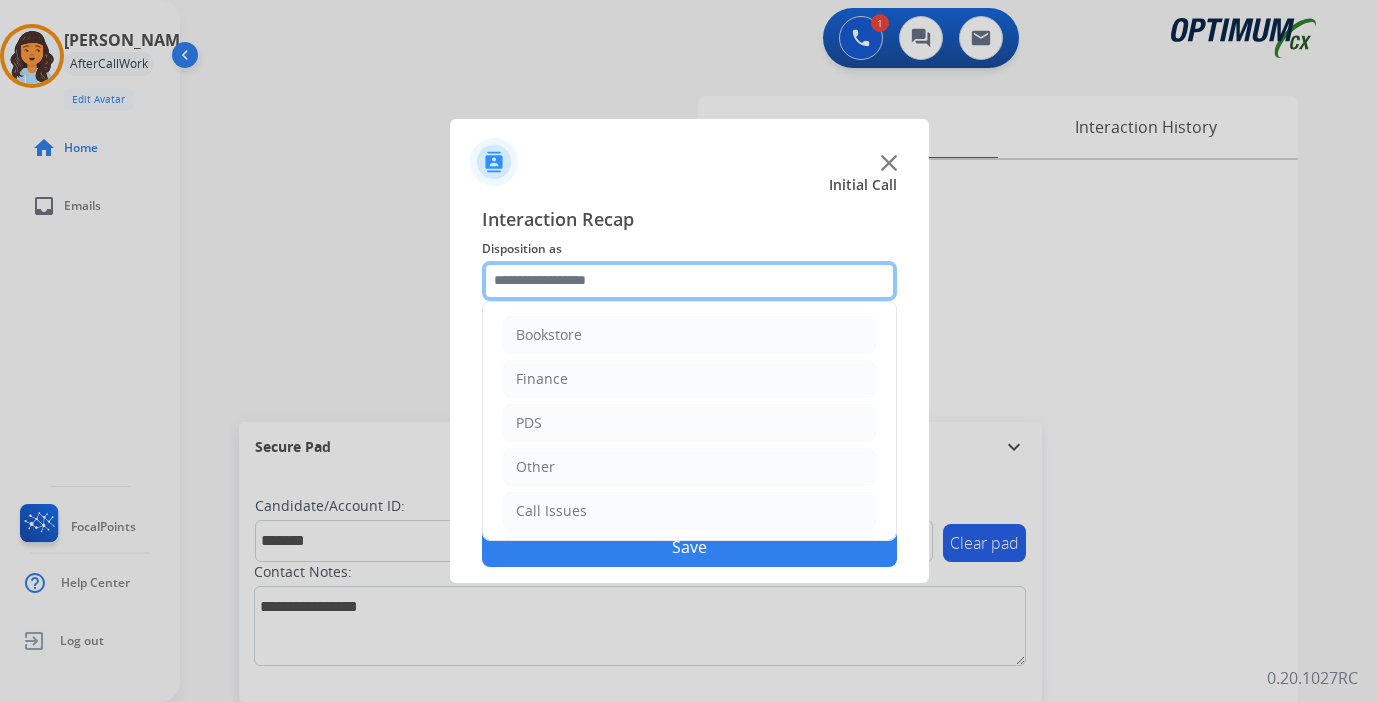 click 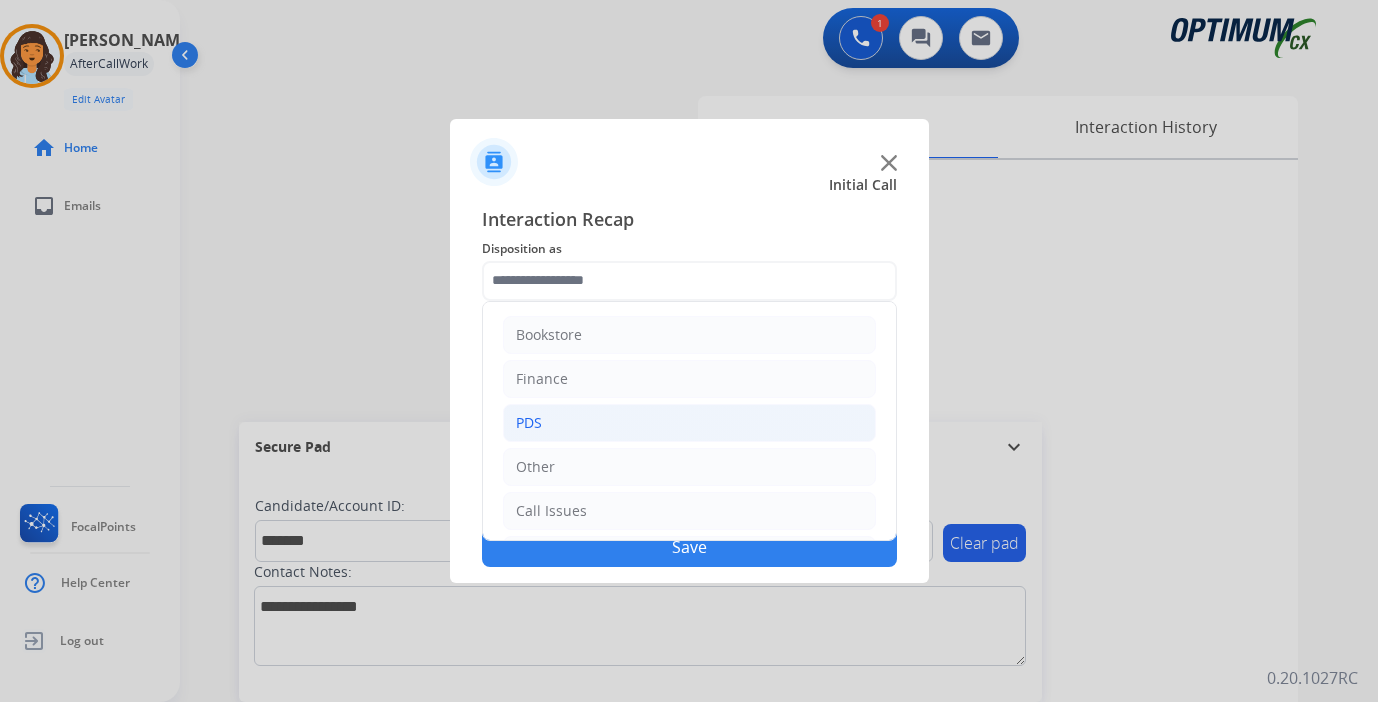 click on "PDS" 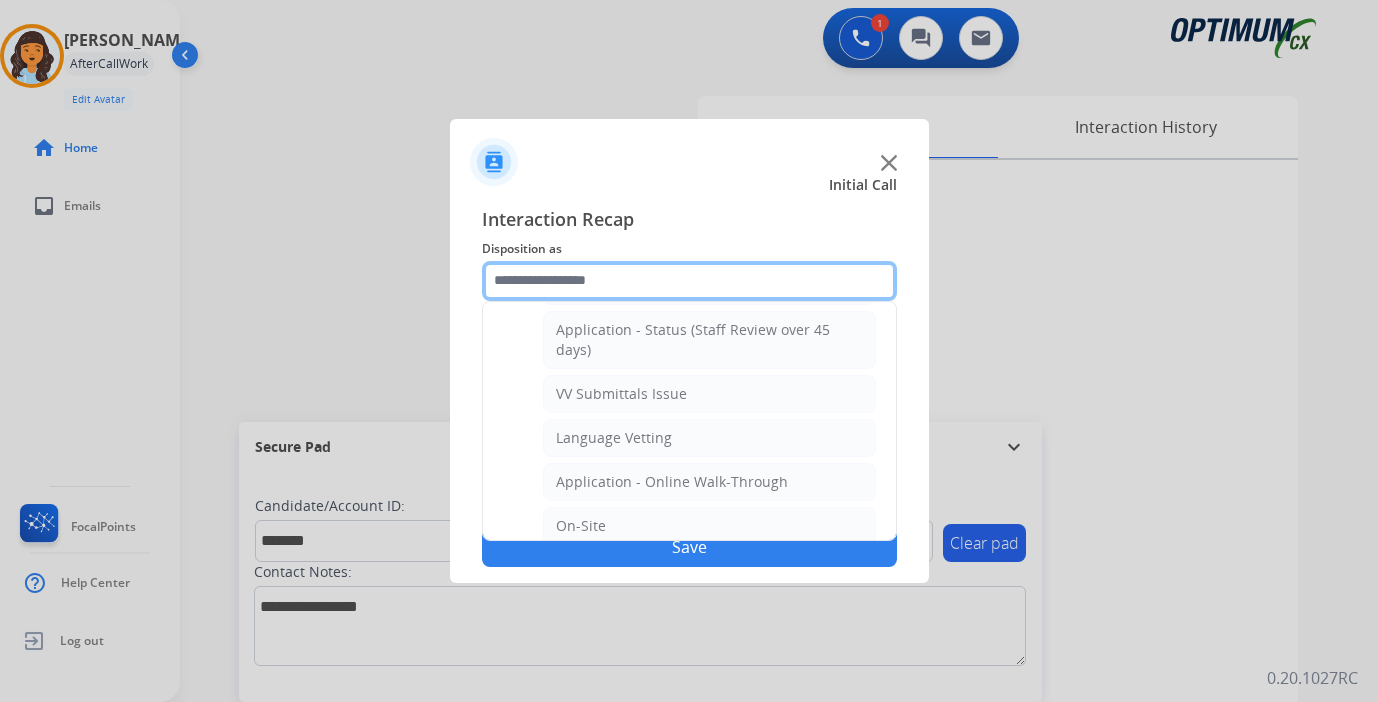 scroll, scrollTop: 667, scrollLeft: 0, axis: vertical 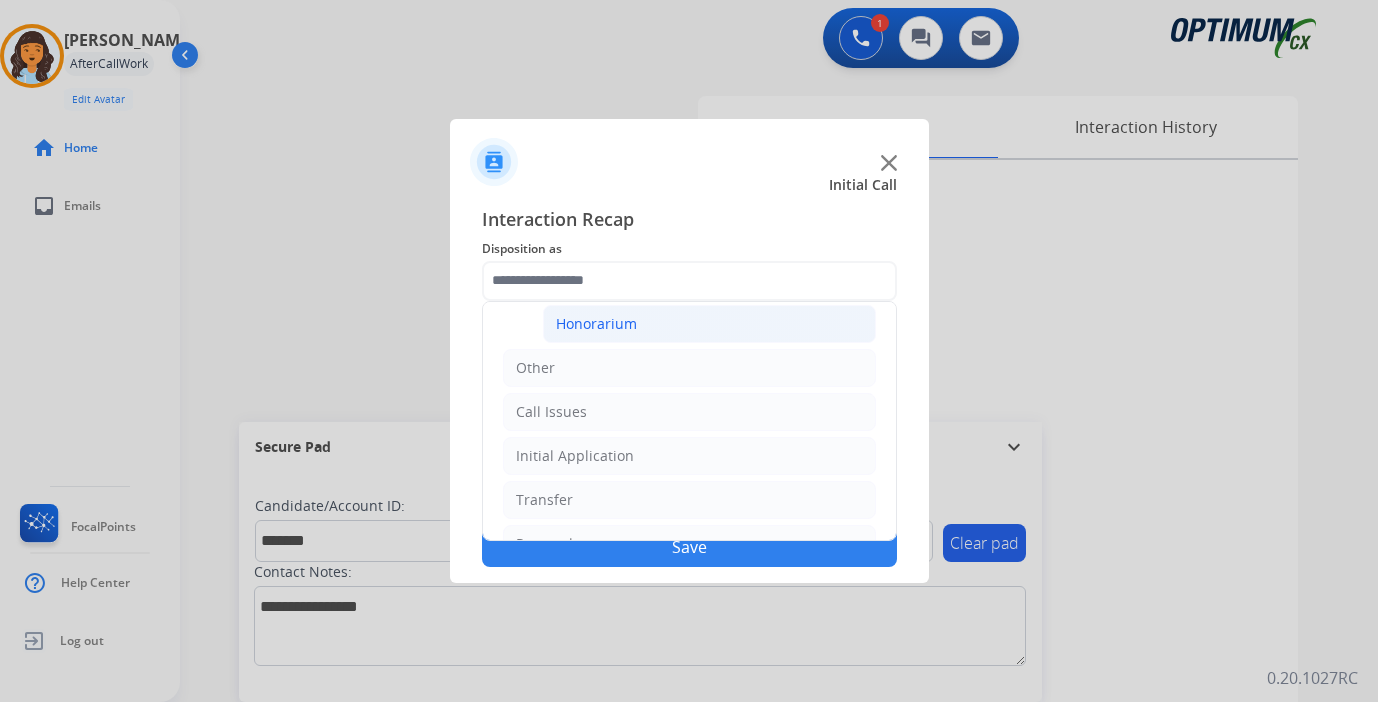 click on "Honorarium" 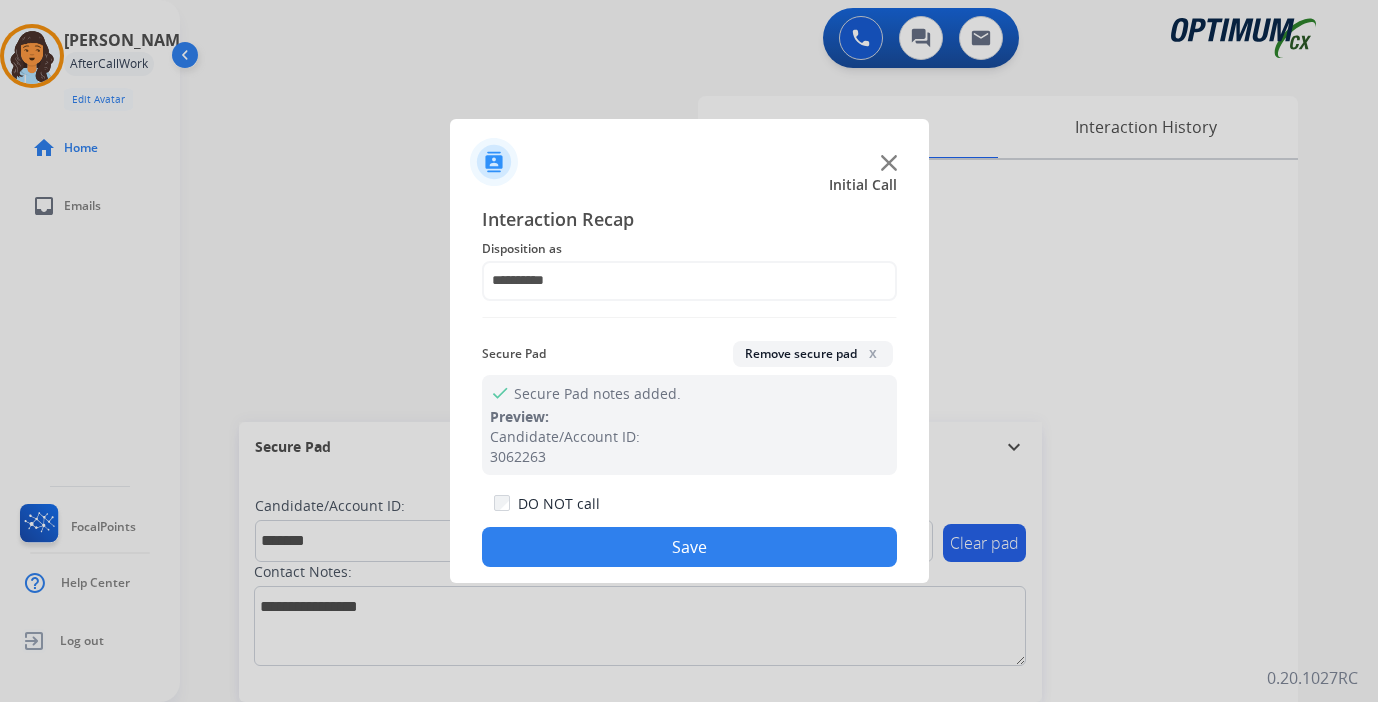 click on "Save" 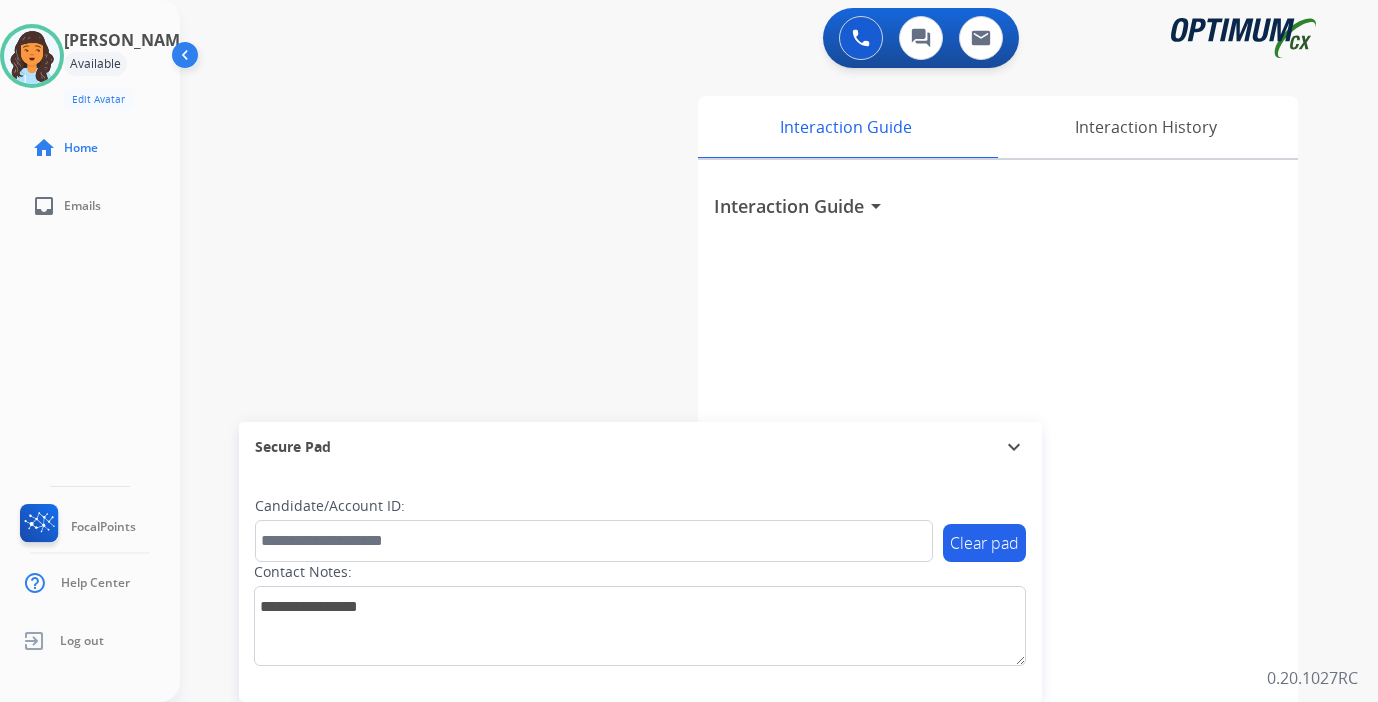 click on "Interaction Guide arrow_drop_down" at bounding box center [998, 533] 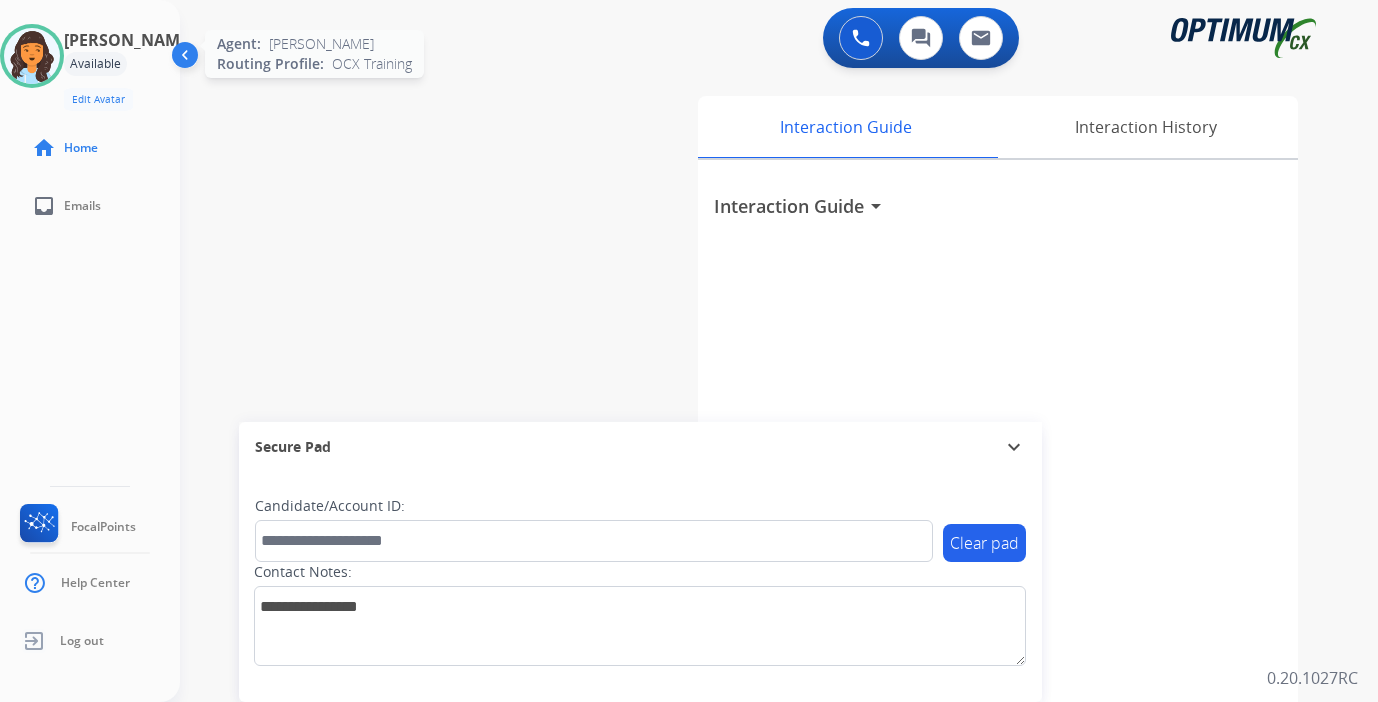 click at bounding box center (32, 56) 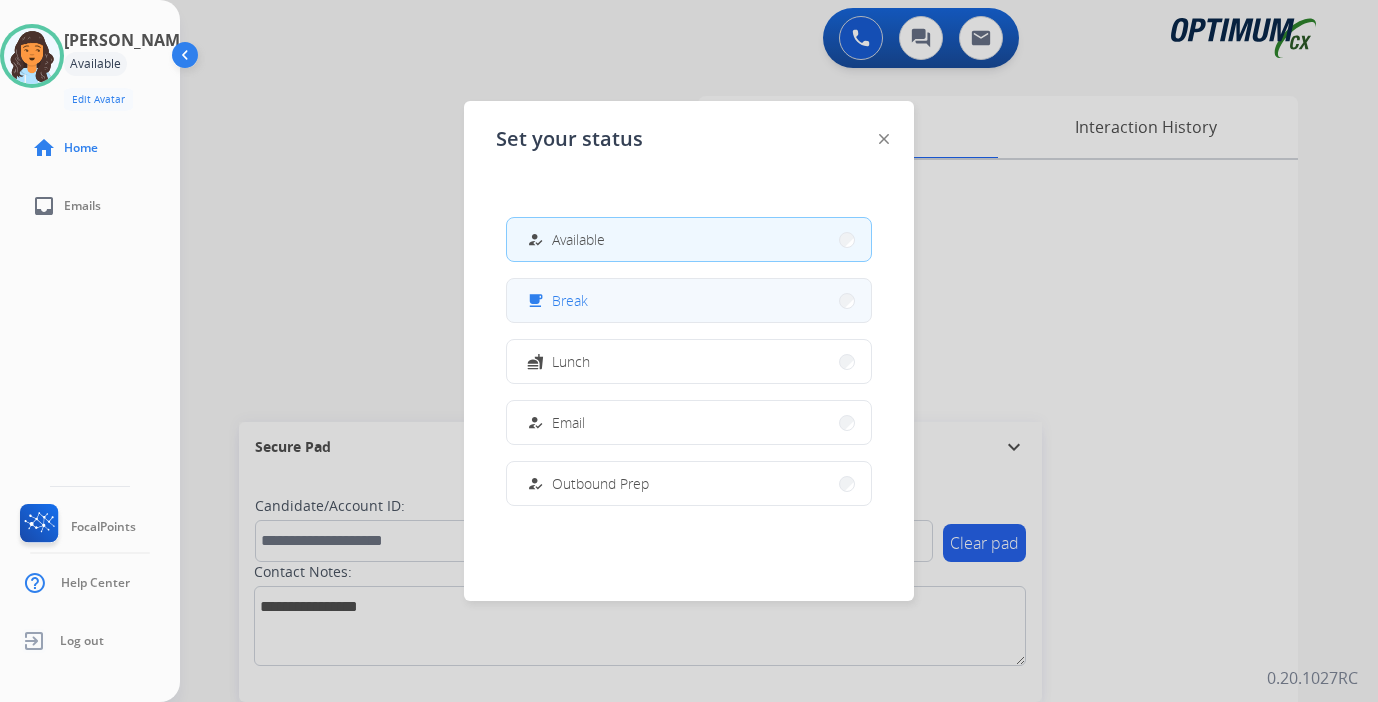 scroll, scrollTop: 333, scrollLeft: 0, axis: vertical 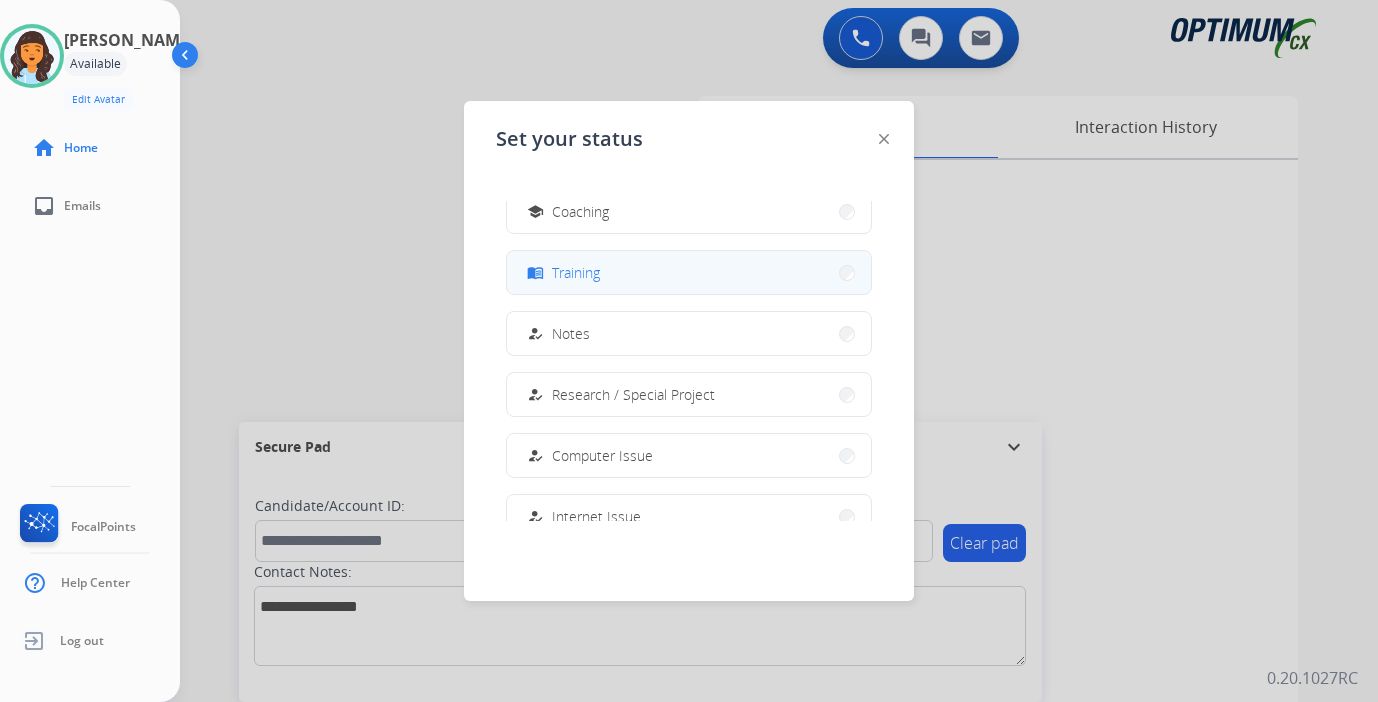 click on "menu_book Training" at bounding box center [689, 272] 